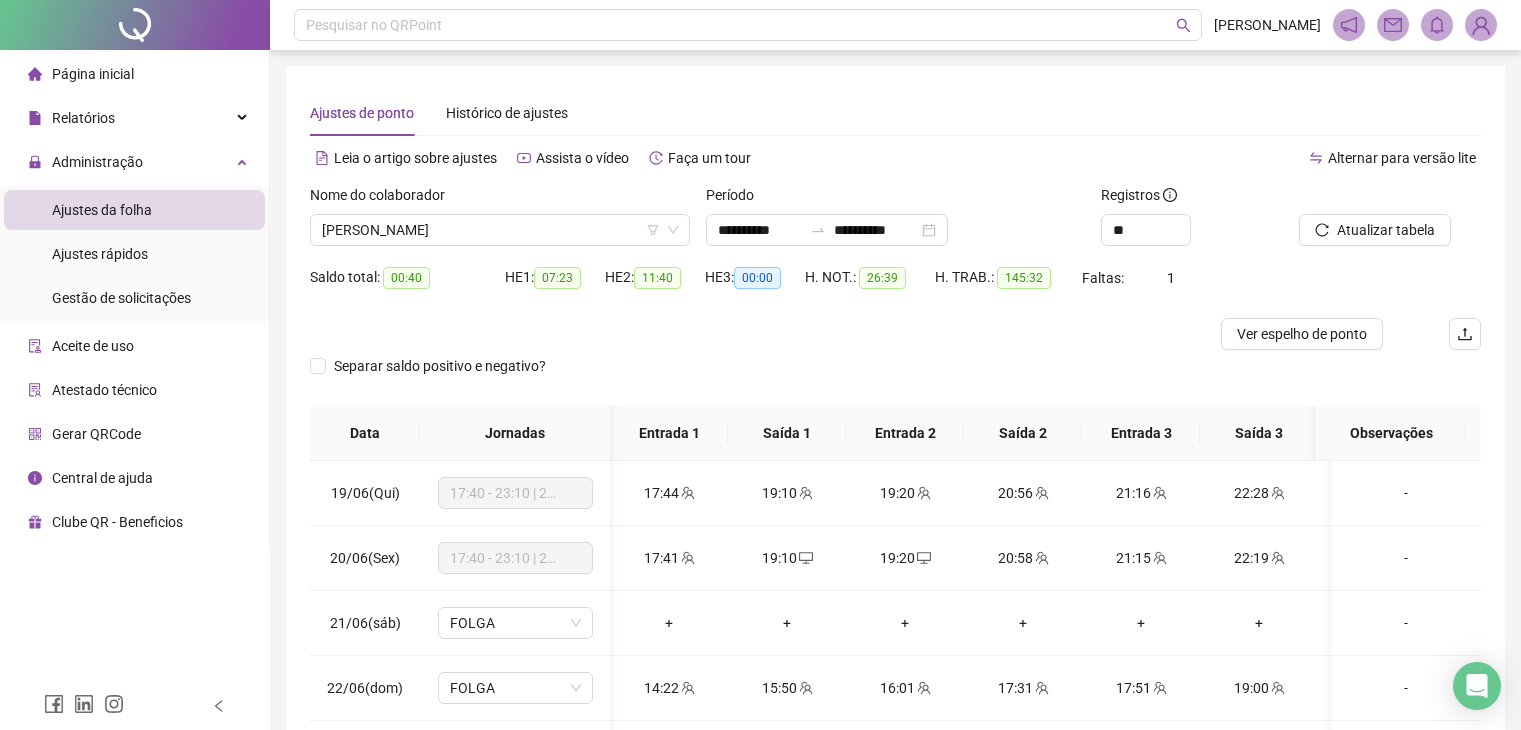 scroll, scrollTop: 64, scrollLeft: 0, axis: vertical 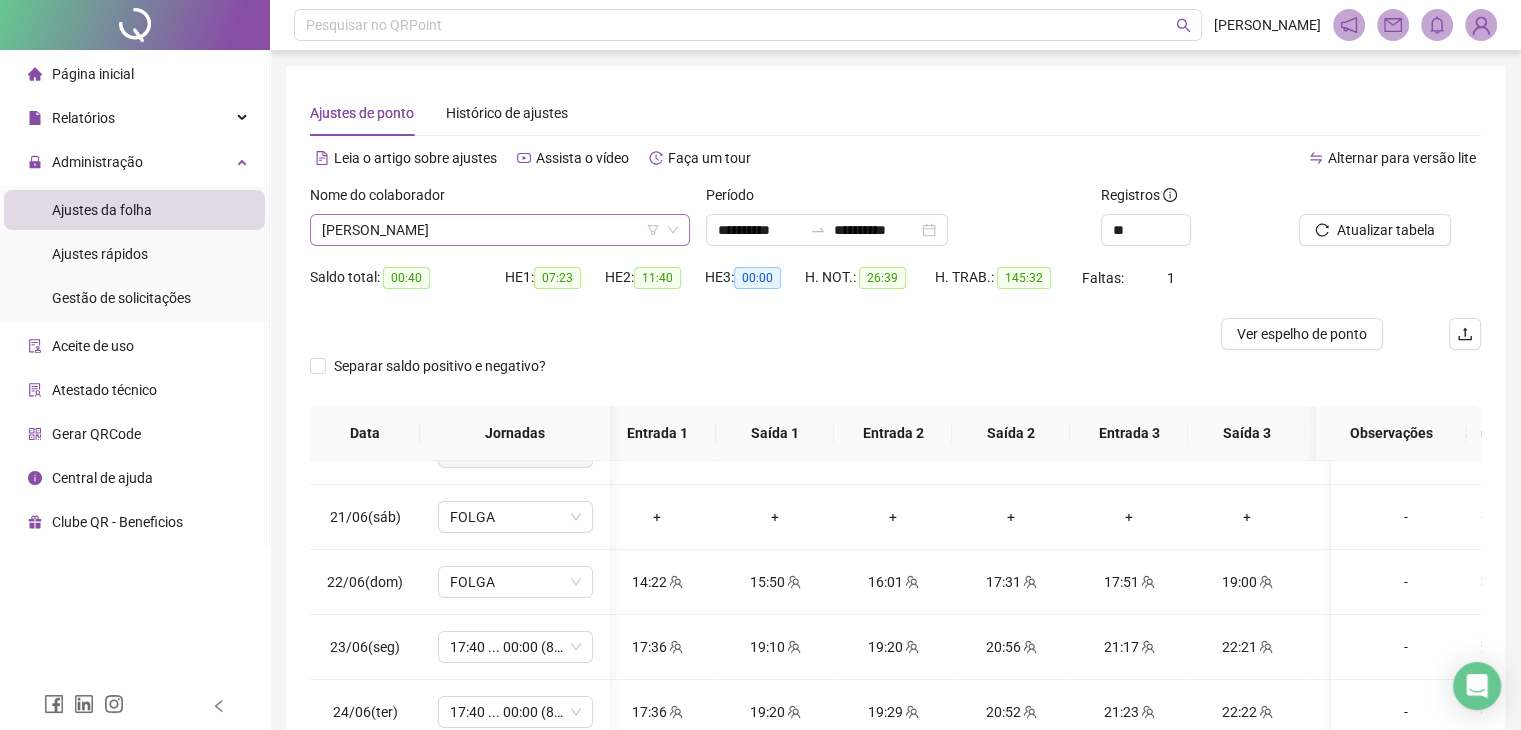 click on "[PERSON_NAME]" at bounding box center [500, 230] 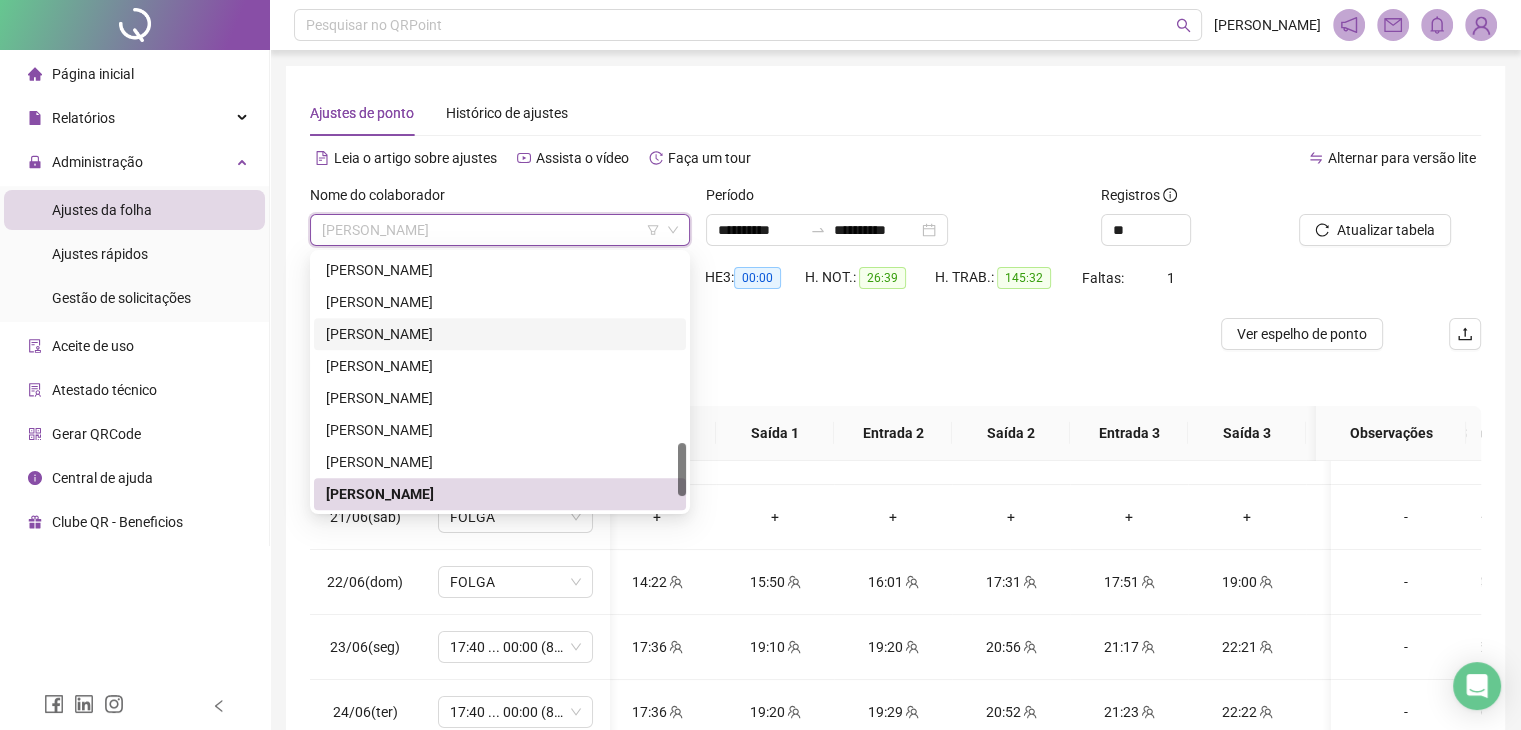 click on "[PERSON_NAME]" at bounding box center (500, 334) 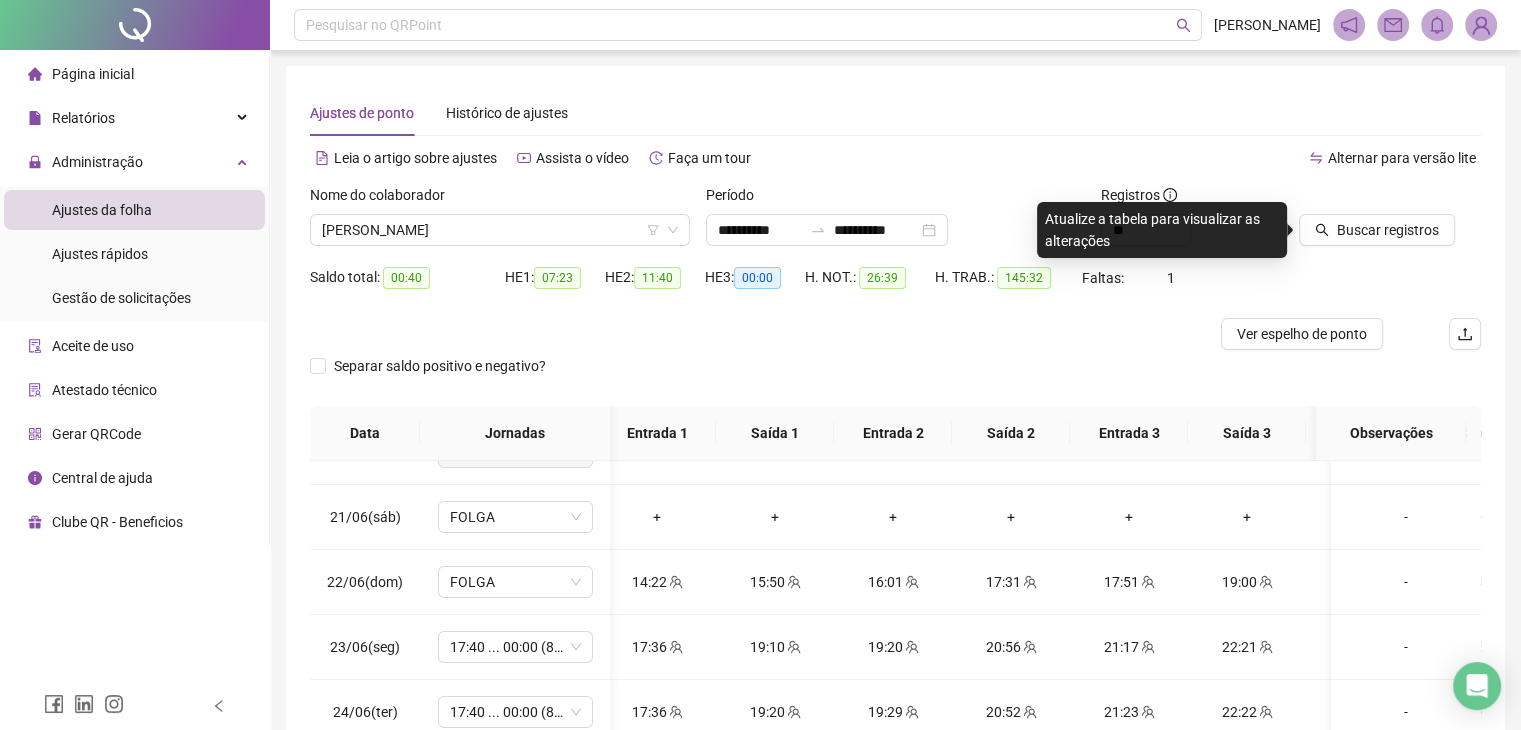 drag, startPoint x: 1030, startPoint y: 113, endPoint x: 1015, endPoint y: 109, distance: 15.524175 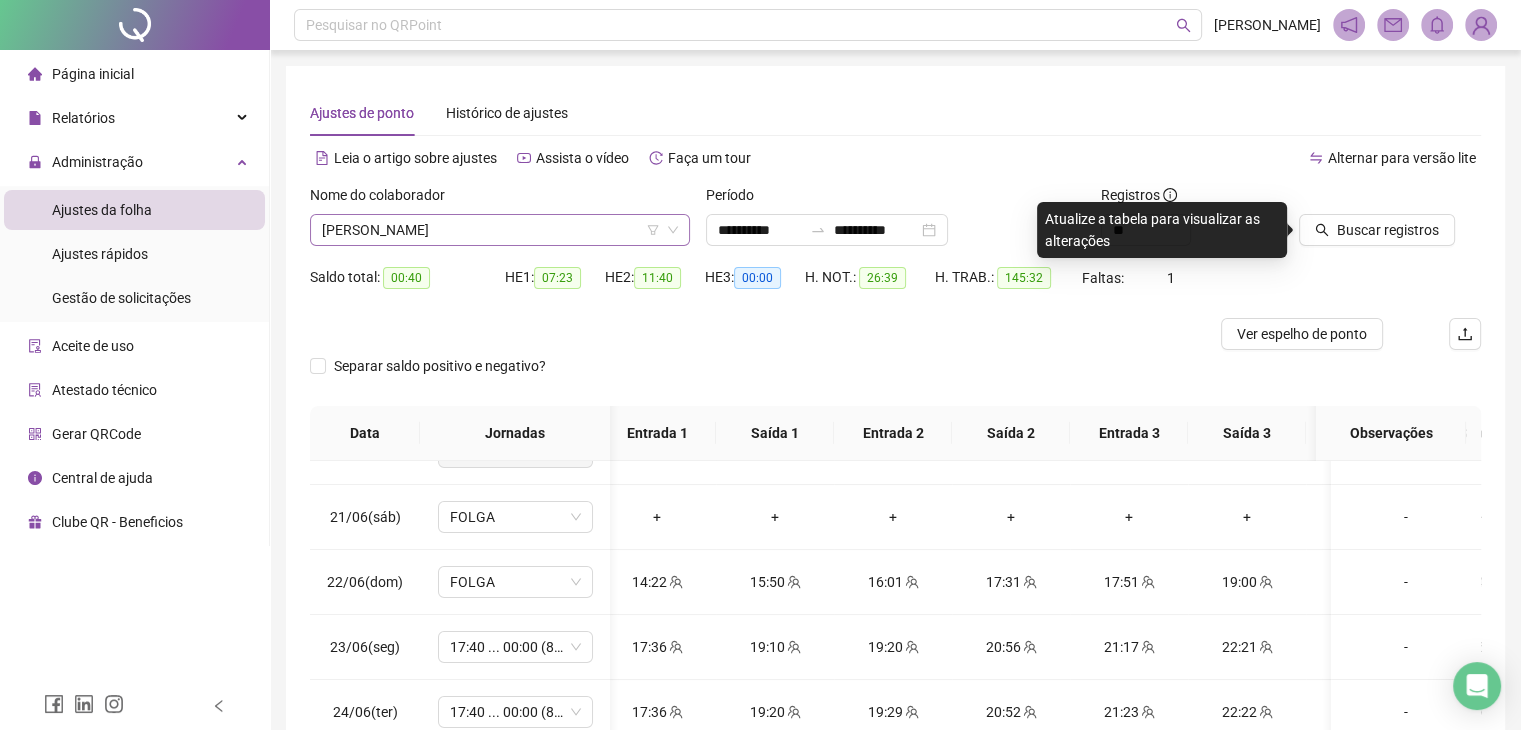 click on "[PERSON_NAME]" at bounding box center [500, 230] 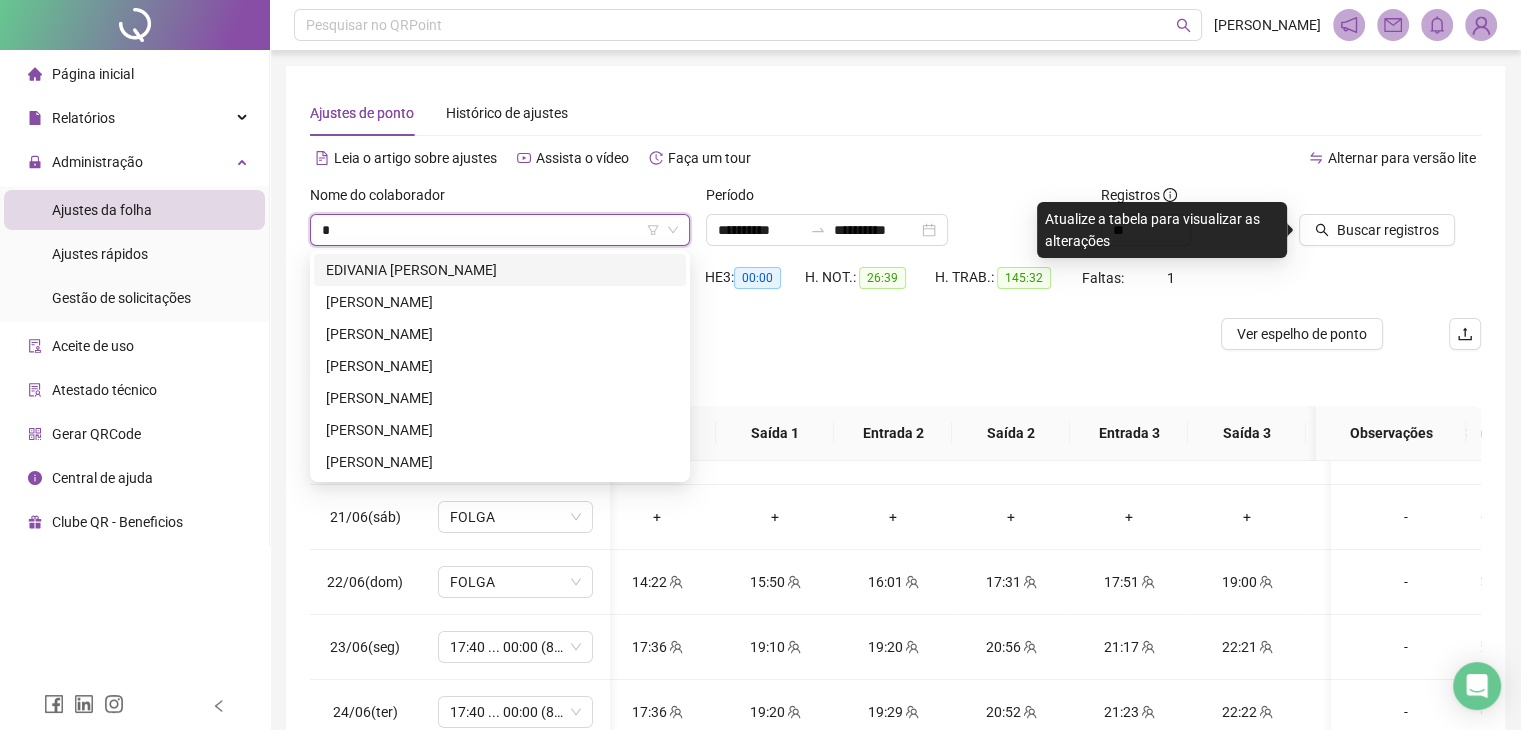 scroll, scrollTop: 0, scrollLeft: 0, axis: both 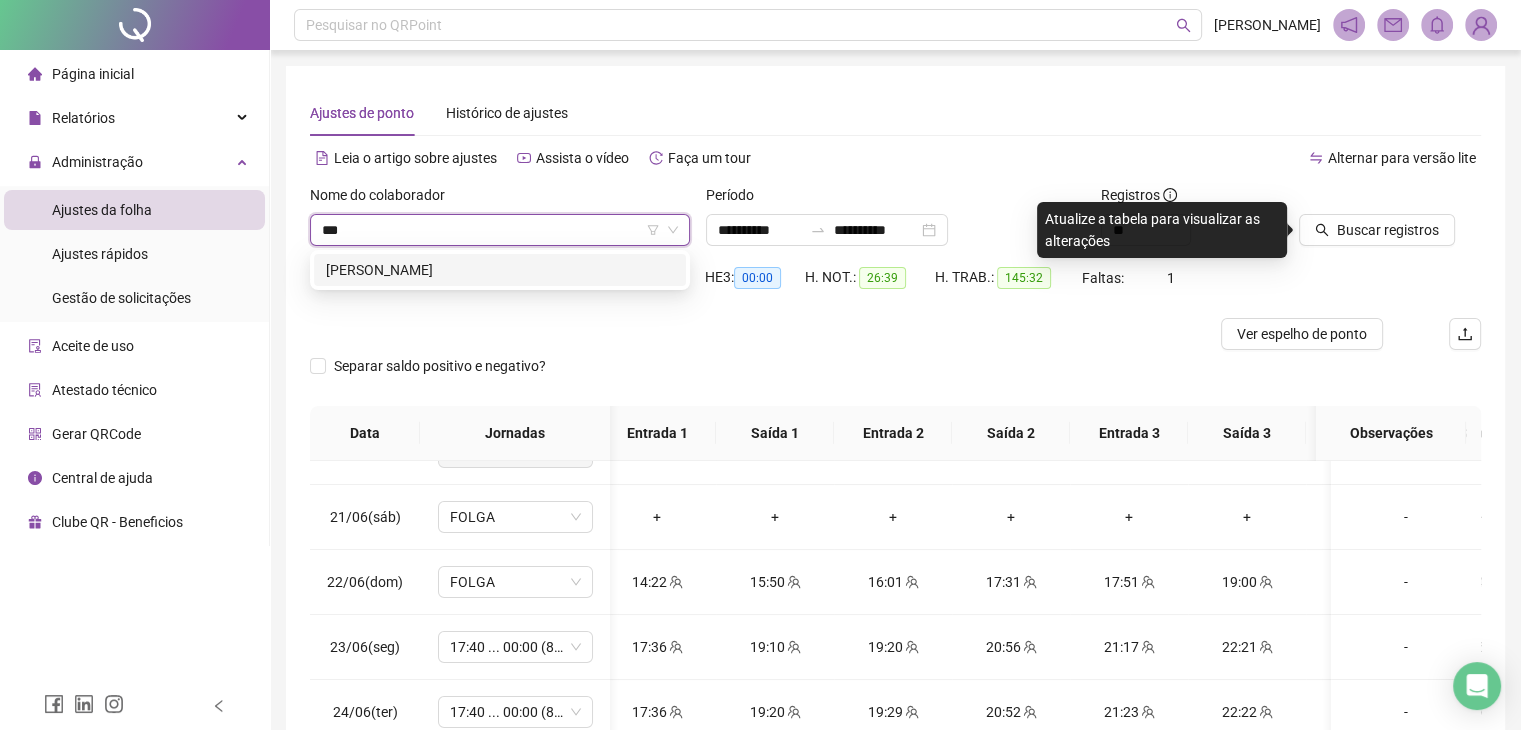 type on "****" 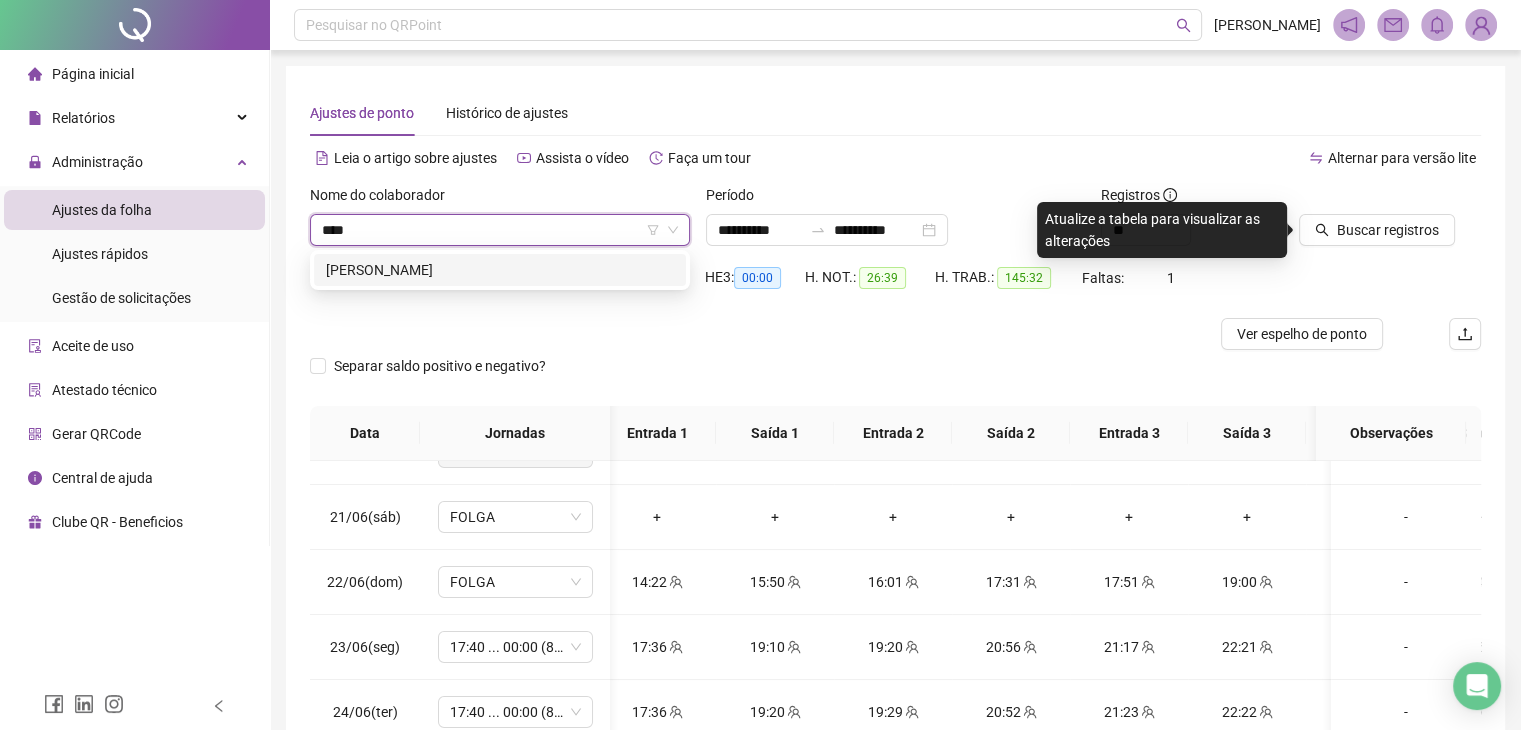 drag, startPoint x: 487, startPoint y: 268, endPoint x: 518, endPoint y: 267, distance: 31.016125 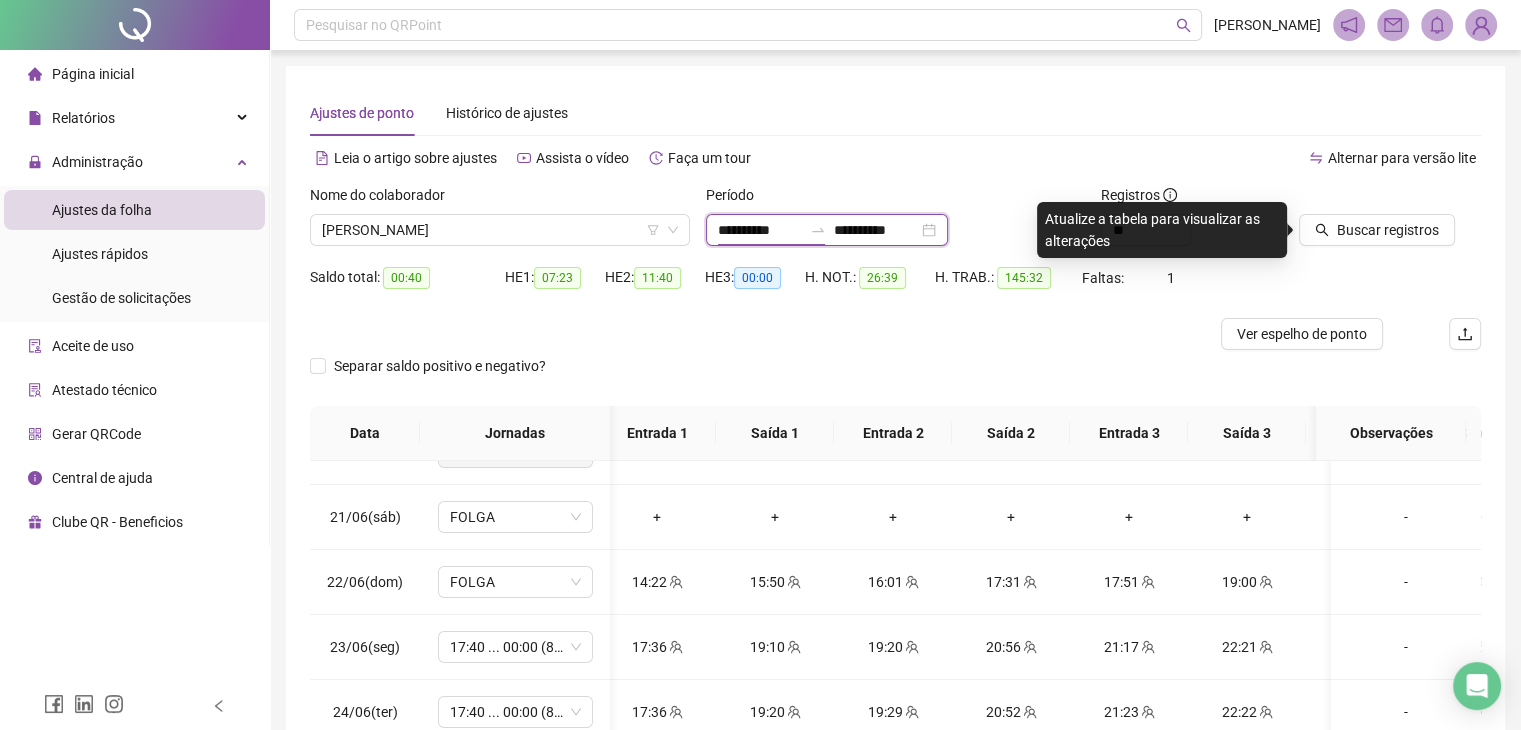 click on "**********" at bounding box center (760, 230) 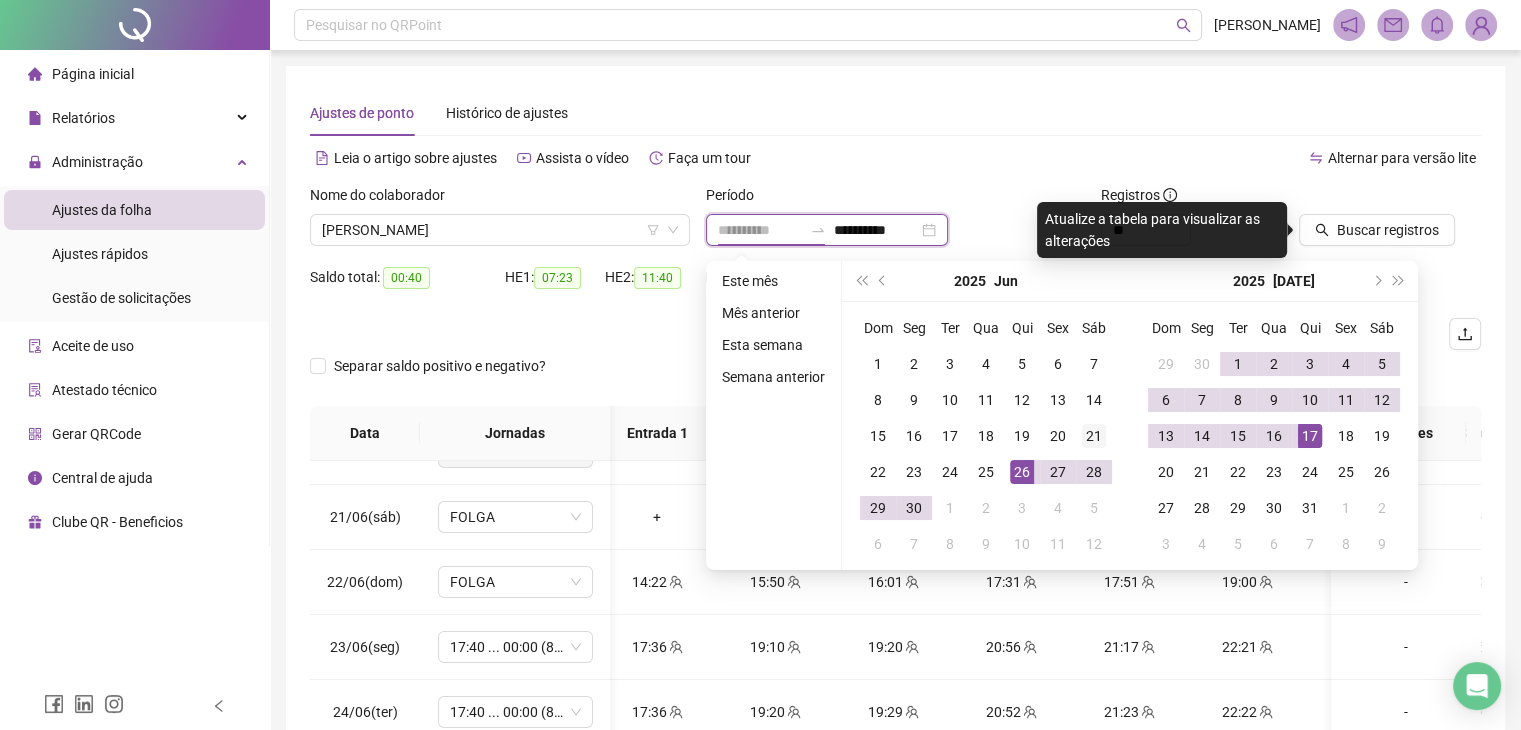 type on "**********" 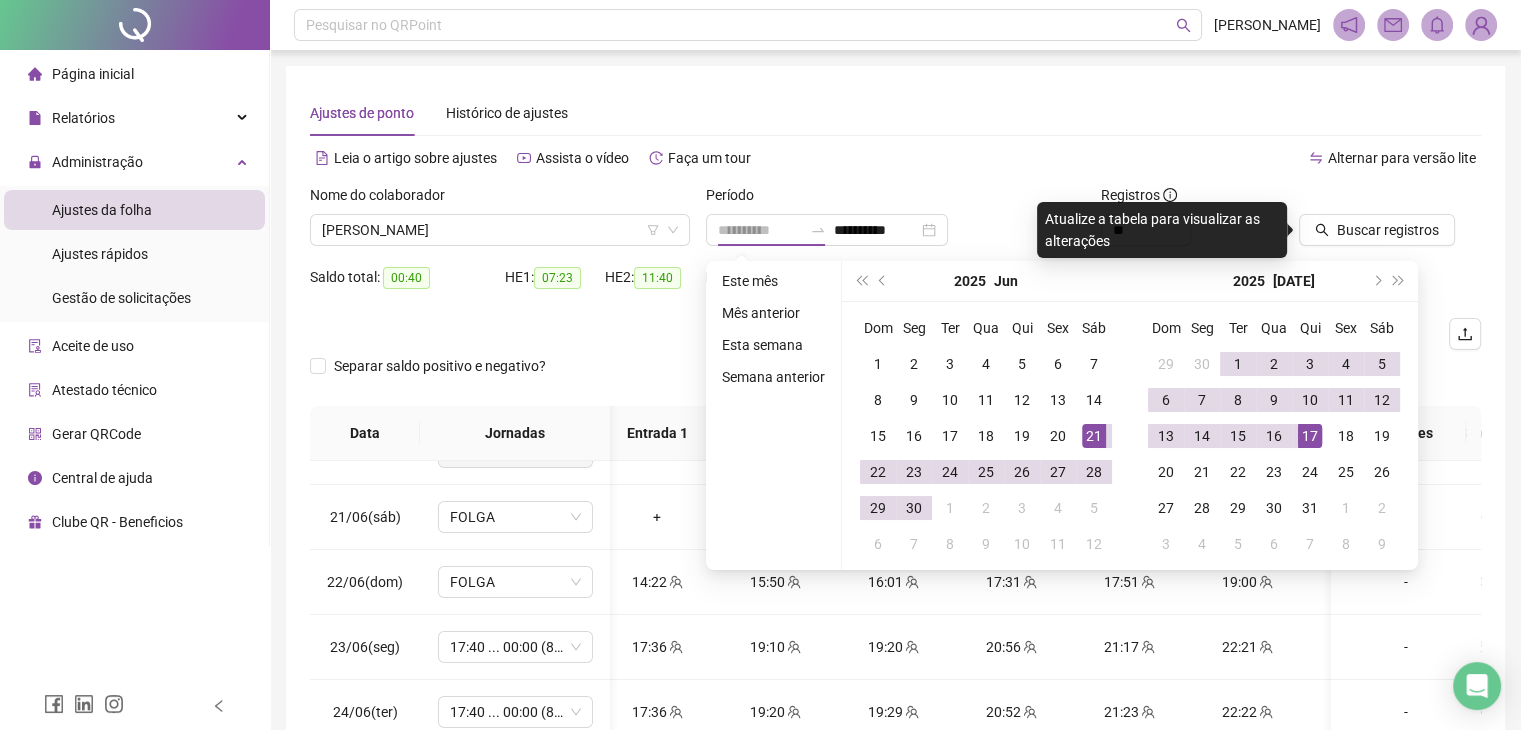 click on "21" at bounding box center [1094, 436] 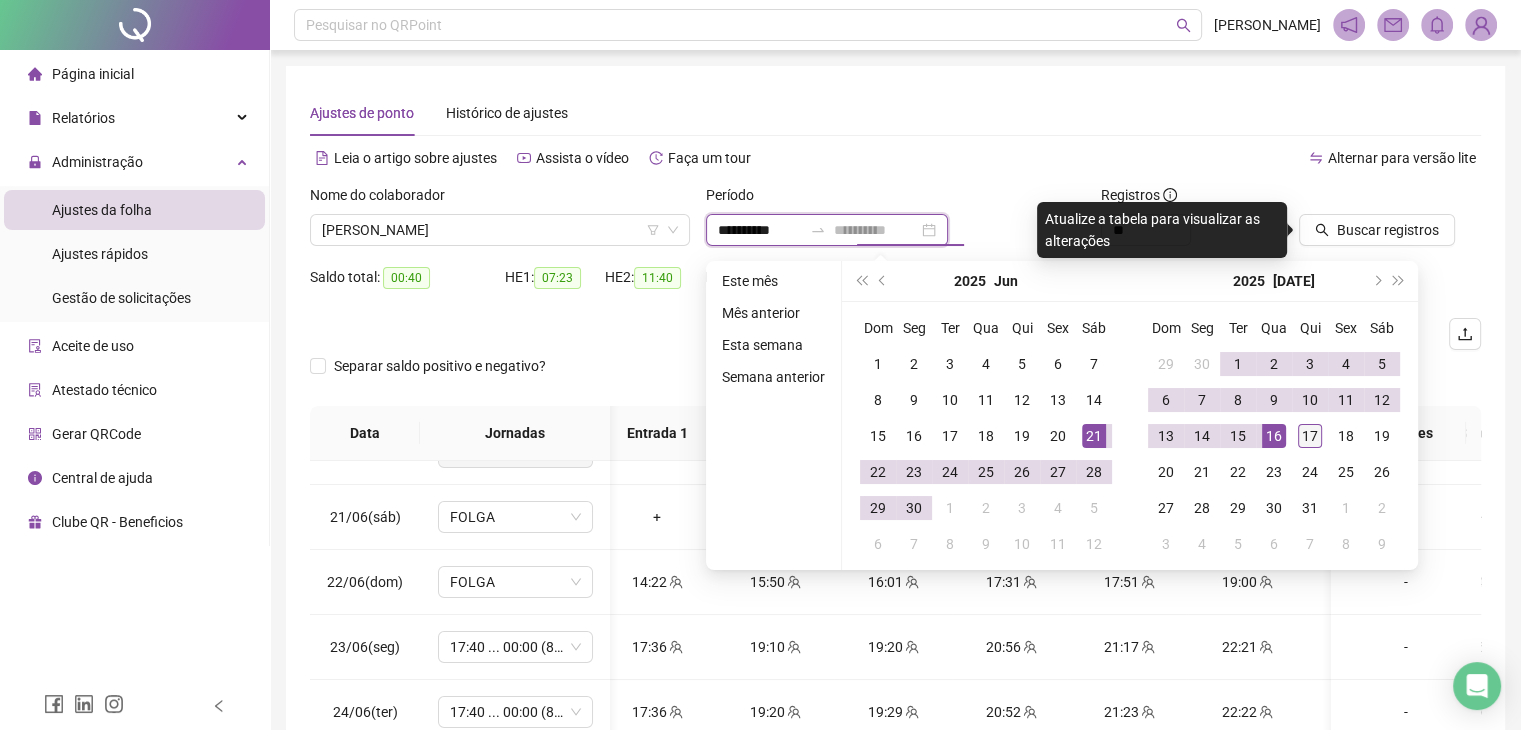 type on "**********" 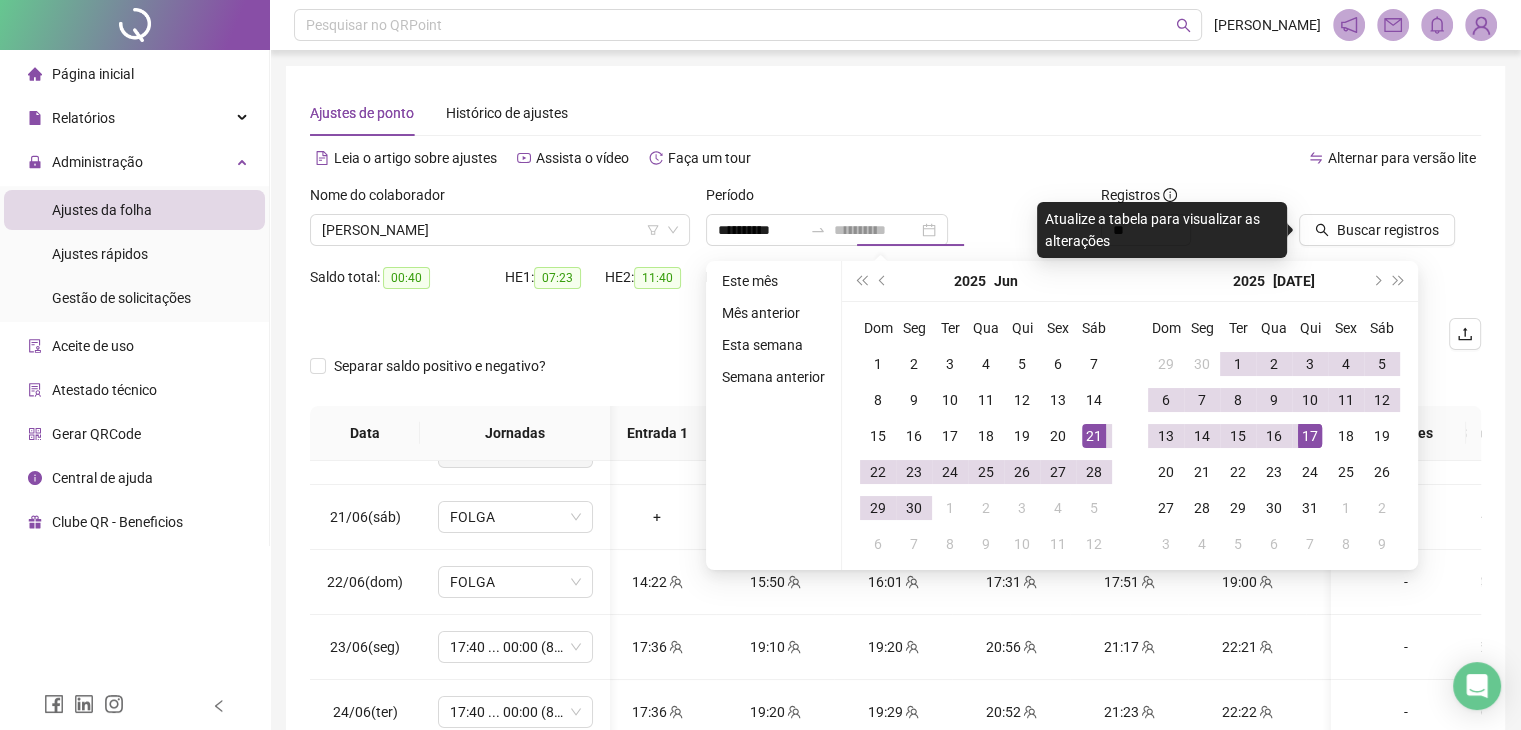click on "17" at bounding box center (1310, 436) 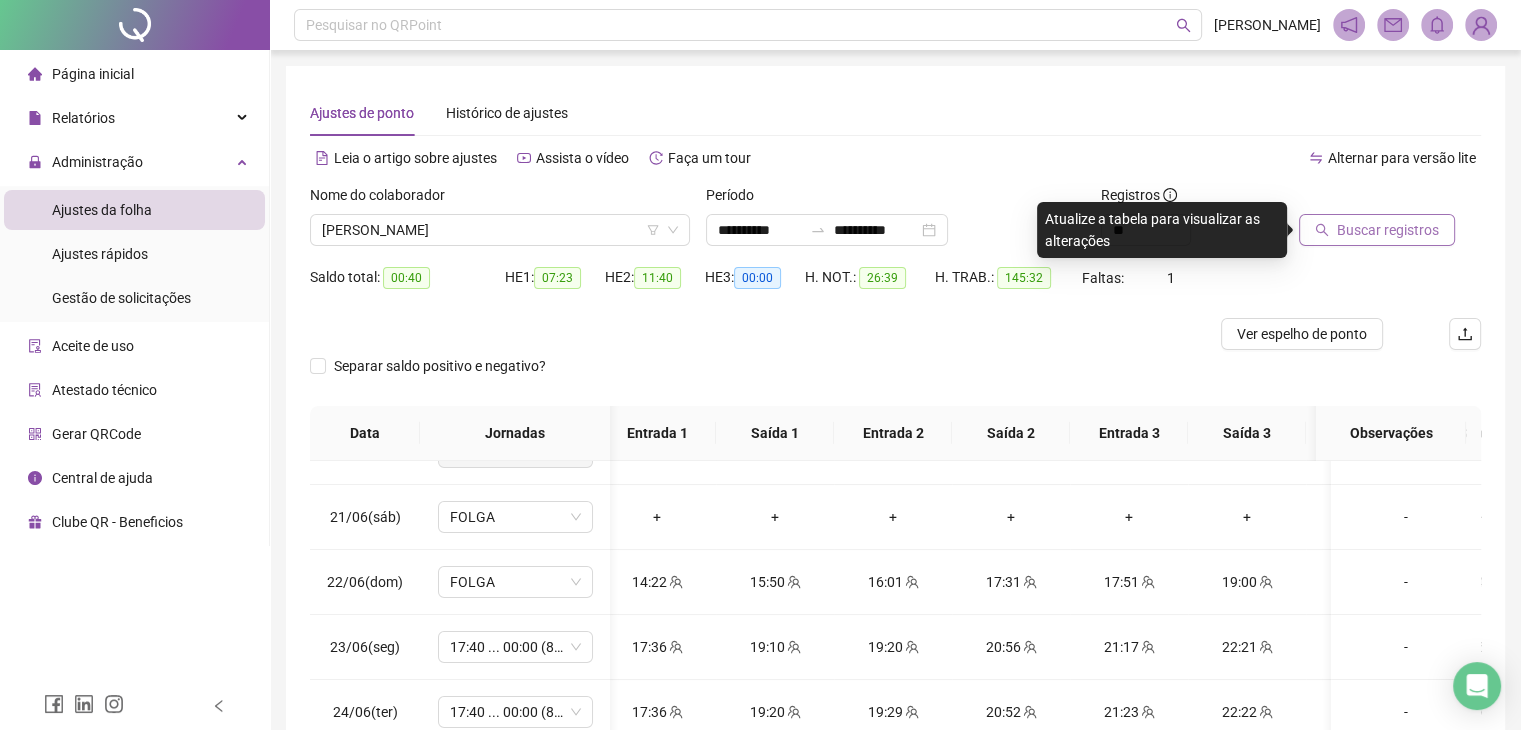 click on "Buscar registros" at bounding box center (1388, 230) 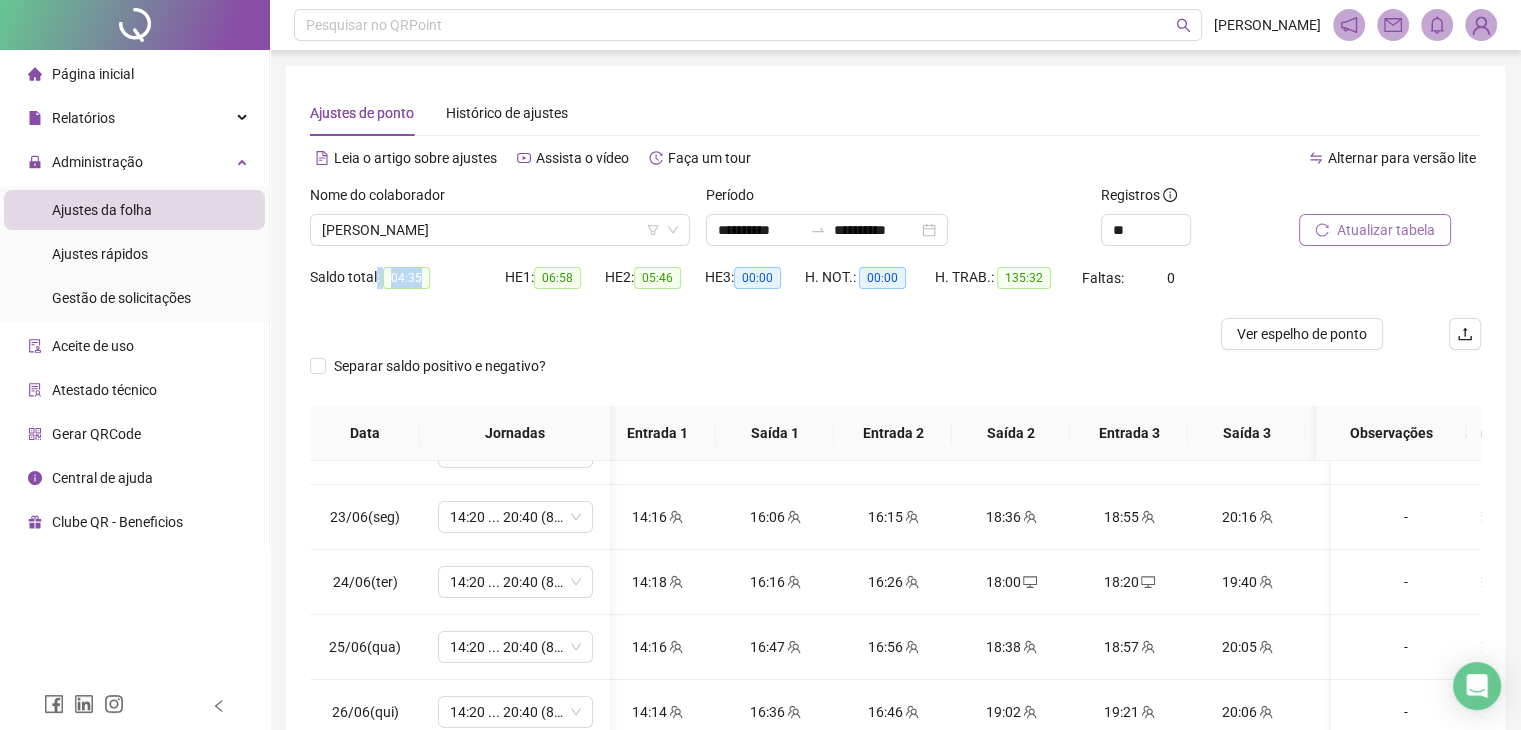 drag, startPoint x: 376, startPoint y: 274, endPoint x: 431, endPoint y: 279, distance: 55.226807 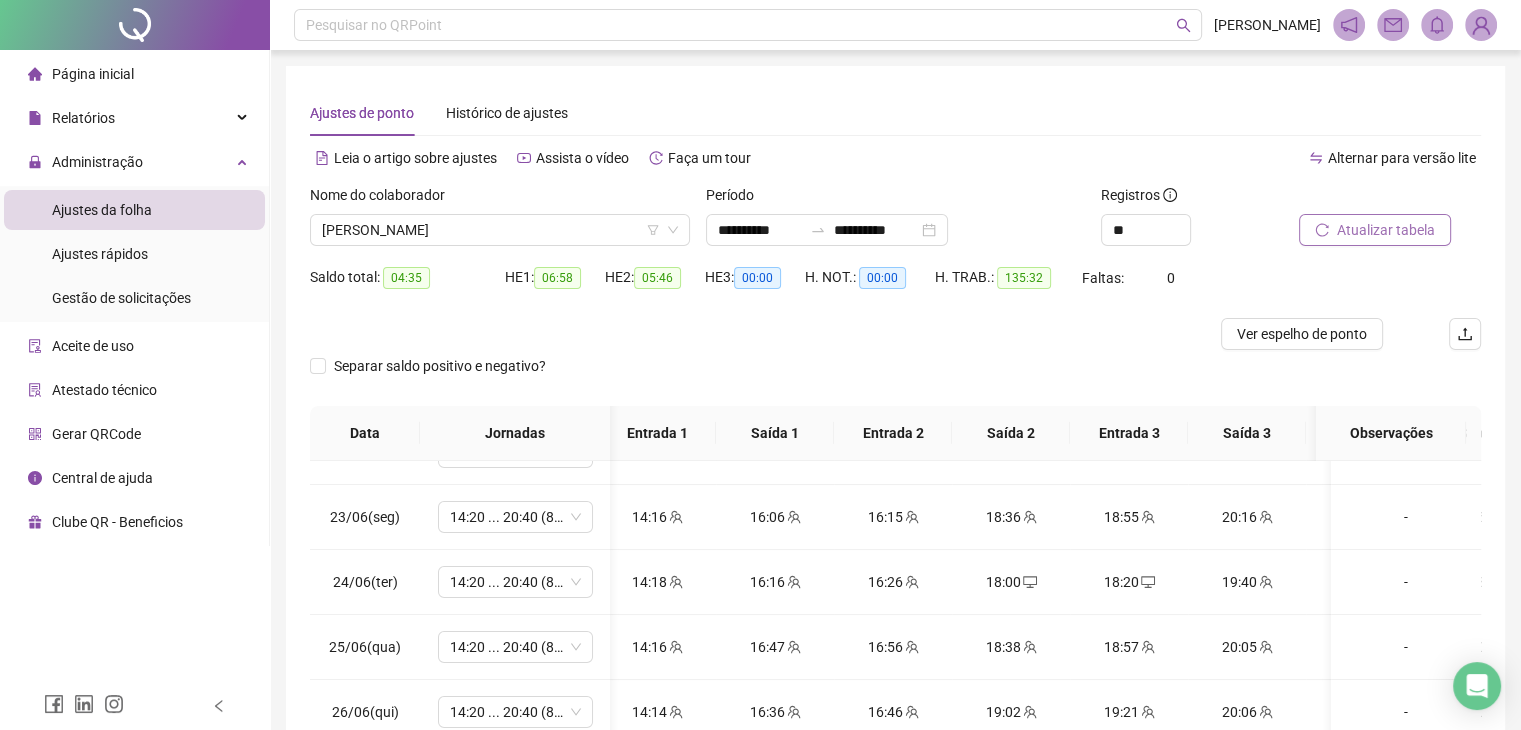 click on "HE 1:   06:58" at bounding box center (555, 290) 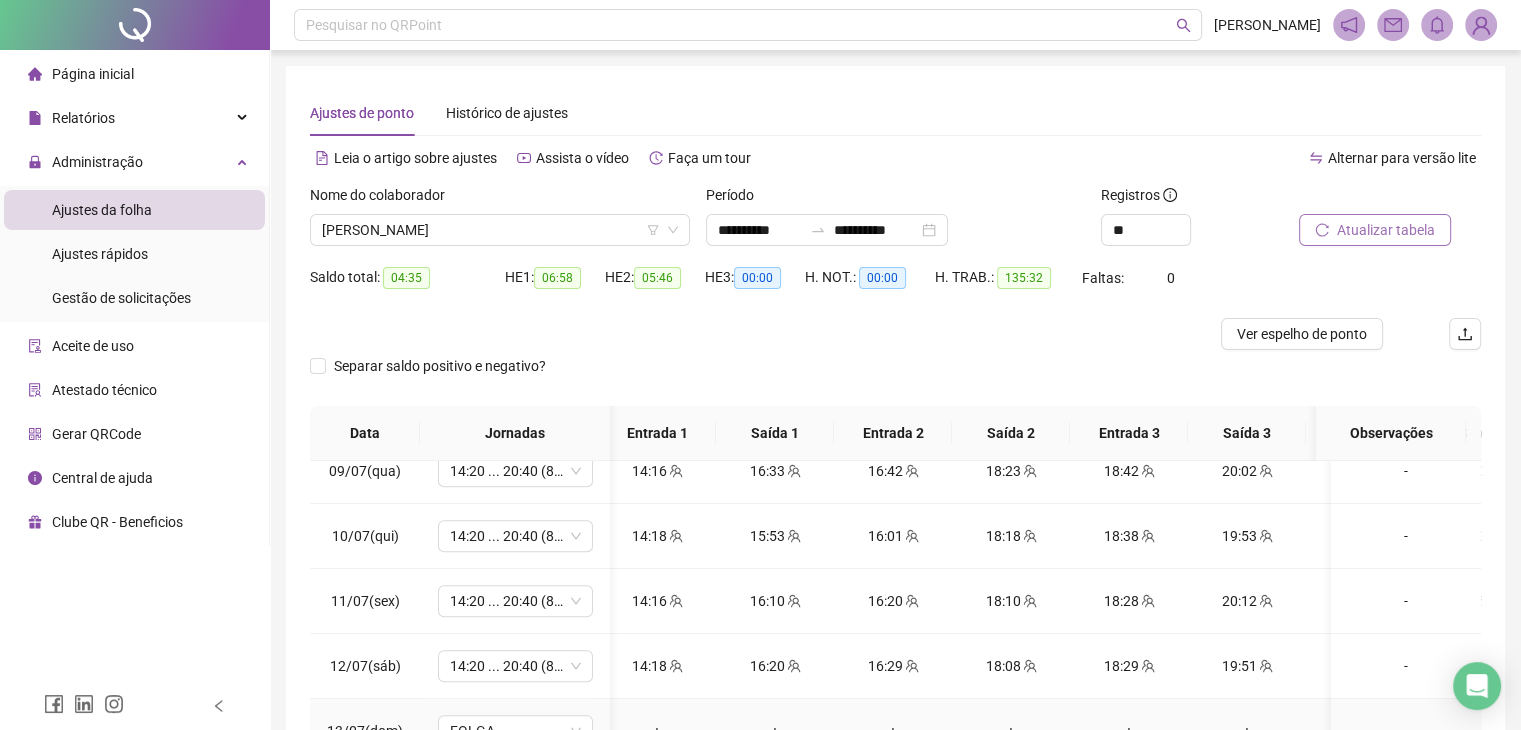scroll, scrollTop: 1337, scrollLeft: 12, axis: both 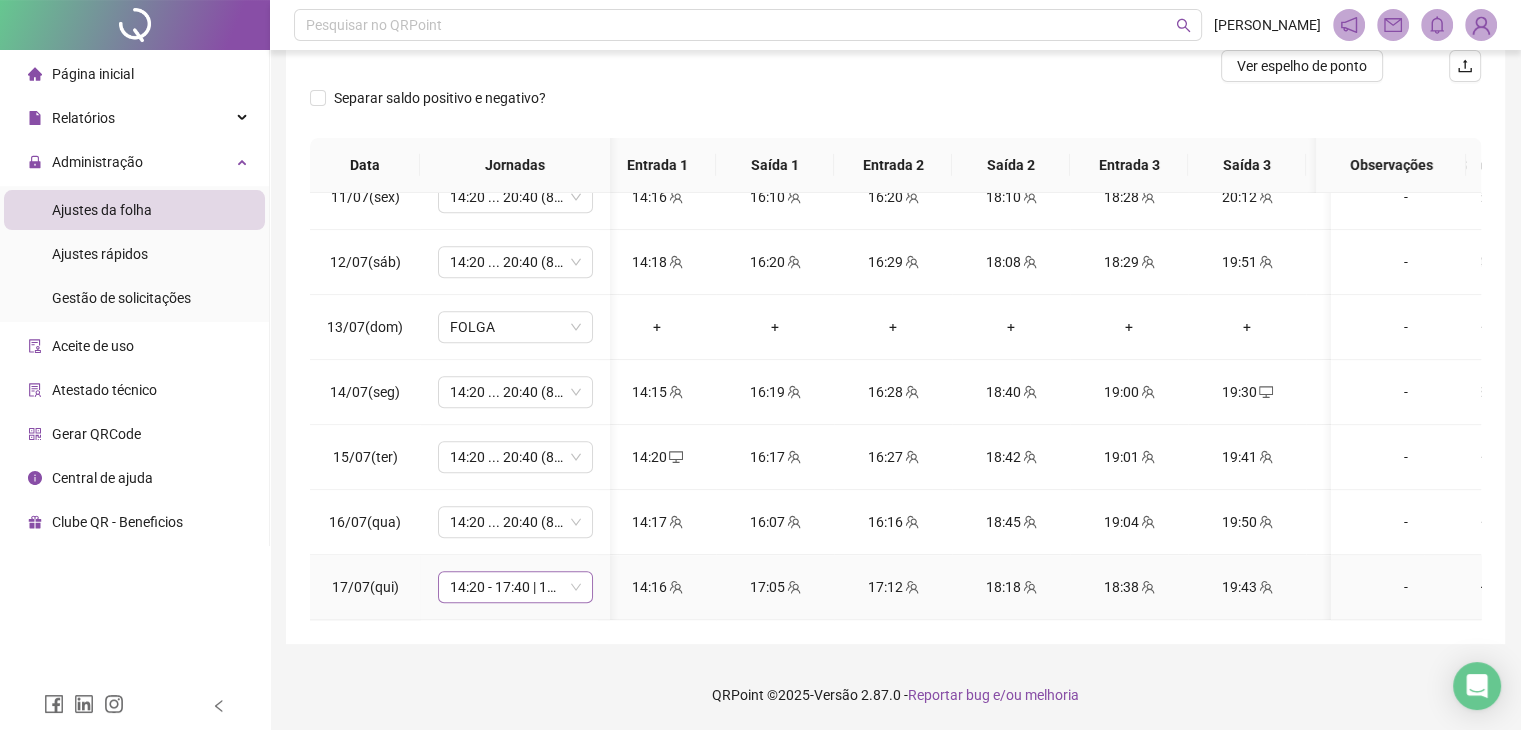 click on "14:20 - 17:40 | 18:00 - 20:40" at bounding box center [515, 587] 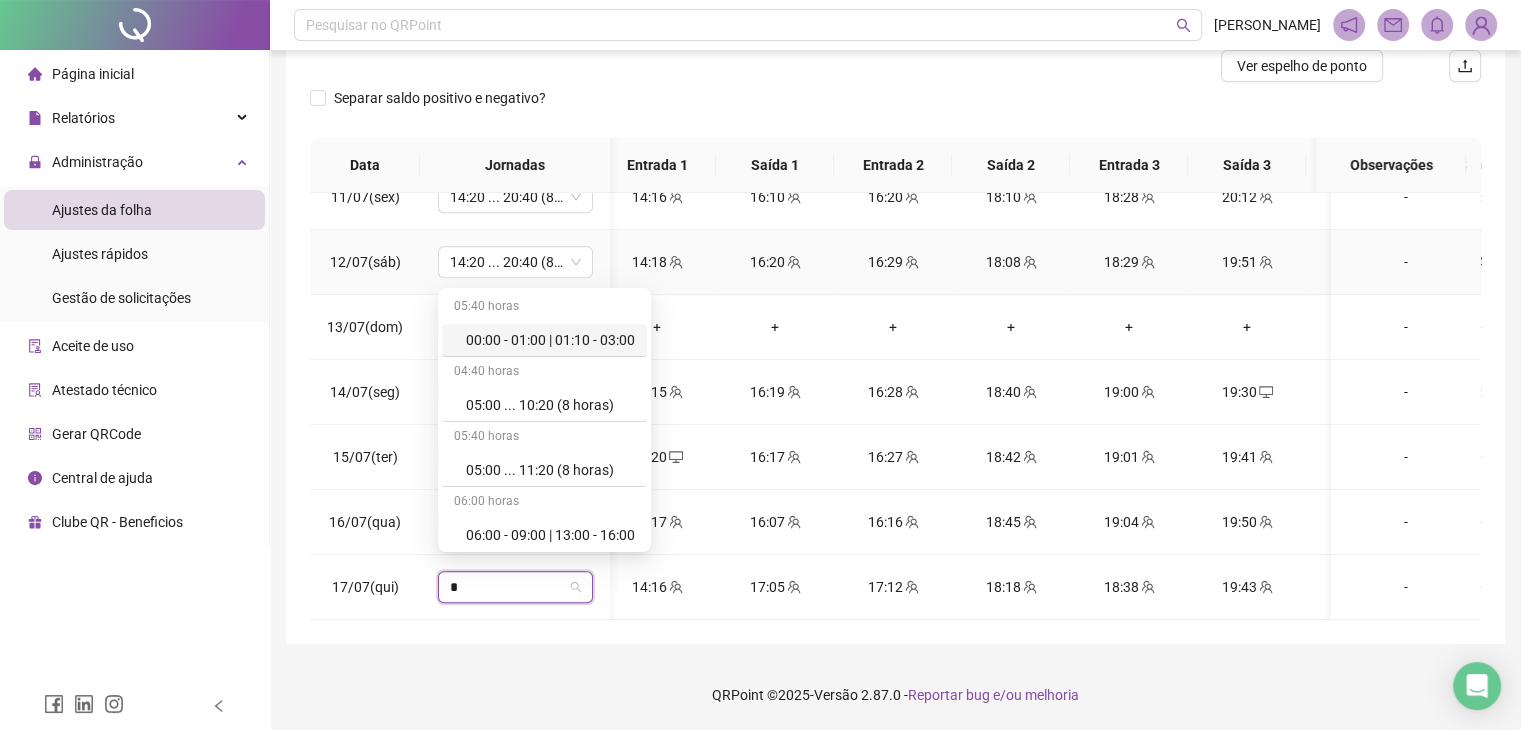 type on "**" 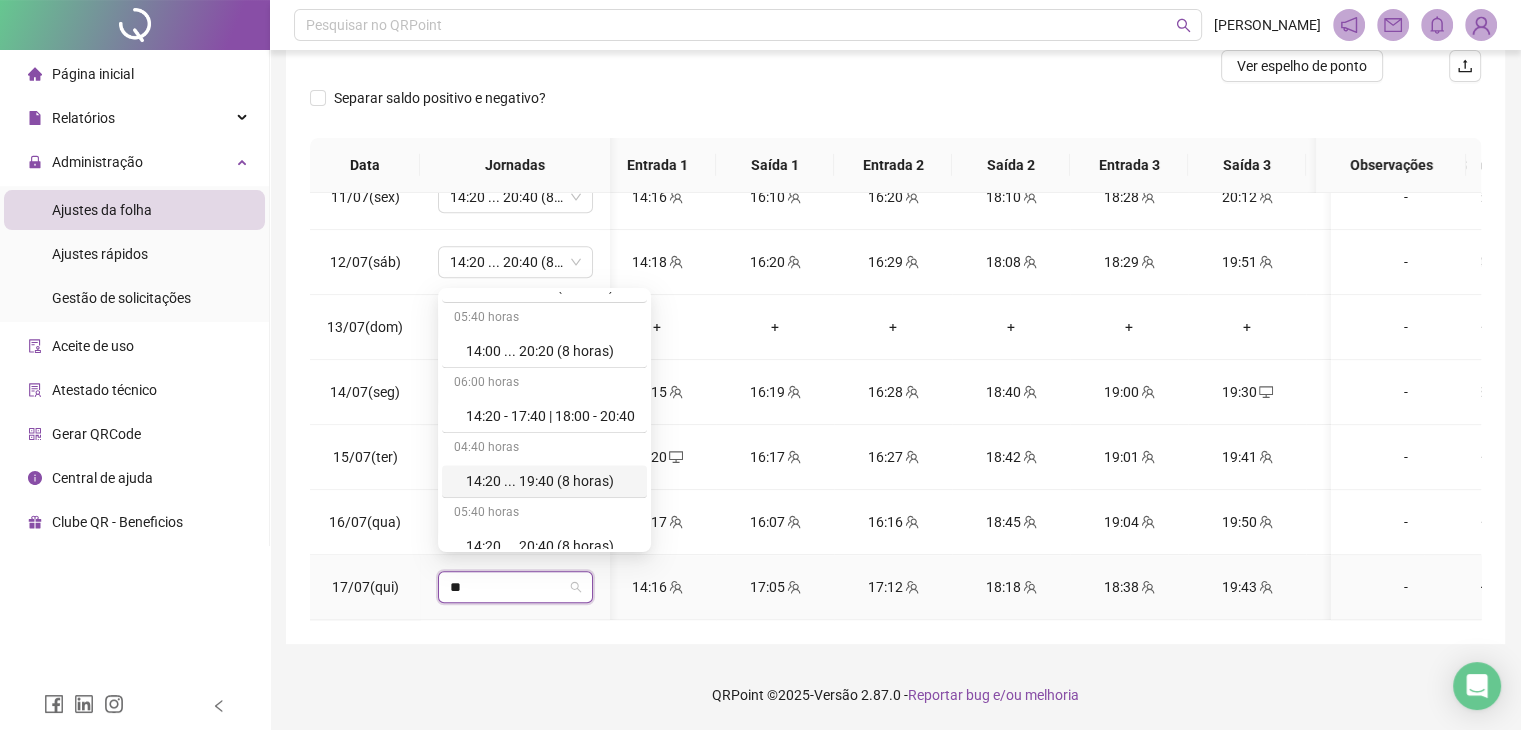scroll, scrollTop: 1817, scrollLeft: 0, axis: vertical 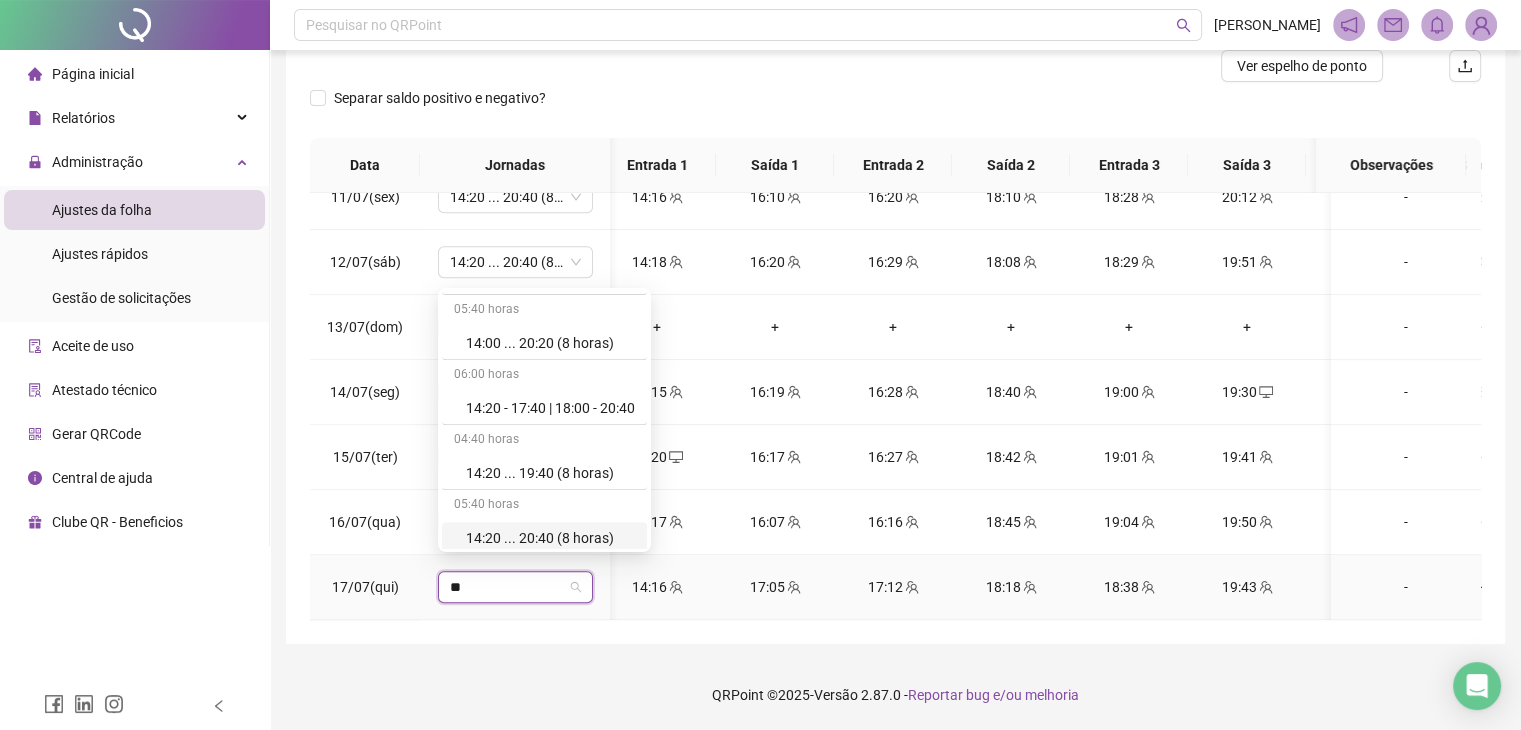click on "14:20 ... 20:40 (8 horas)" at bounding box center (550, 538) 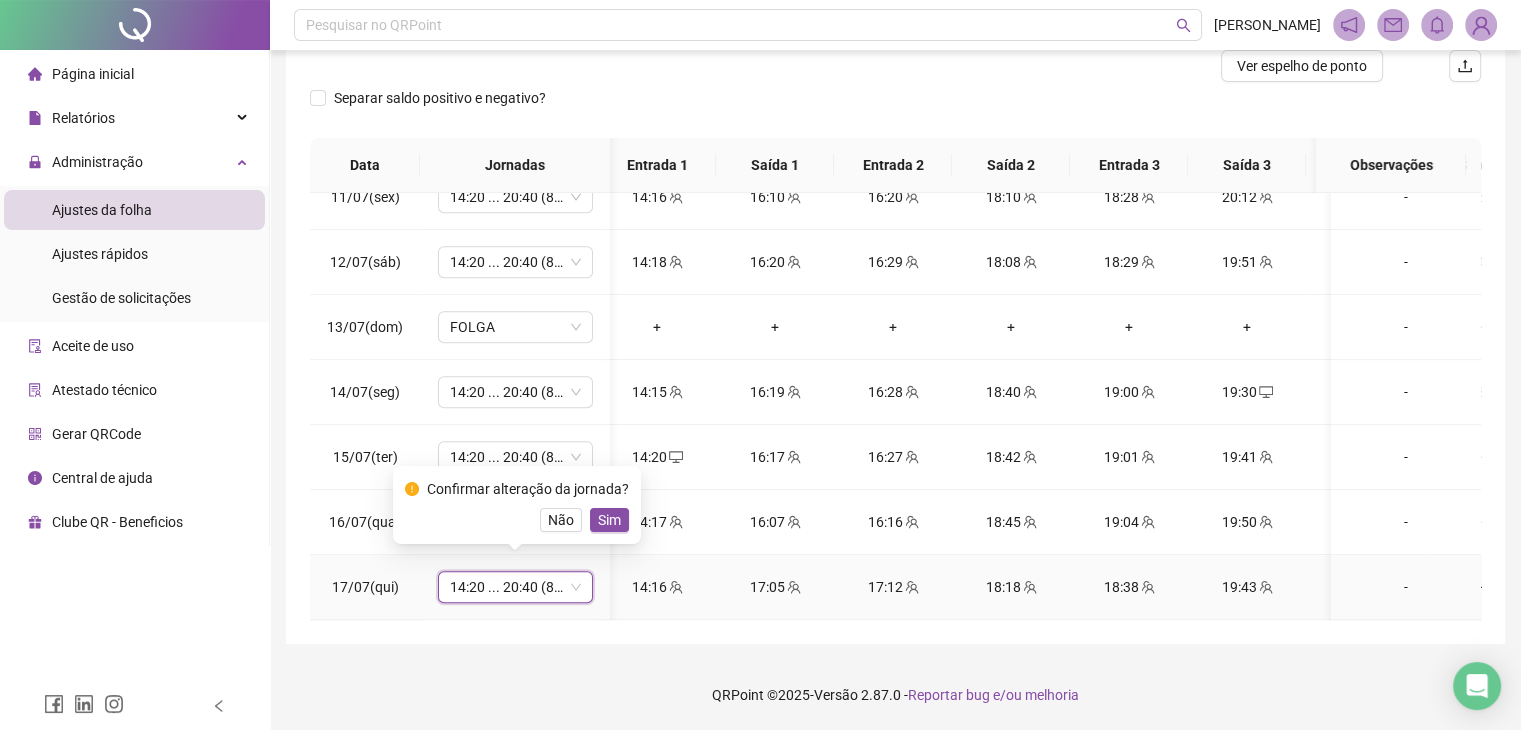 click on "Sim" at bounding box center (609, 520) 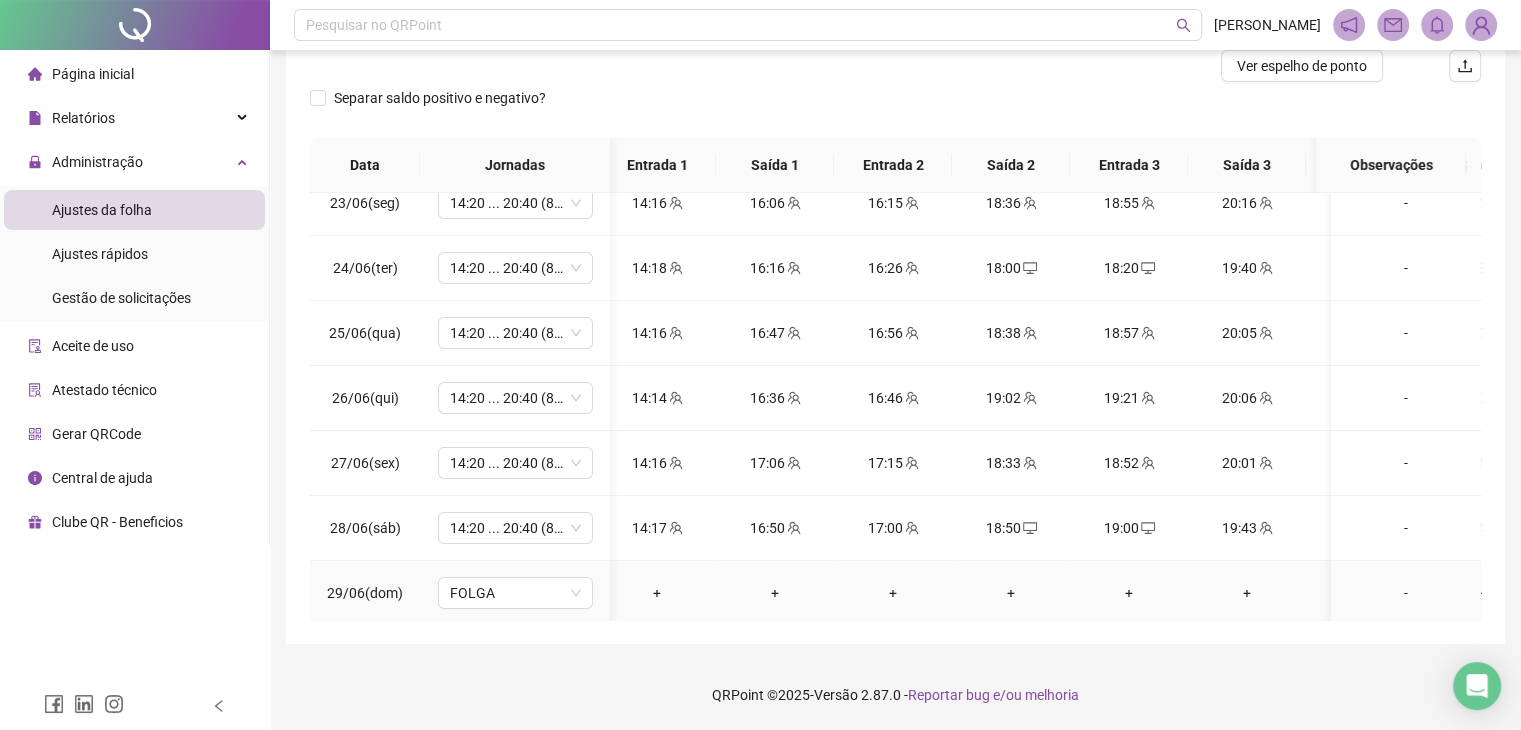 scroll, scrollTop: 0, scrollLeft: 12, axis: horizontal 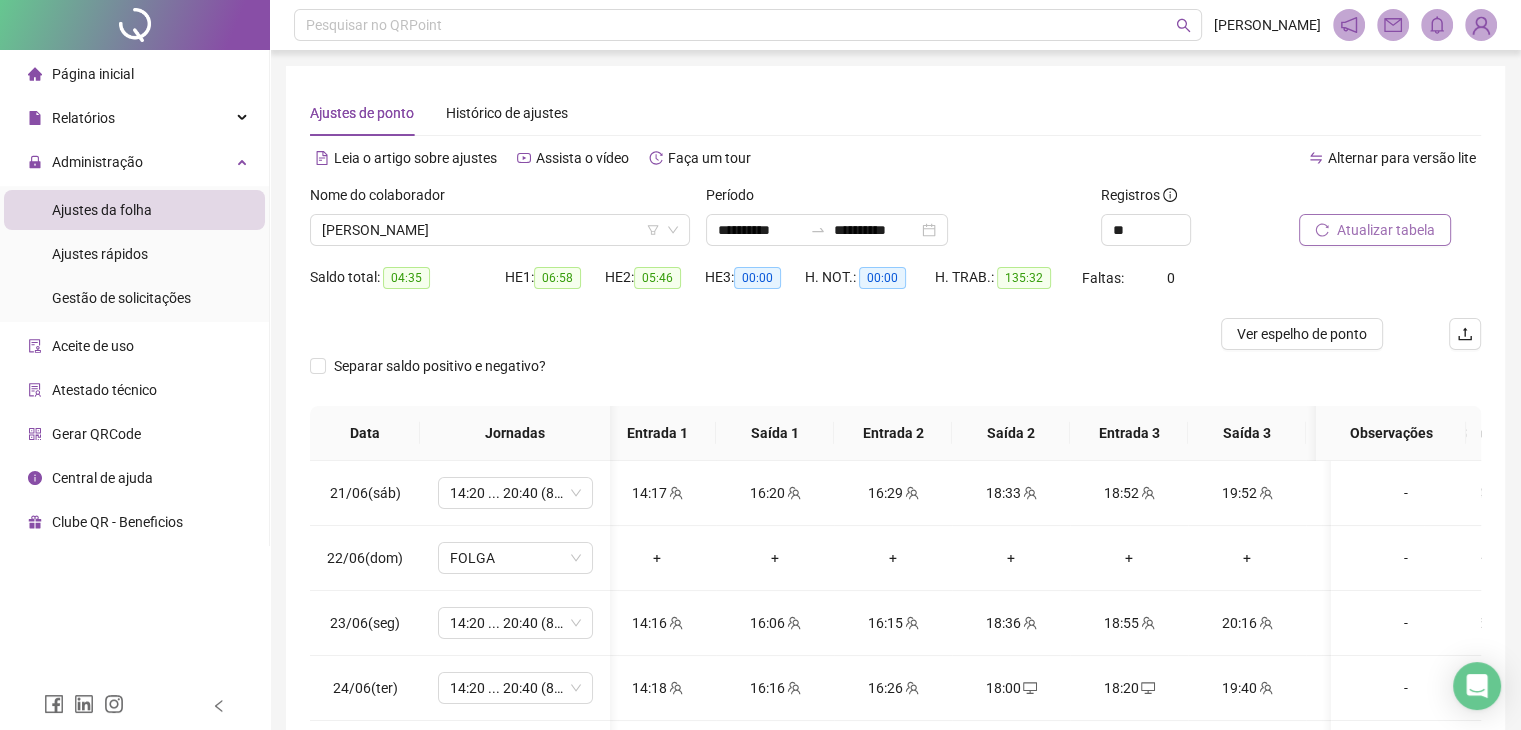 click on "Atualizar tabela" at bounding box center (1386, 230) 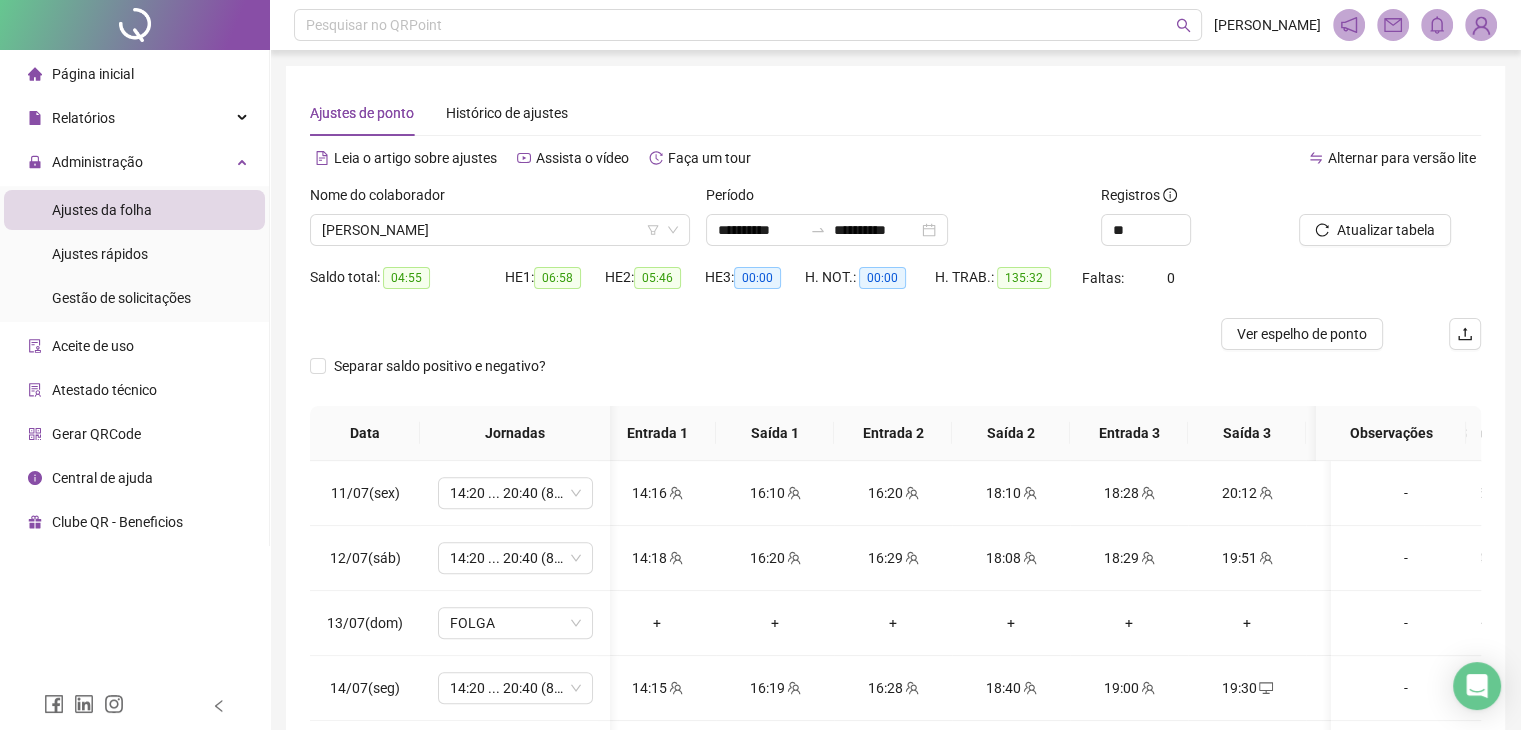 scroll, scrollTop: 1337, scrollLeft: 12, axis: both 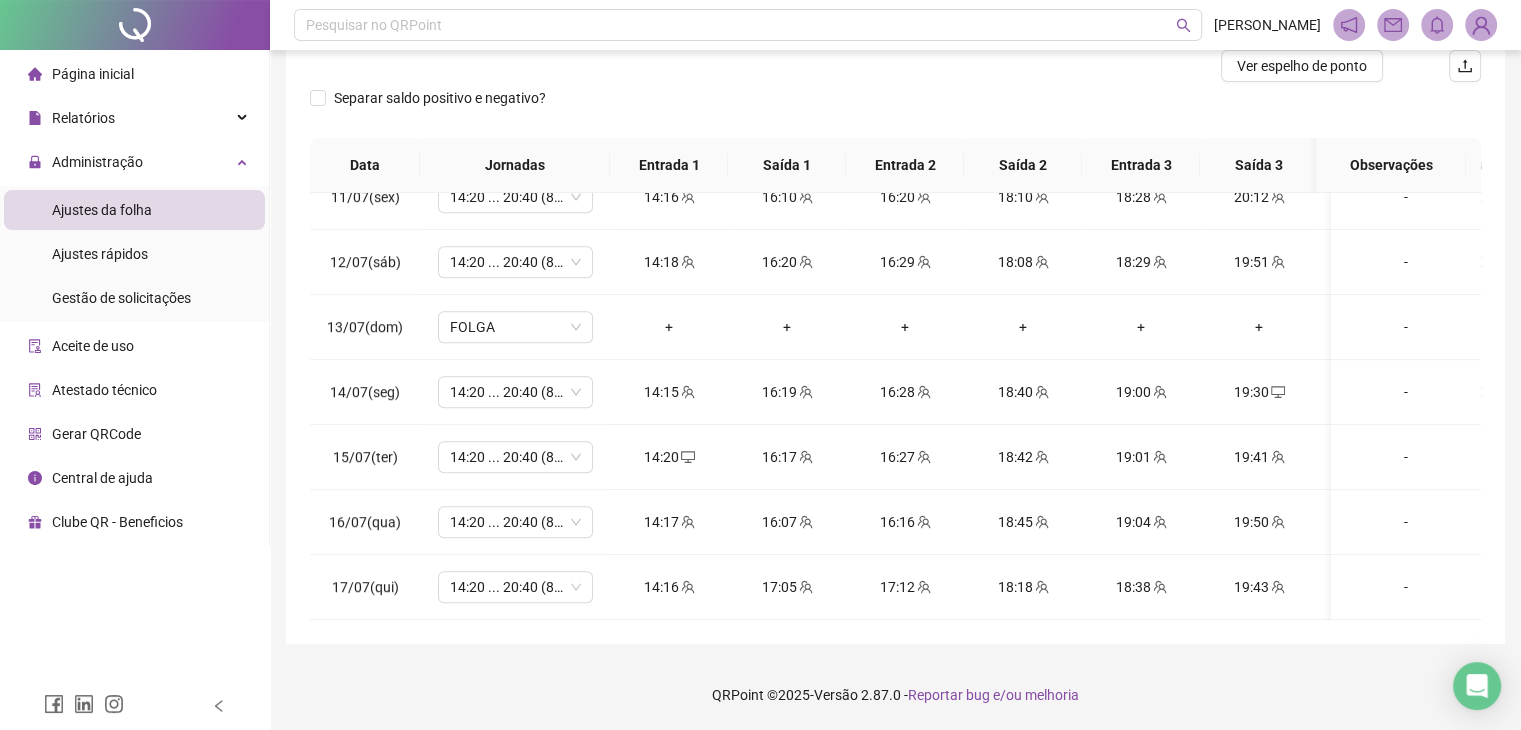 click on "**********" at bounding box center [895, 221] 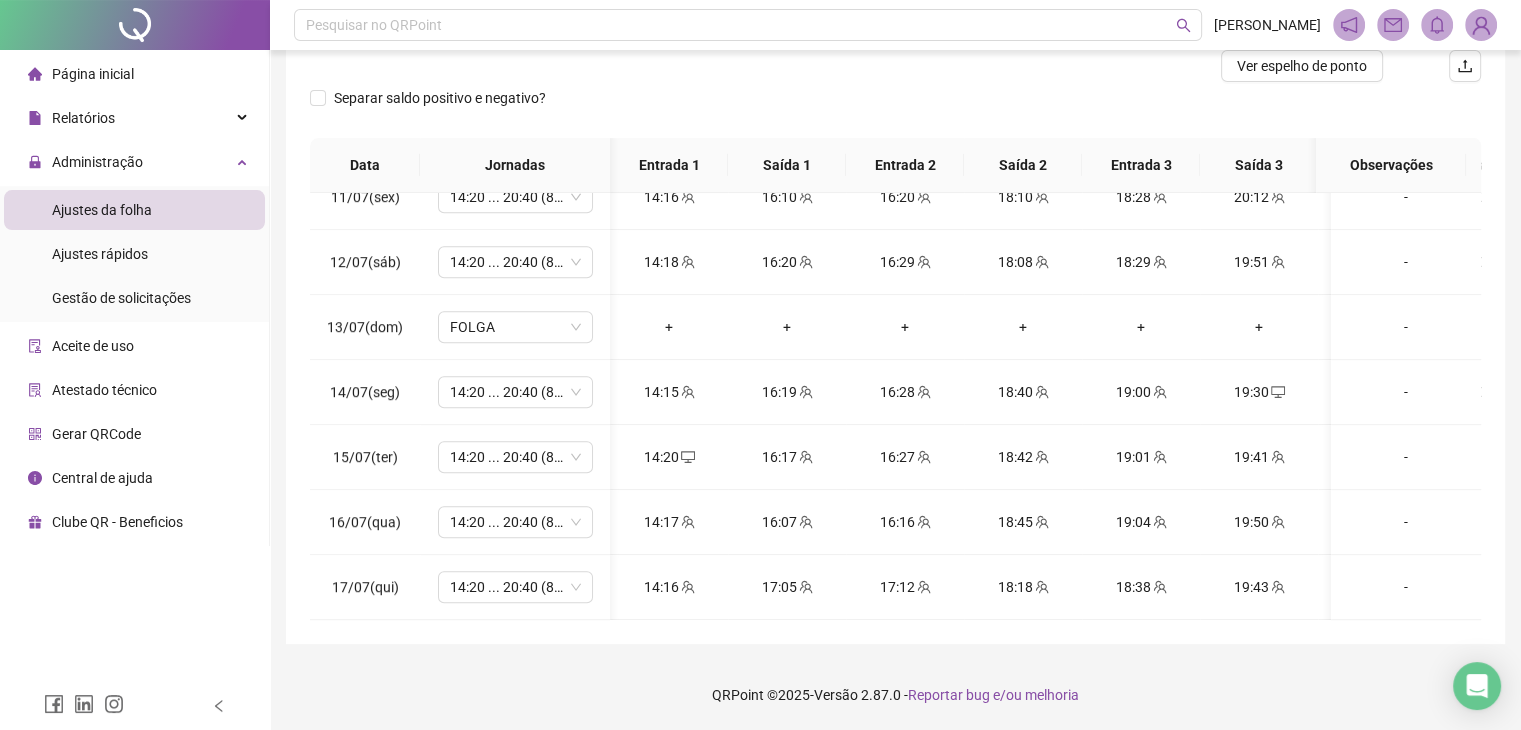 scroll, scrollTop: 1337, scrollLeft: 124, axis: both 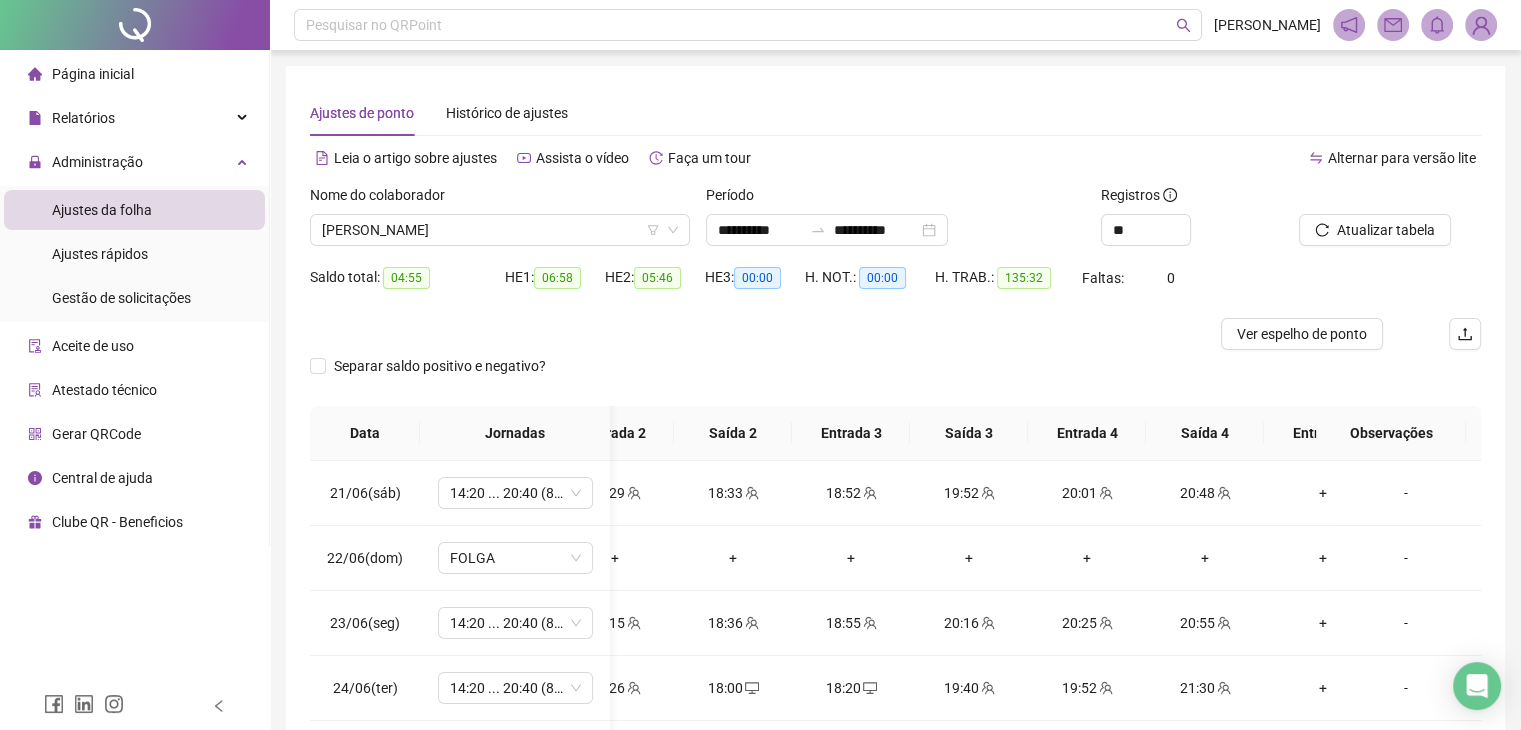 drag, startPoint x: 1354, startPoint y: 230, endPoint x: 1304, endPoint y: 265, distance: 61.03278 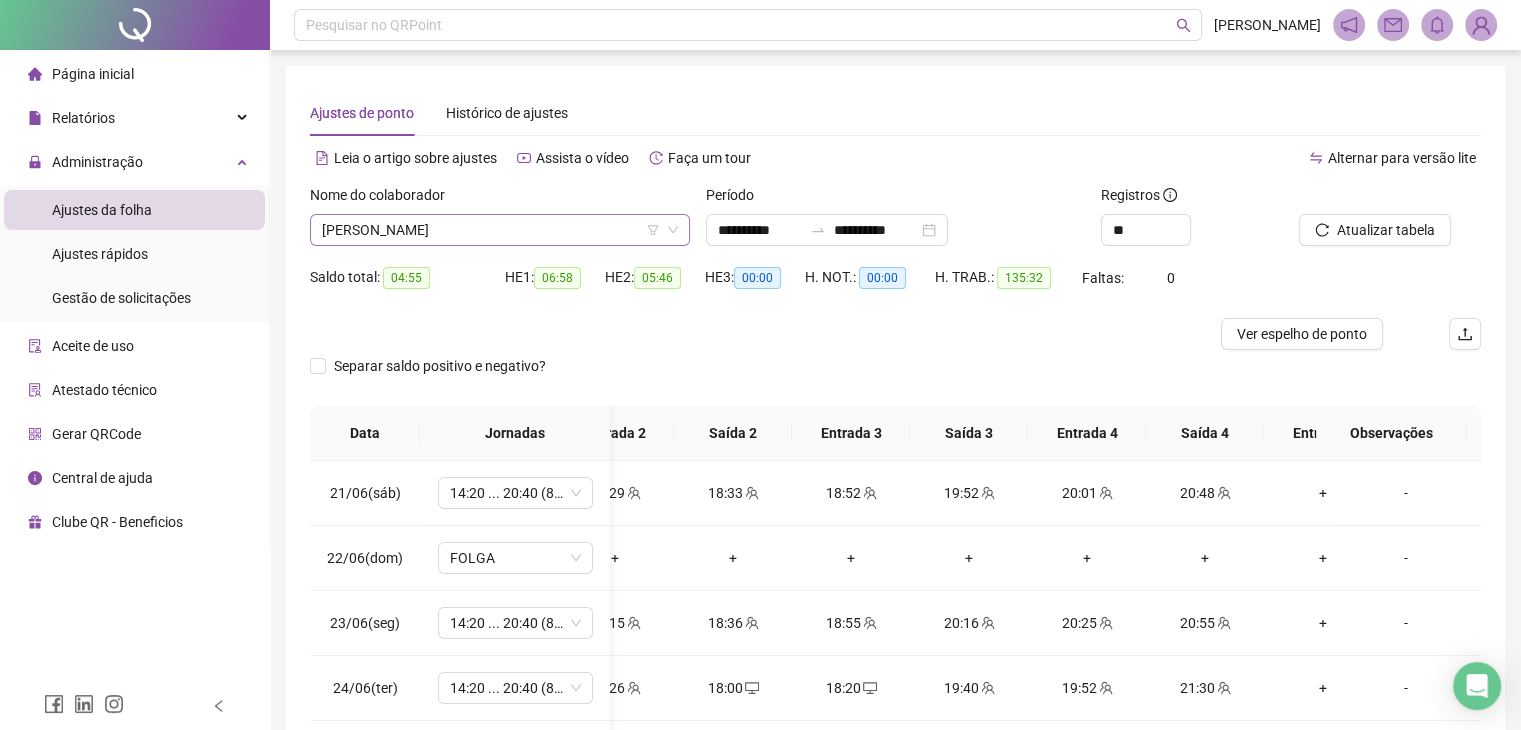 click on "[PERSON_NAME]" at bounding box center (500, 230) 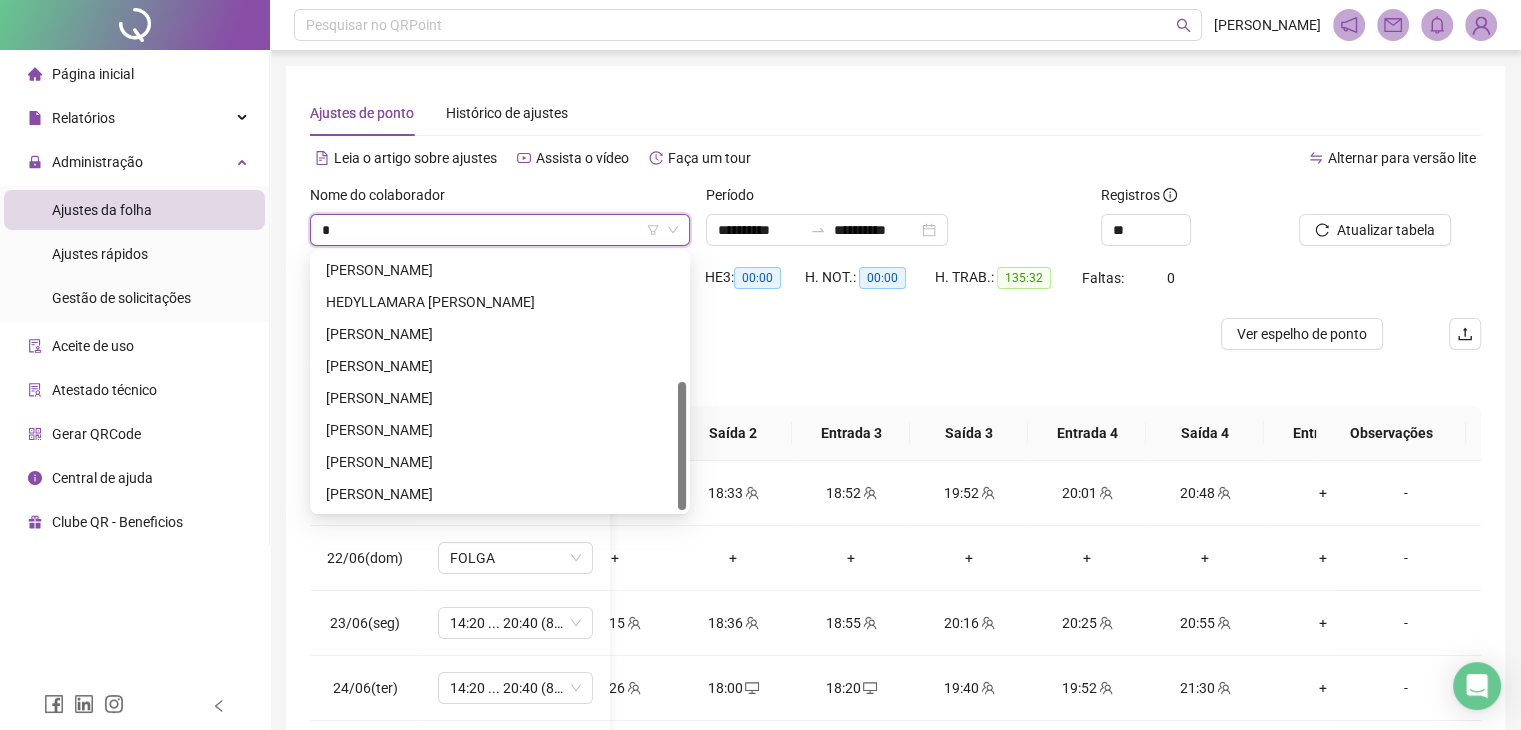 type on "**" 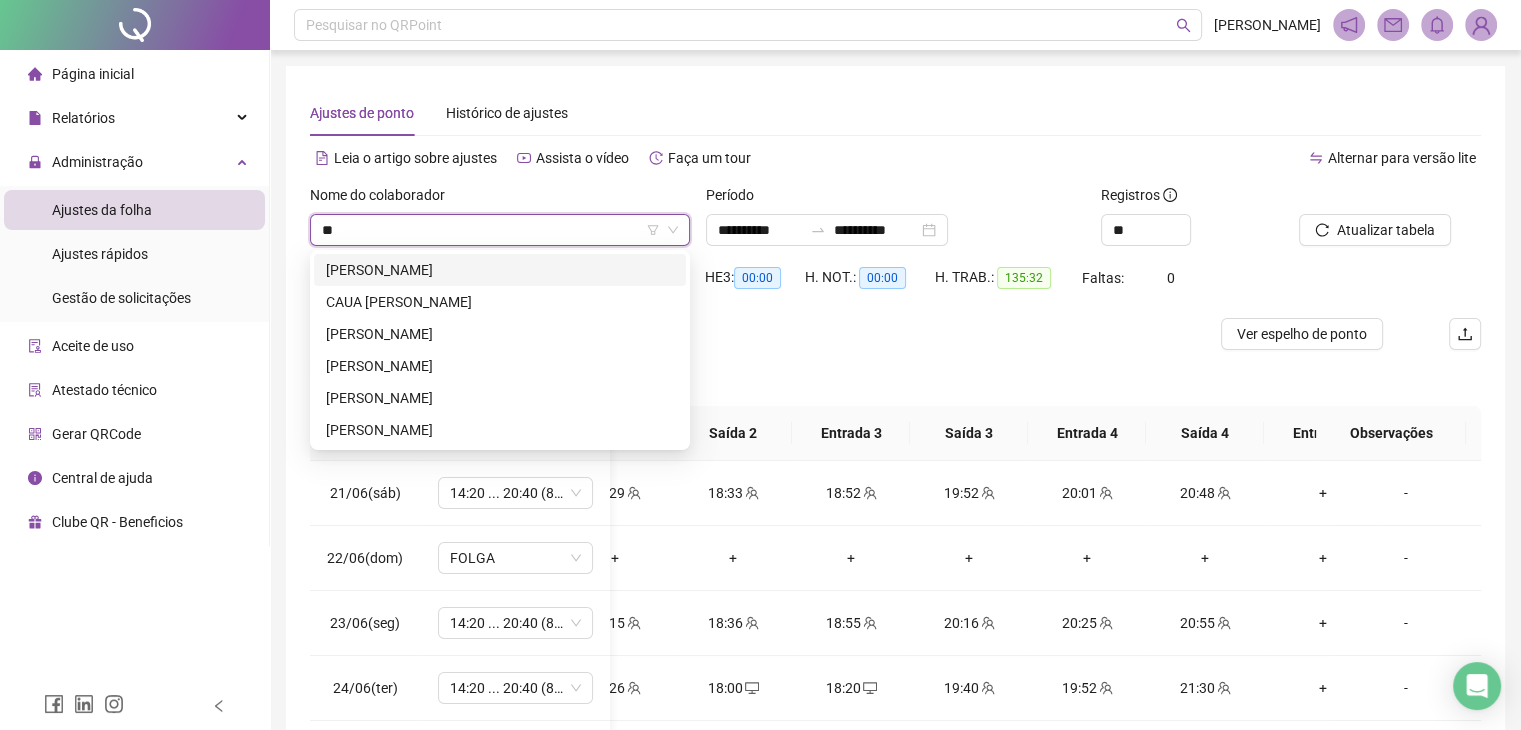 drag, startPoint x: 546, startPoint y: 276, endPoint x: 583, endPoint y: 261, distance: 39.92493 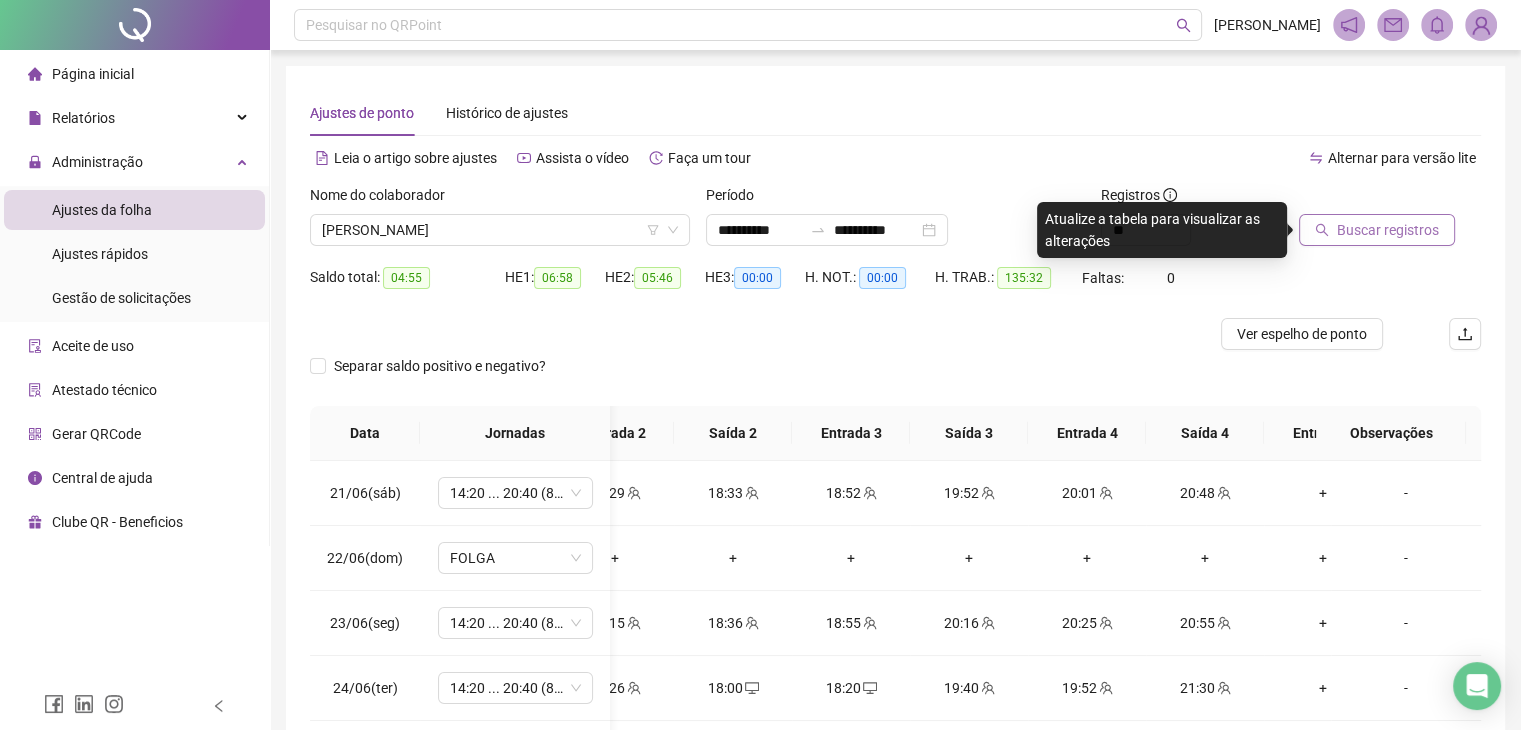 click on "Buscar registros" at bounding box center [1377, 230] 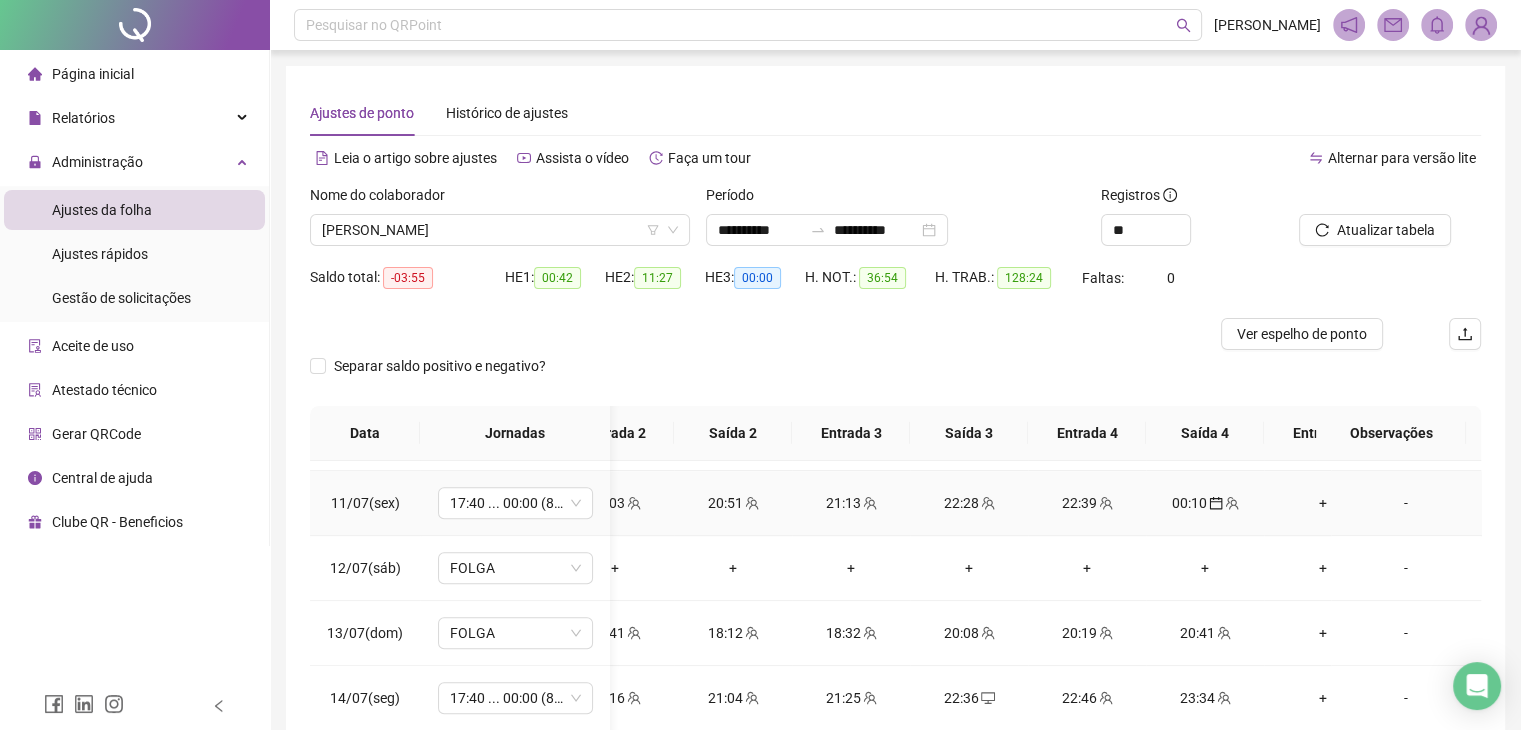 scroll, scrollTop: 1337, scrollLeft: 290, axis: both 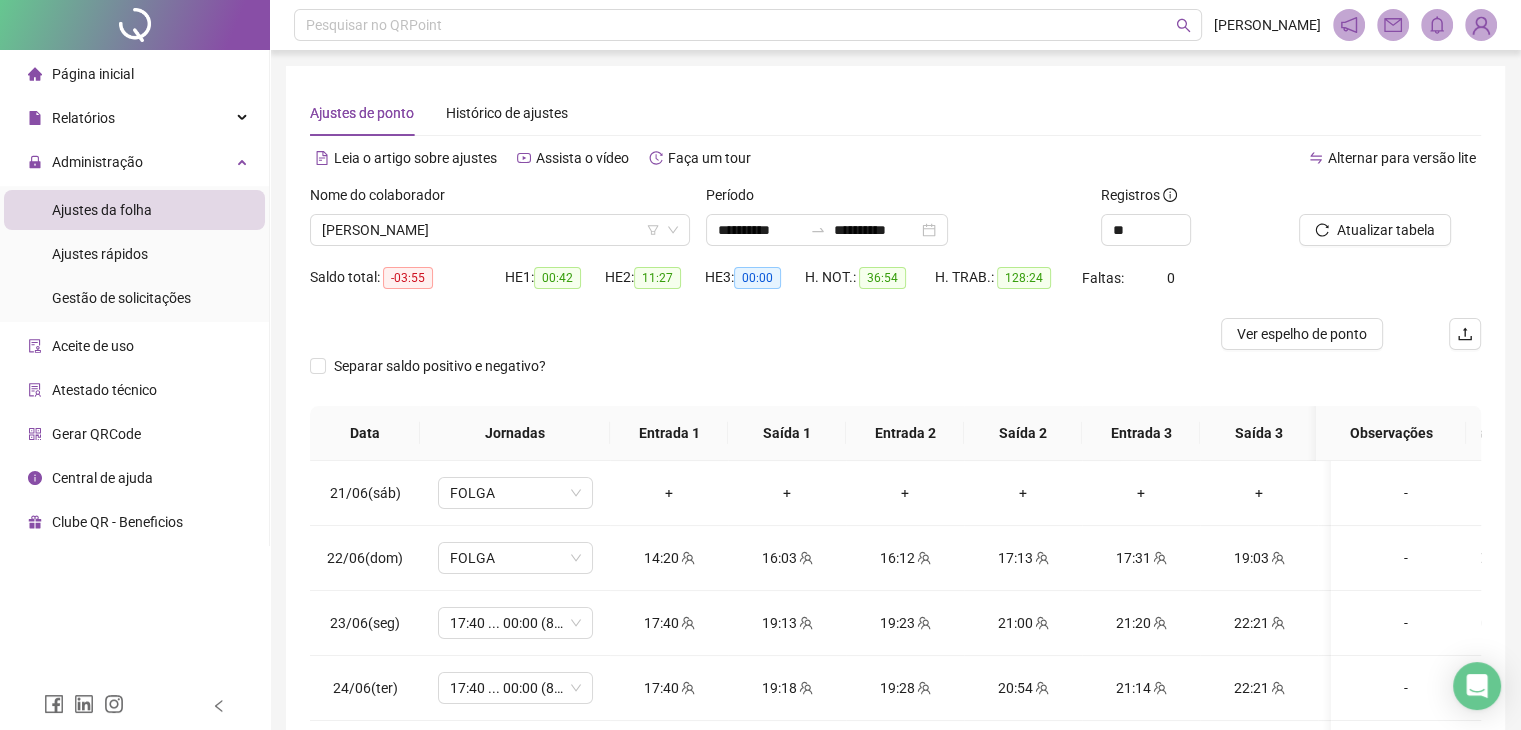 click on "Atualizar tabela" at bounding box center (1386, 230) 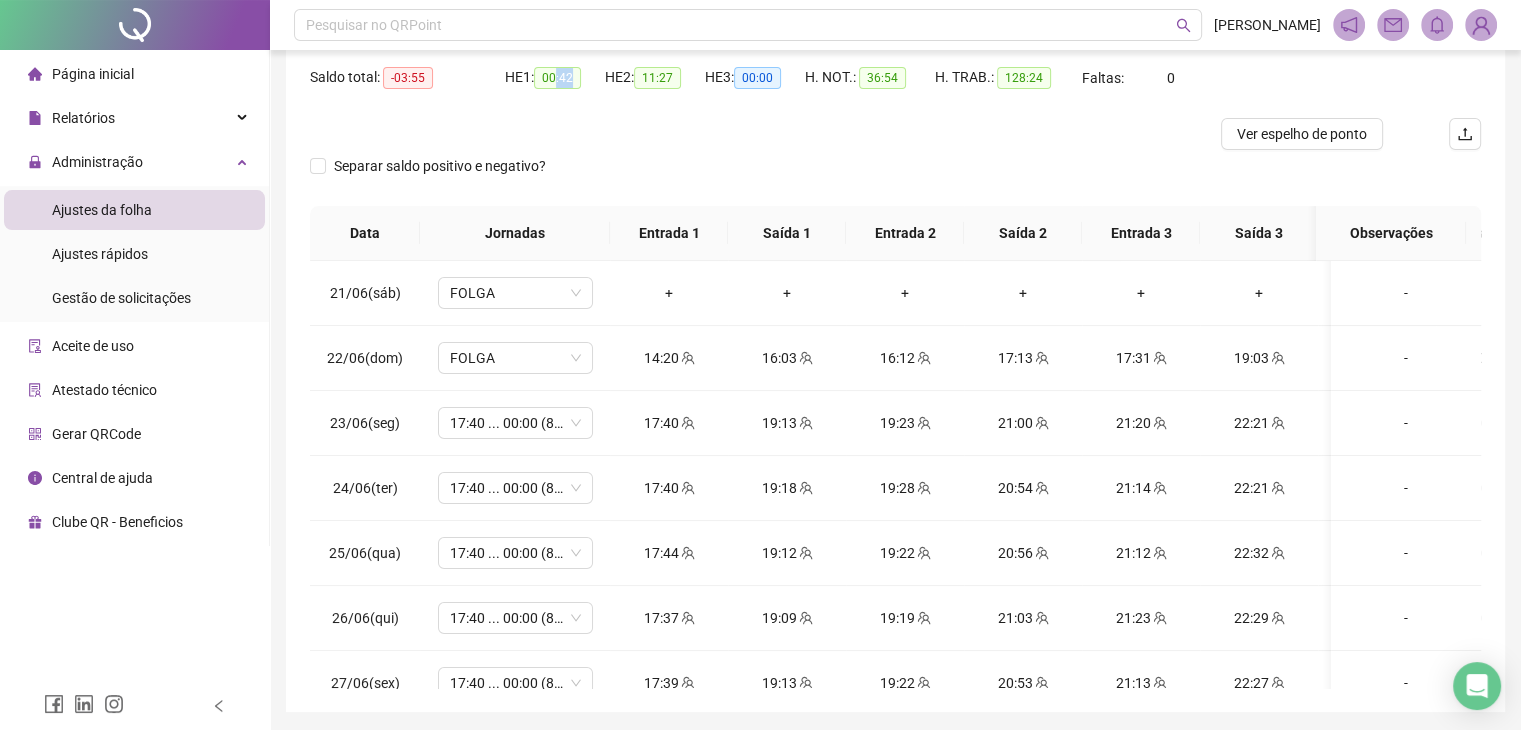 drag, startPoint x: 571, startPoint y: 81, endPoint x: 558, endPoint y: 85, distance: 13.601471 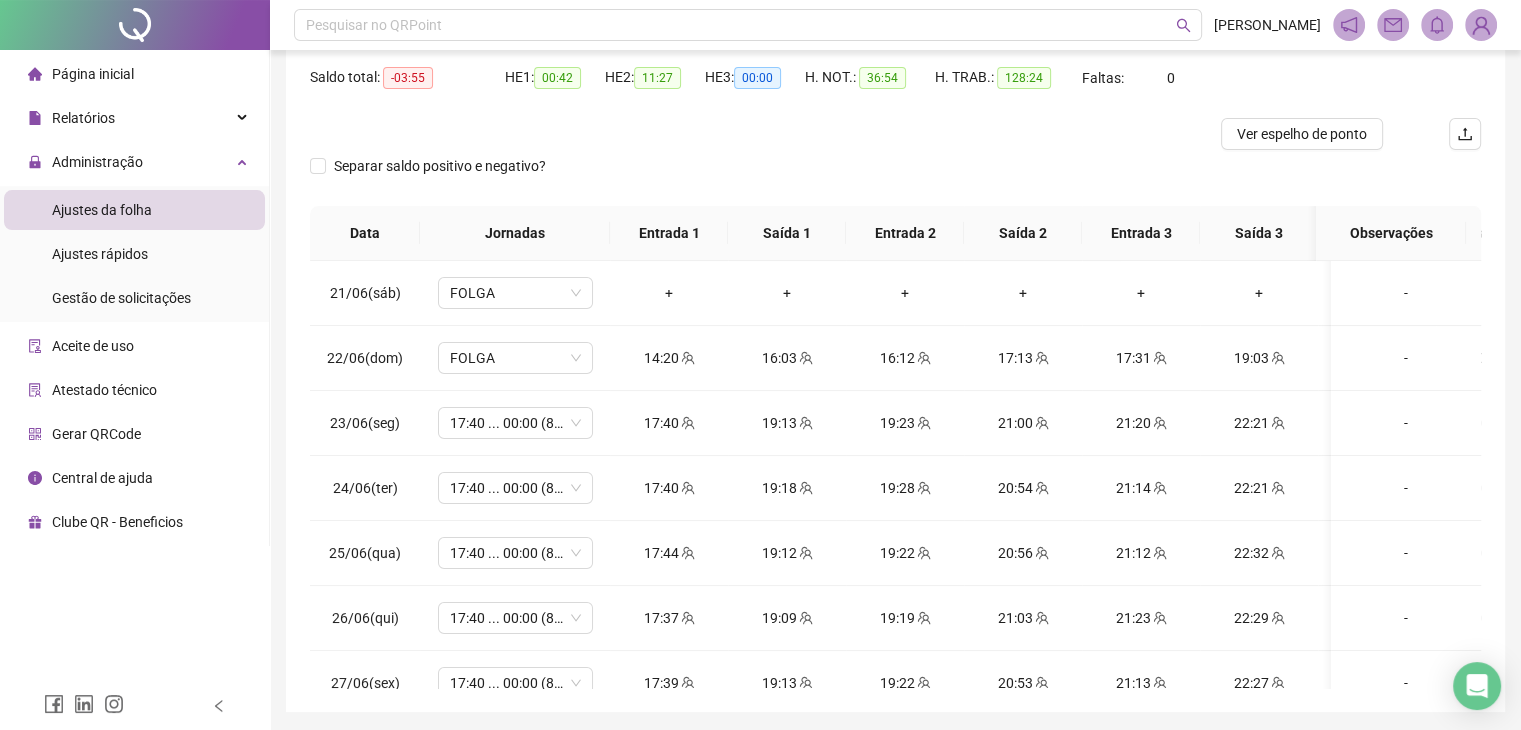 click on "HE 1:   00:42" at bounding box center [555, 90] 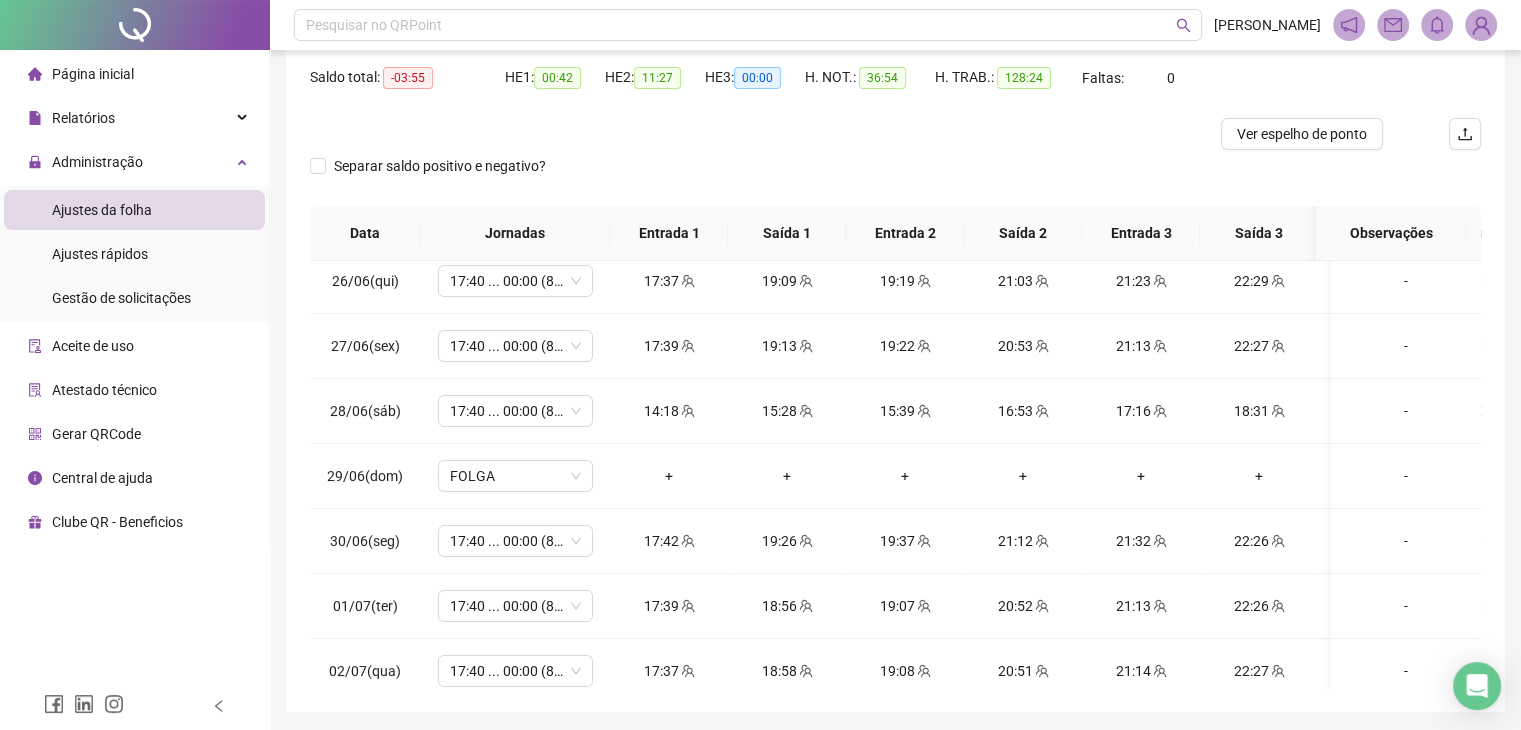 scroll, scrollTop: 0, scrollLeft: 0, axis: both 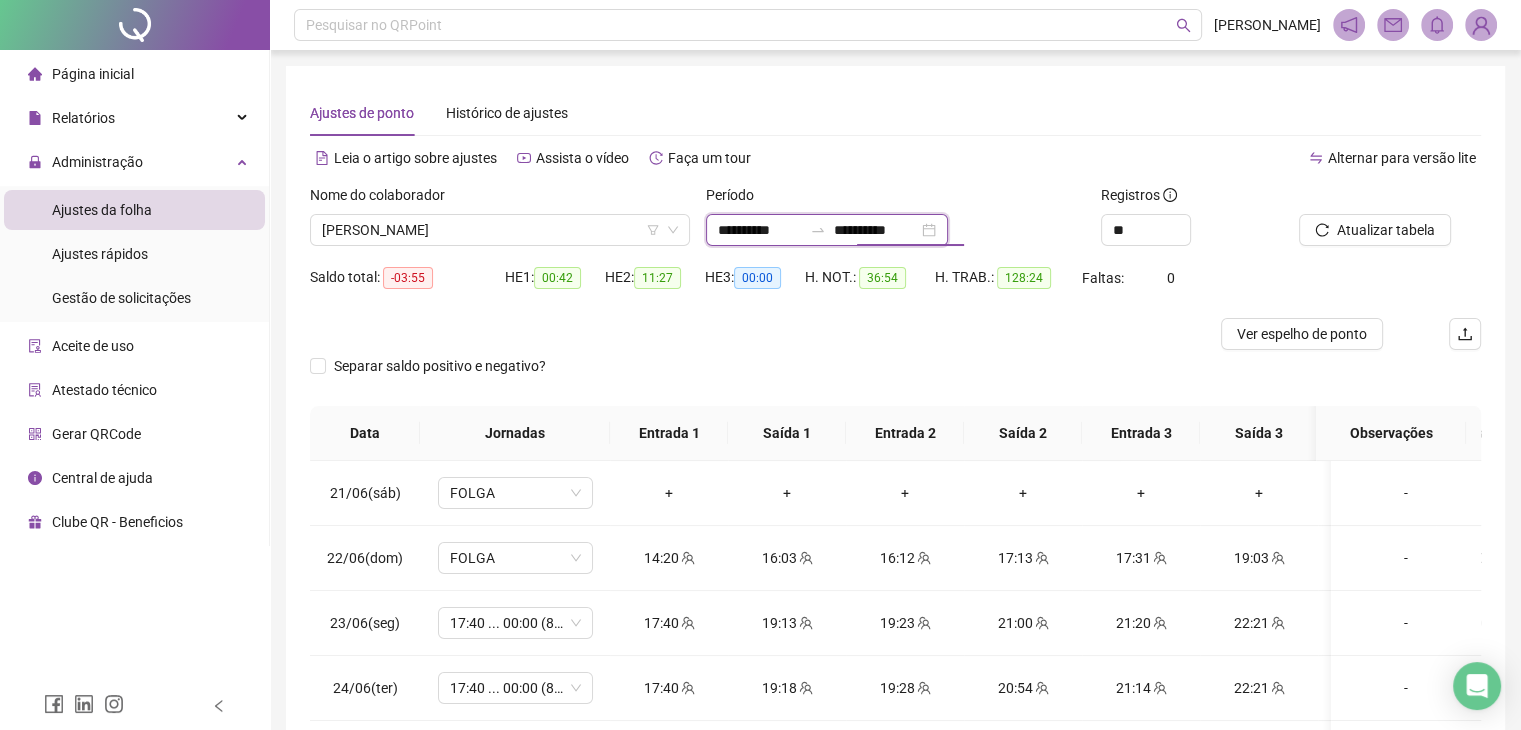 click on "**********" at bounding box center (876, 230) 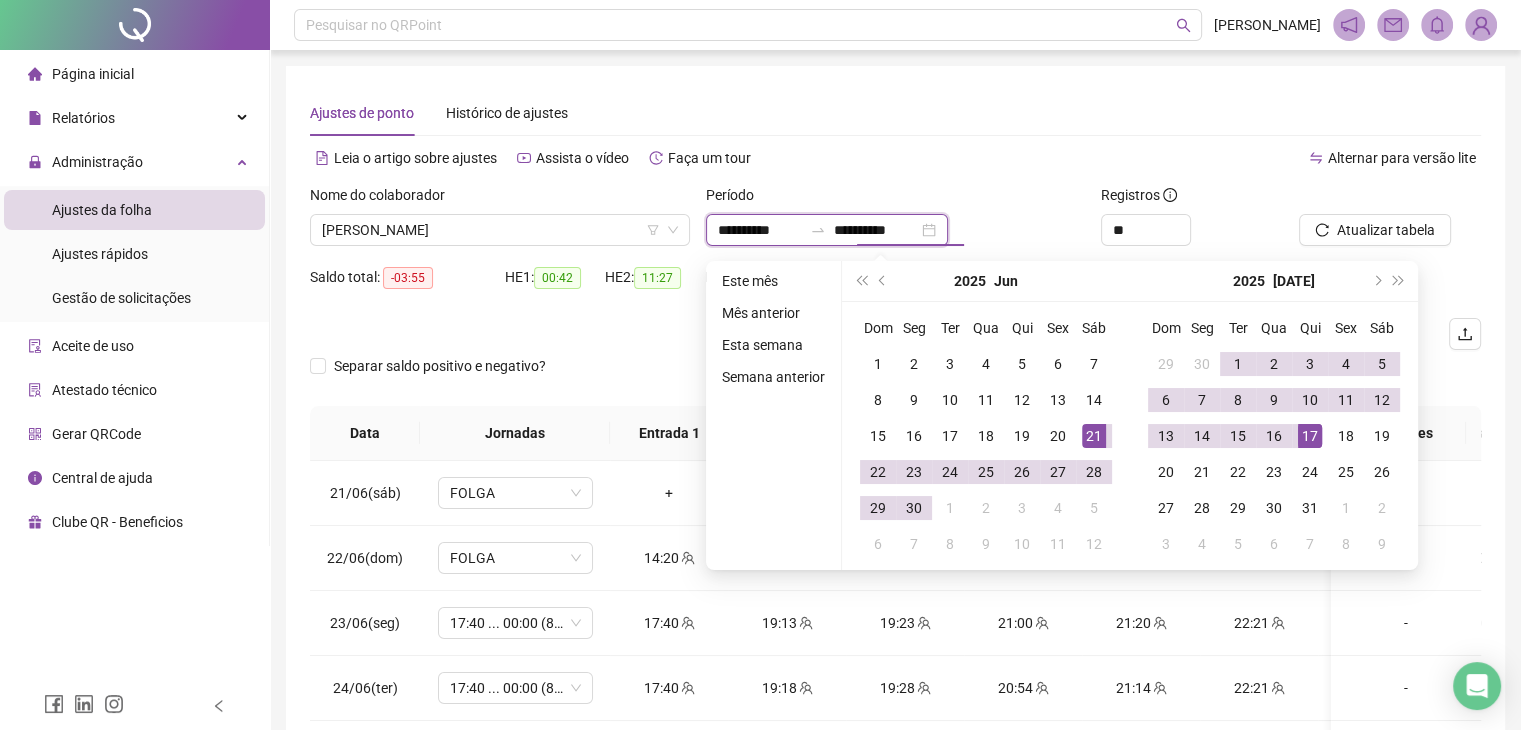 click on "**********" at bounding box center [876, 230] 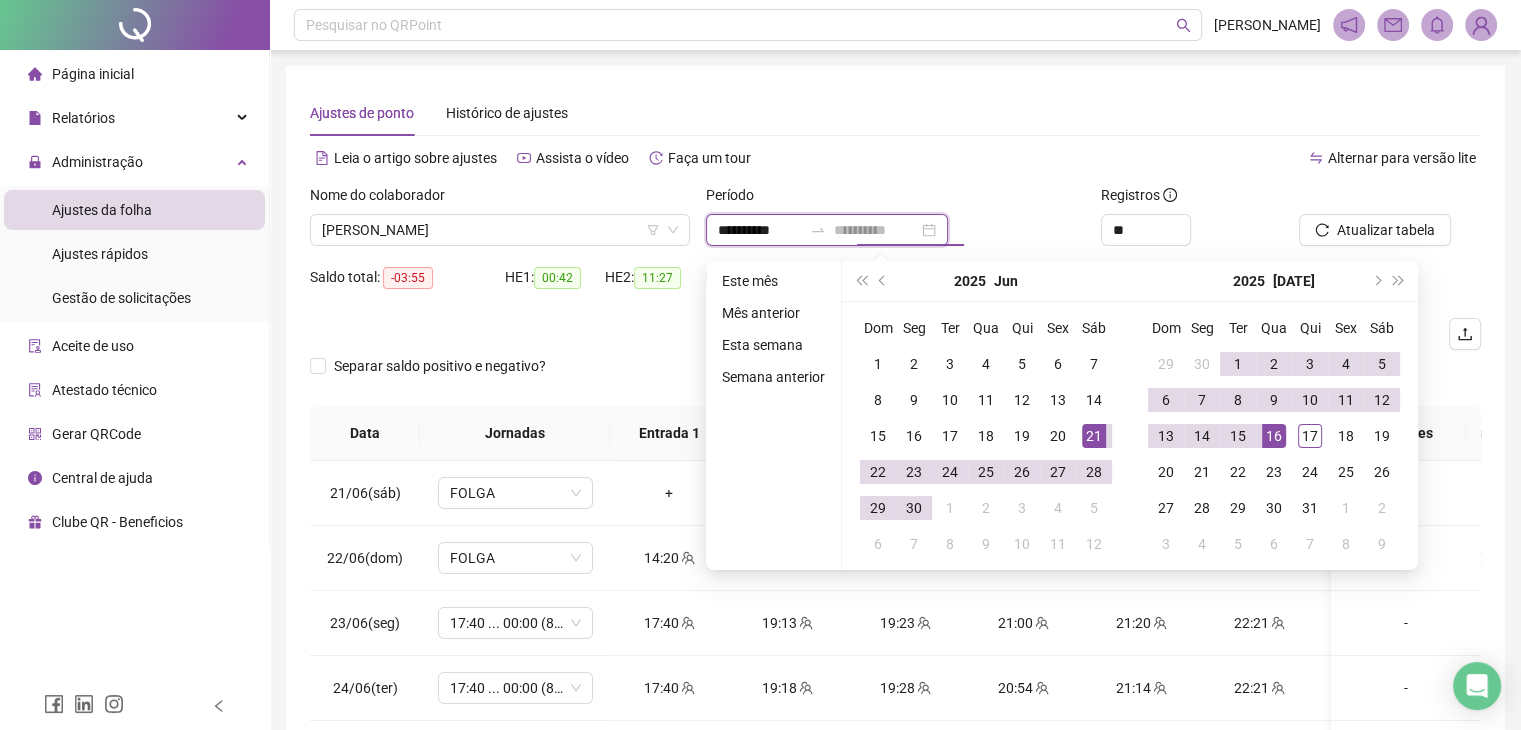 type on "**********" 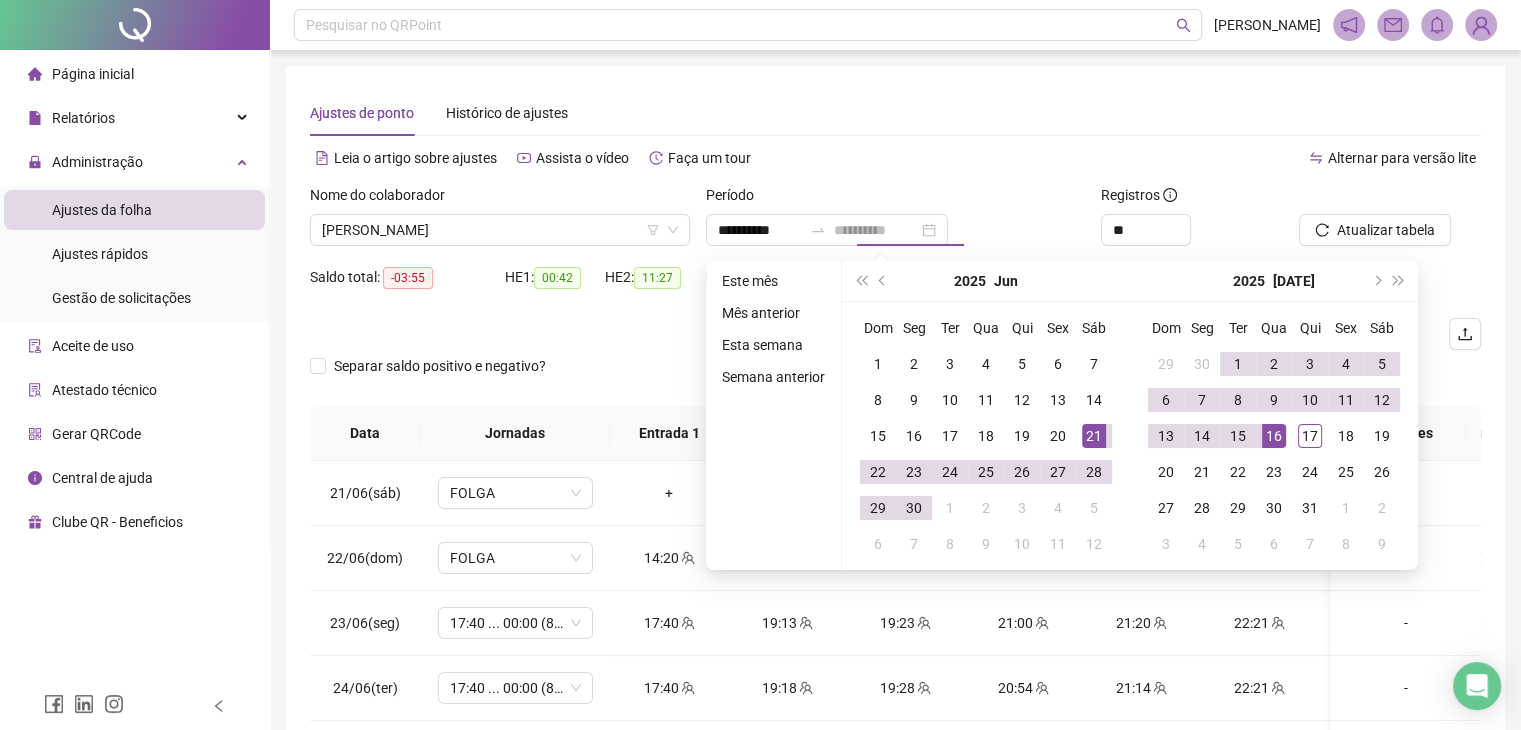 click on "16" at bounding box center [1274, 436] 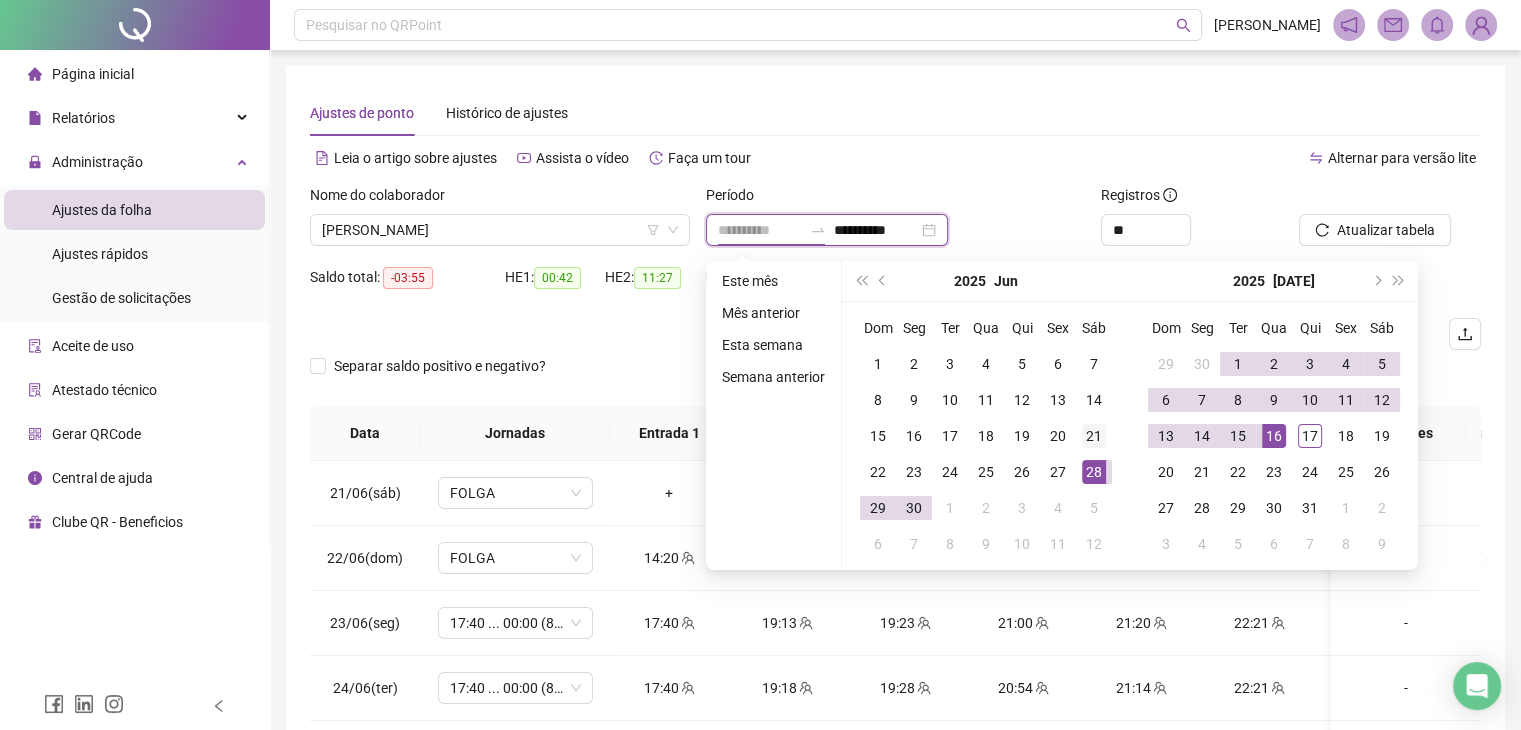 type on "**********" 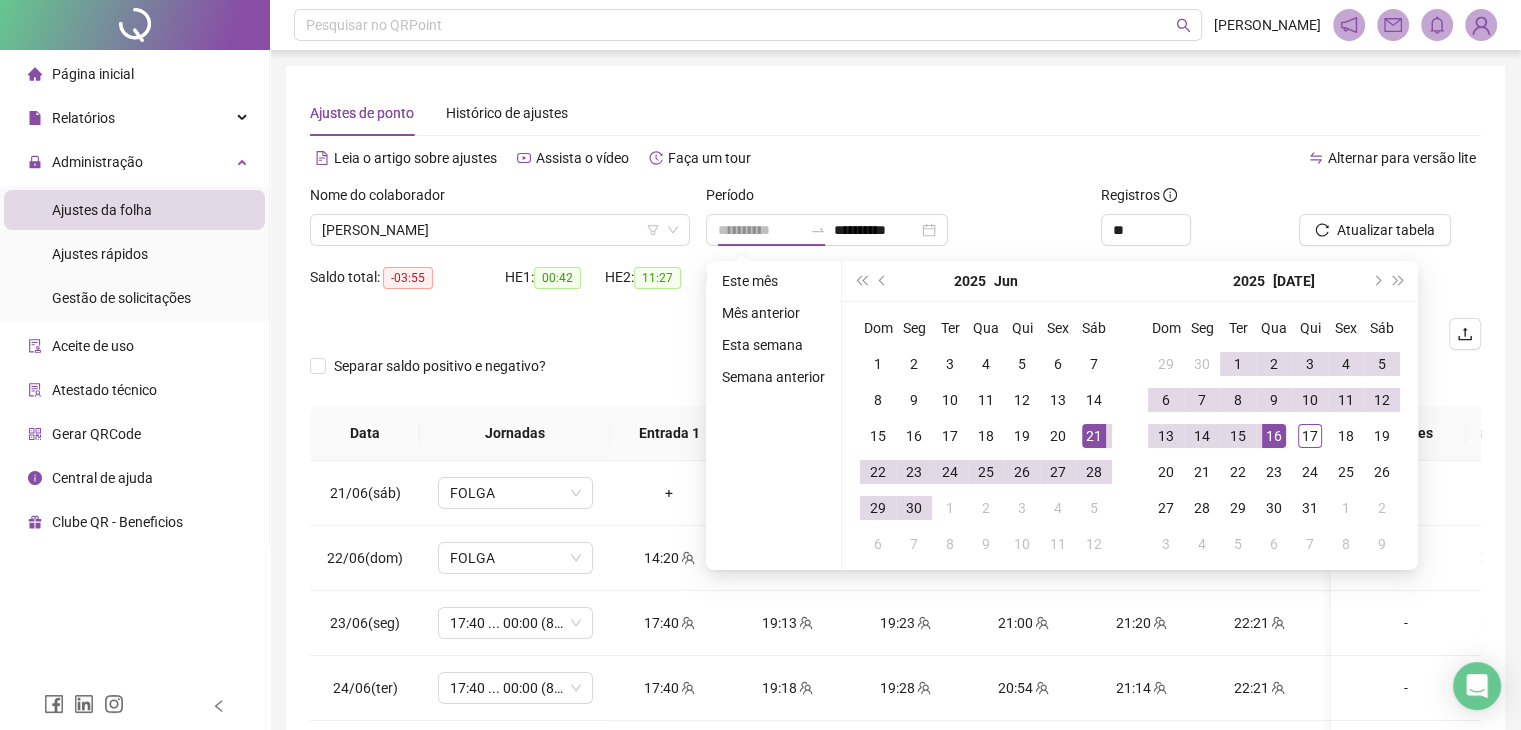 click on "21" at bounding box center [1094, 436] 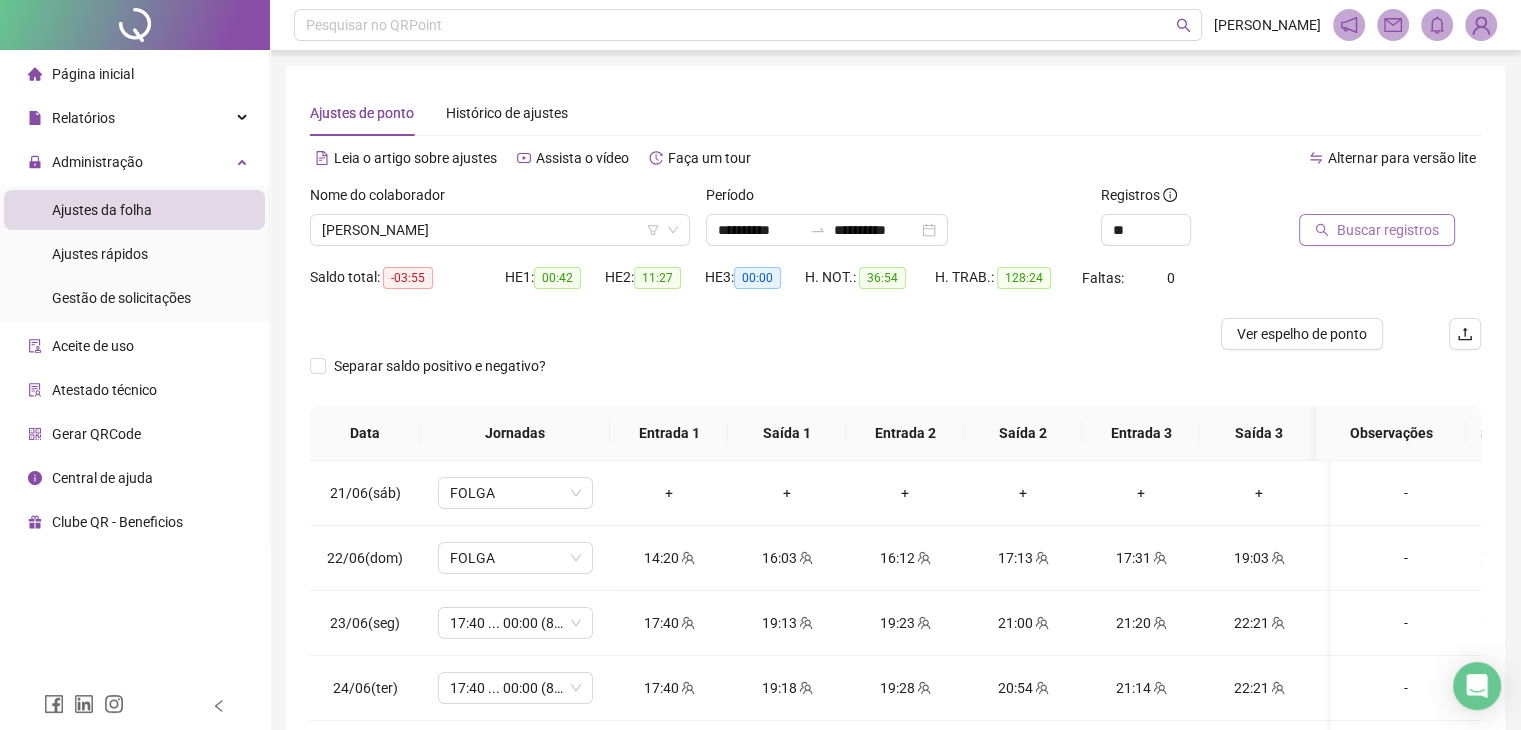 click on "Buscar registros" at bounding box center (1388, 230) 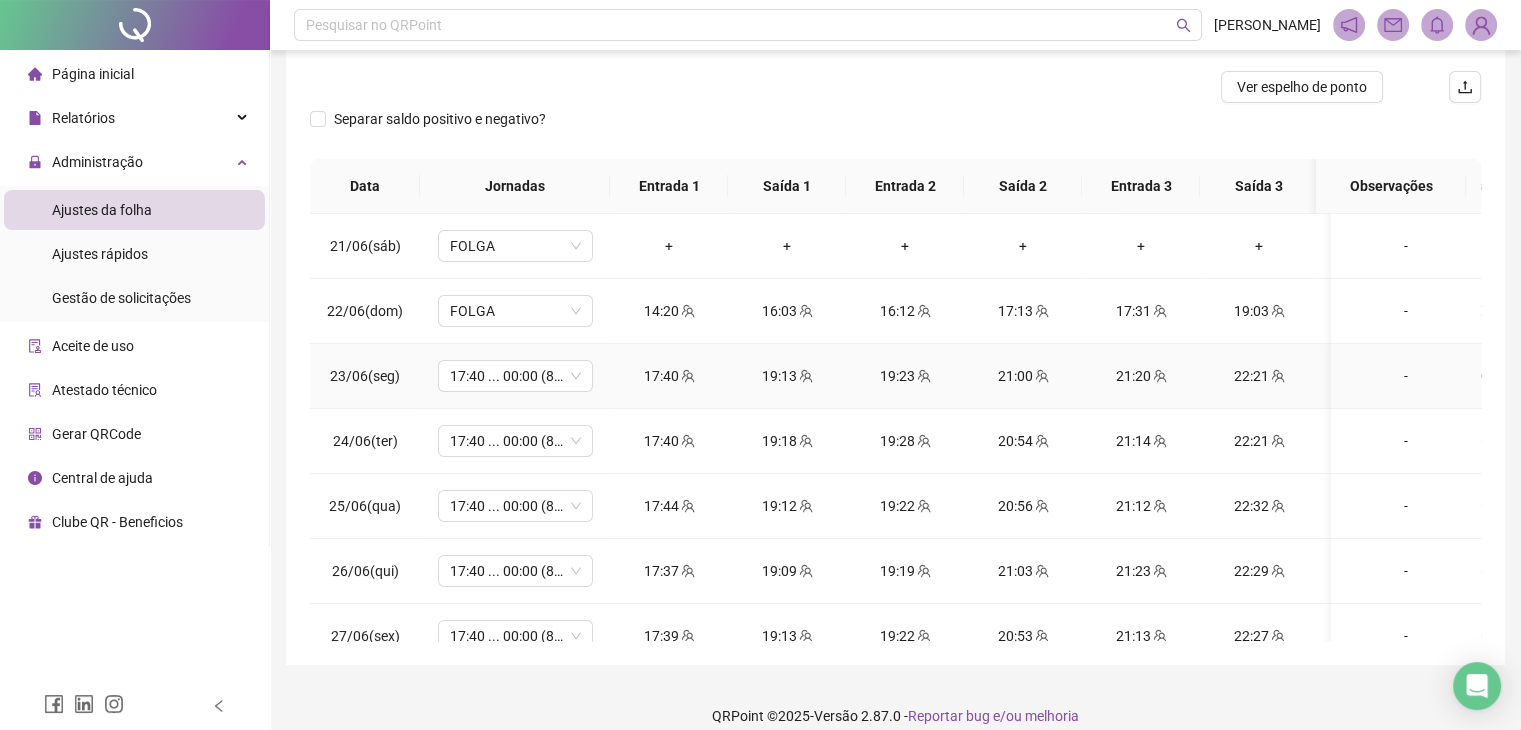 scroll, scrollTop: 268, scrollLeft: 0, axis: vertical 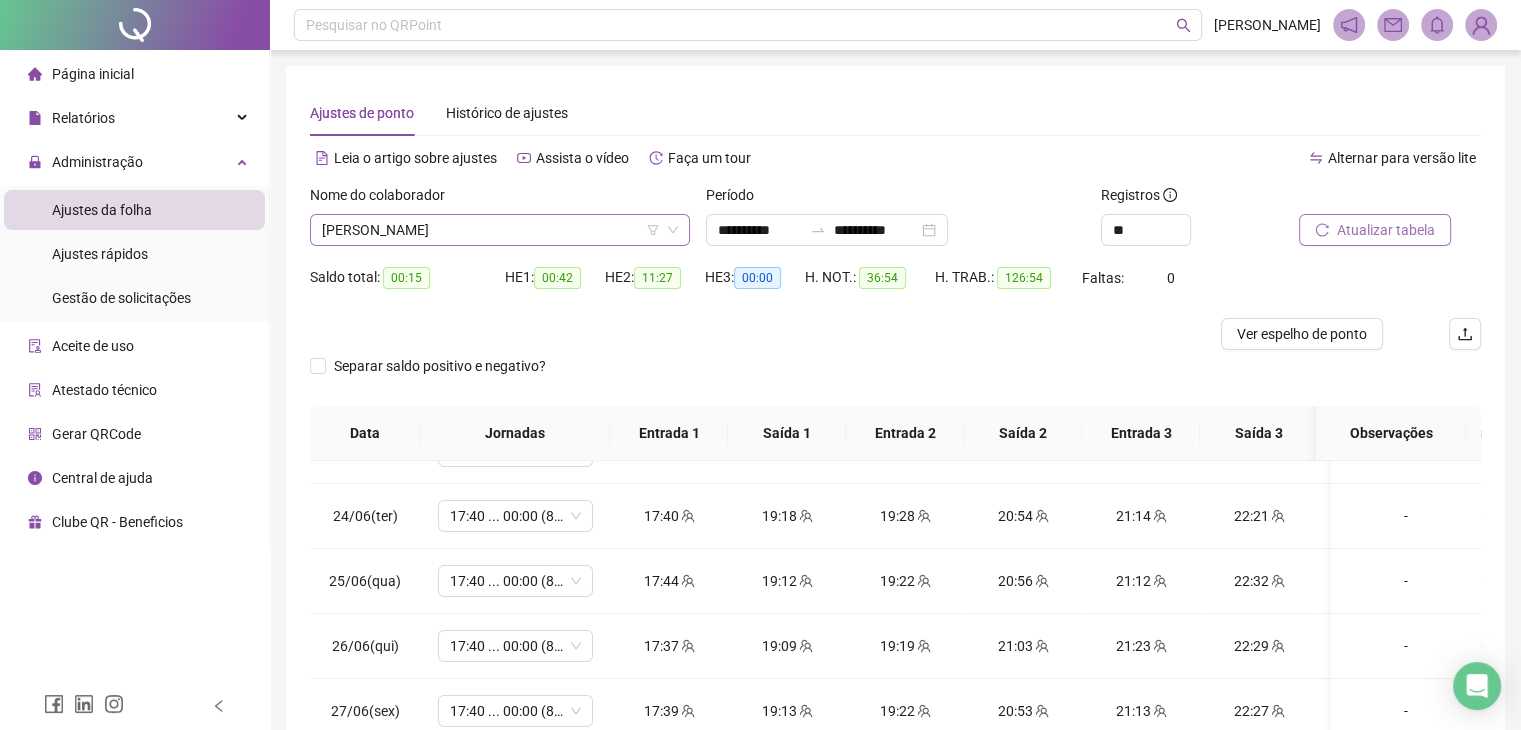 click on "[PERSON_NAME]" at bounding box center (500, 230) 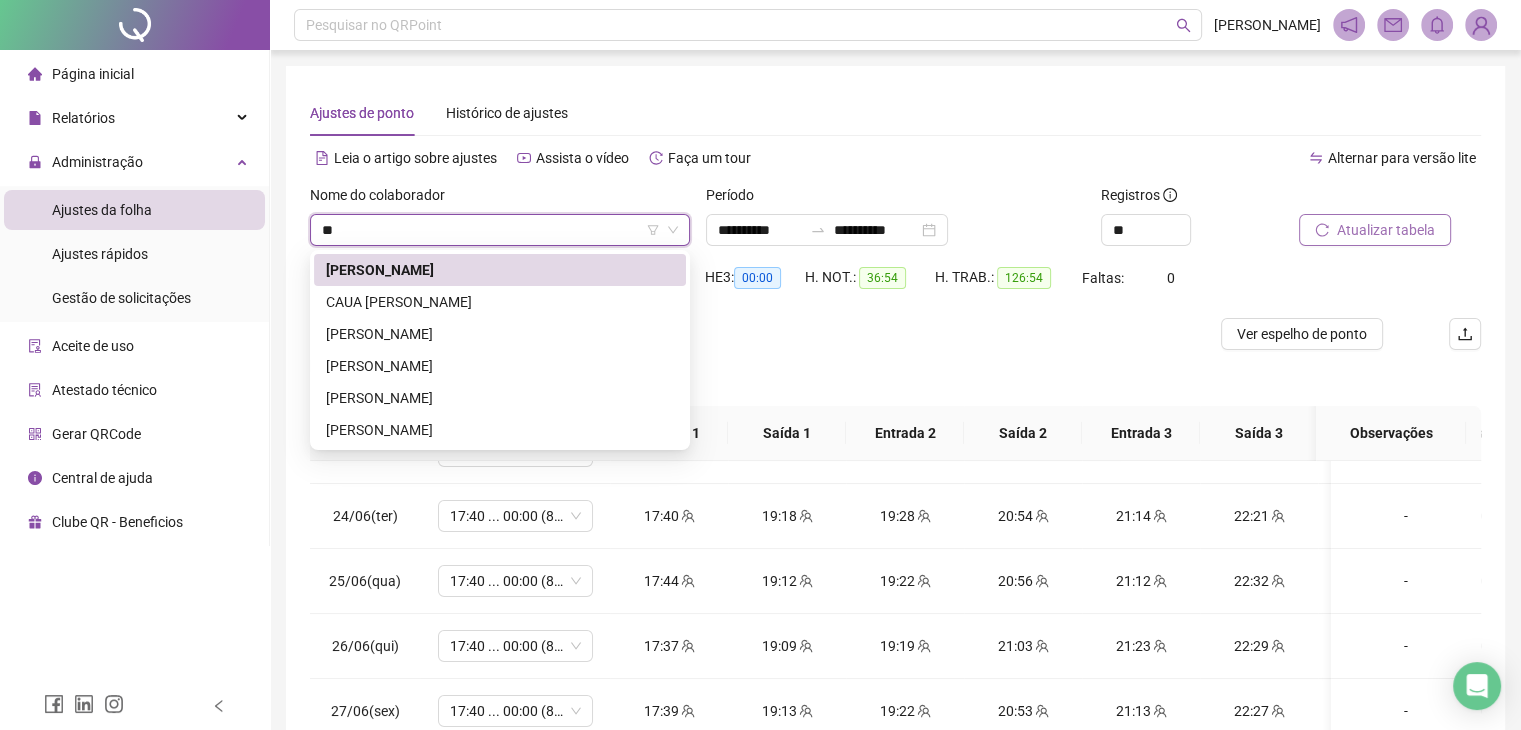 type on "***" 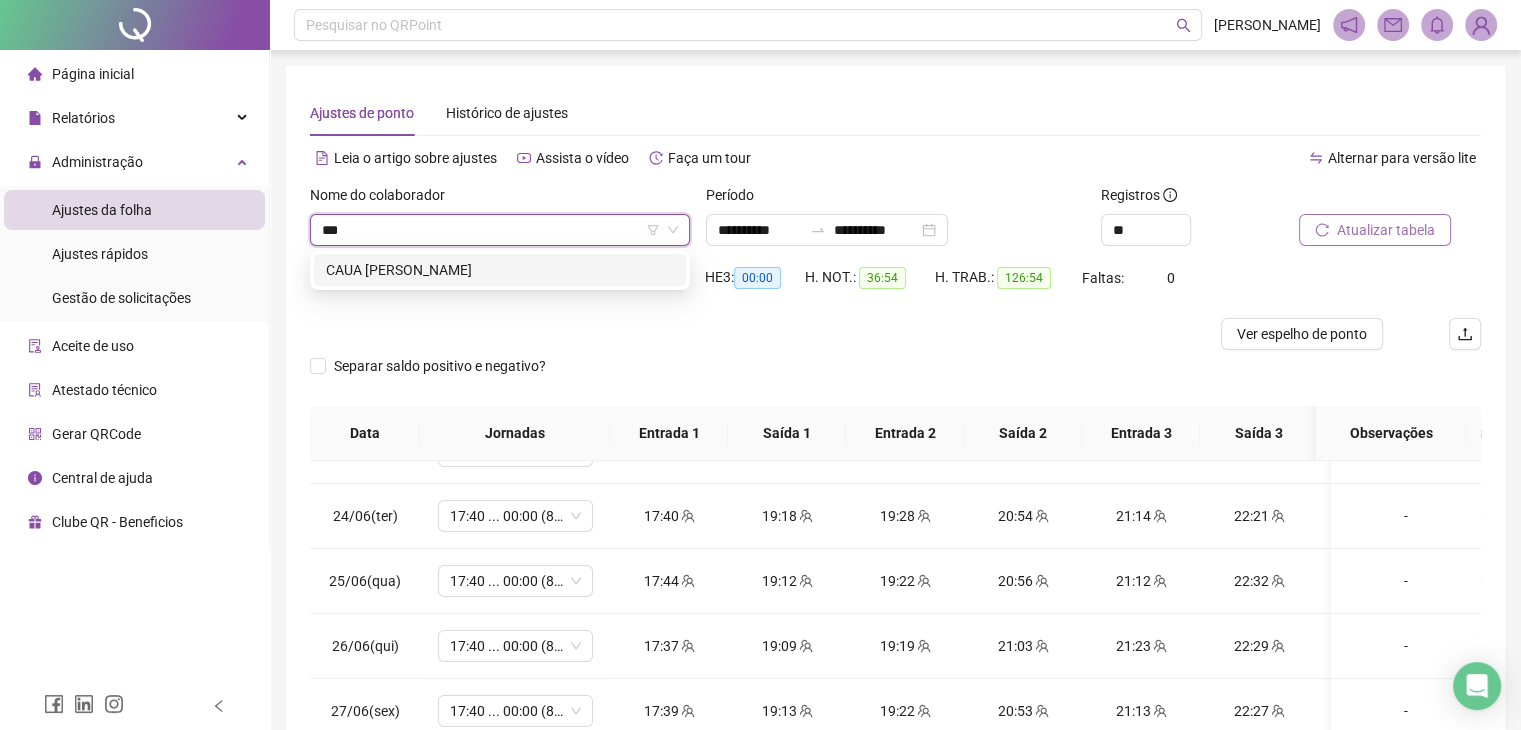 click on "CAUA [PERSON_NAME]" at bounding box center [500, 270] 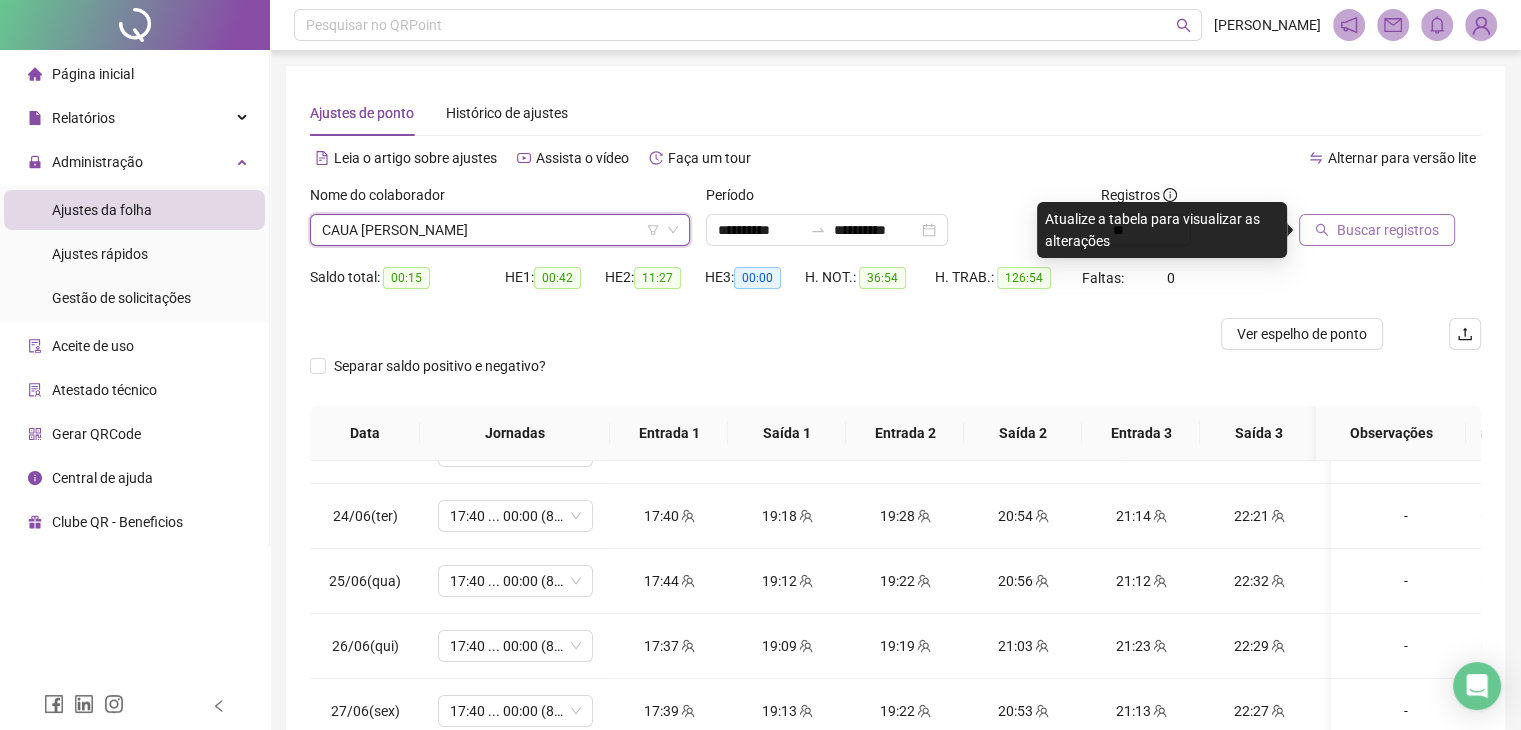 click on "Buscar registros" at bounding box center (1388, 230) 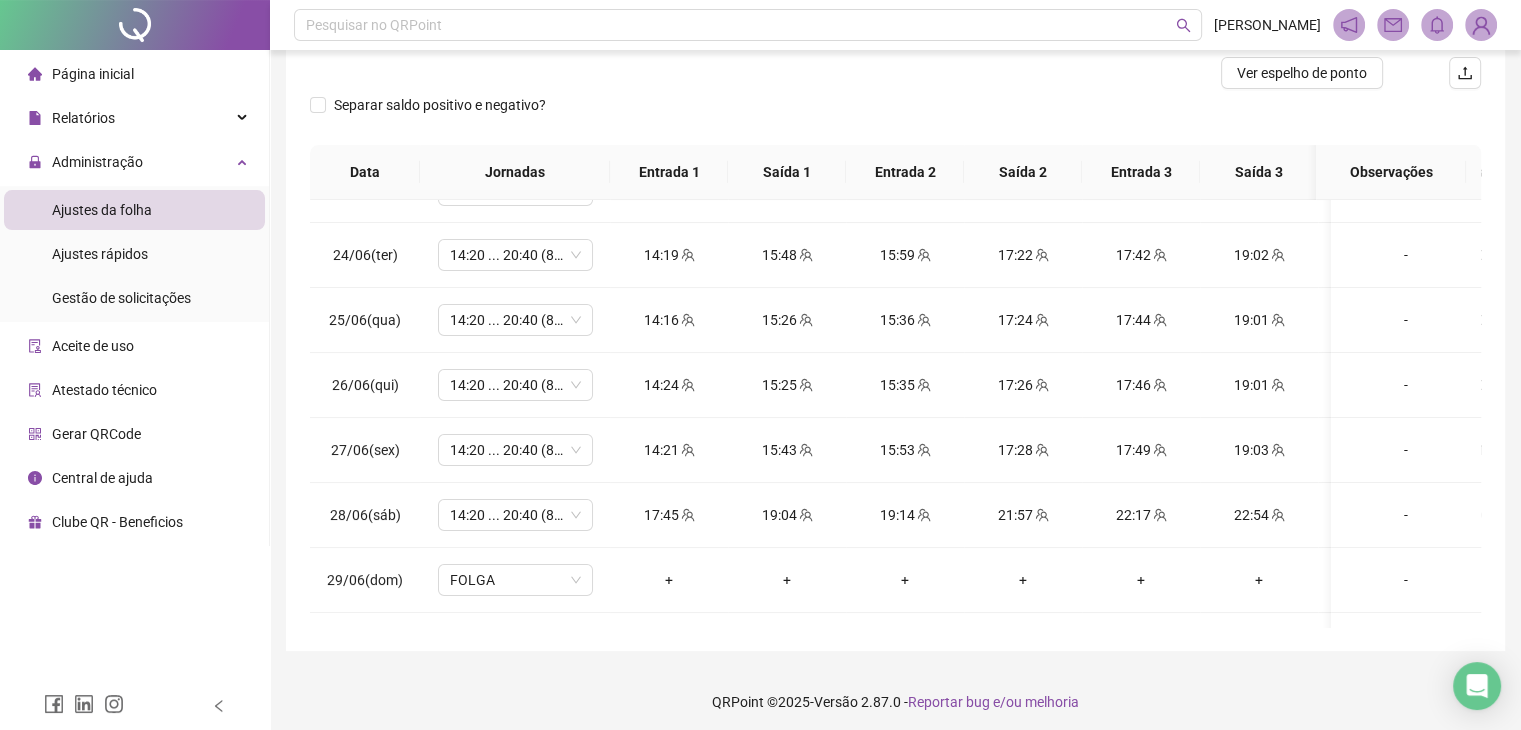 scroll, scrollTop: 268, scrollLeft: 0, axis: vertical 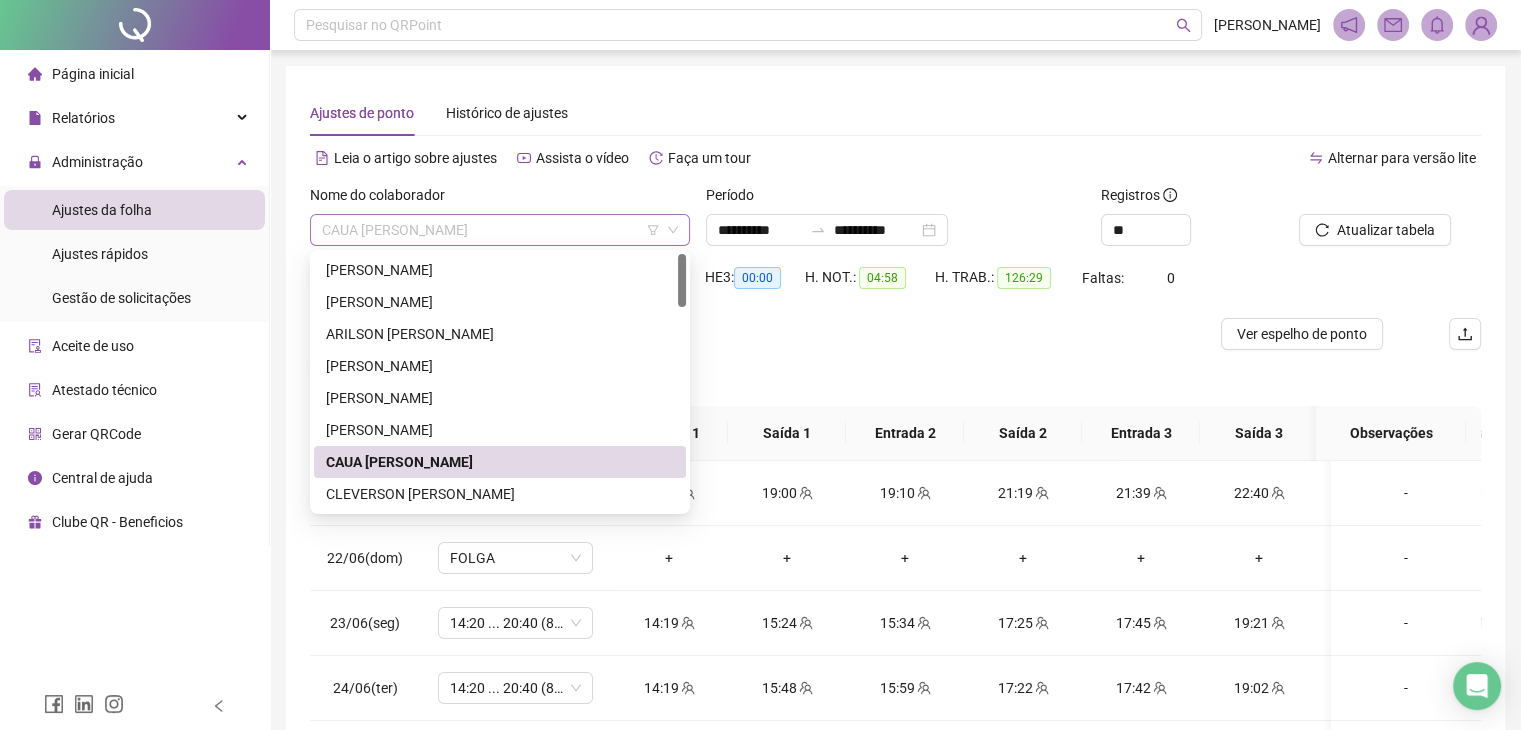 click on "CAUA [PERSON_NAME]" at bounding box center [500, 230] 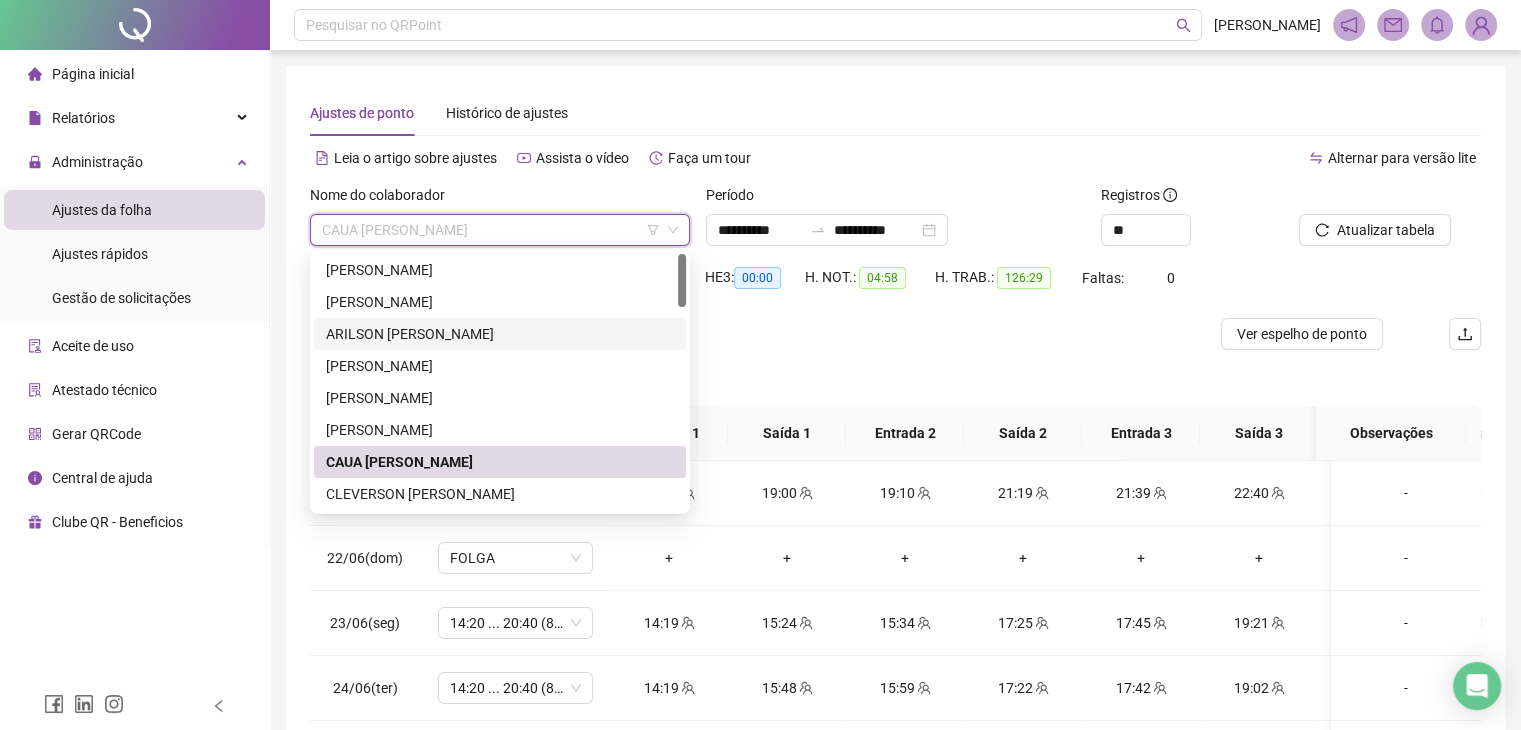 click at bounding box center [749, 334] 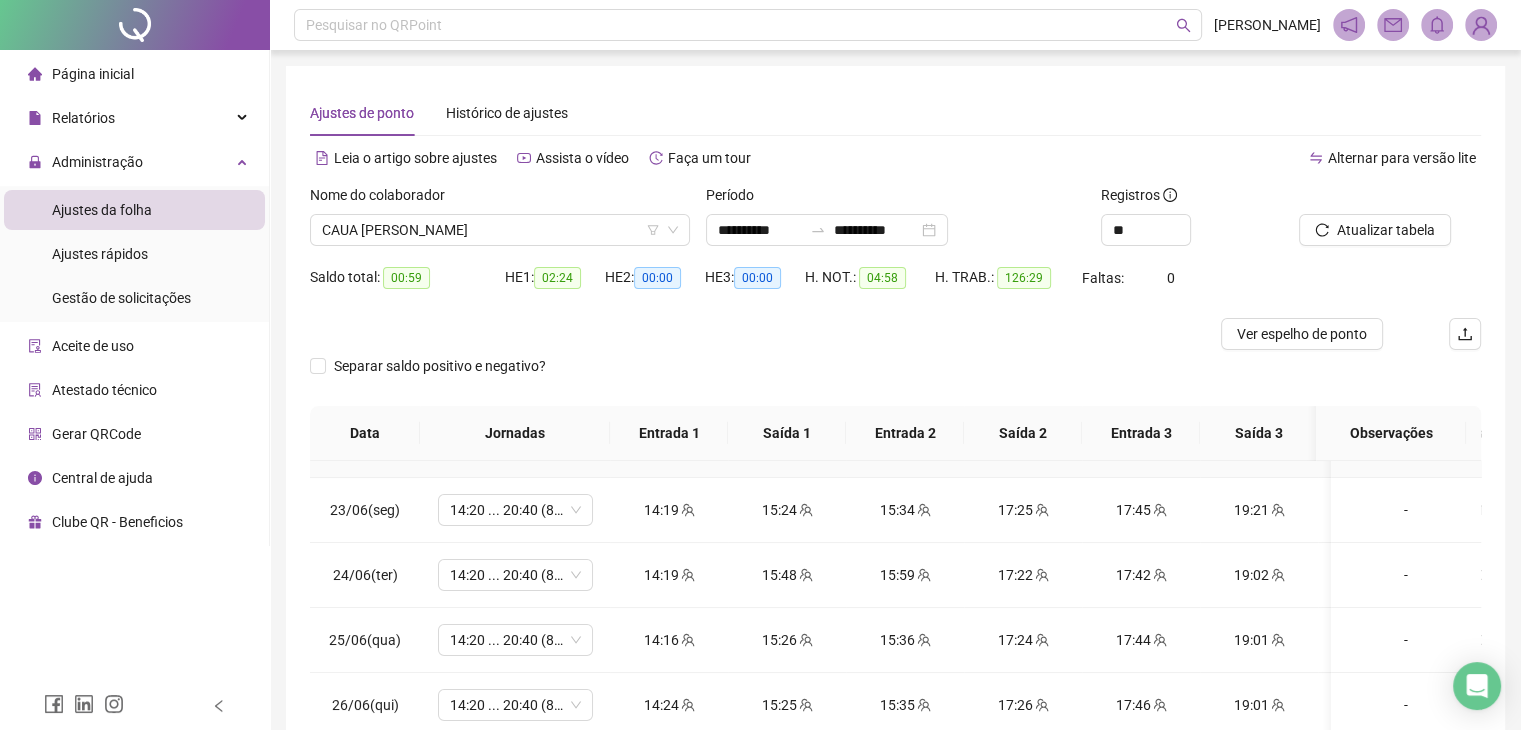 scroll, scrollTop: 0, scrollLeft: 0, axis: both 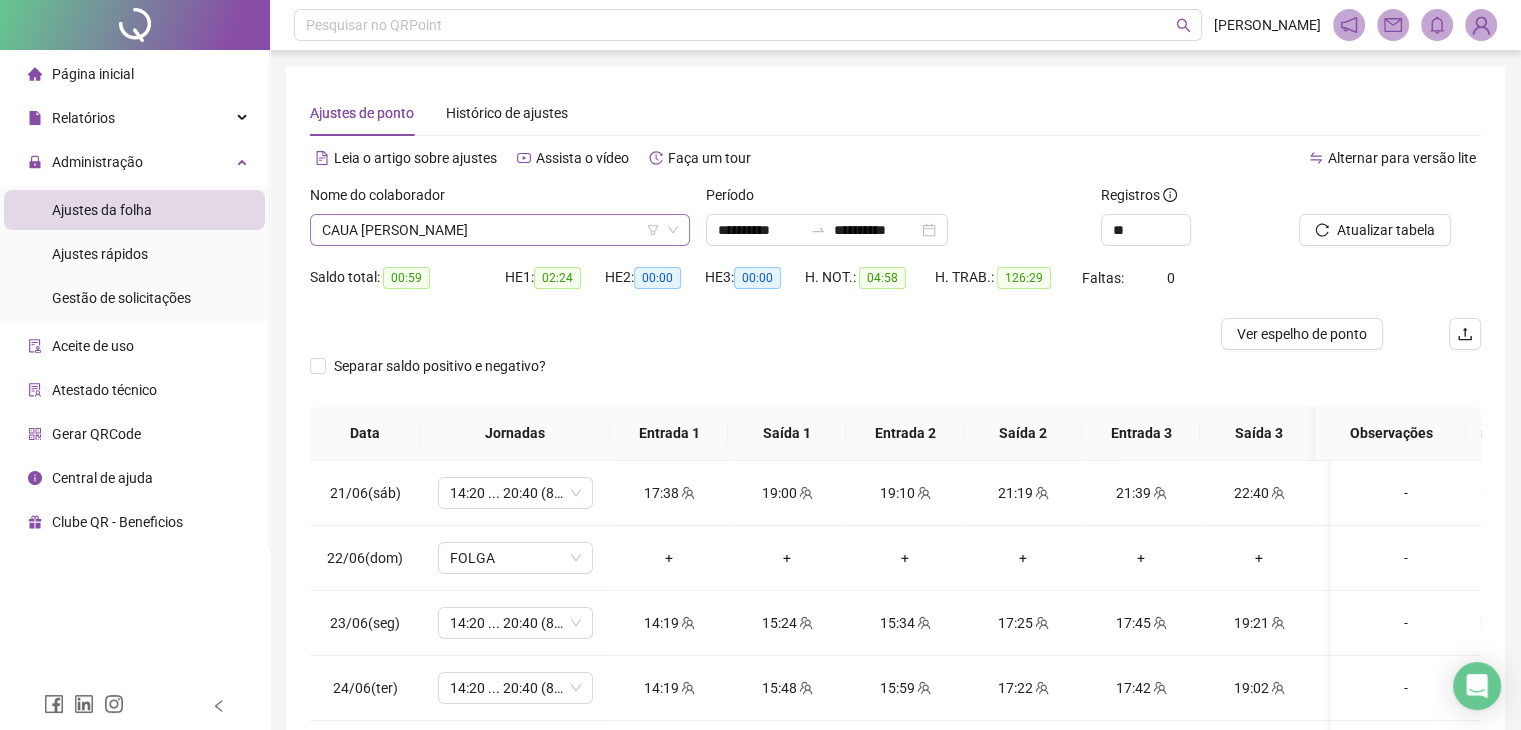 click on "CAUA [PERSON_NAME]" at bounding box center [500, 230] 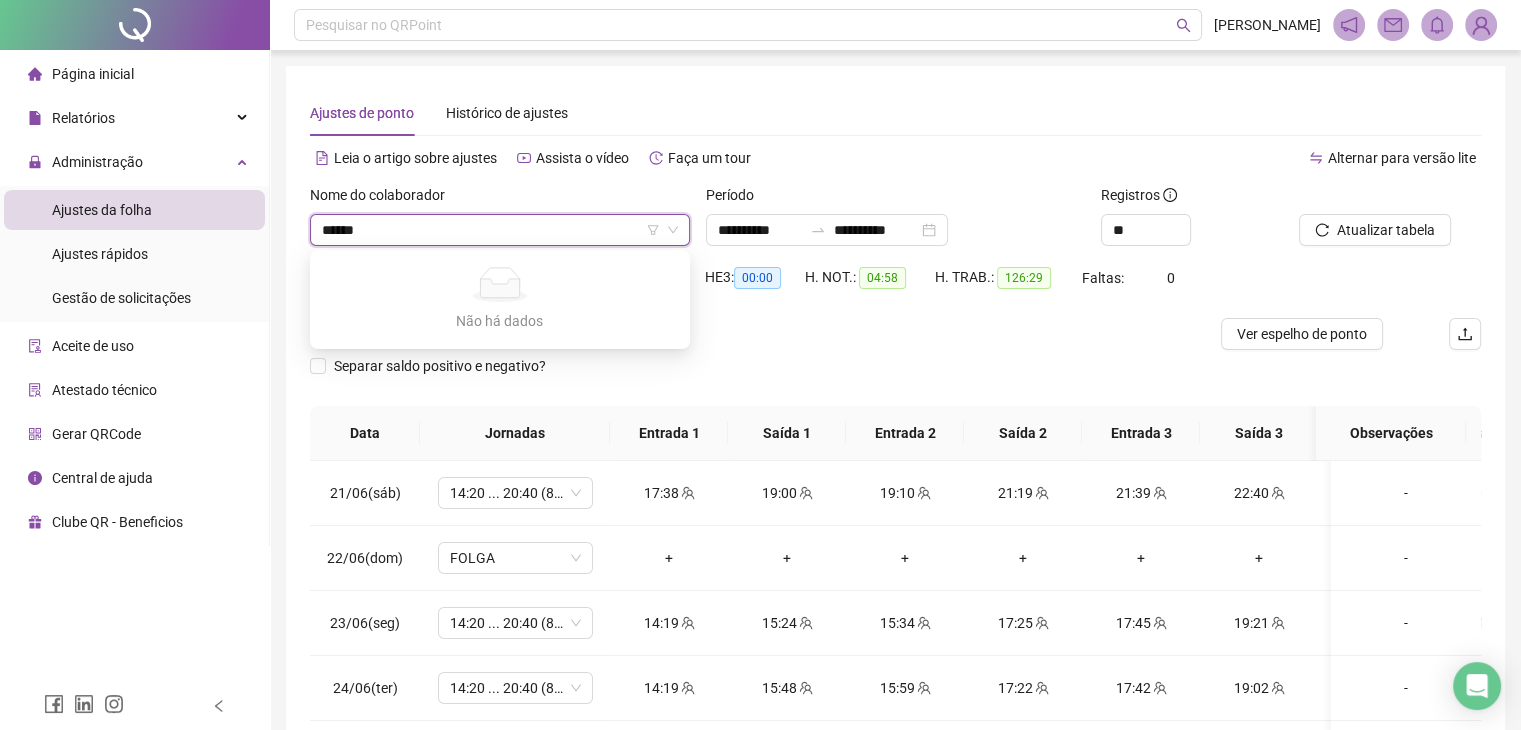 type on "*****" 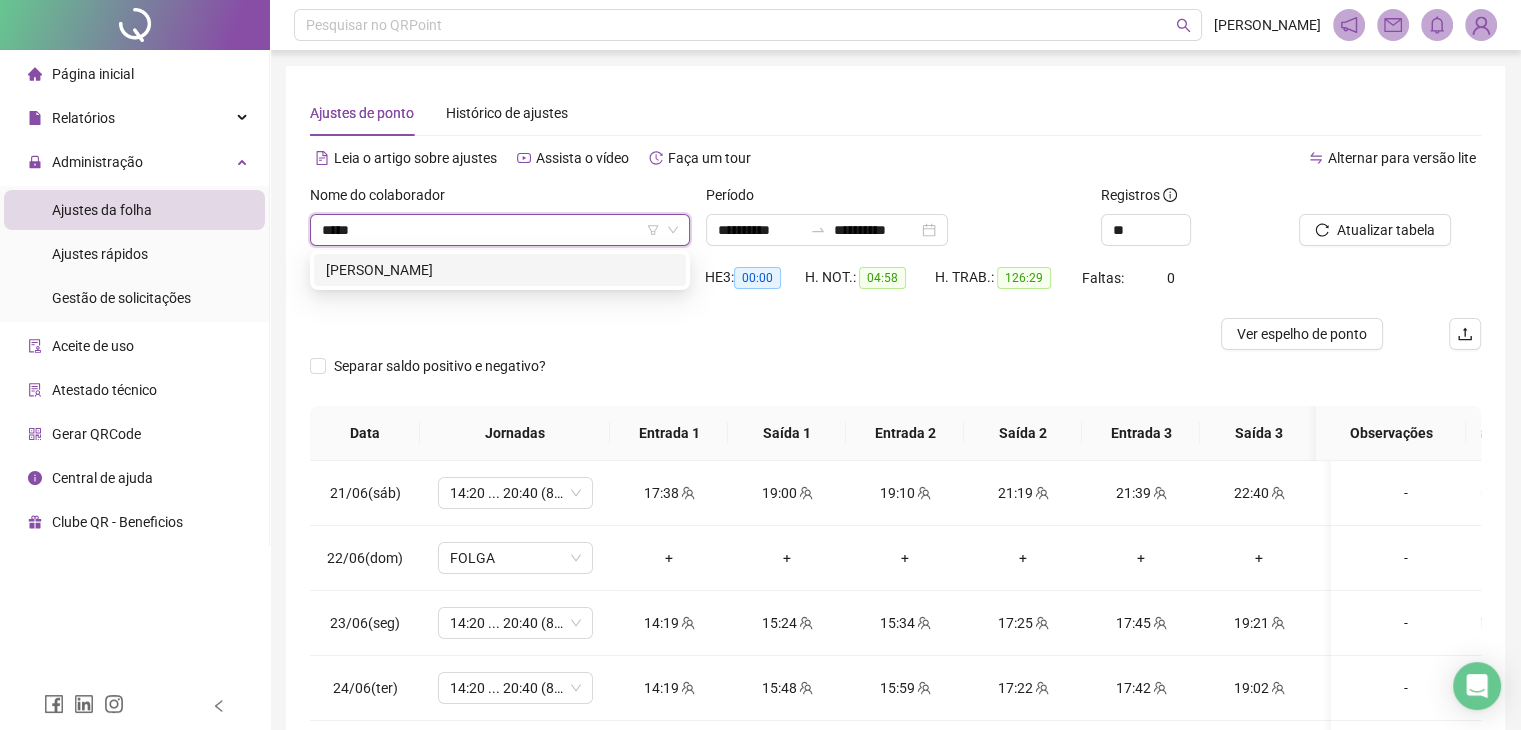 click on "[PERSON_NAME]" at bounding box center (500, 270) 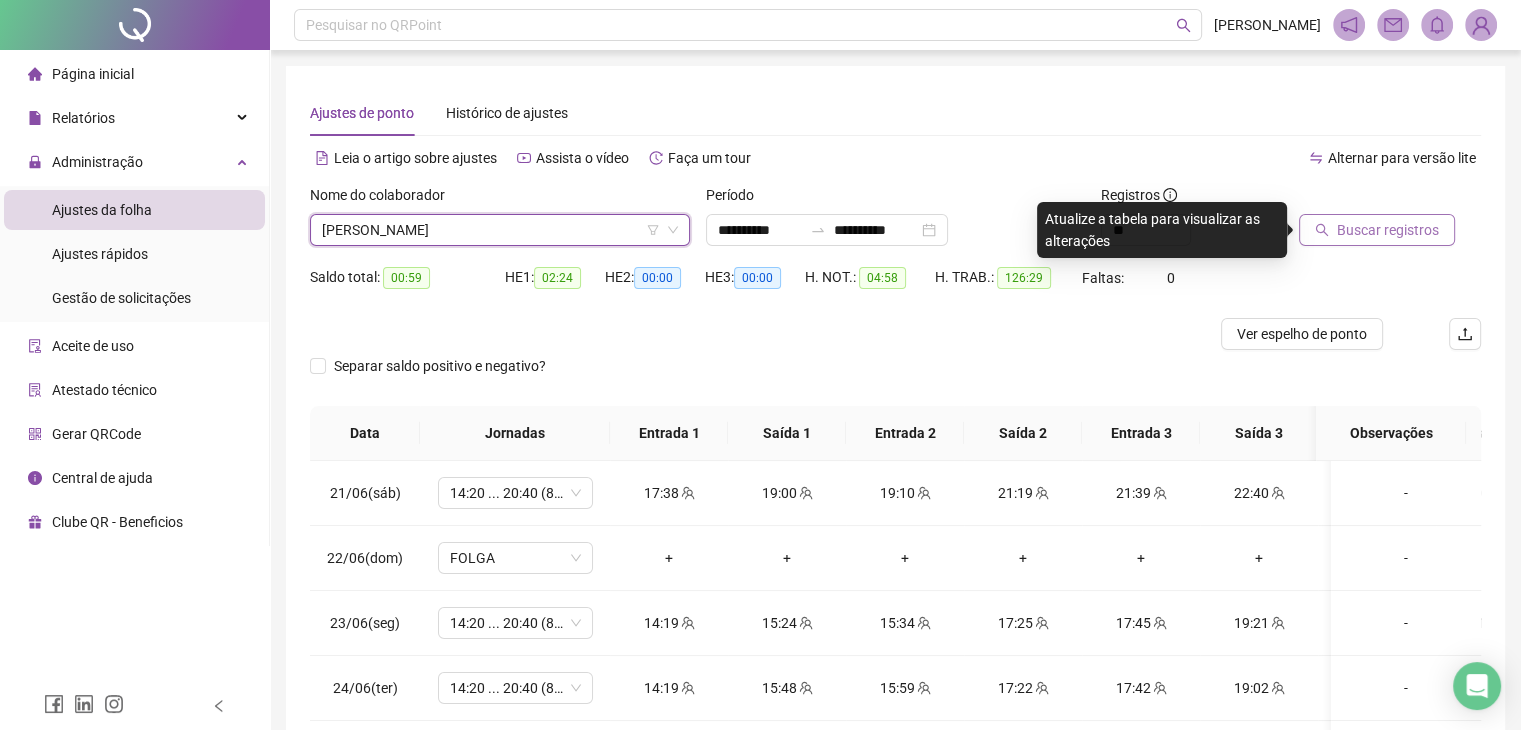 click on "Buscar registros" at bounding box center (1388, 230) 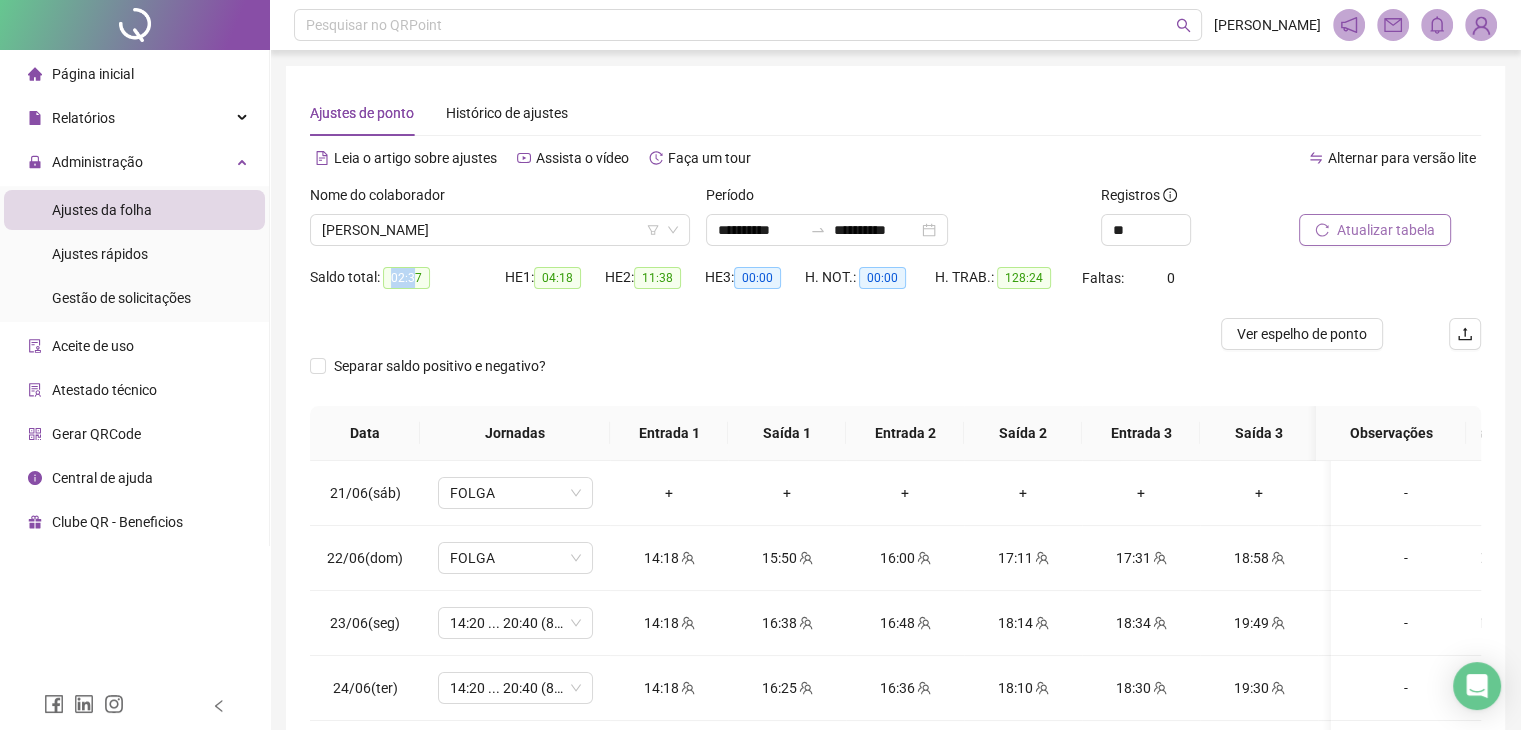 drag, startPoint x: 392, startPoint y: 278, endPoint x: 413, endPoint y: 281, distance: 21.213203 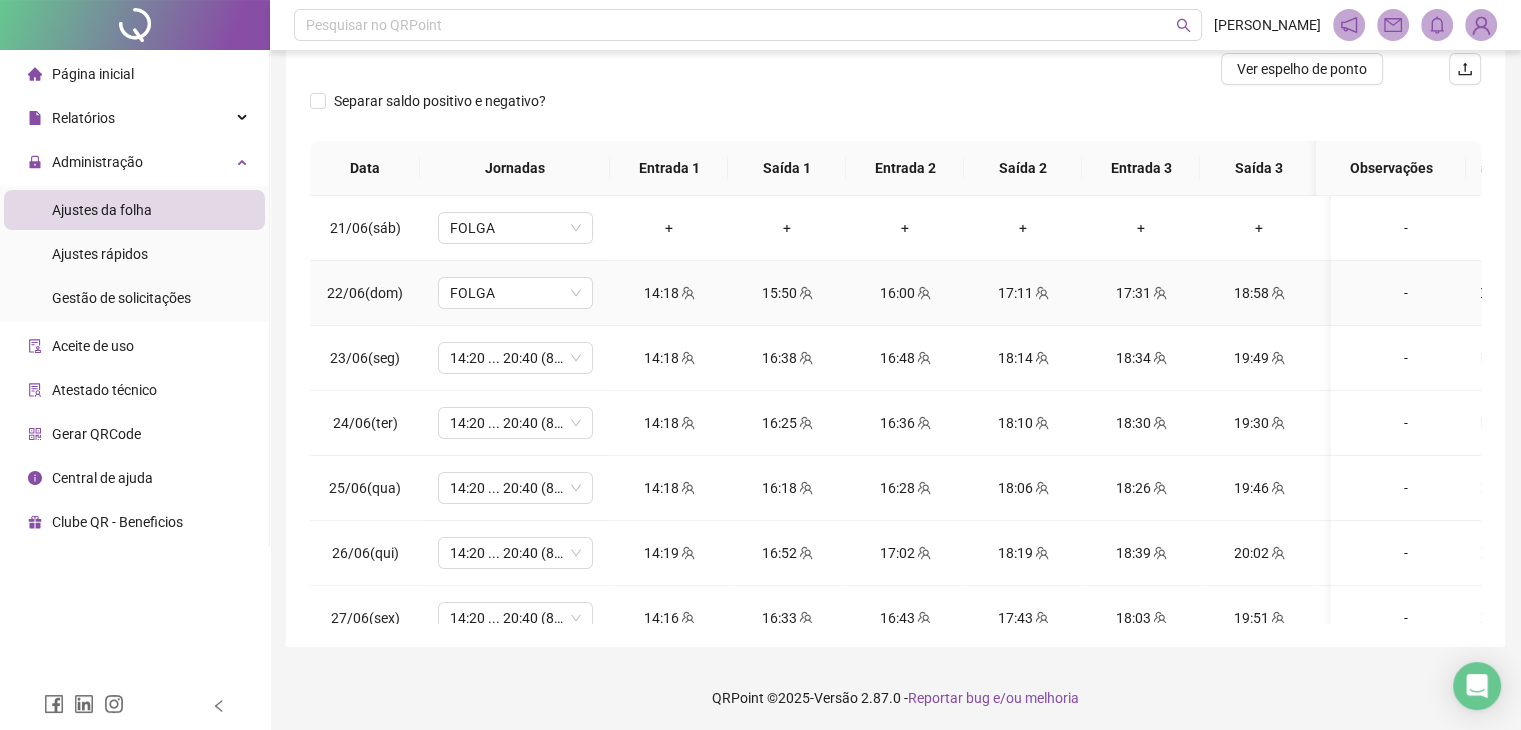 scroll, scrollTop: 268, scrollLeft: 0, axis: vertical 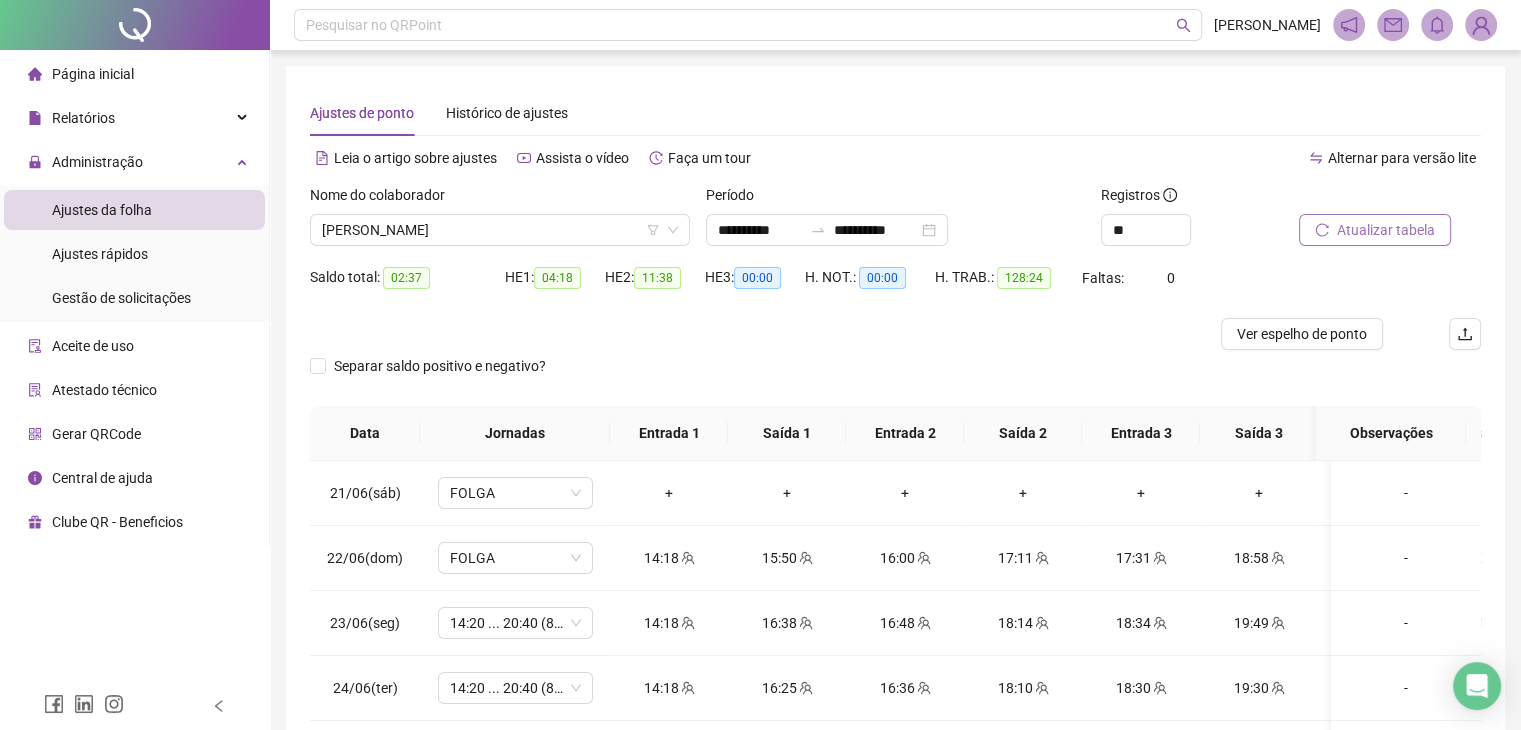 click at bounding box center [749, 334] 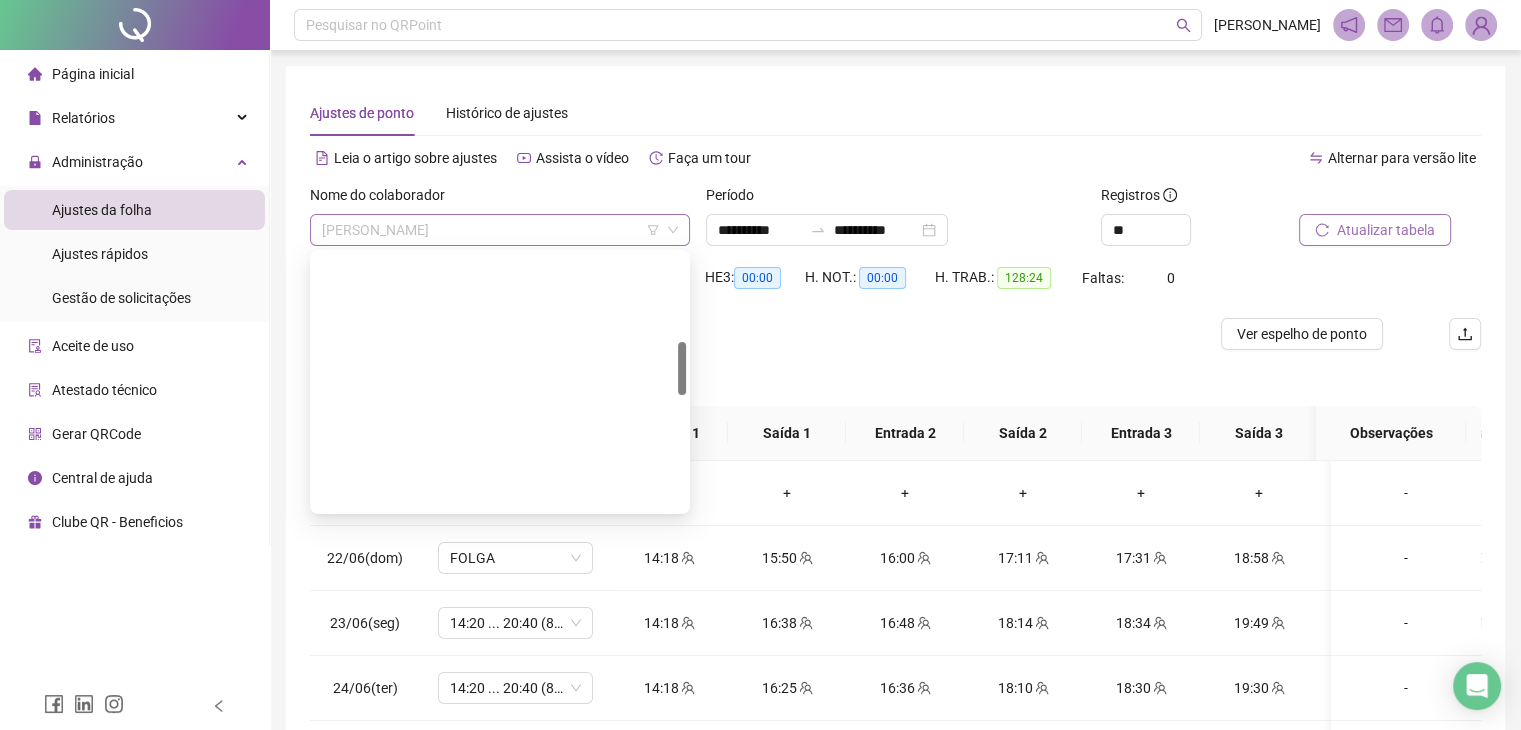 click on "[PERSON_NAME]" at bounding box center [500, 230] 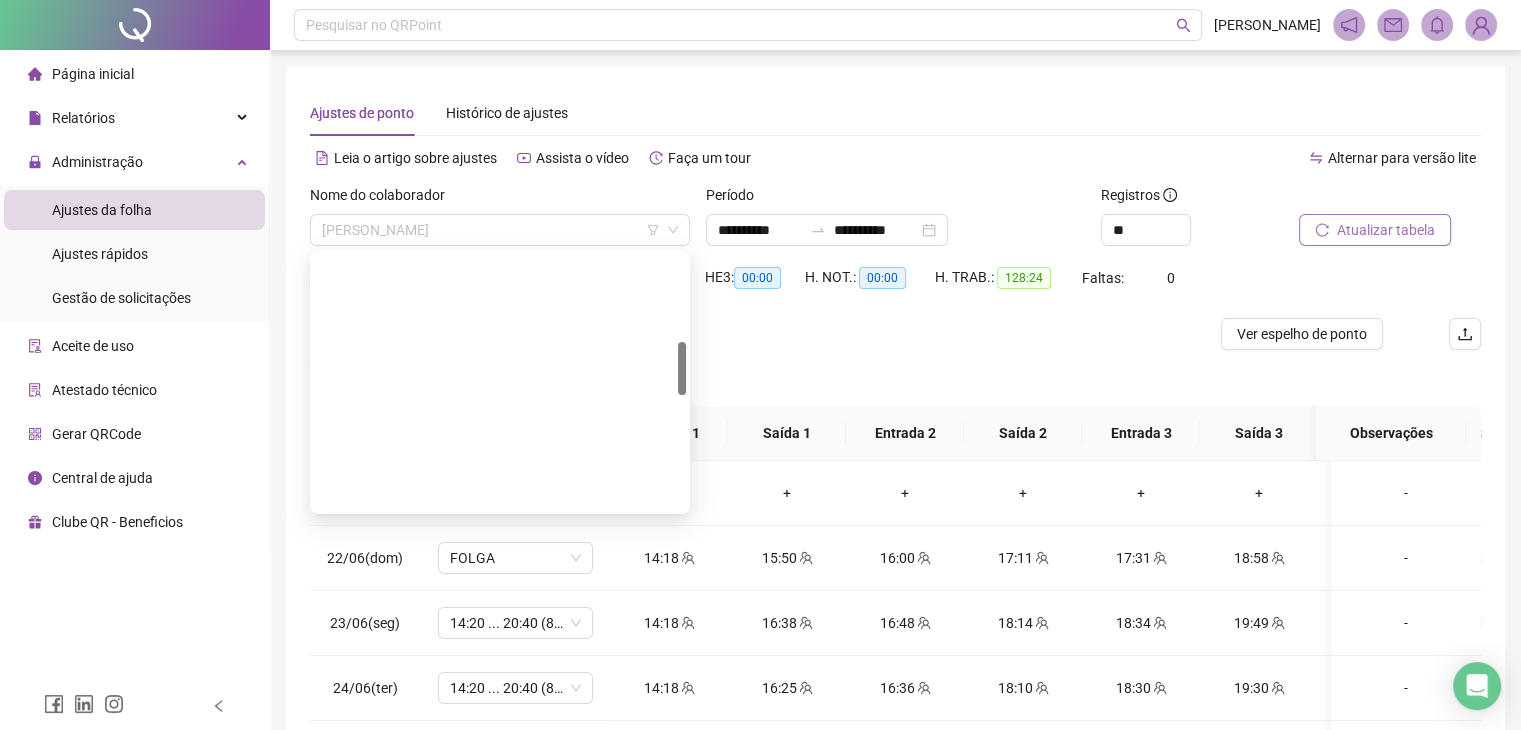 scroll, scrollTop: 416, scrollLeft: 0, axis: vertical 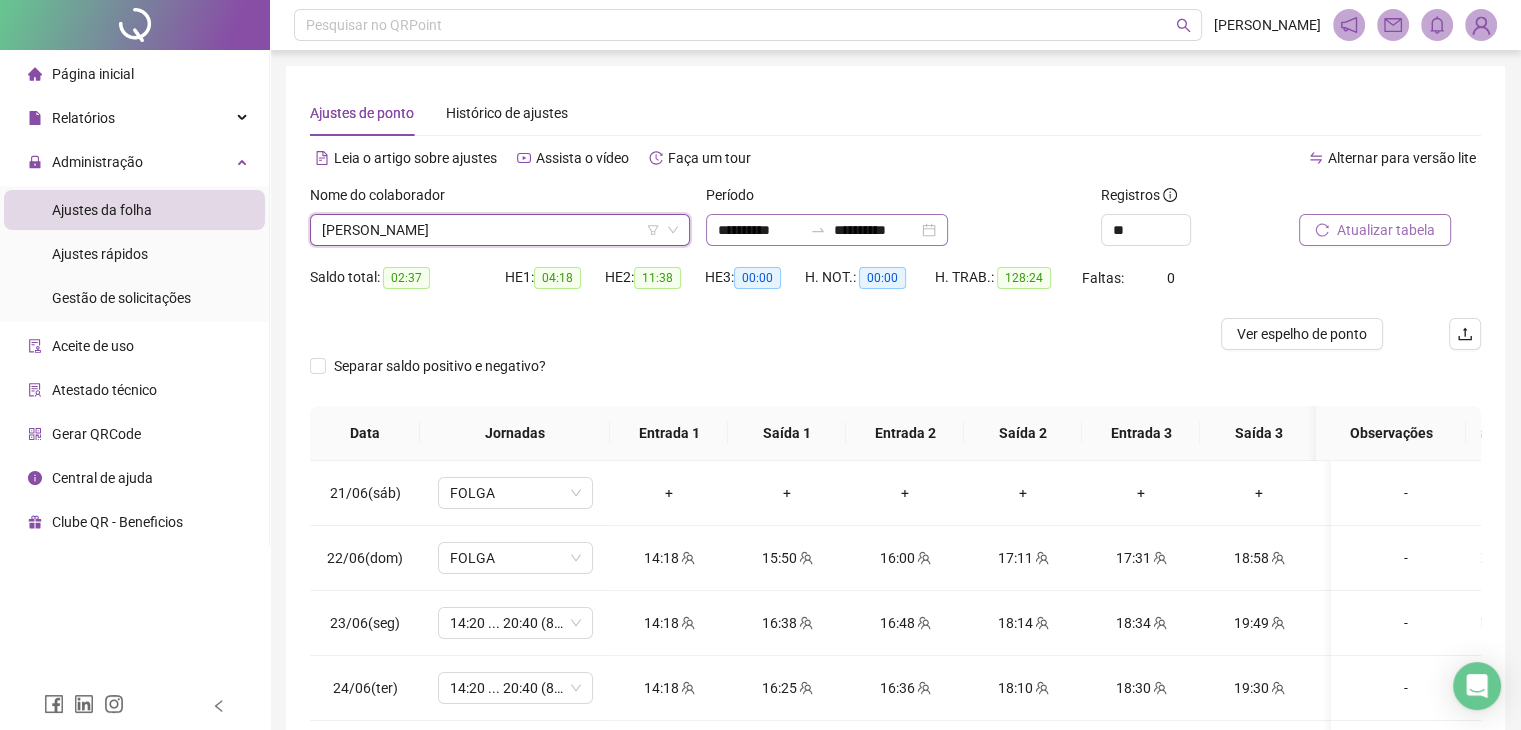 click on "**********" at bounding box center [827, 230] 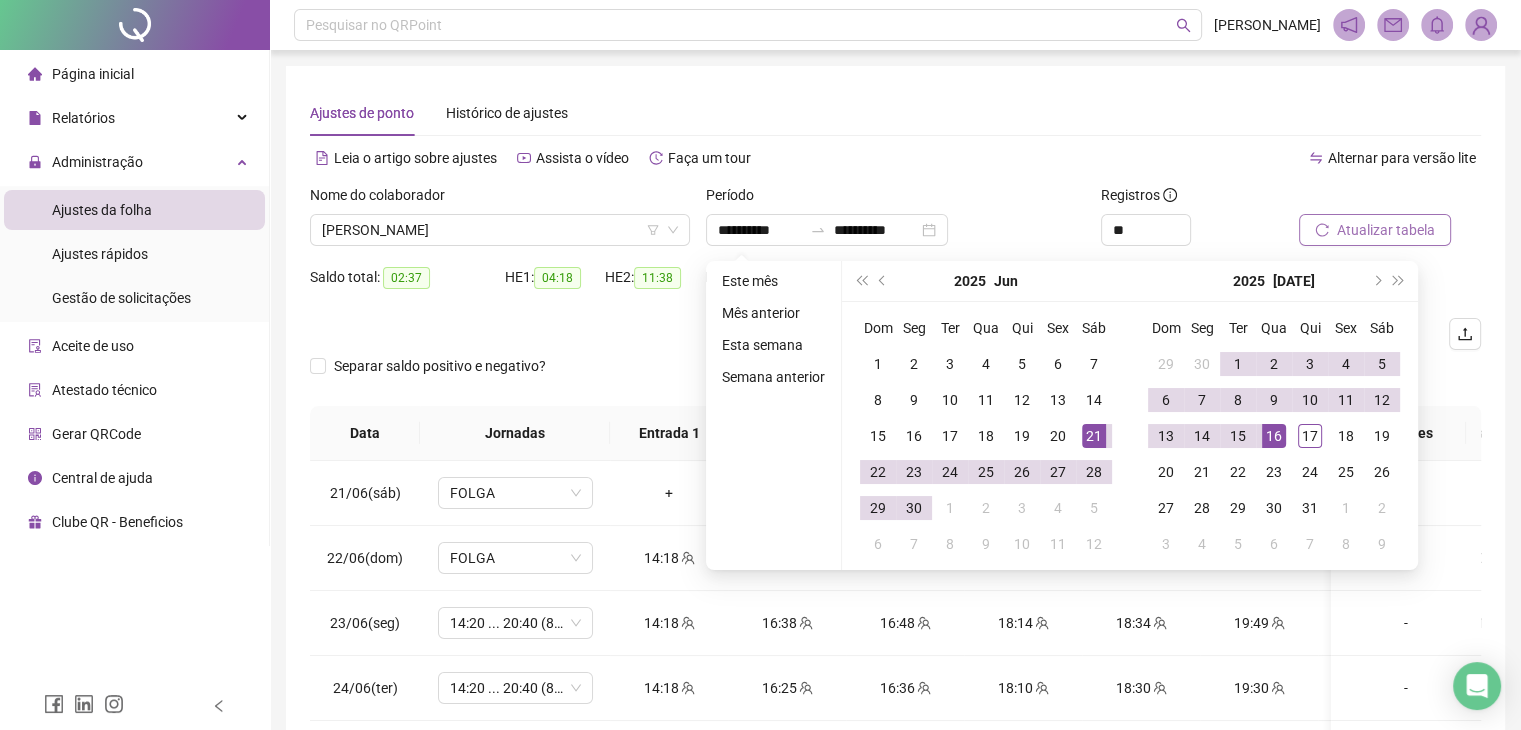 click on "Atualizar tabela" at bounding box center (1386, 230) 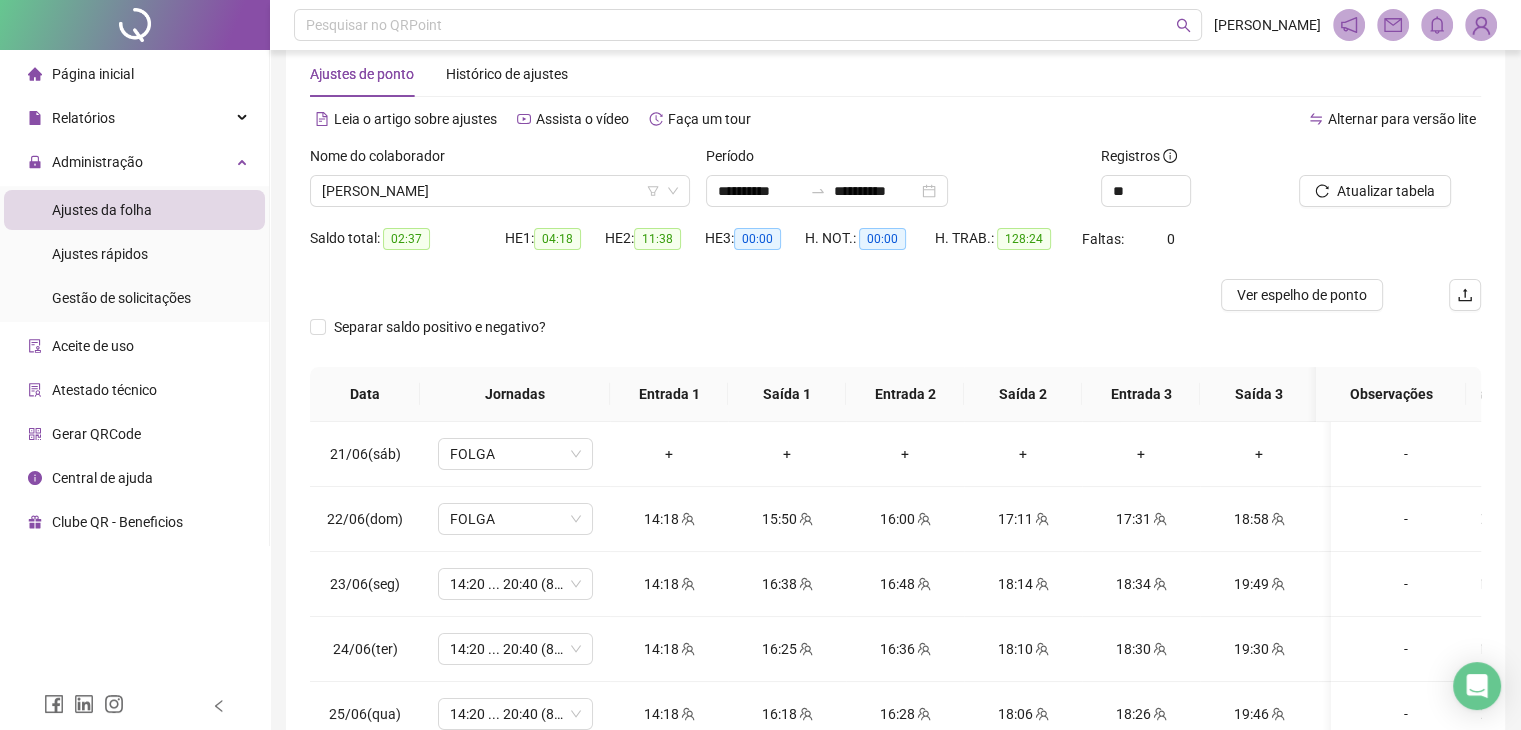 scroll, scrollTop: 268, scrollLeft: 0, axis: vertical 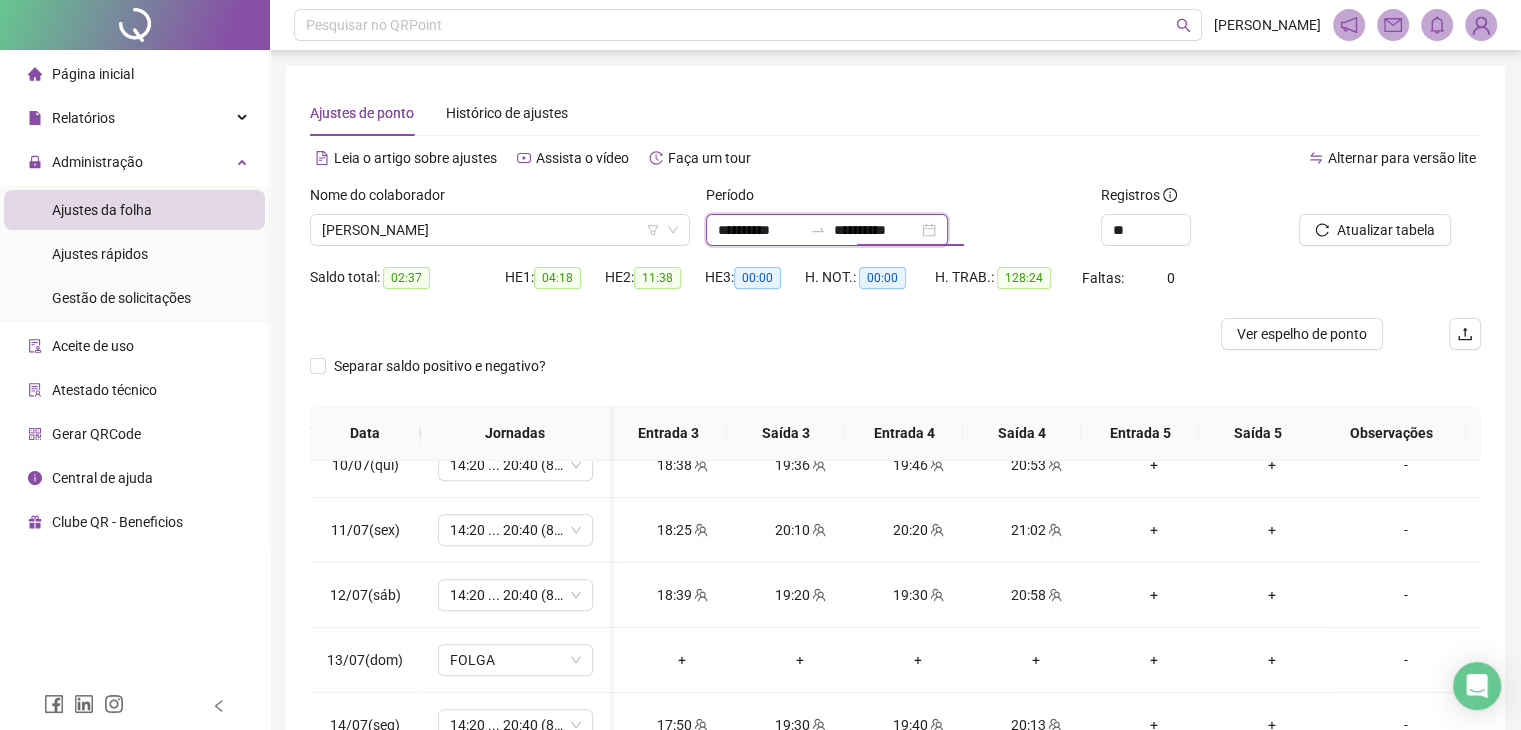 click on "**********" at bounding box center [876, 230] 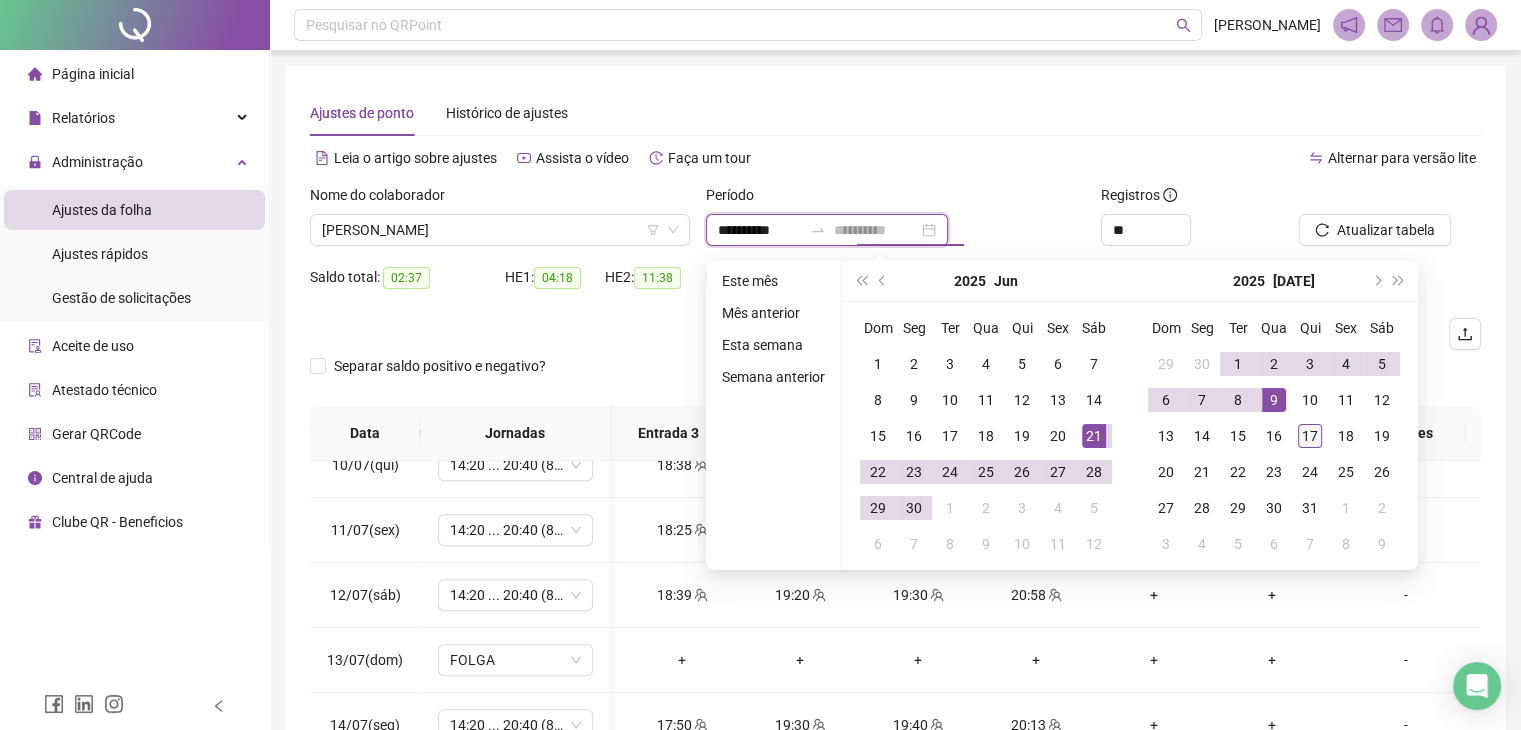 type on "**********" 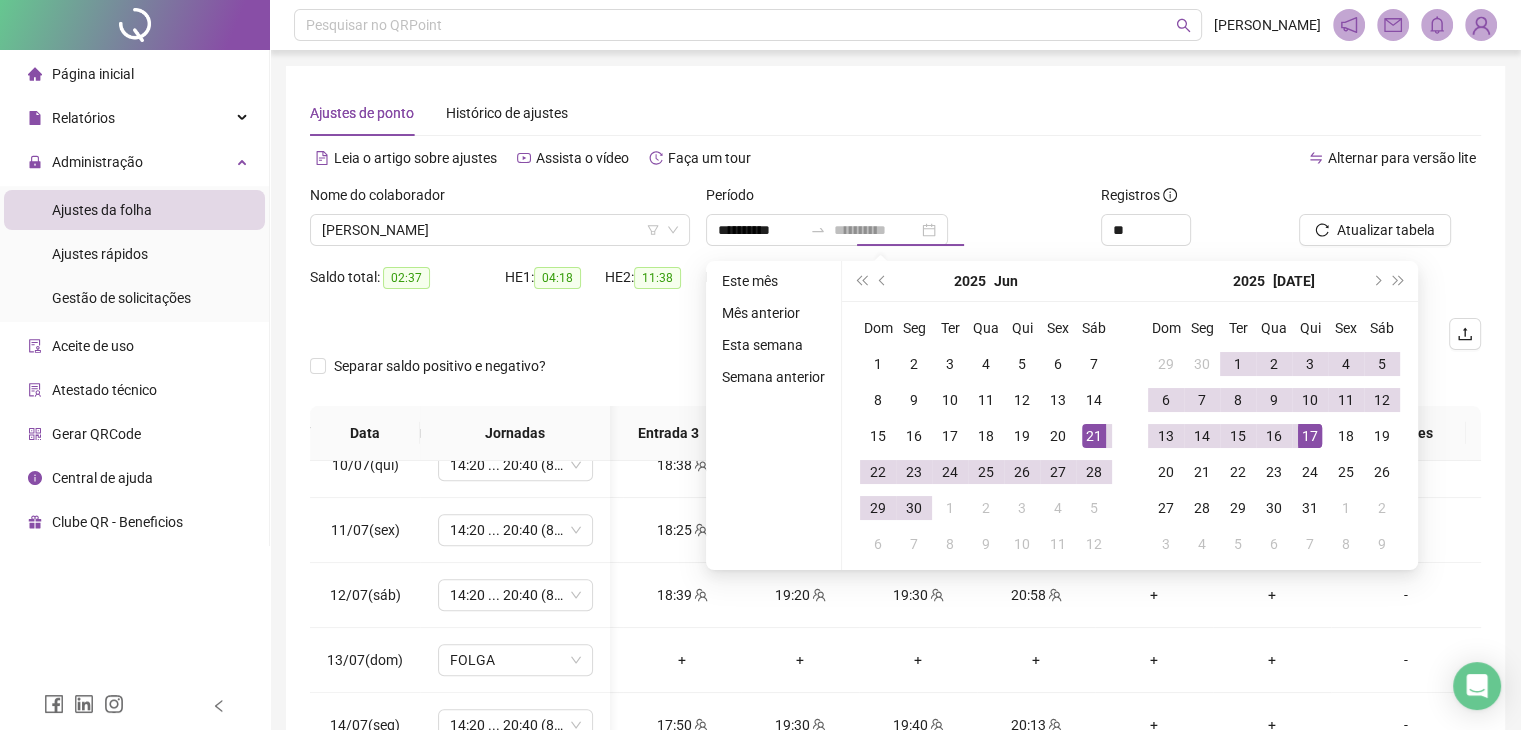 click on "17" at bounding box center [1310, 436] 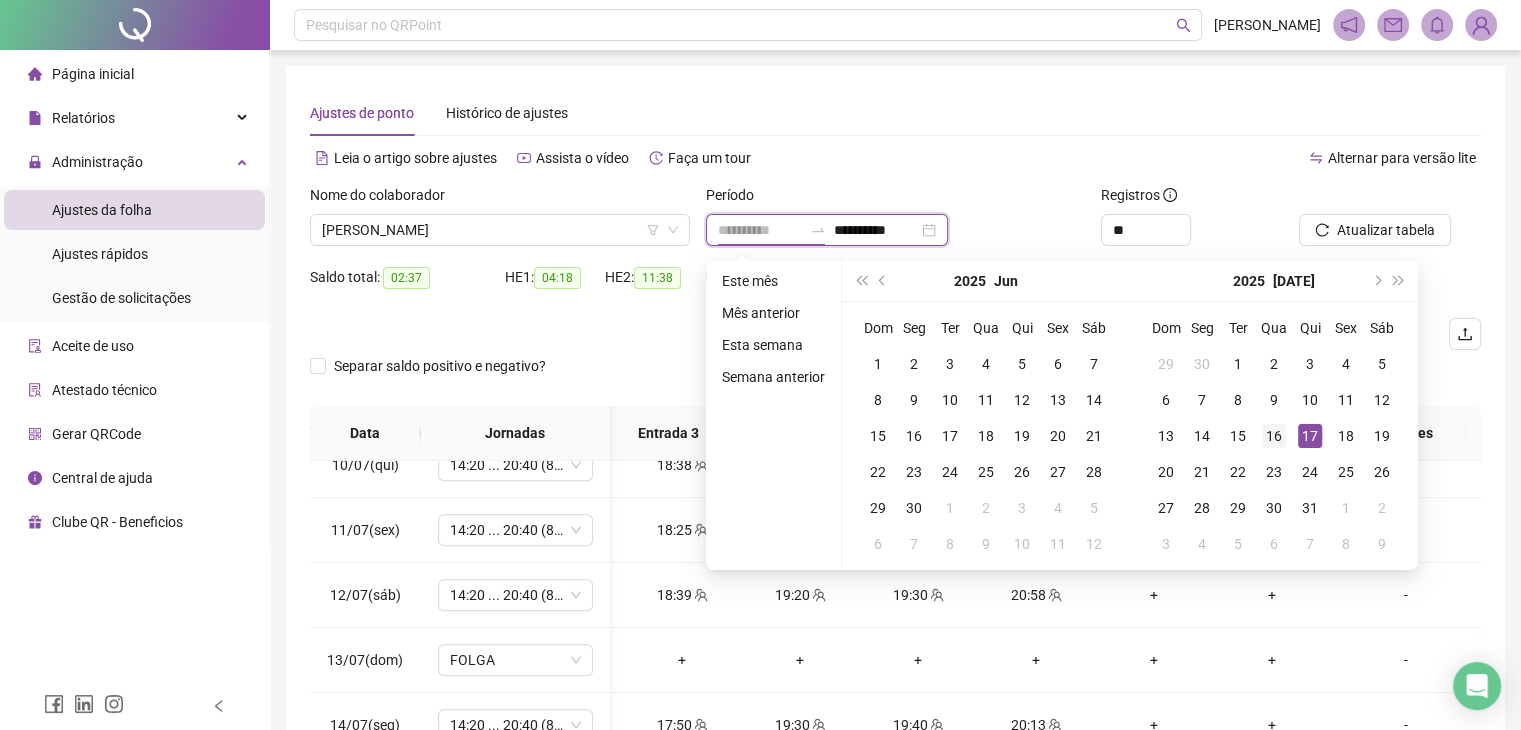 type on "**********" 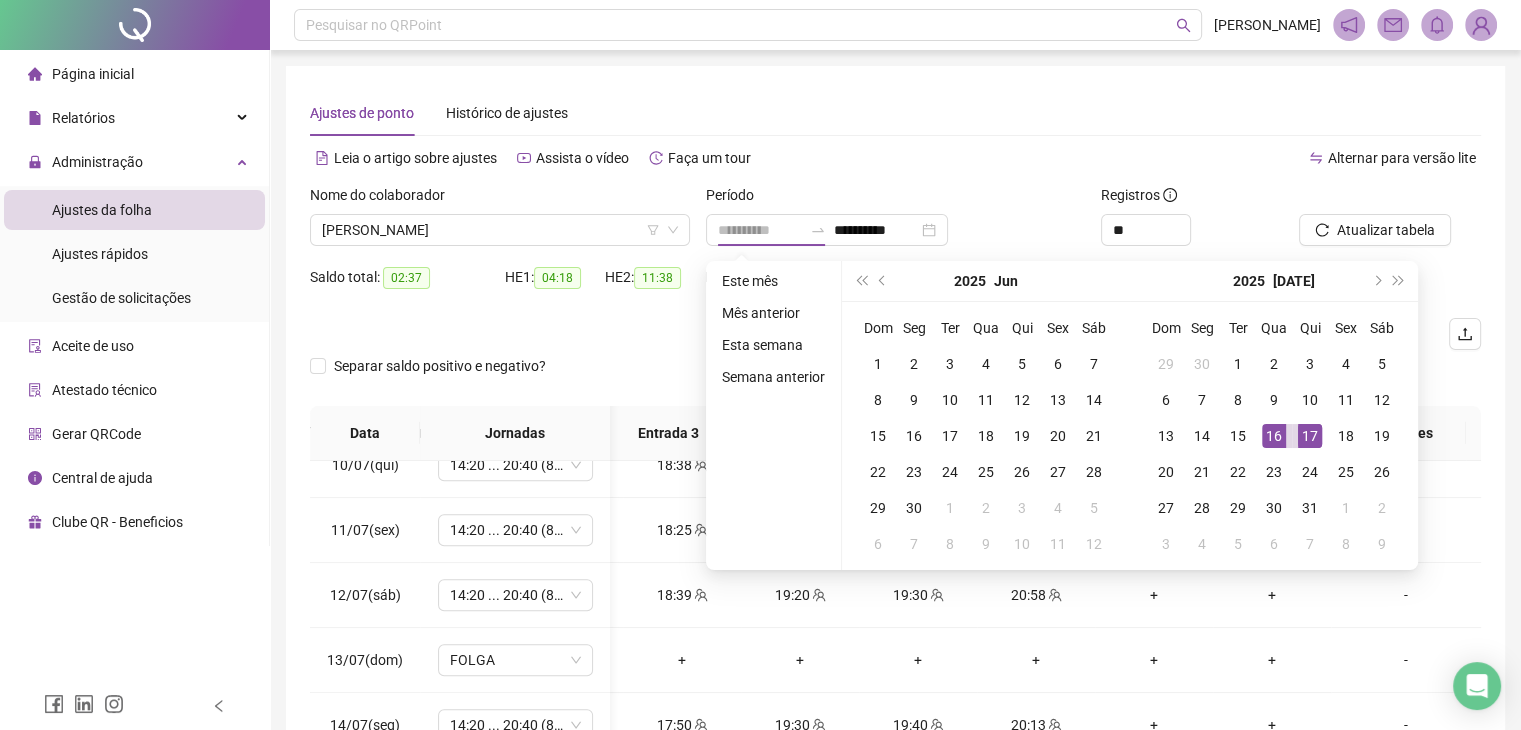 click on "16" at bounding box center [1274, 436] 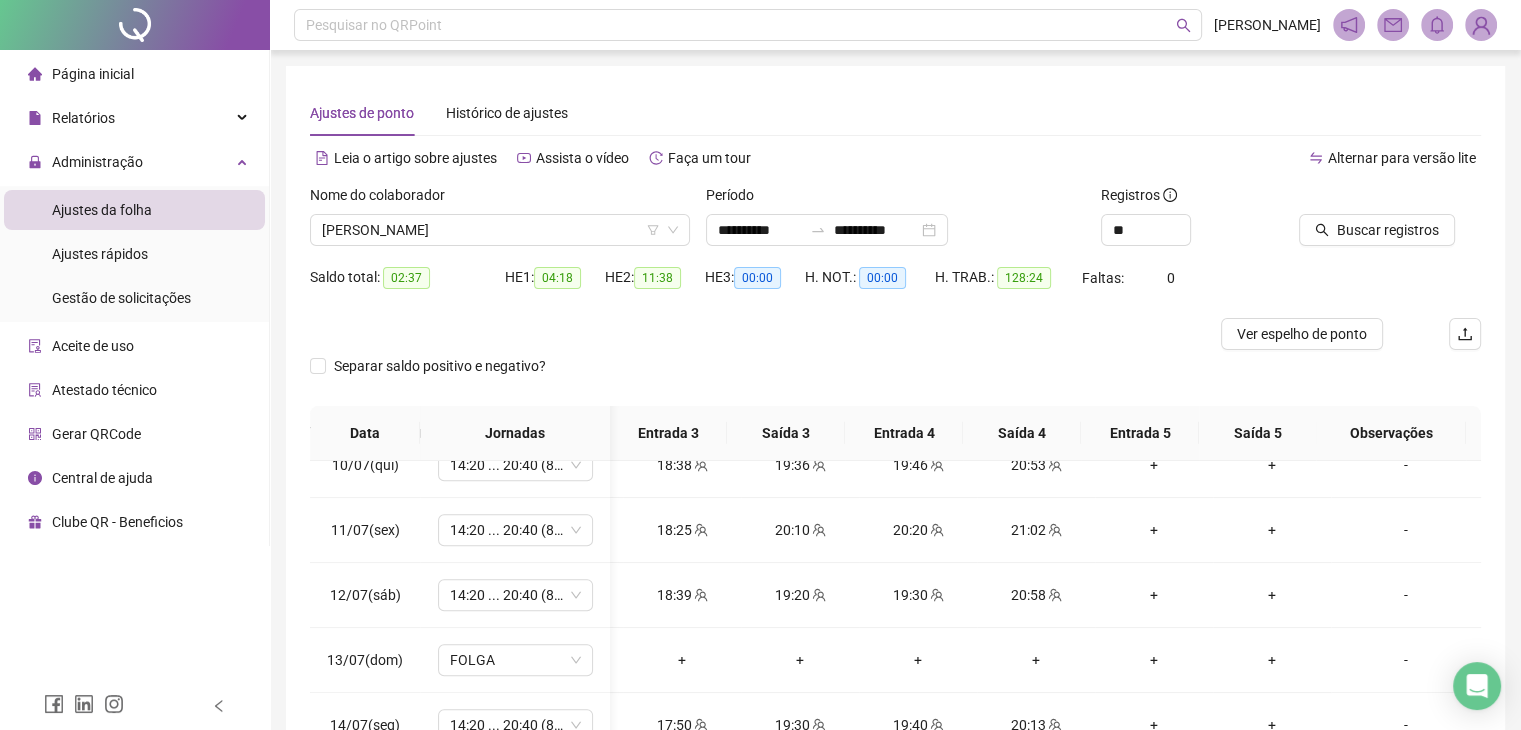 drag, startPoint x: 1330, startPoint y: 228, endPoint x: 853, endPoint y: 132, distance: 486.56448 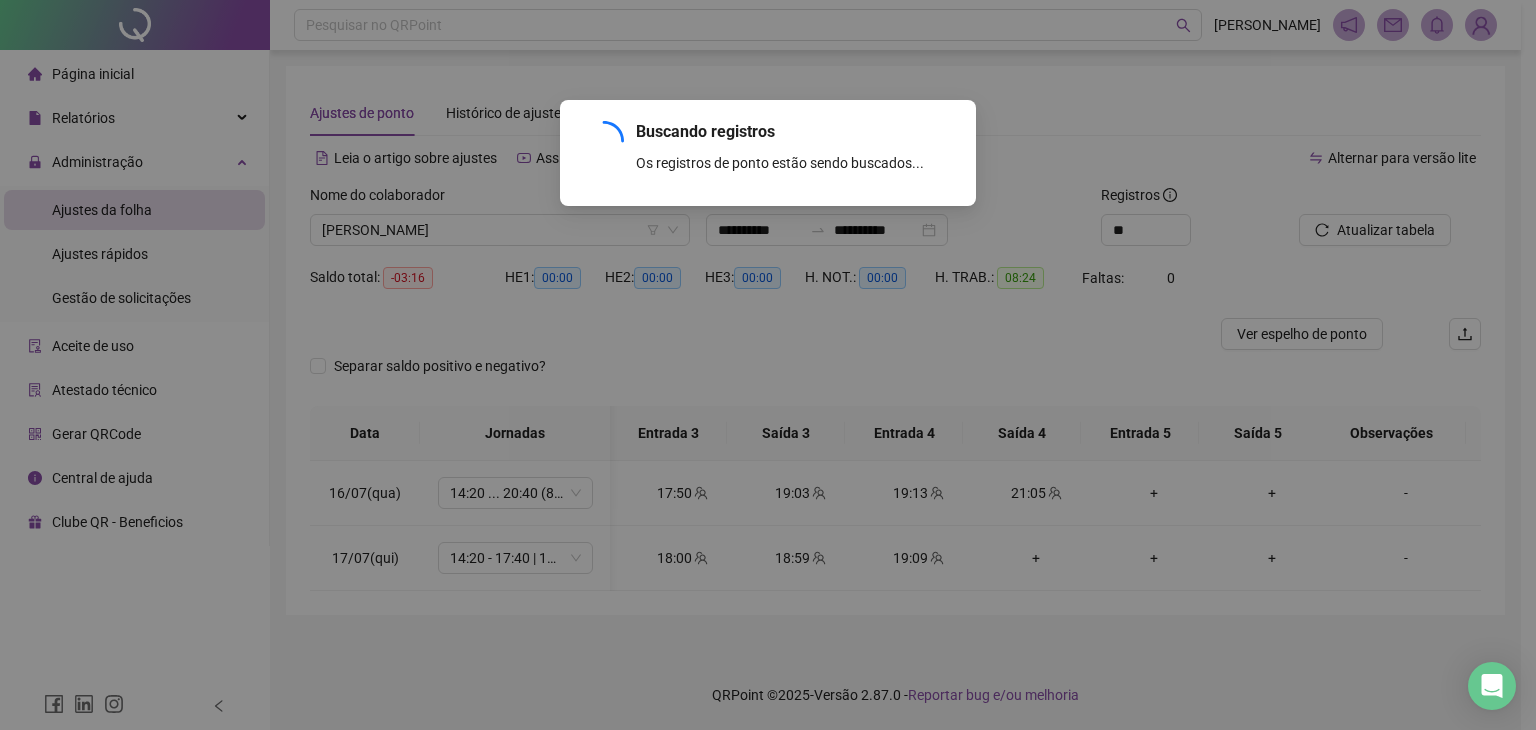 scroll, scrollTop: 0, scrollLeft: 474, axis: horizontal 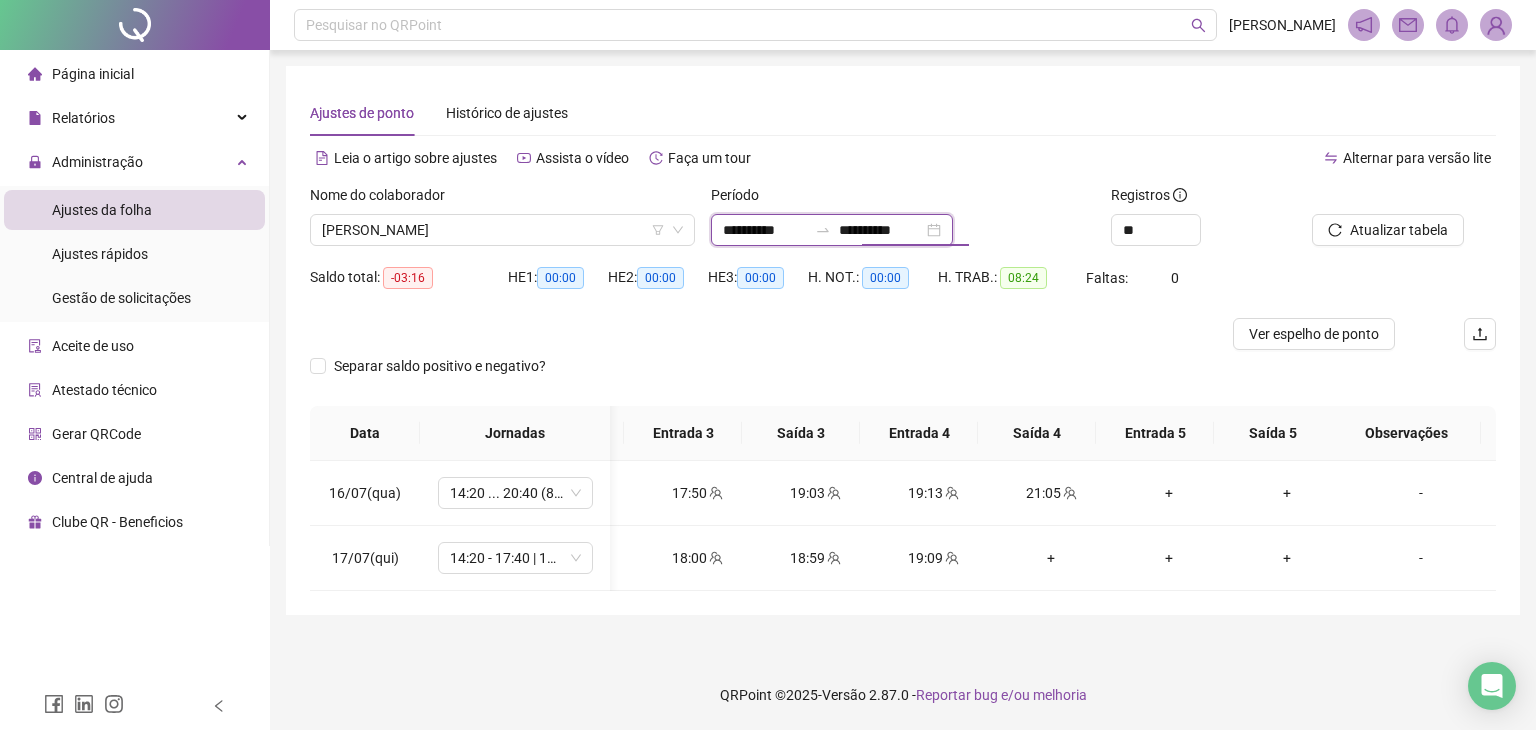 click on "**********" at bounding box center (881, 230) 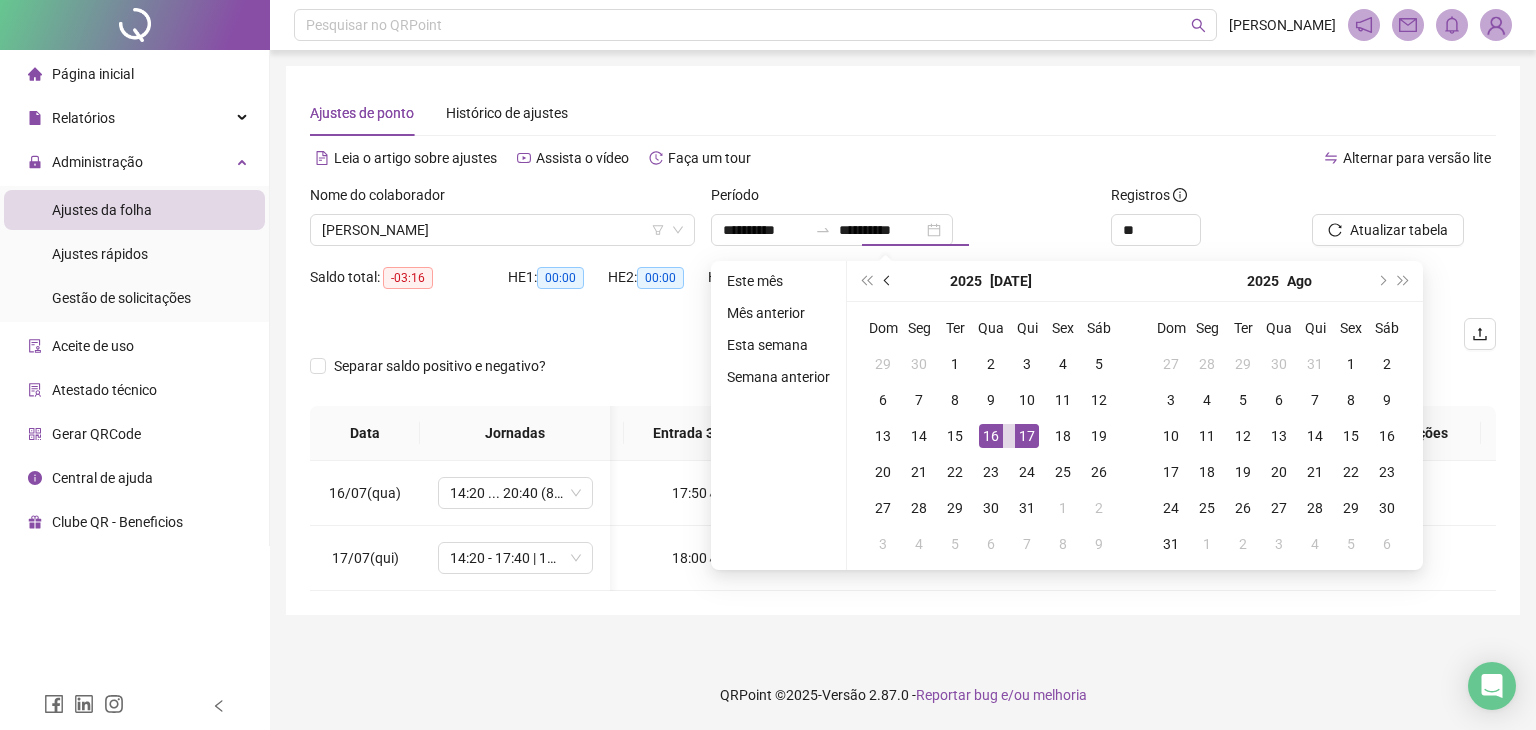 click at bounding box center (888, 281) 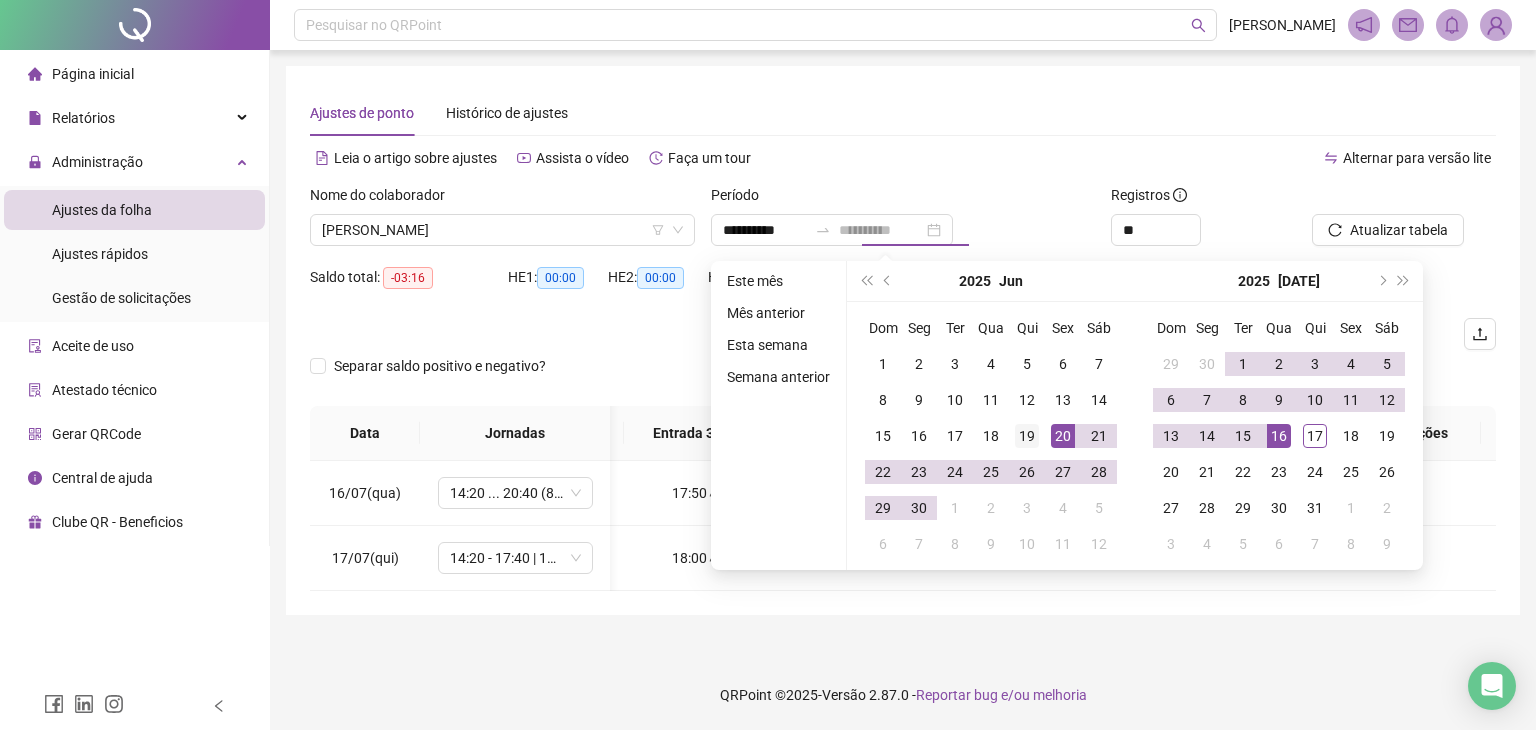 type on "**********" 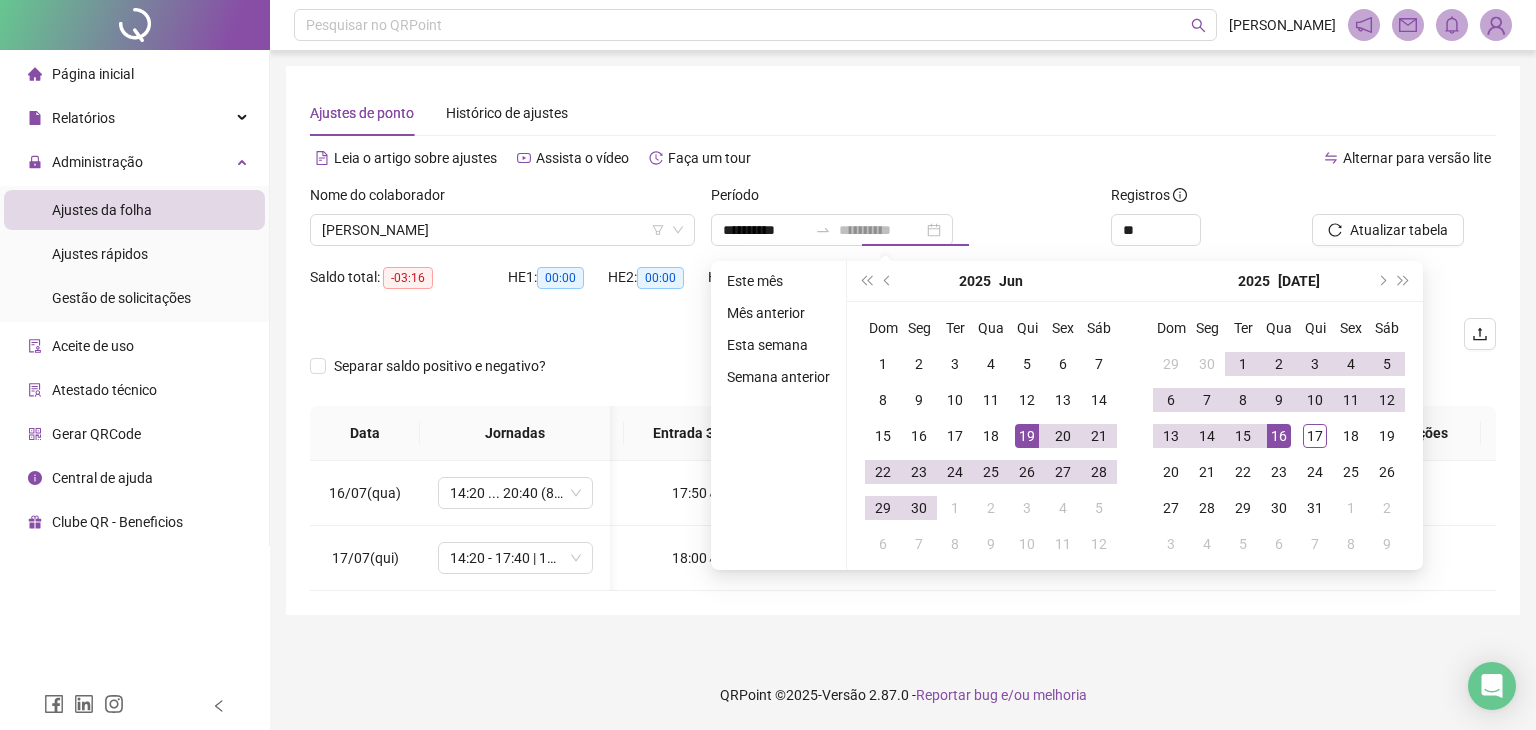 click on "19" at bounding box center (1027, 436) 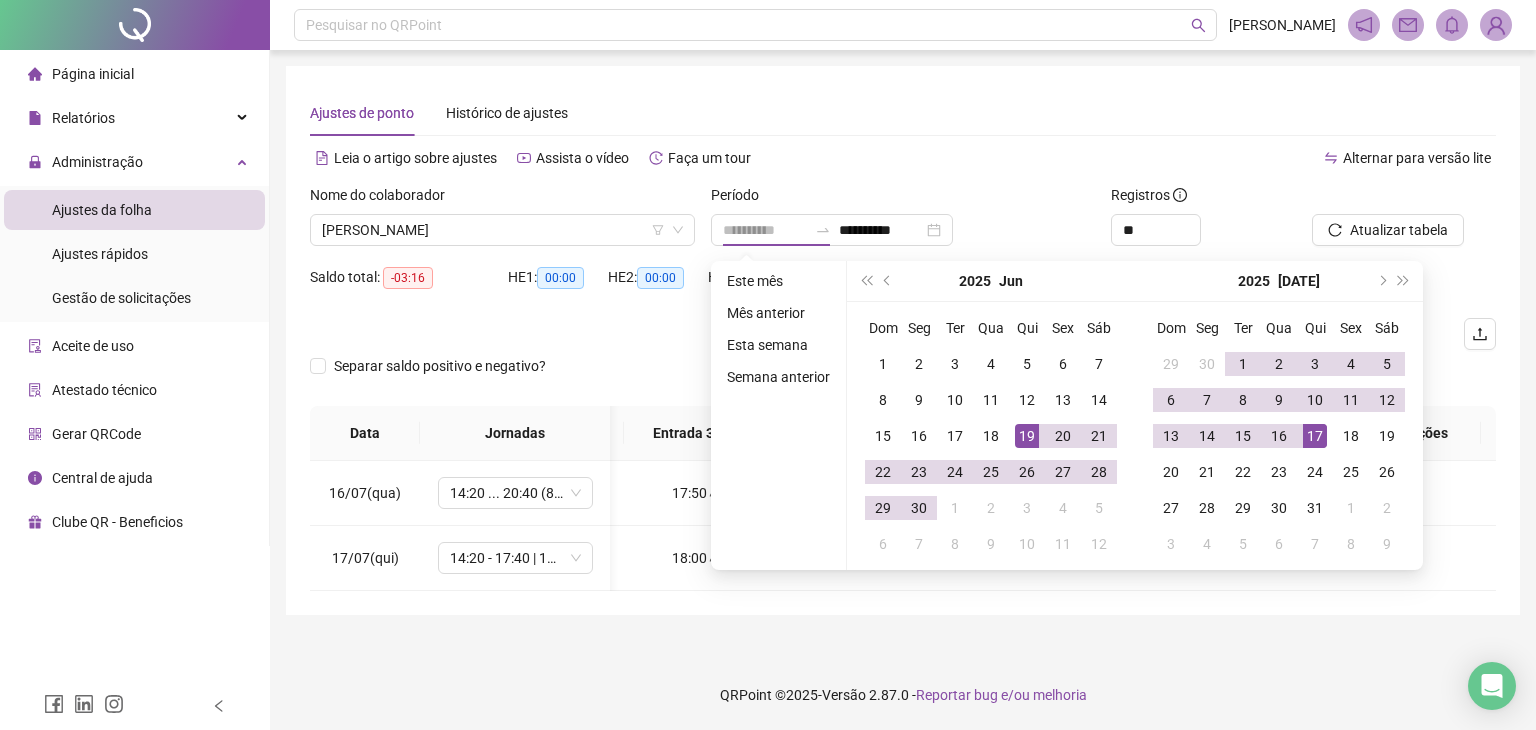 click on "17" at bounding box center [1315, 436] 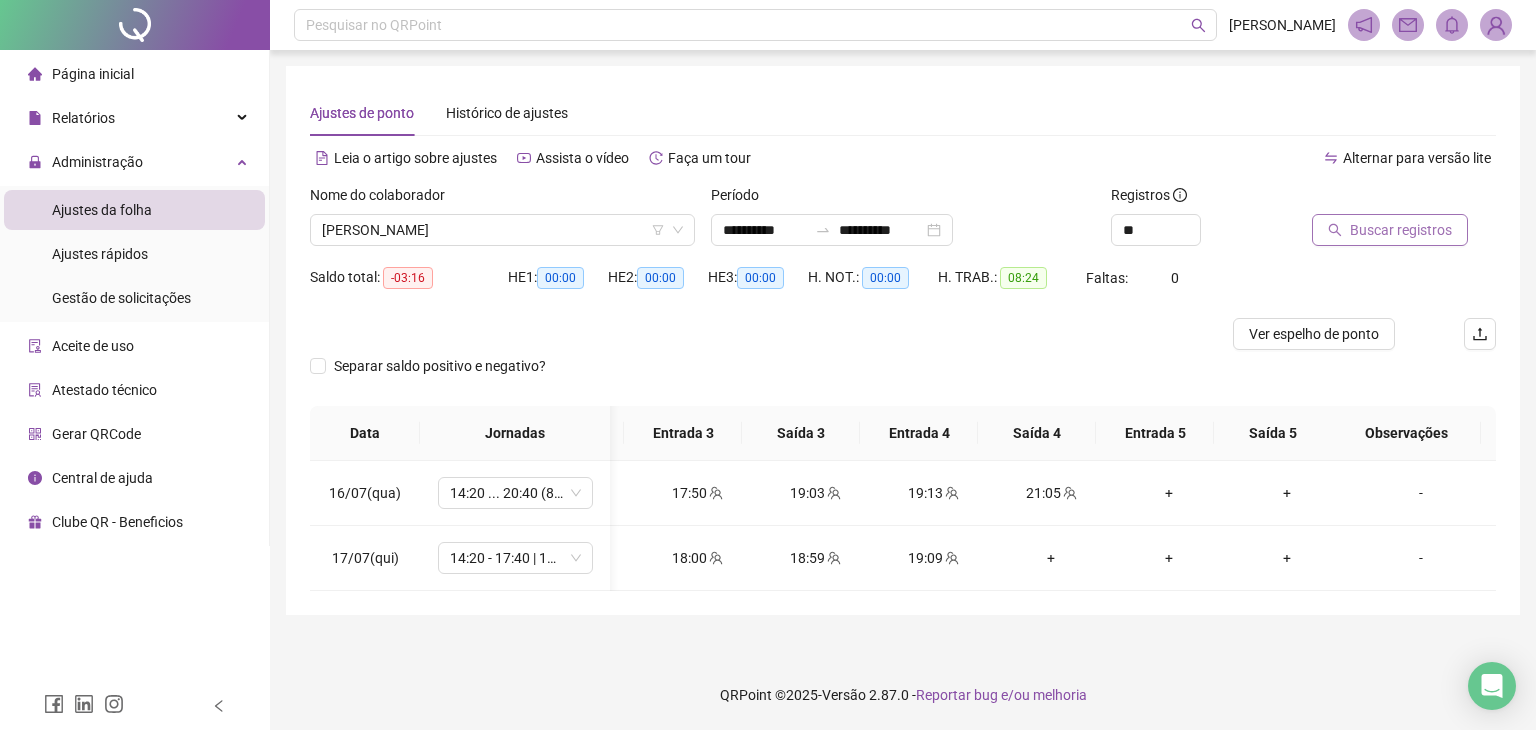 click on "Buscar registros" at bounding box center (1401, 230) 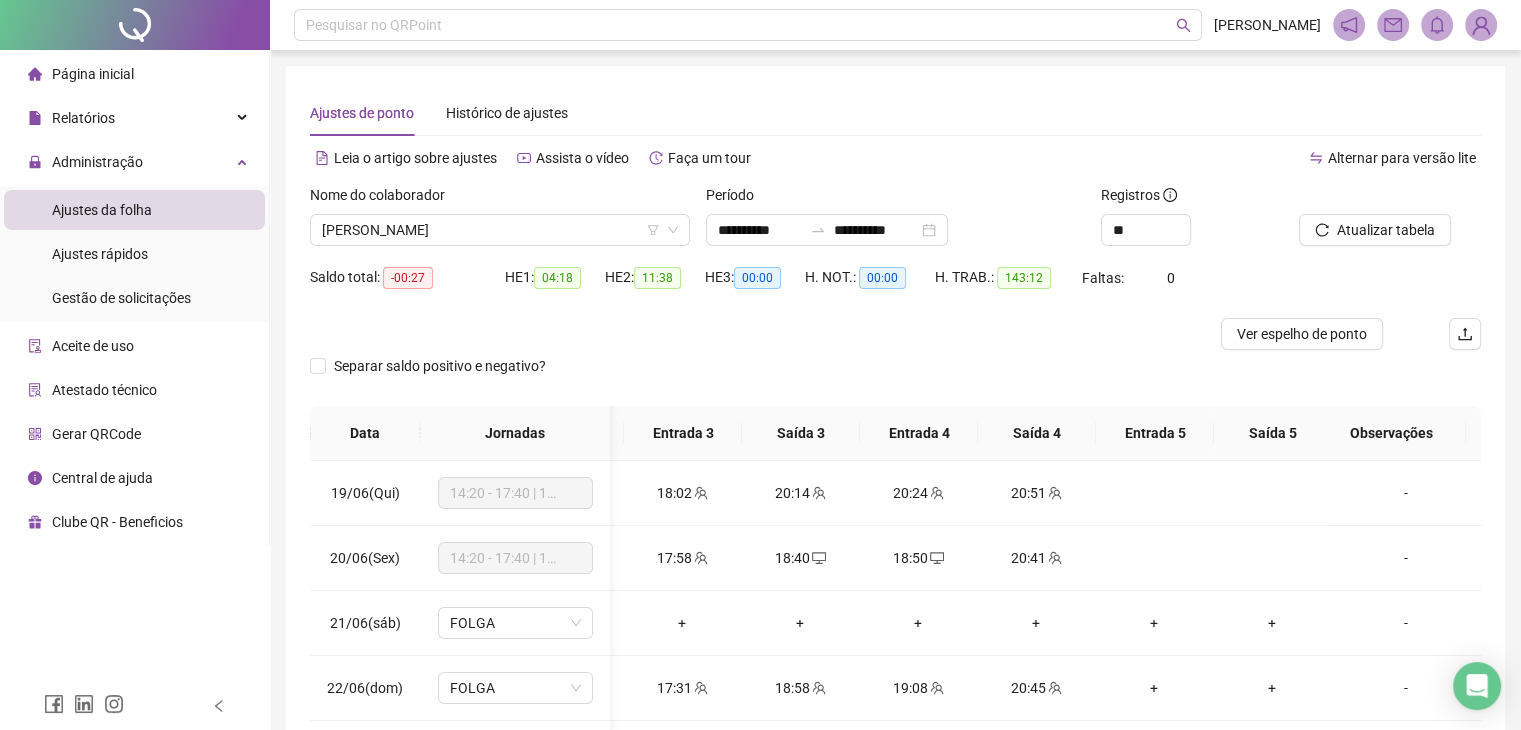 scroll, scrollTop: 0, scrollLeft: 459, axis: horizontal 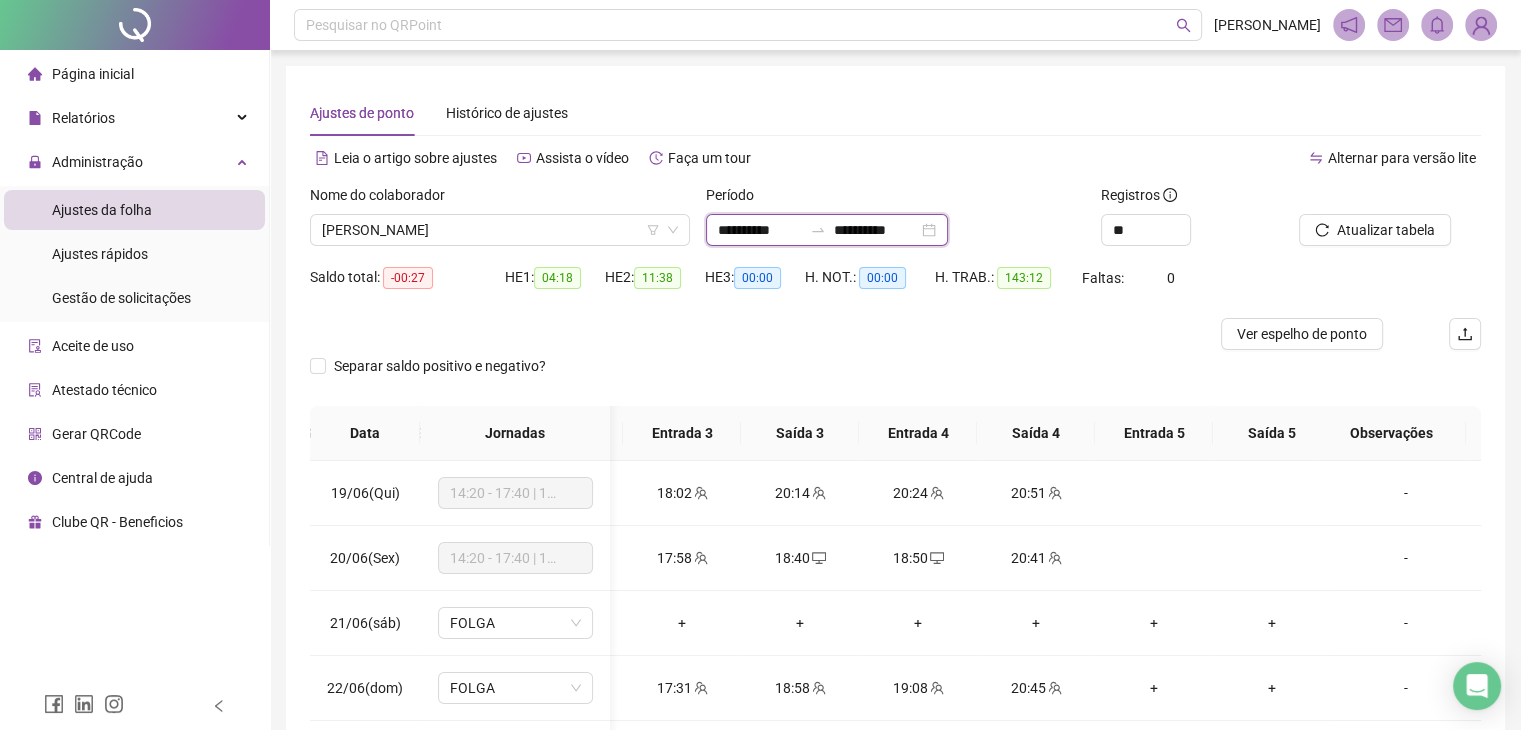 click on "**********" at bounding box center (760, 230) 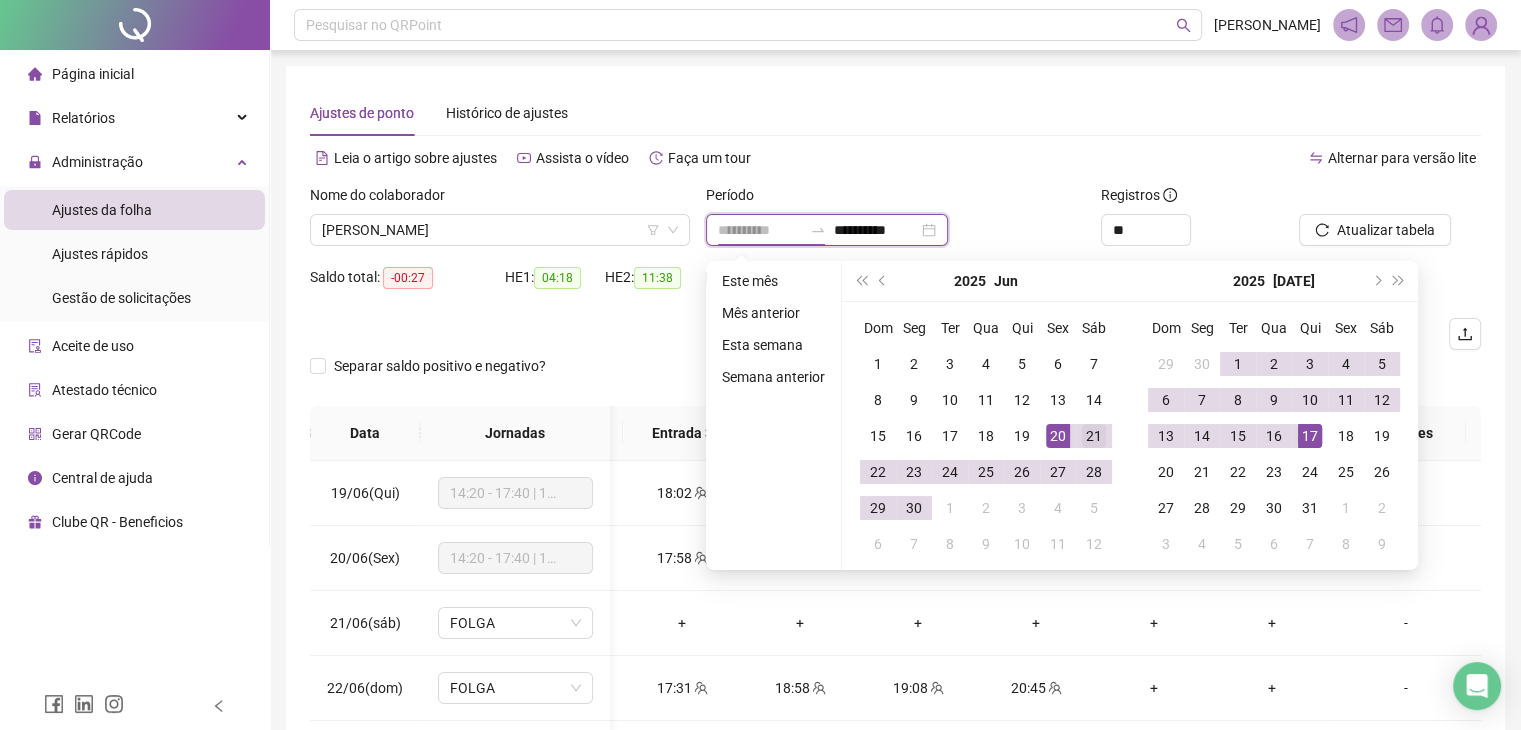 type on "**********" 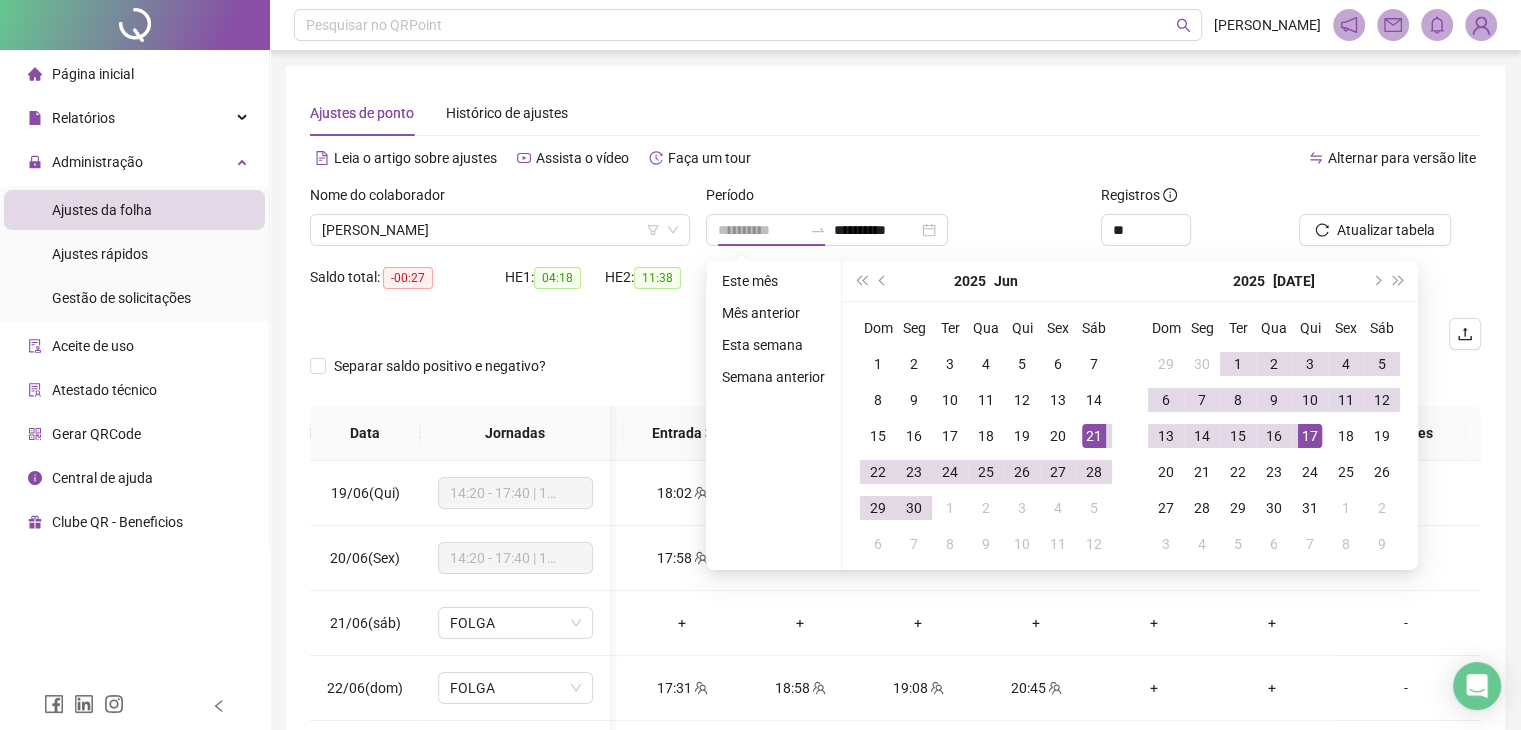click on "21" at bounding box center (1094, 436) 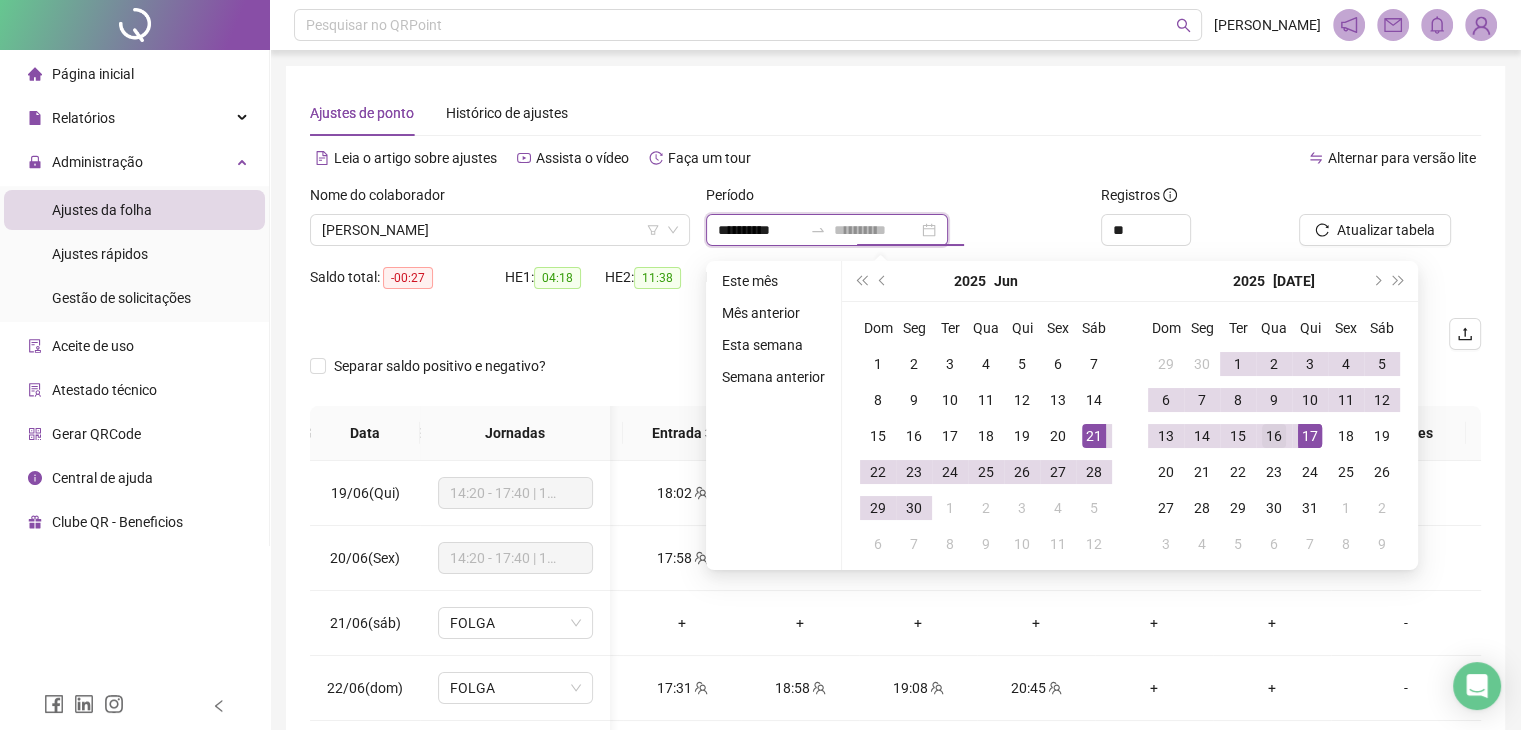 type on "**********" 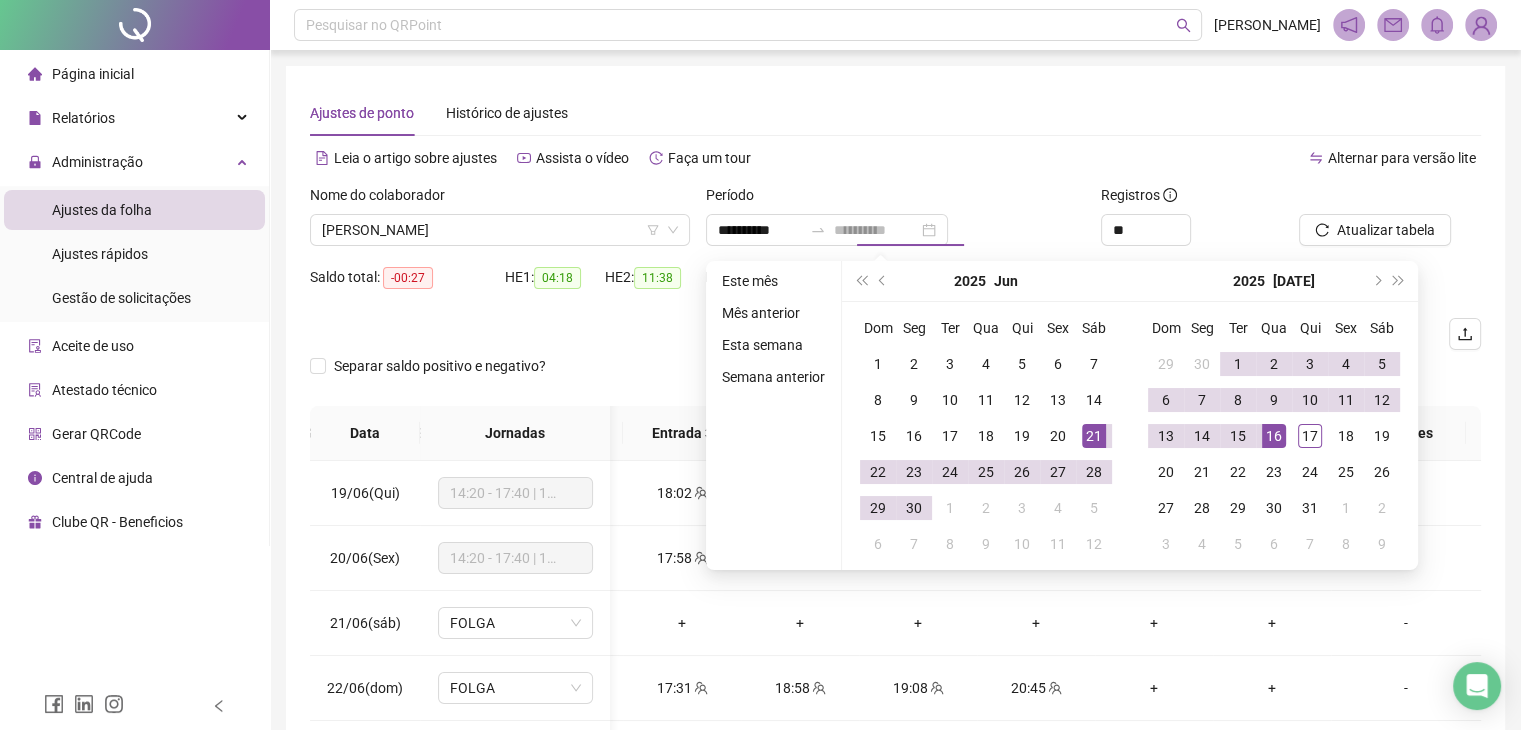 click on "16" at bounding box center (1274, 436) 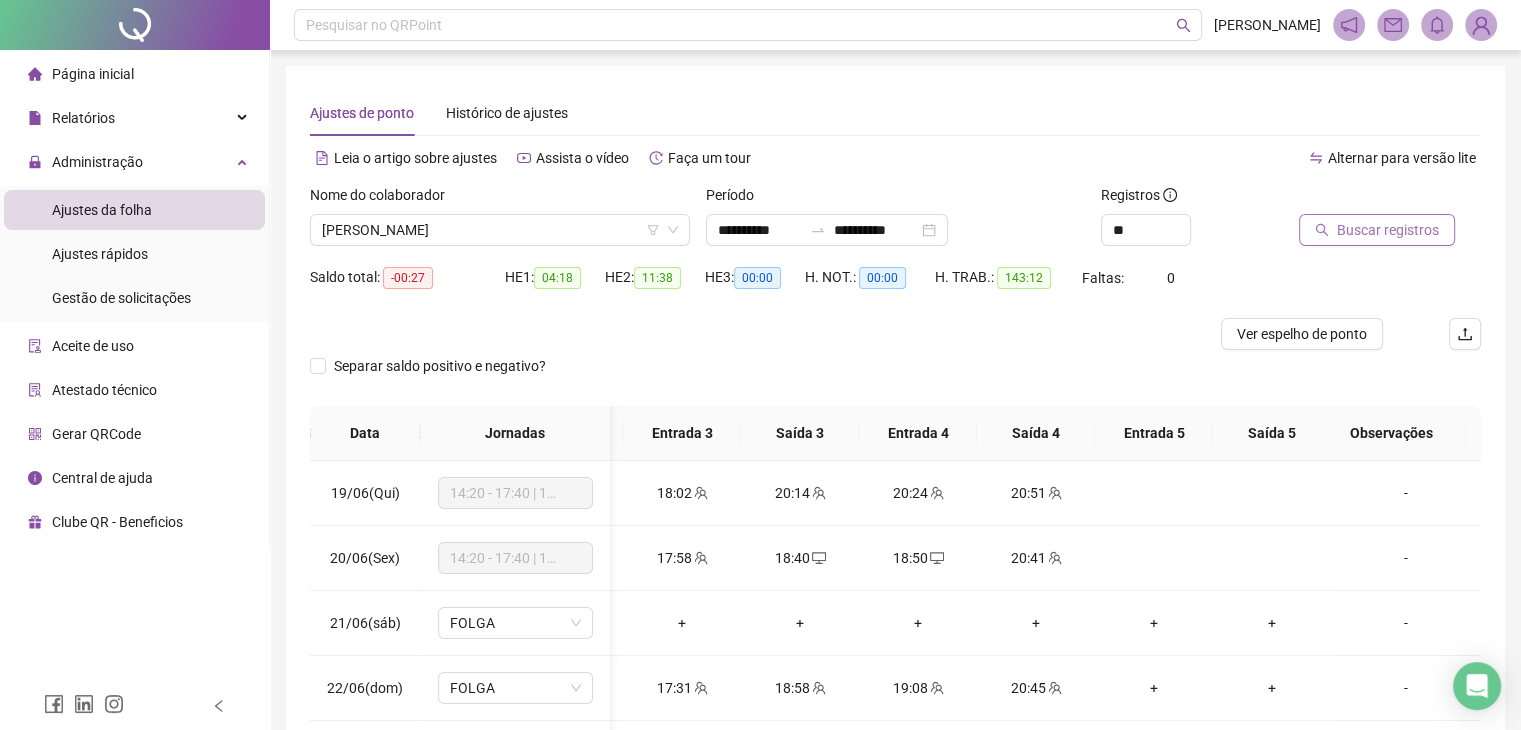 click on "Buscar registros" at bounding box center (1377, 230) 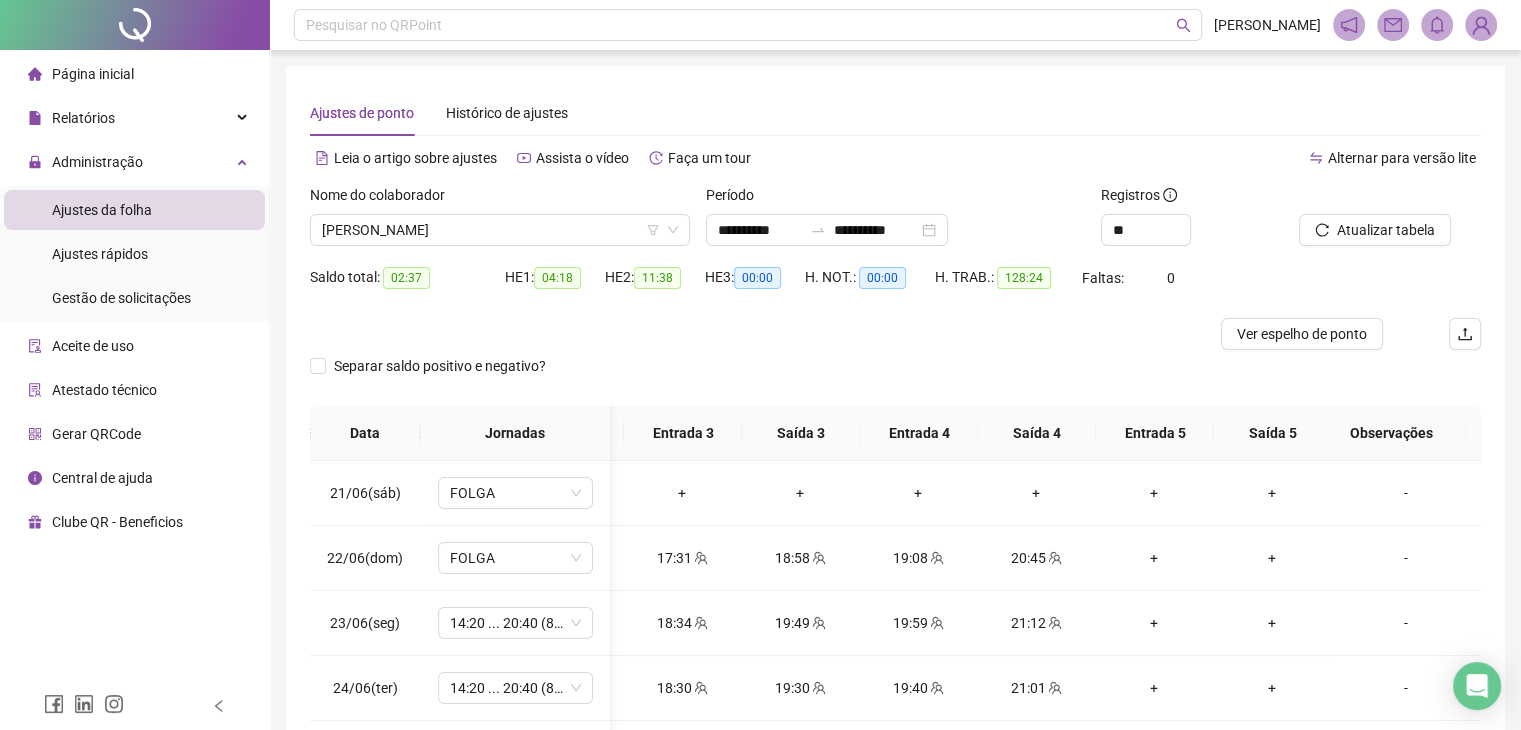 scroll, scrollTop: 0, scrollLeft: 459, axis: horizontal 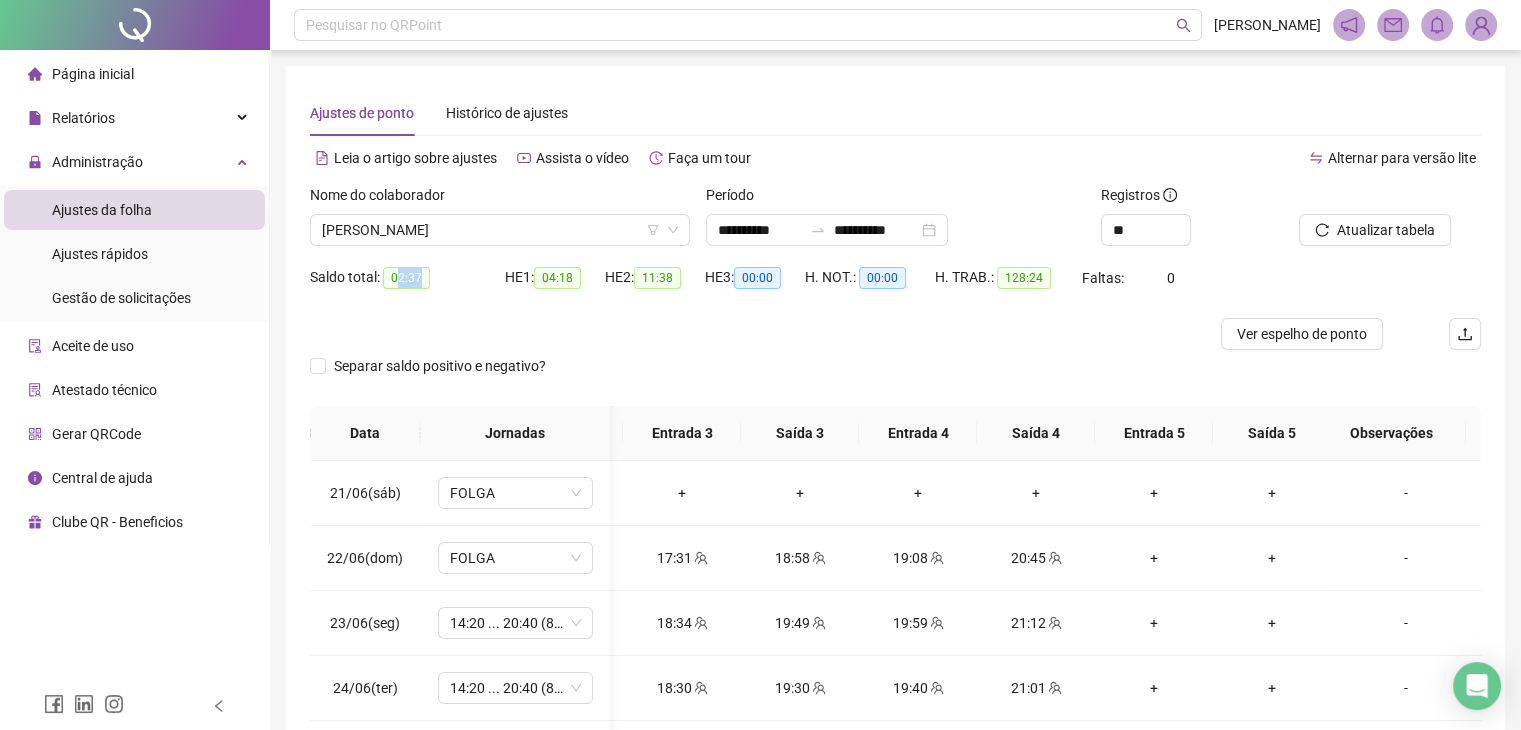 drag, startPoint x: 396, startPoint y: 281, endPoint x: 448, endPoint y: 292, distance: 53.15073 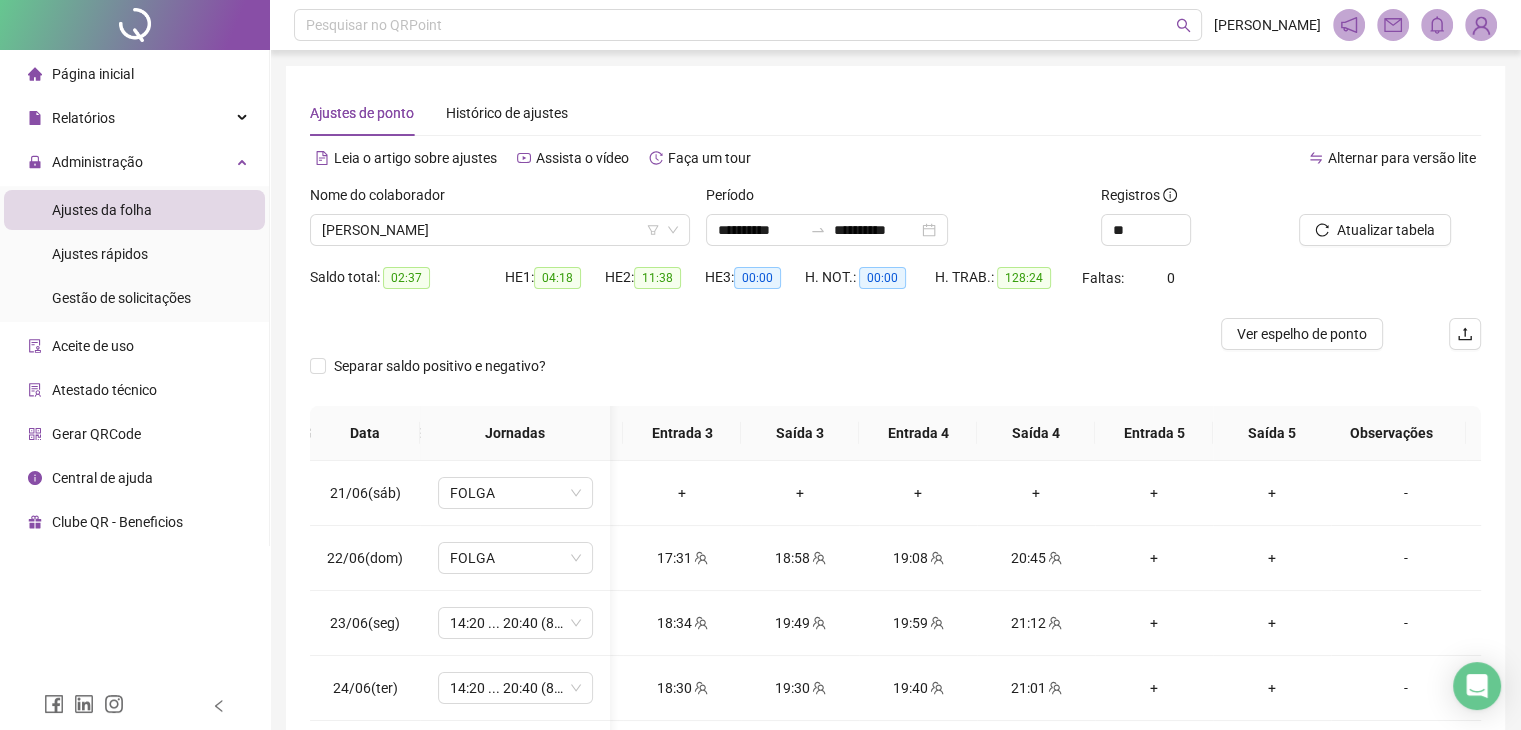 click on "Saldo total:   02:37" at bounding box center [407, 290] 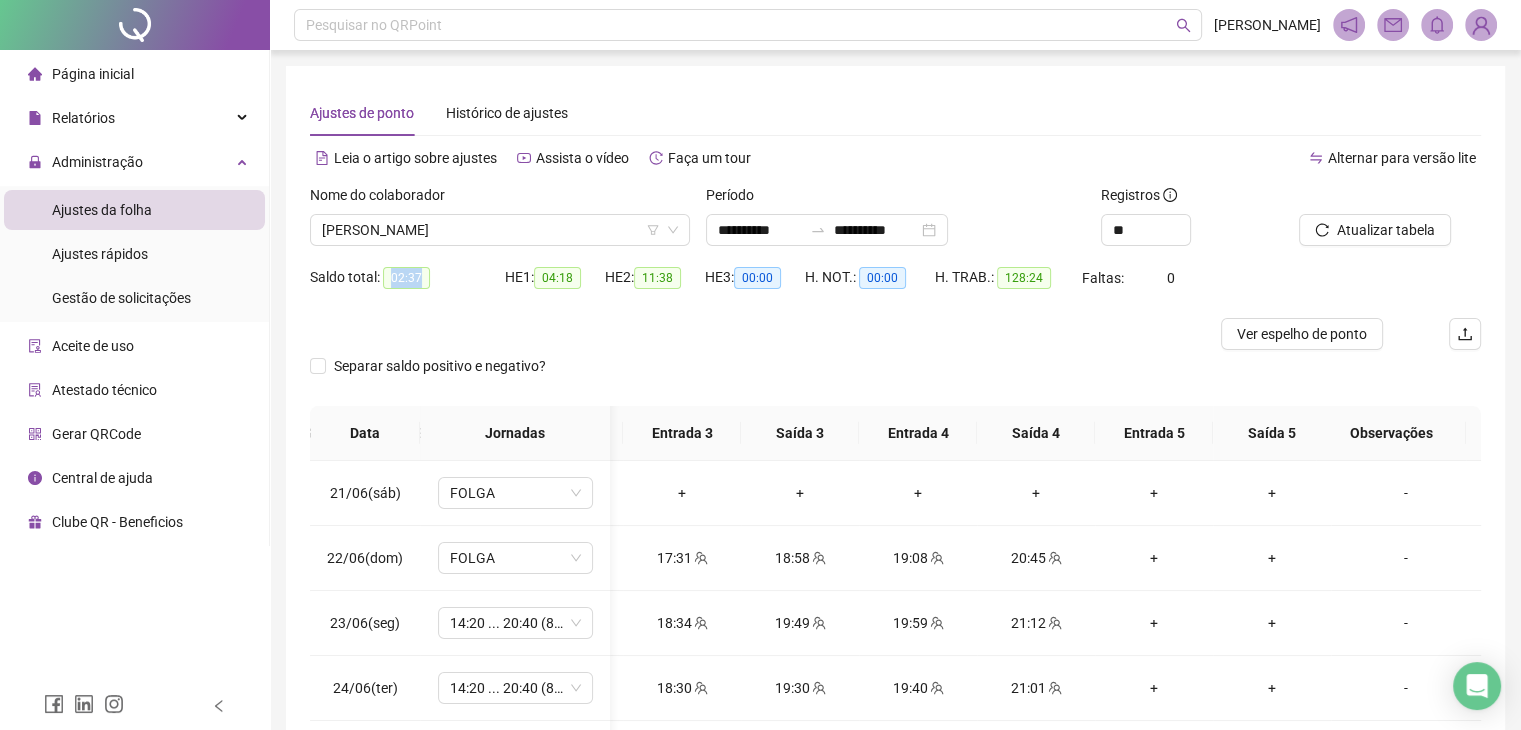 drag, startPoint x: 391, startPoint y: 275, endPoint x: 438, endPoint y: 284, distance: 47.853943 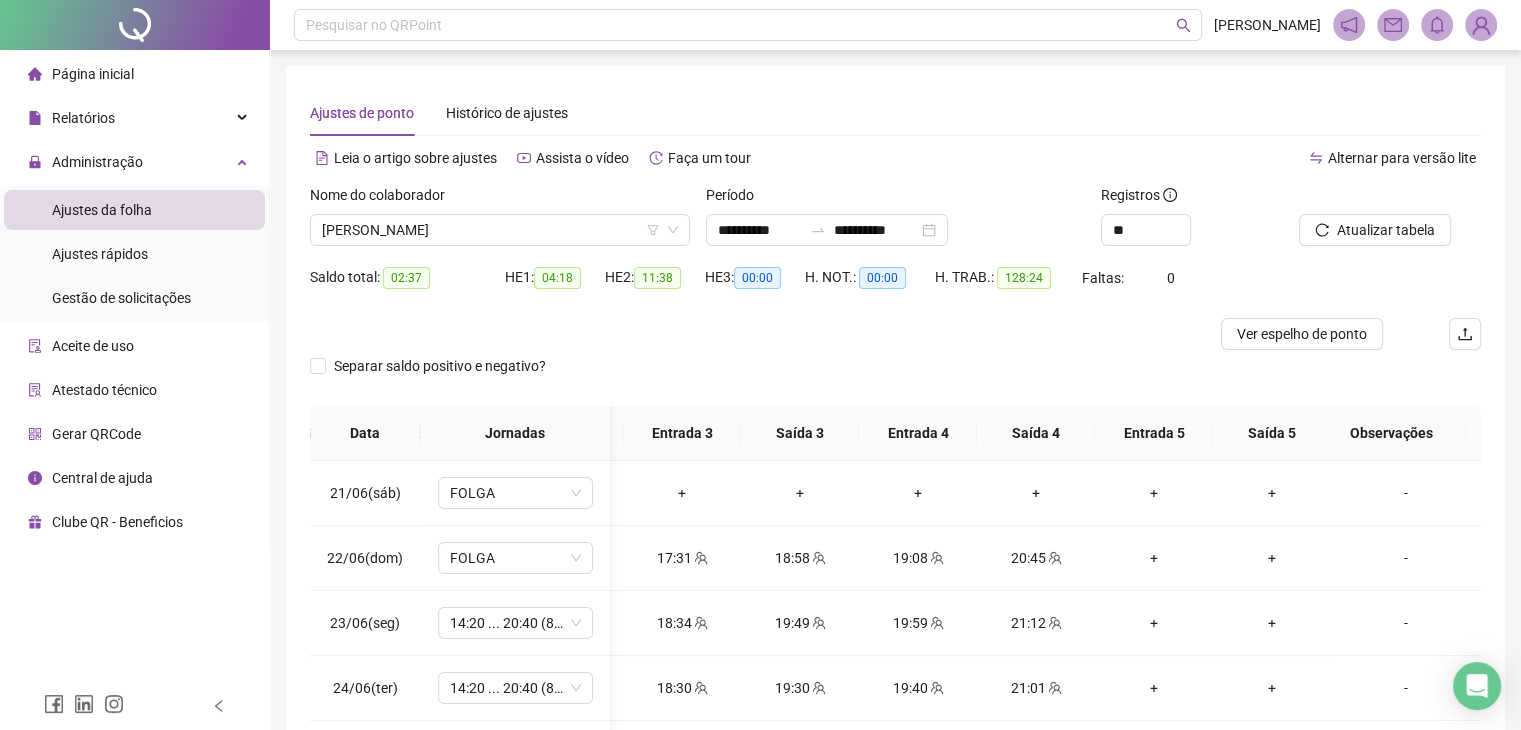 click on "Saldo total:   02:37" at bounding box center [407, 290] 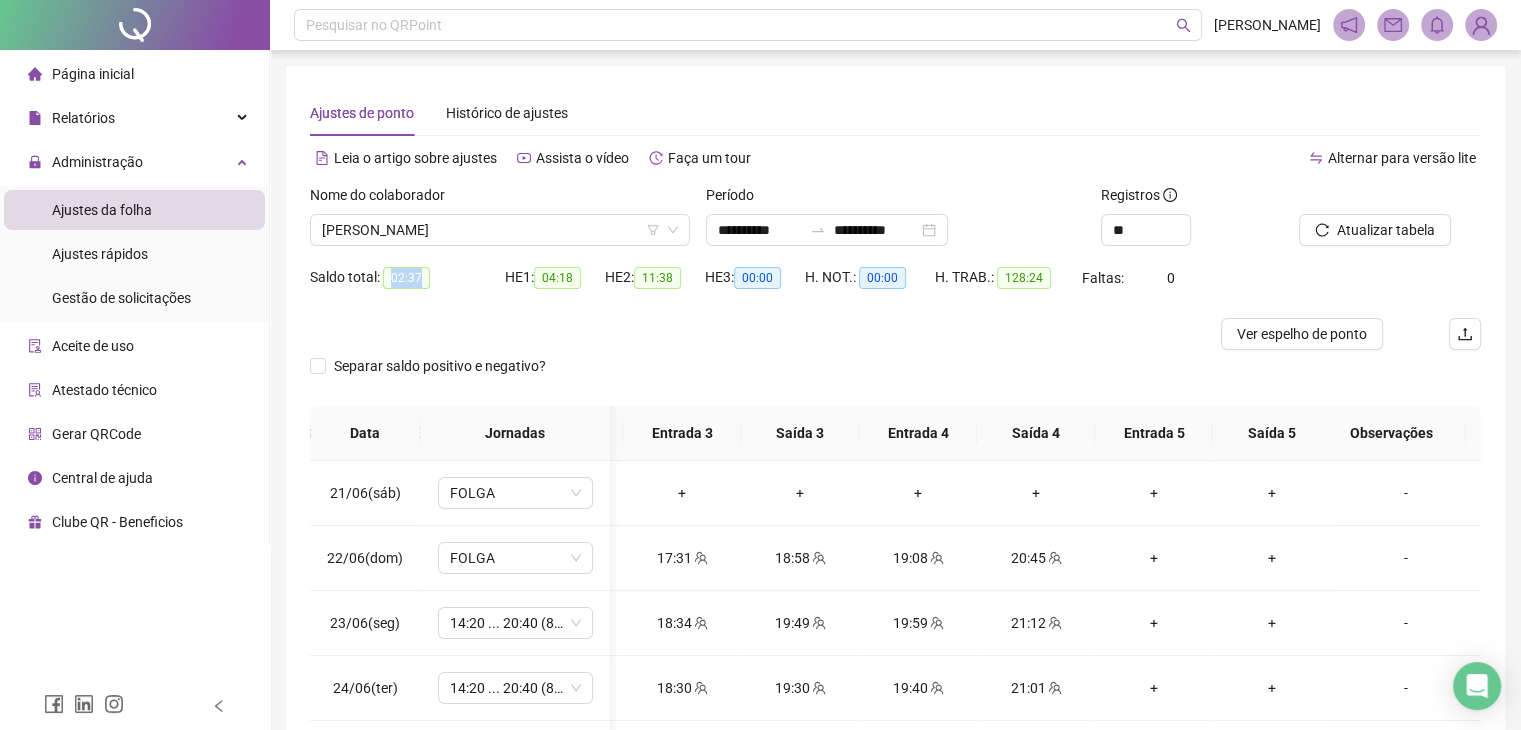 drag, startPoint x: 395, startPoint y: 284, endPoint x: 425, endPoint y: 285, distance: 30.016663 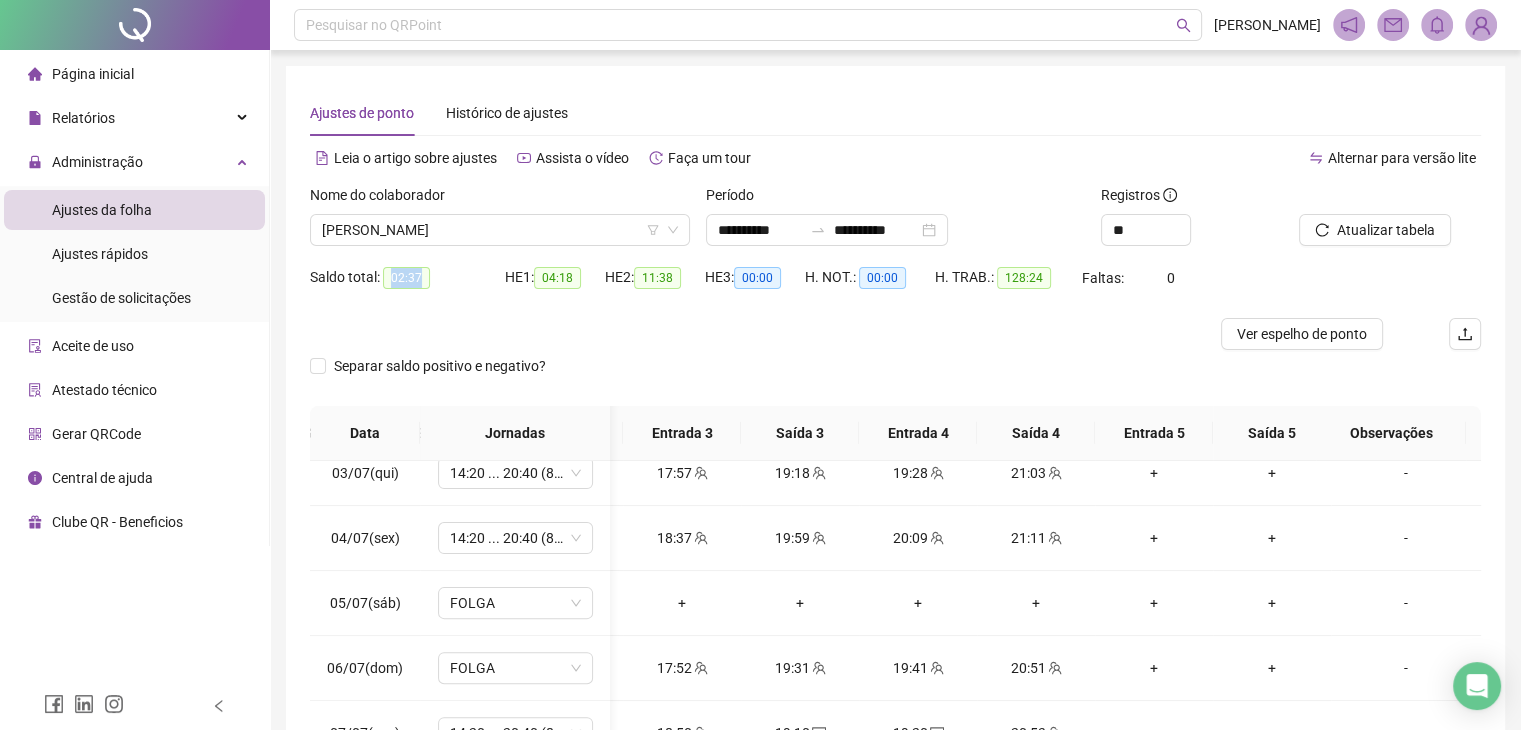 scroll, scrollTop: 1200, scrollLeft: 459, axis: both 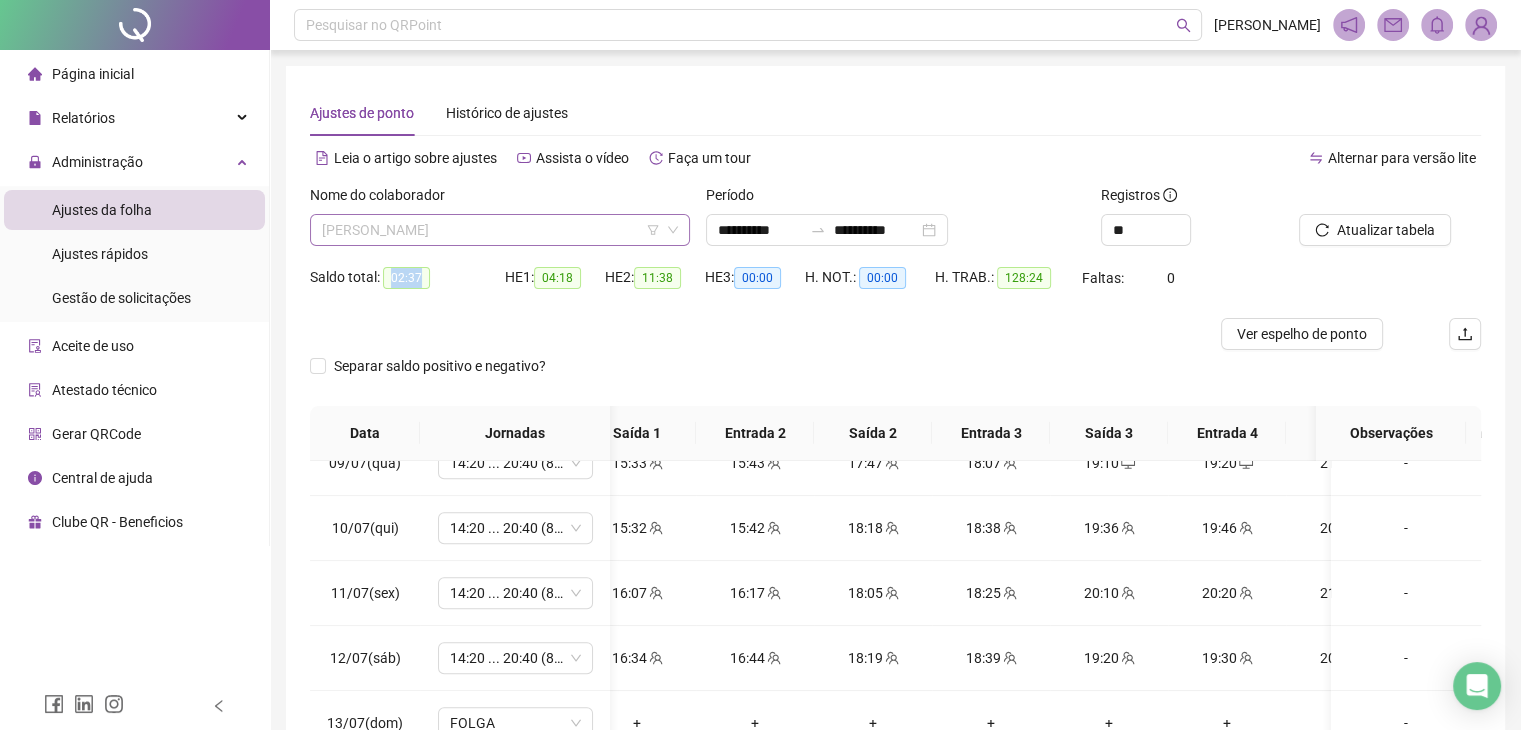 click on "[PERSON_NAME]" at bounding box center [500, 230] 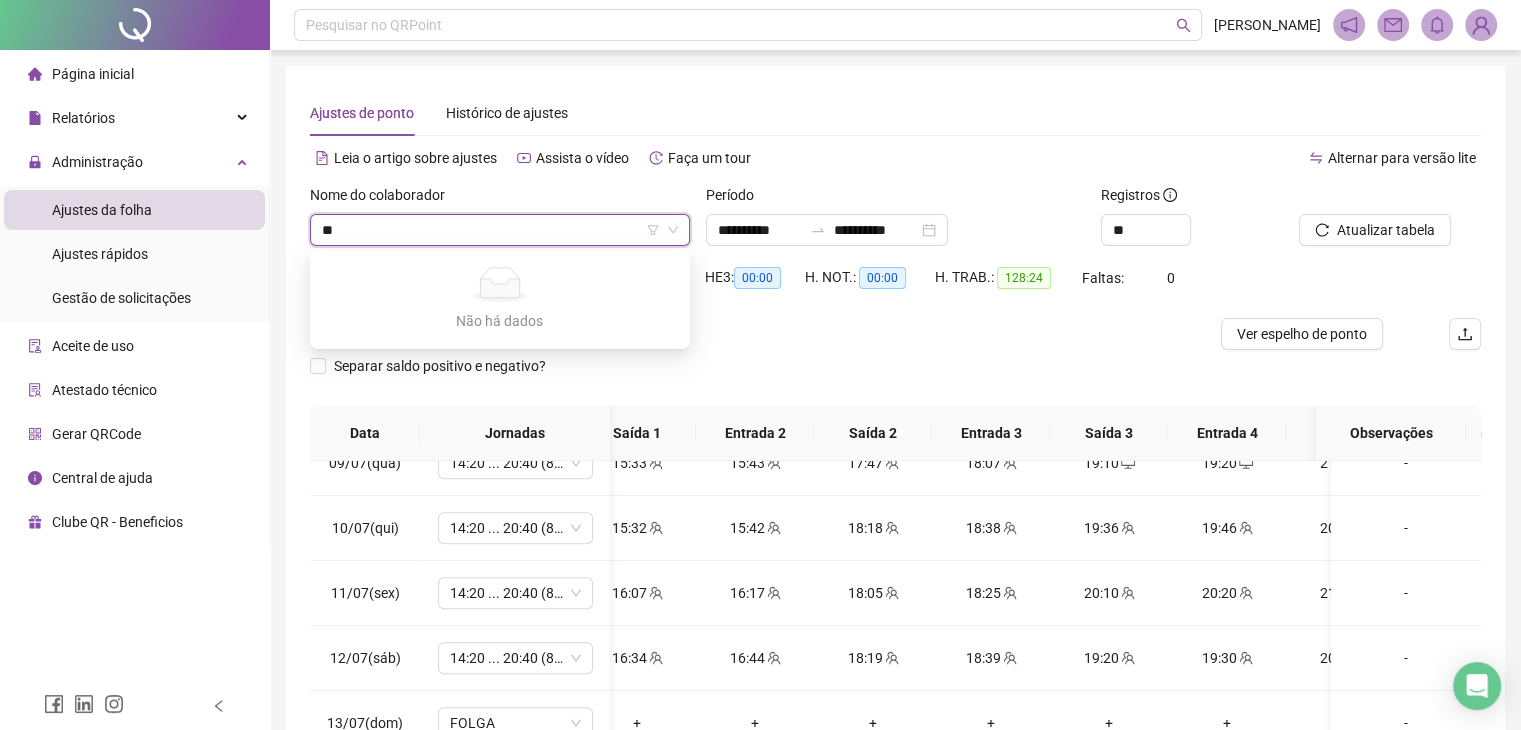 type on "*" 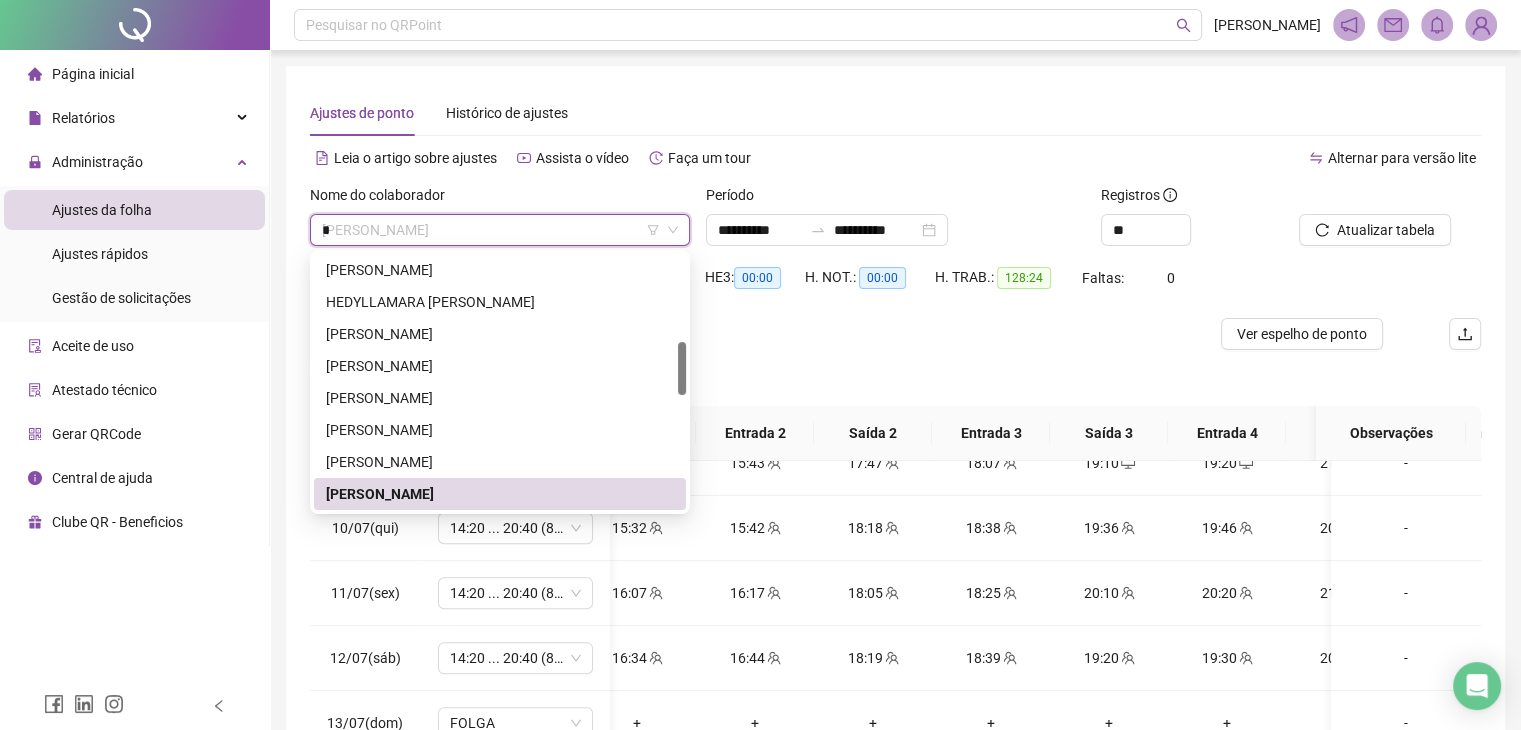 scroll, scrollTop: 0, scrollLeft: 0, axis: both 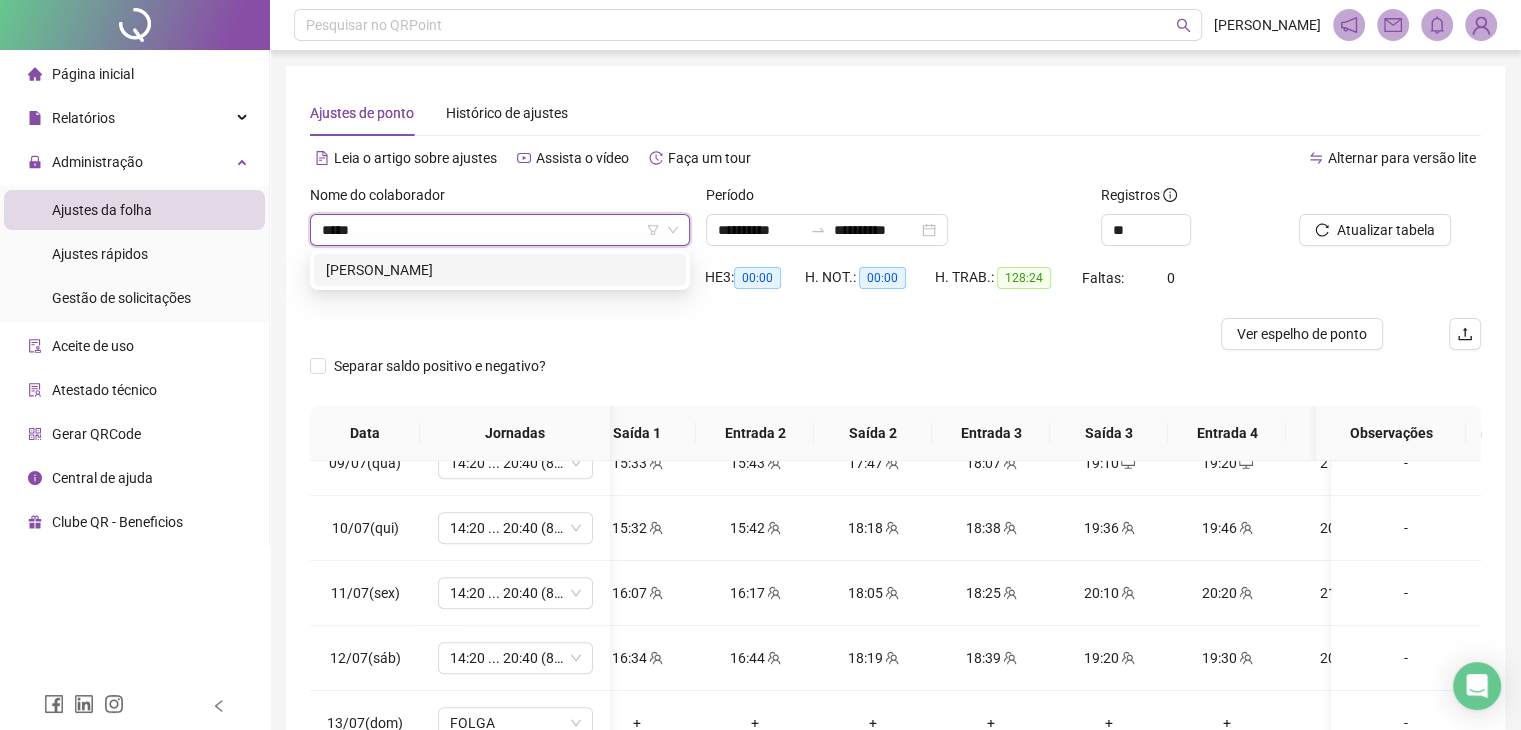 type on "******" 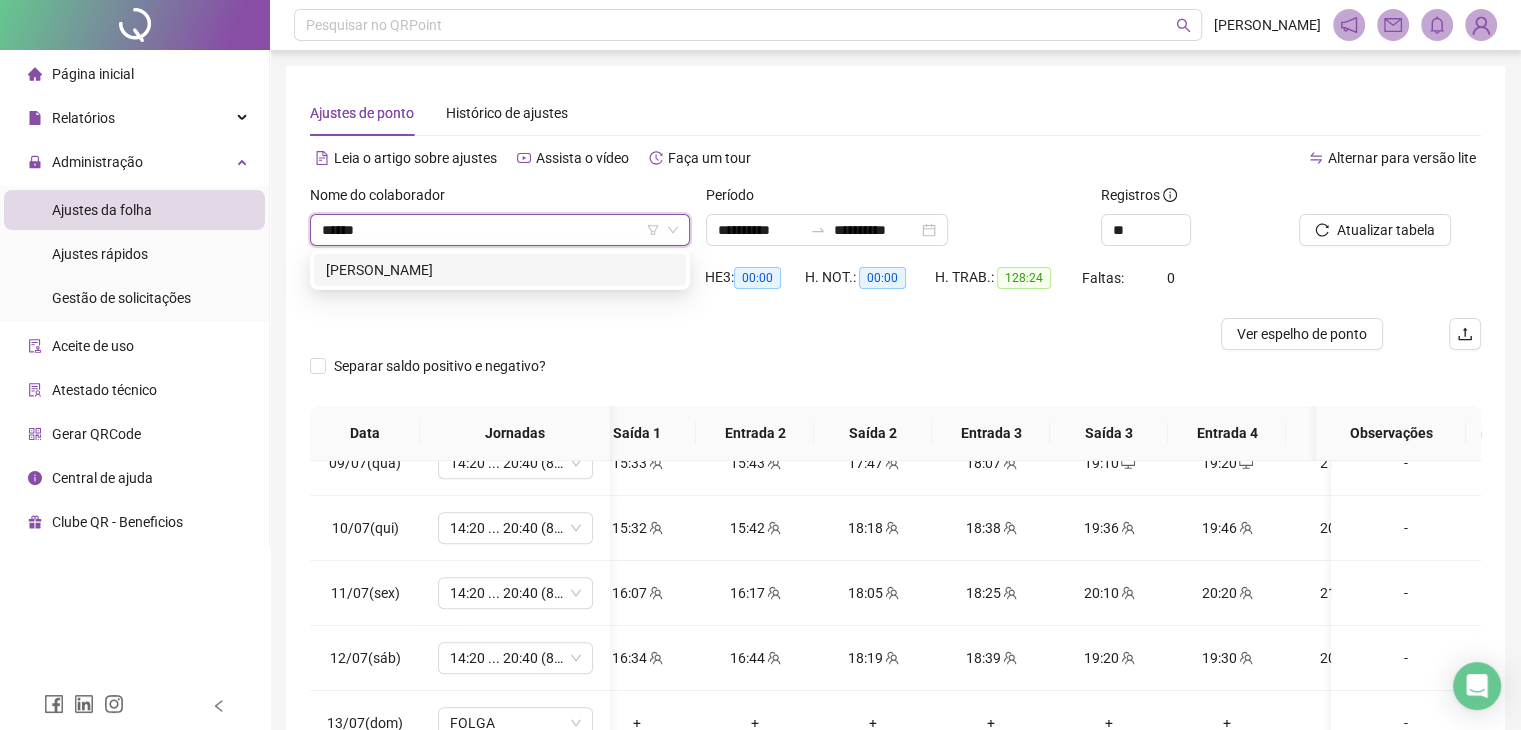 click on "[PERSON_NAME]" at bounding box center [500, 270] 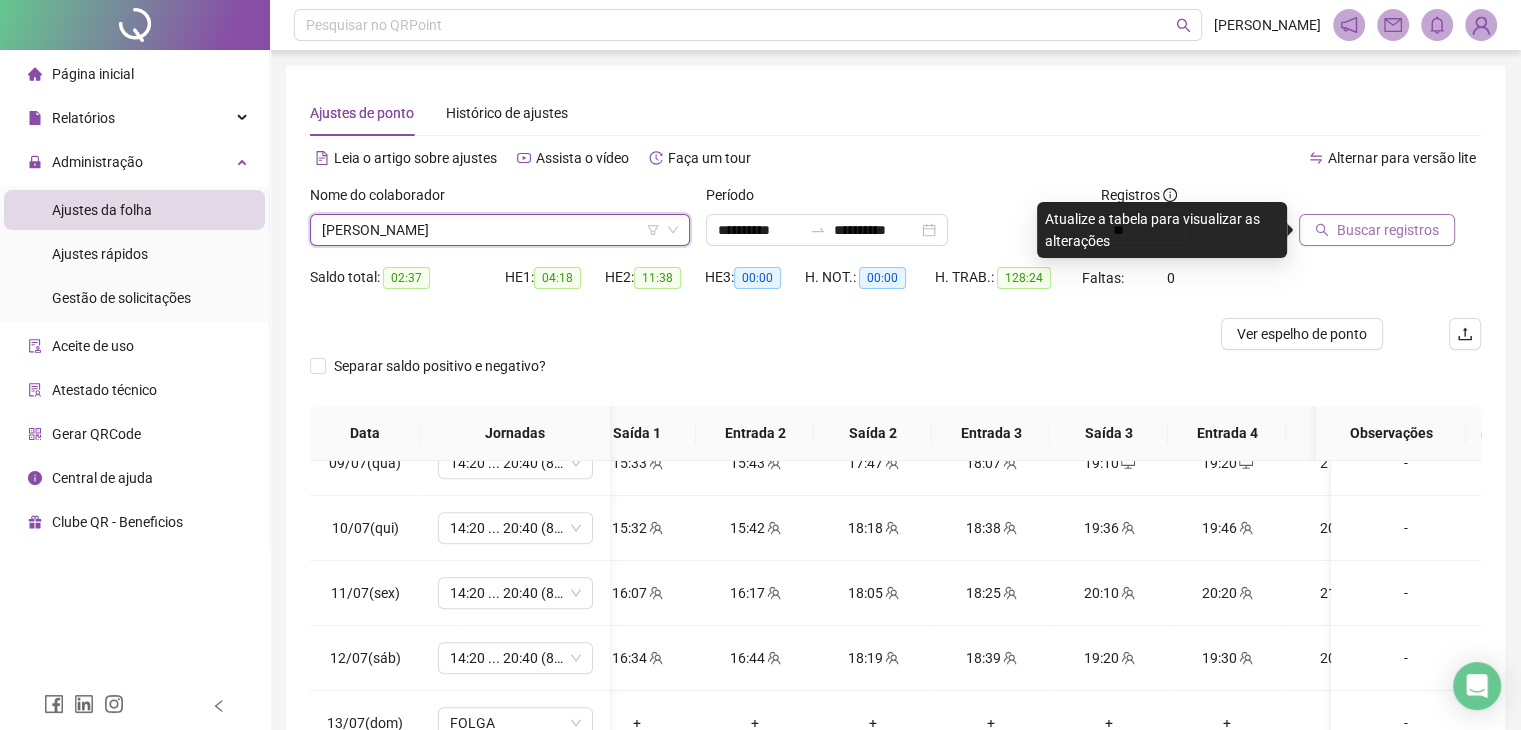 click on "Buscar registros" at bounding box center (1388, 230) 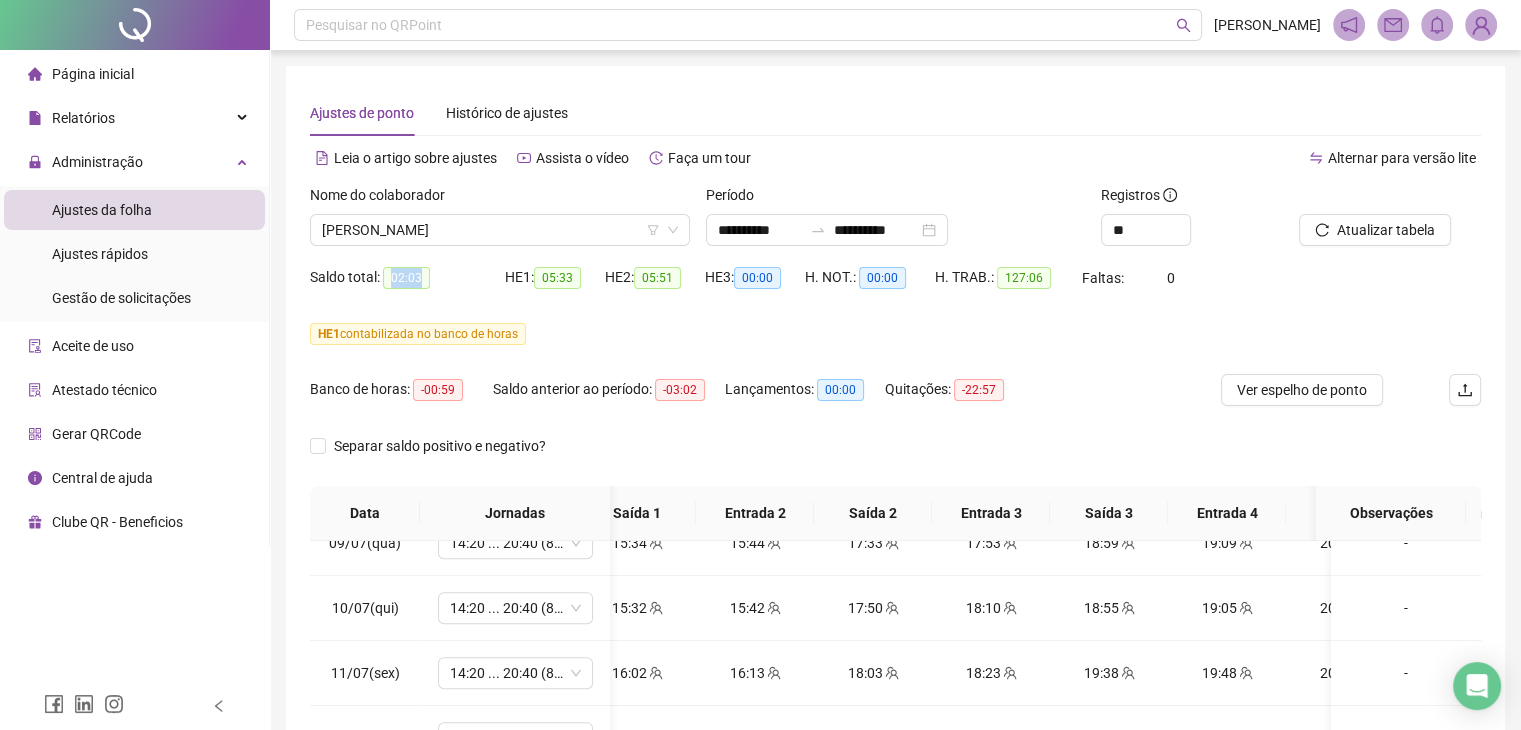 drag, startPoint x: 388, startPoint y: 273, endPoint x: 432, endPoint y: 278, distance: 44.28318 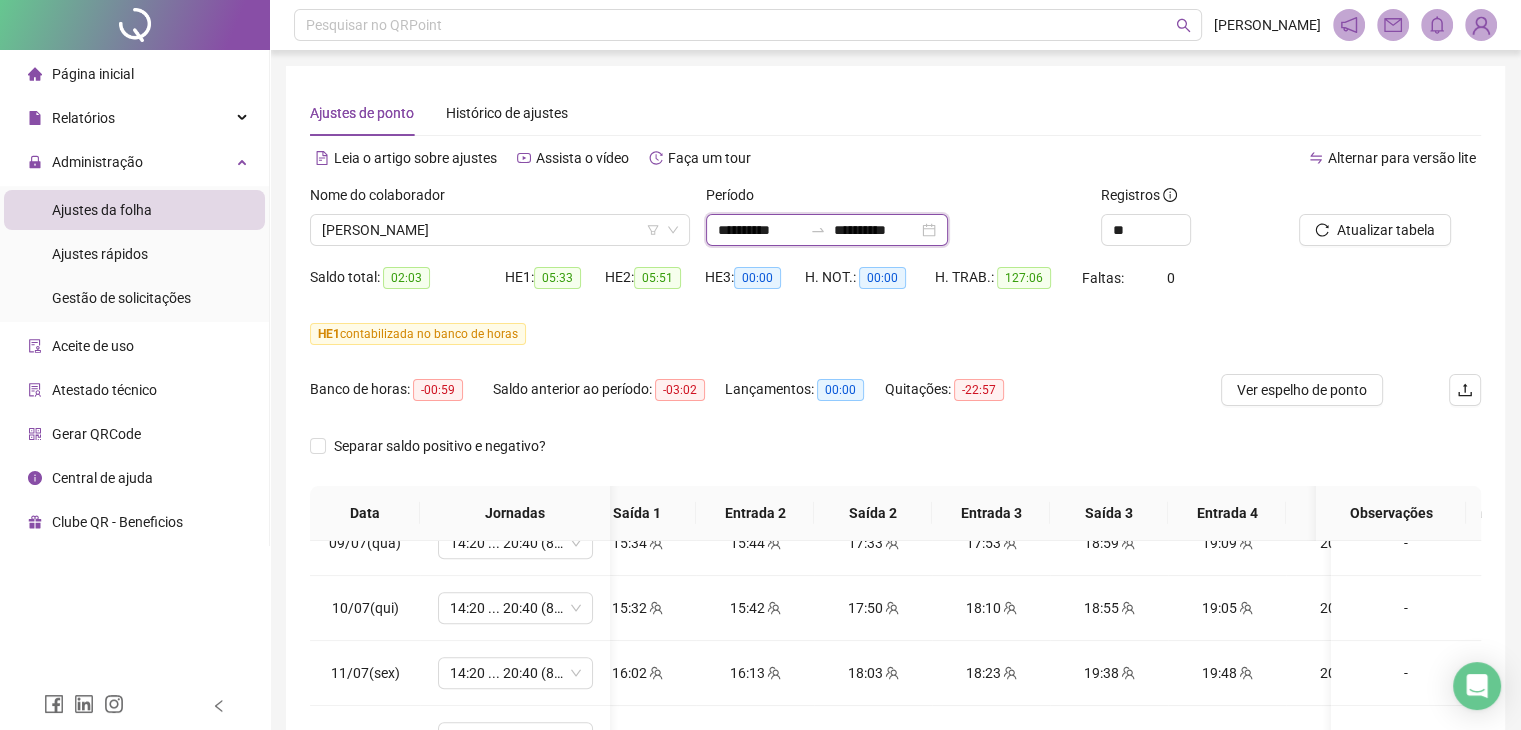 click on "**********" at bounding box center (876, 230) 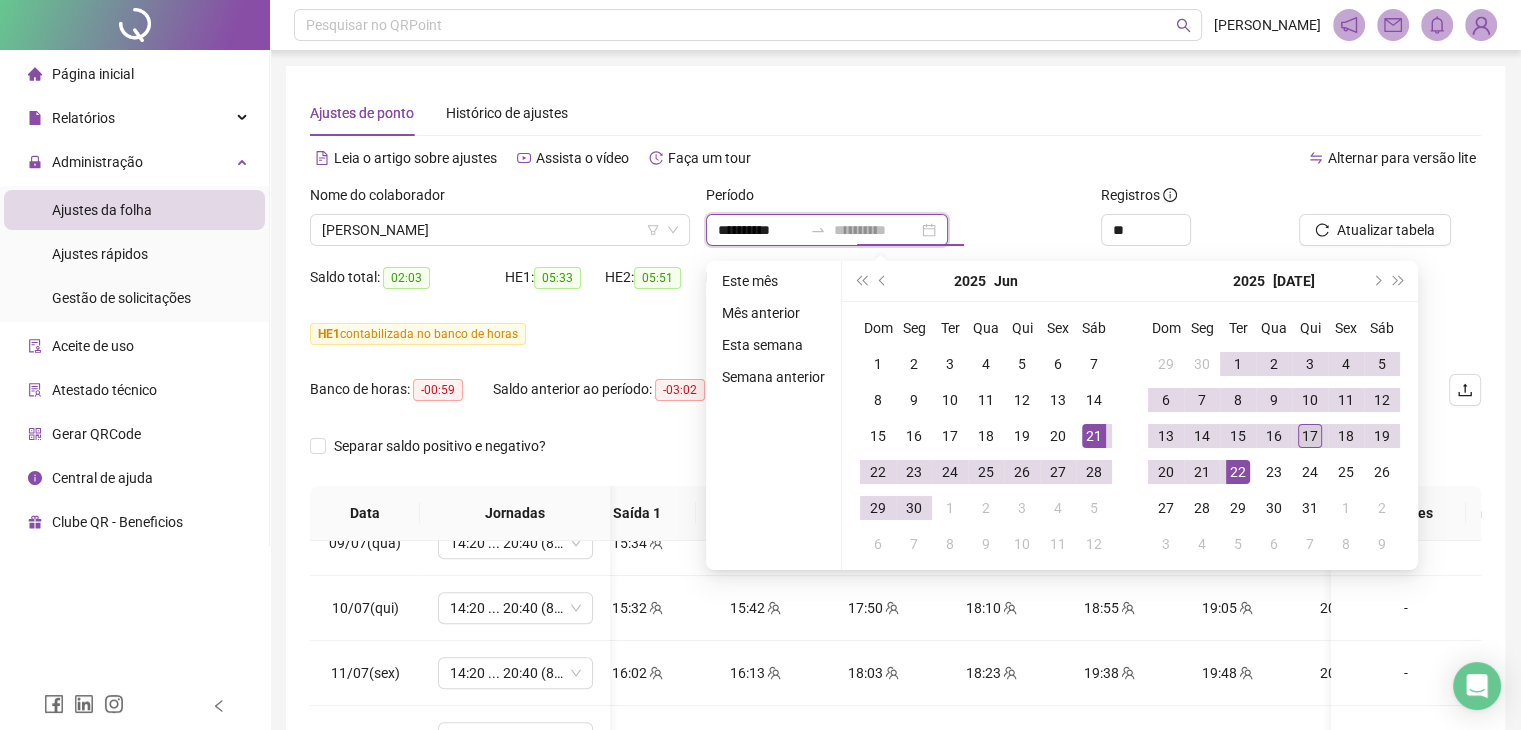 type on "**********" 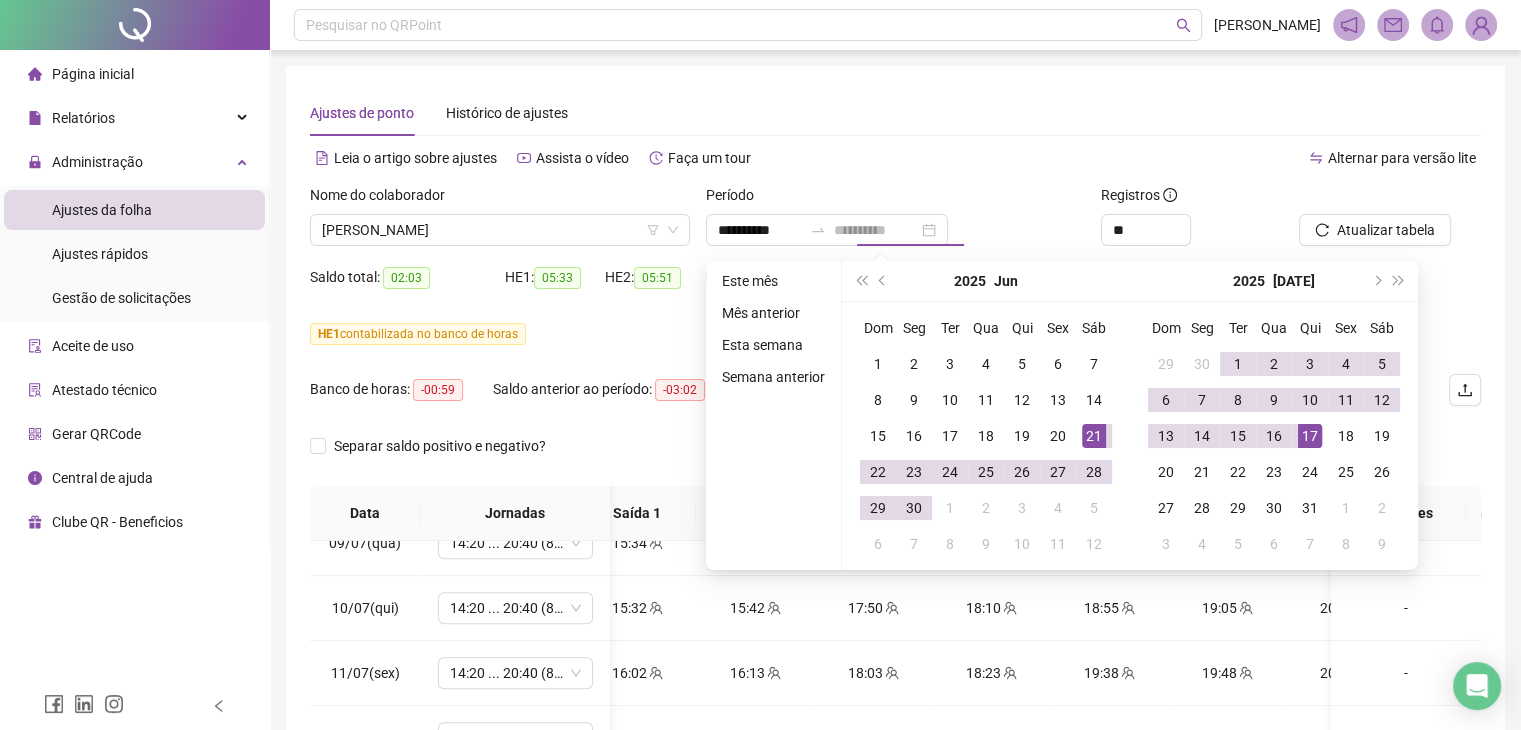 click on "17" at bounding box center (1310, 436) 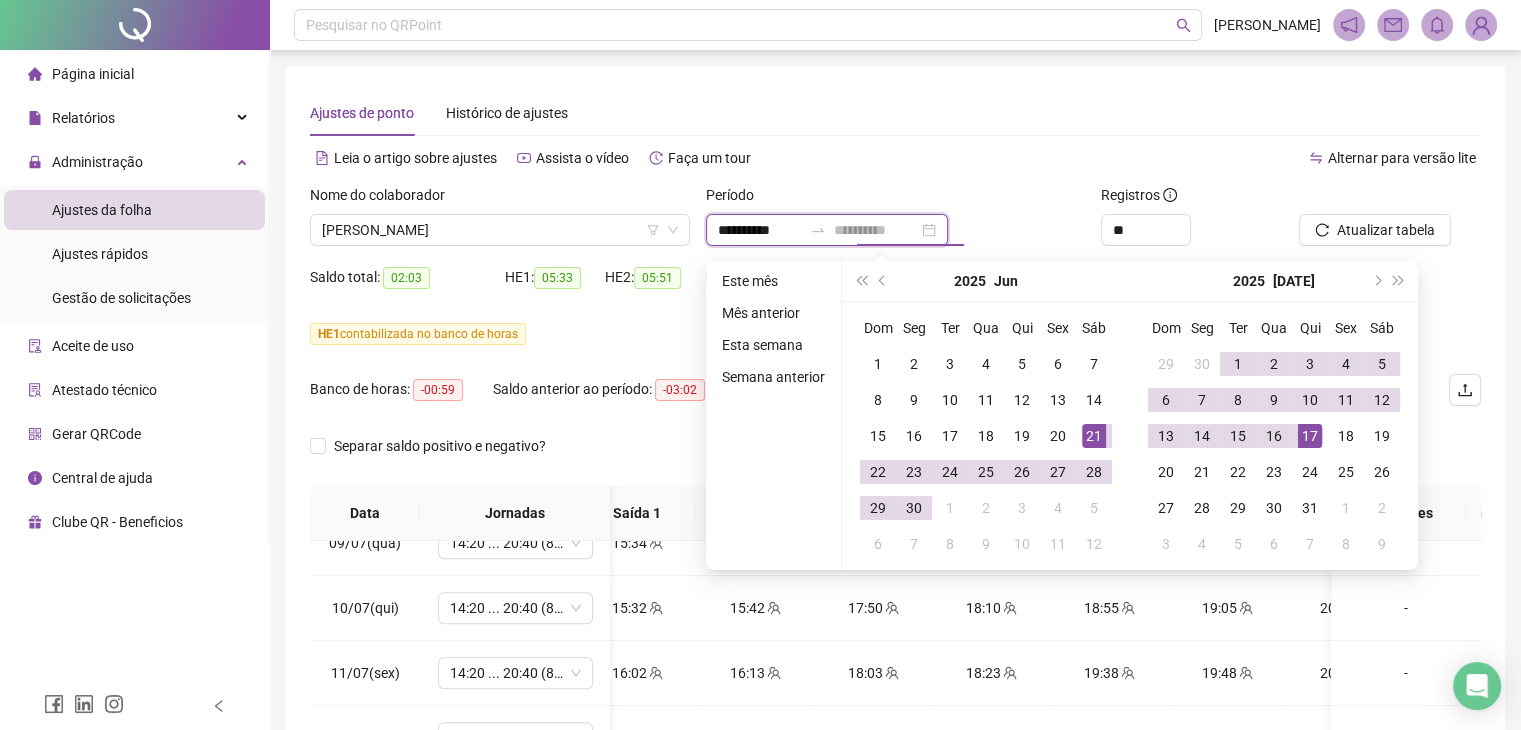 type on "**********" 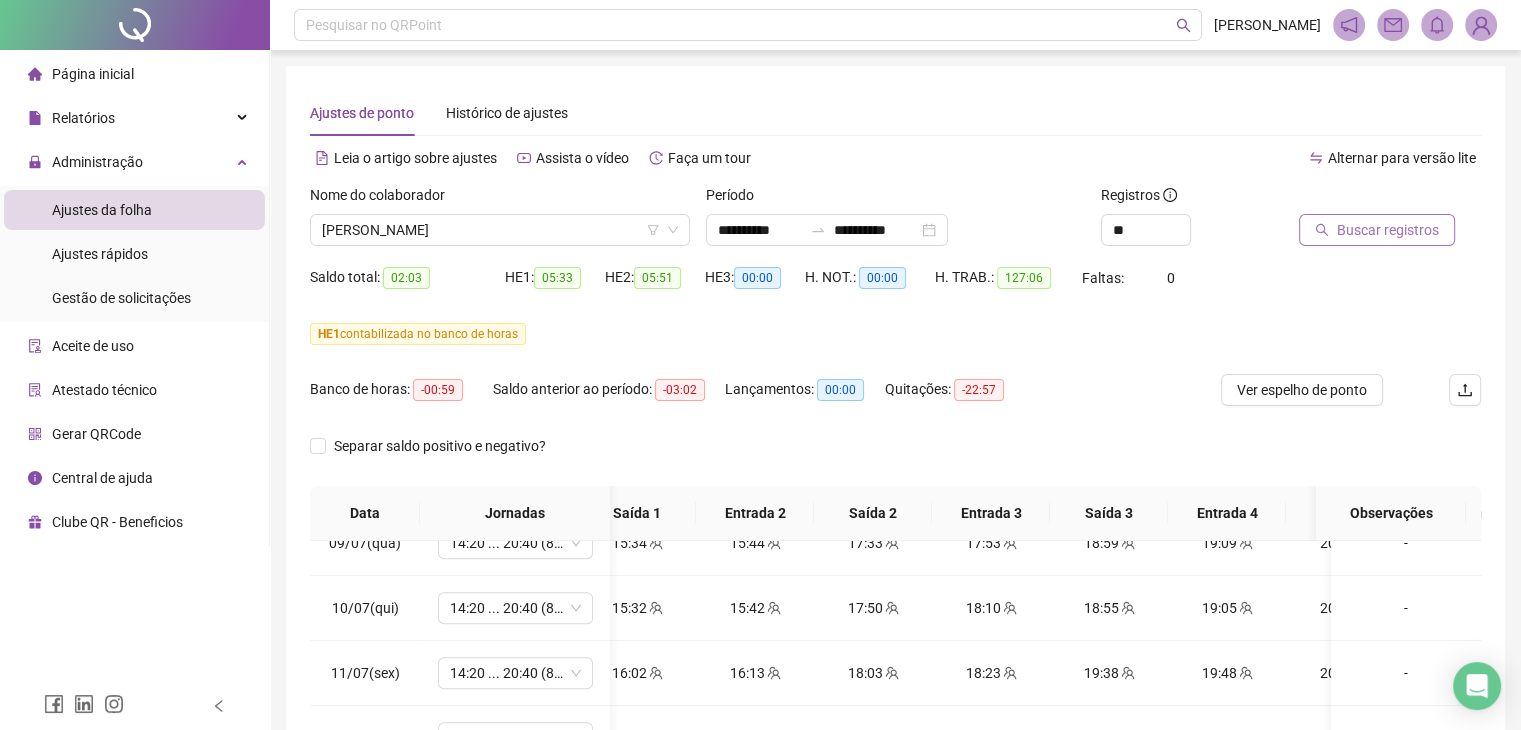 click on "Buscar registros" at bounding box center [1377, 230] 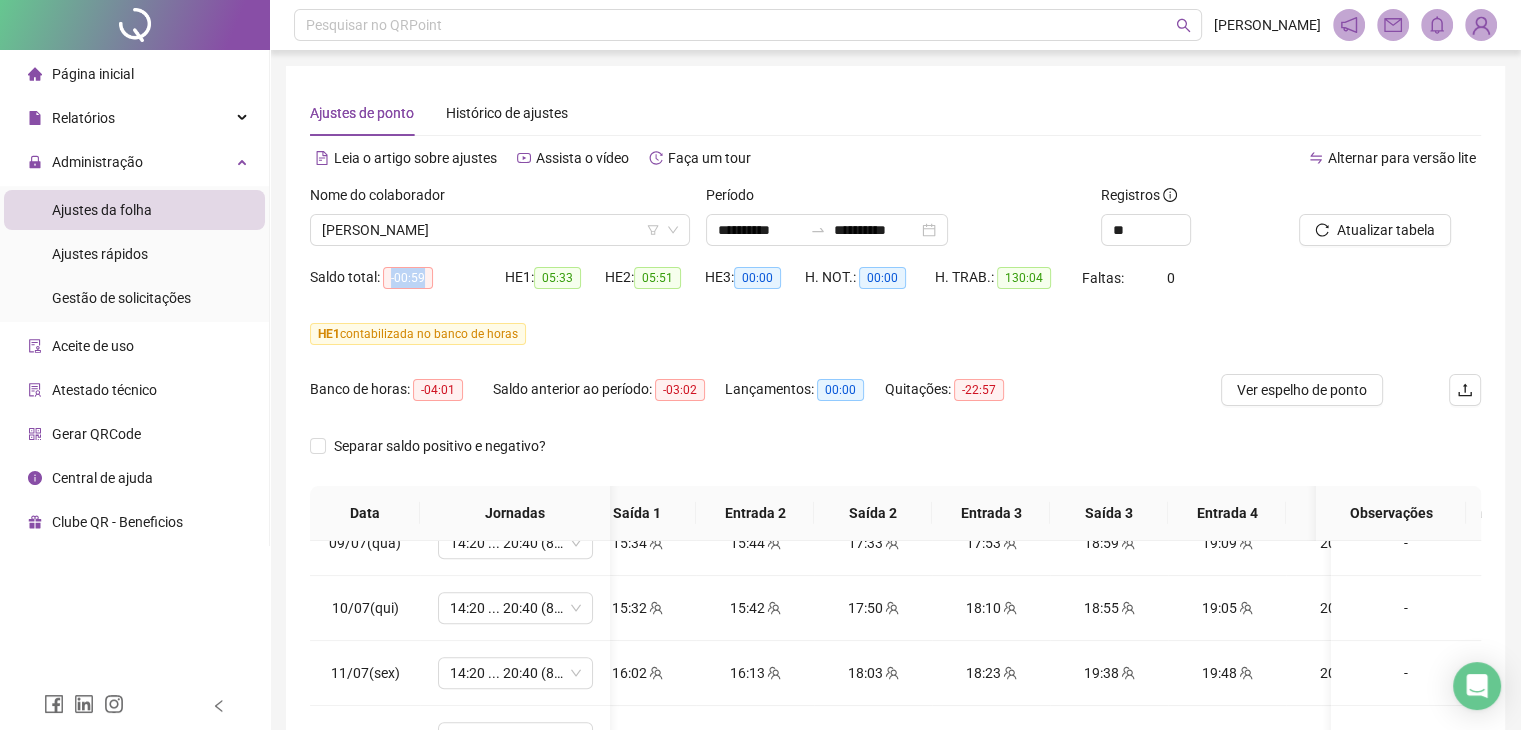 drag, startPoint x: 381, startPoint y: 274, endPoint x: 464, endPoint y: 287, distance: 84.0119 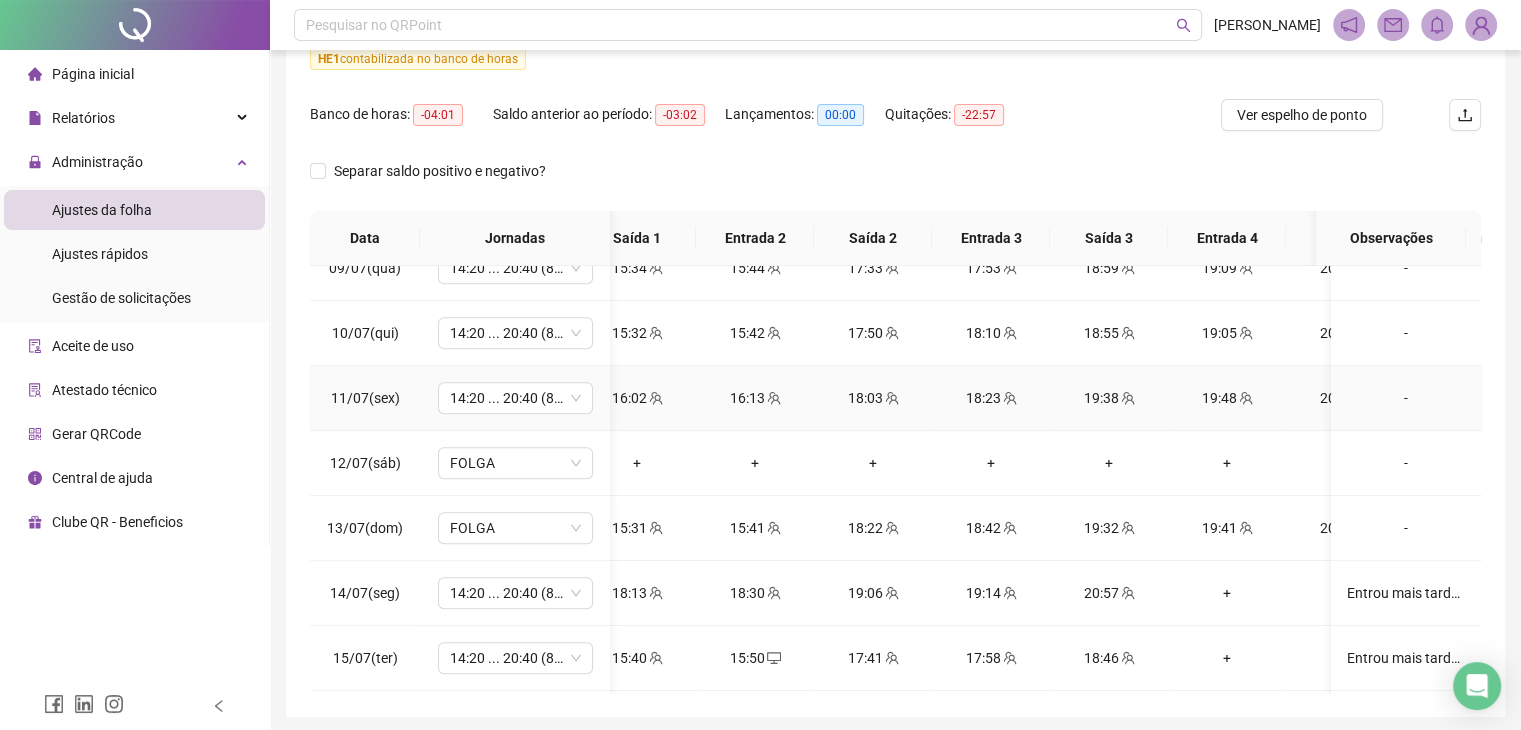 scroll, scrollTop: 348, scrollLeft: 0, axis: vertical 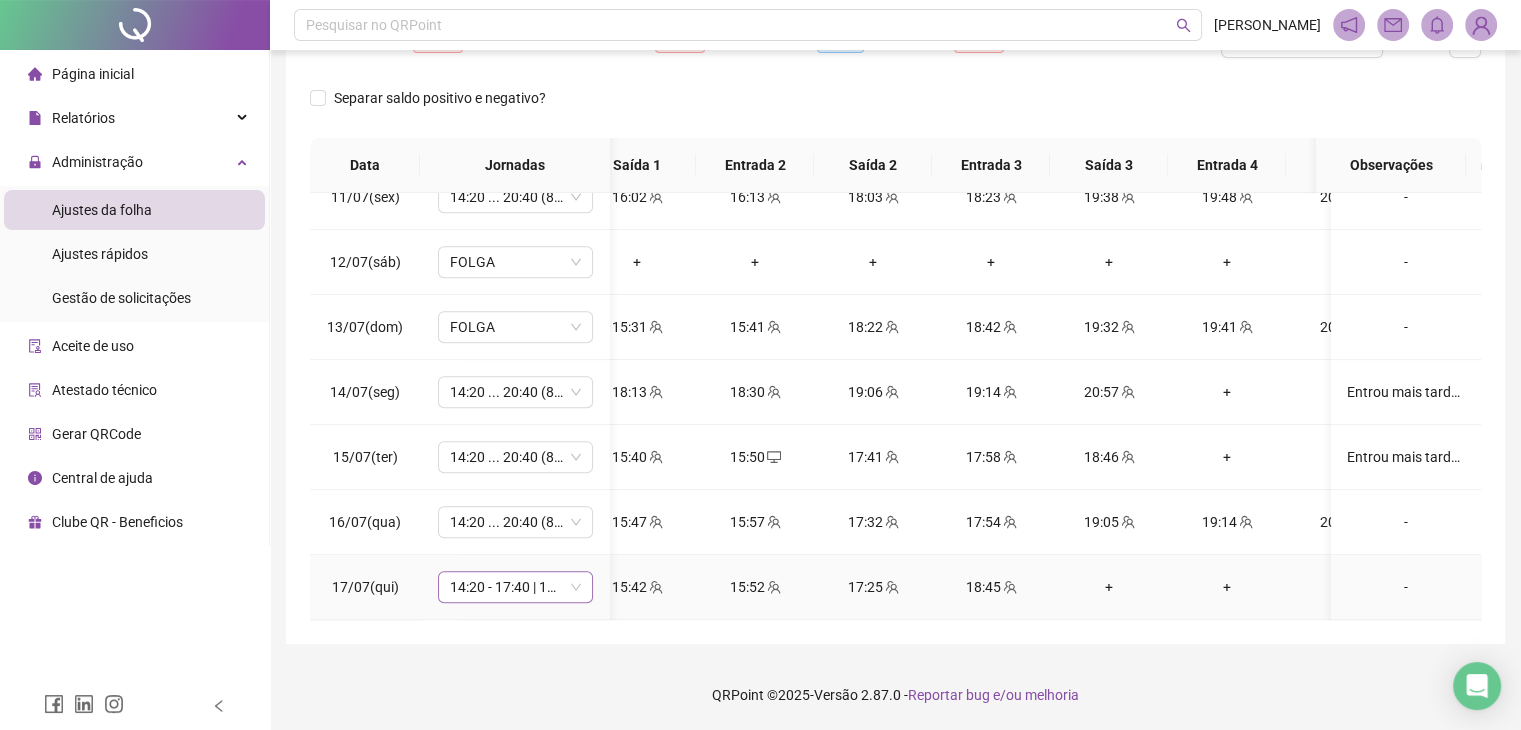 click on "14:20 - 17:40 | 18:00 - 20:40" at bounding box center (515, 587) 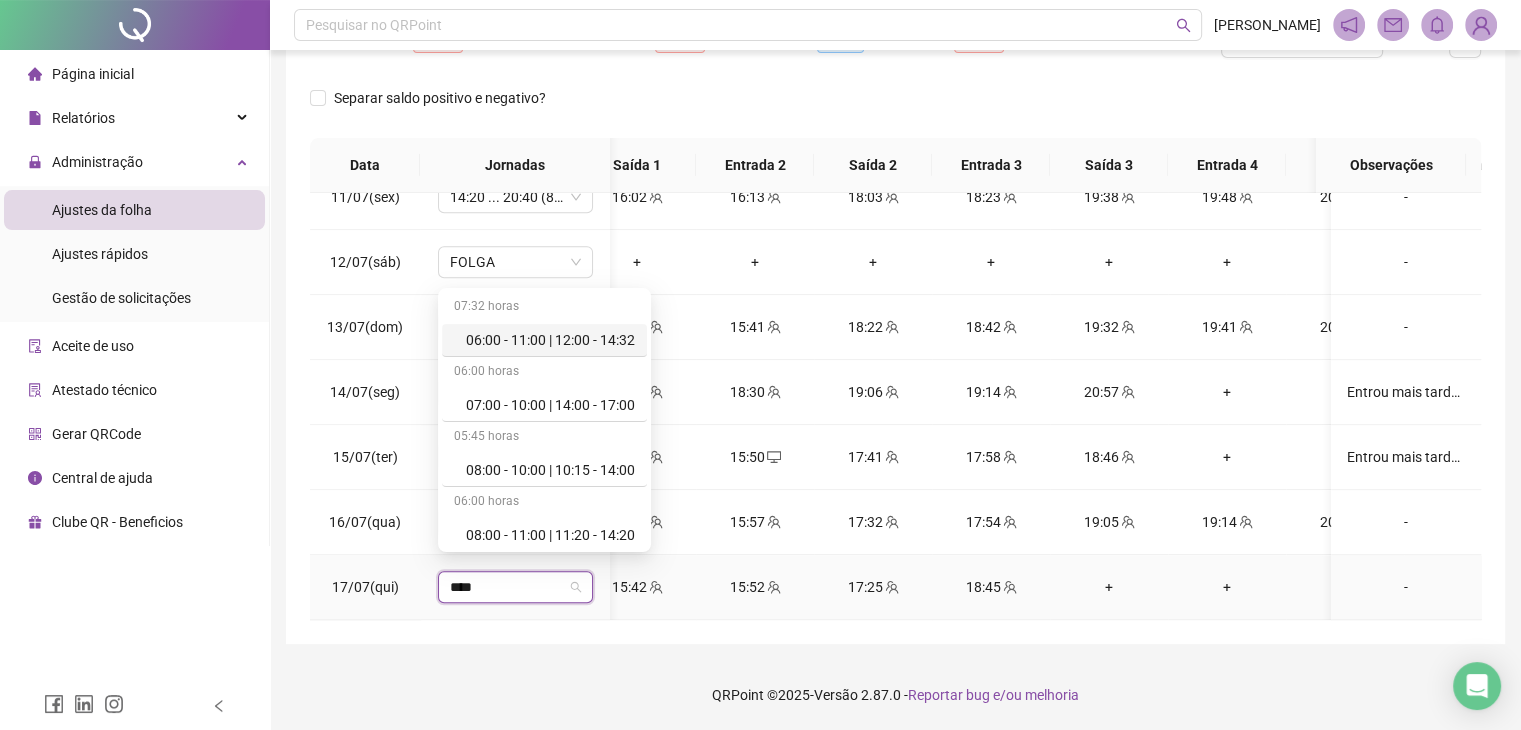 type on "*****" 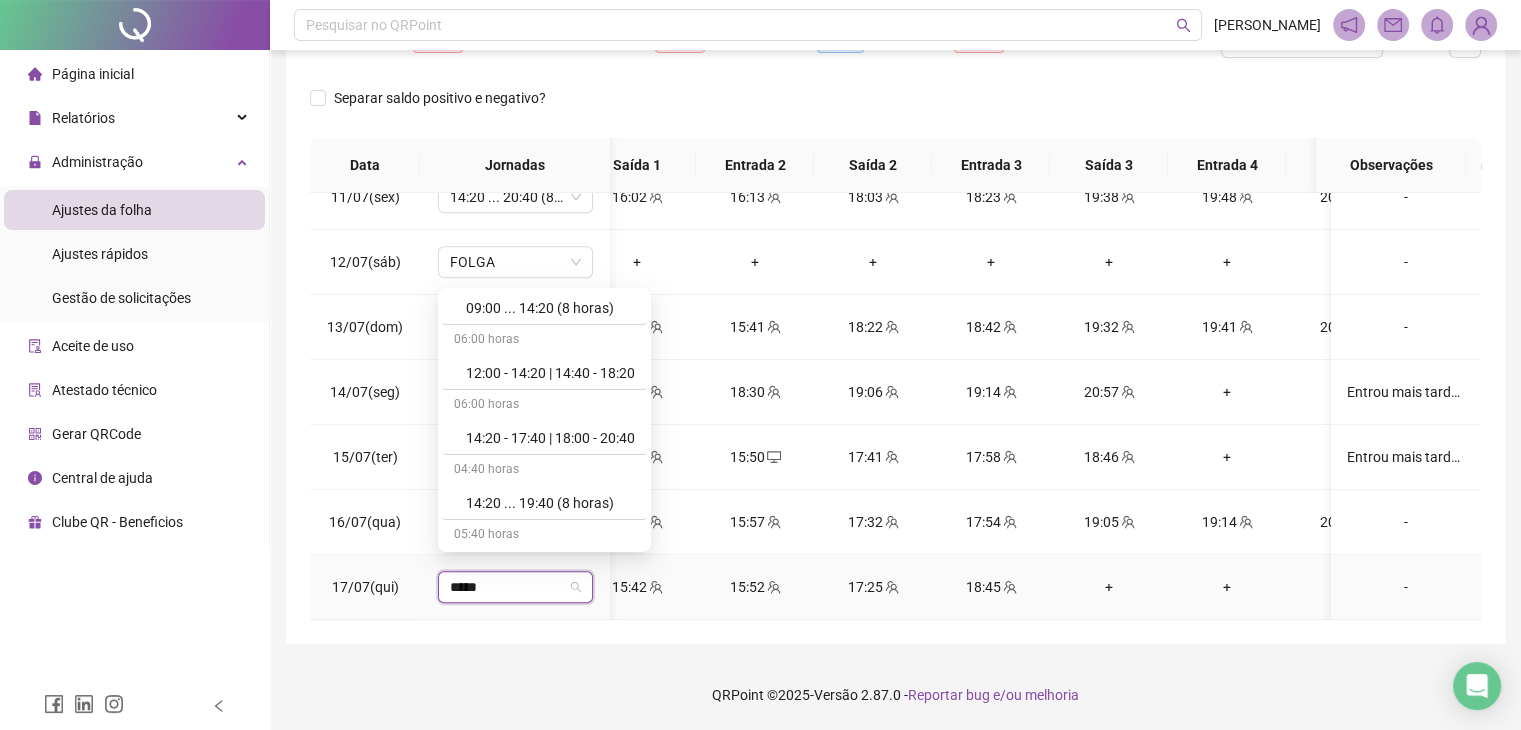 scroll, scrollTop: 262, scrollLeft: 0, axis: vertical 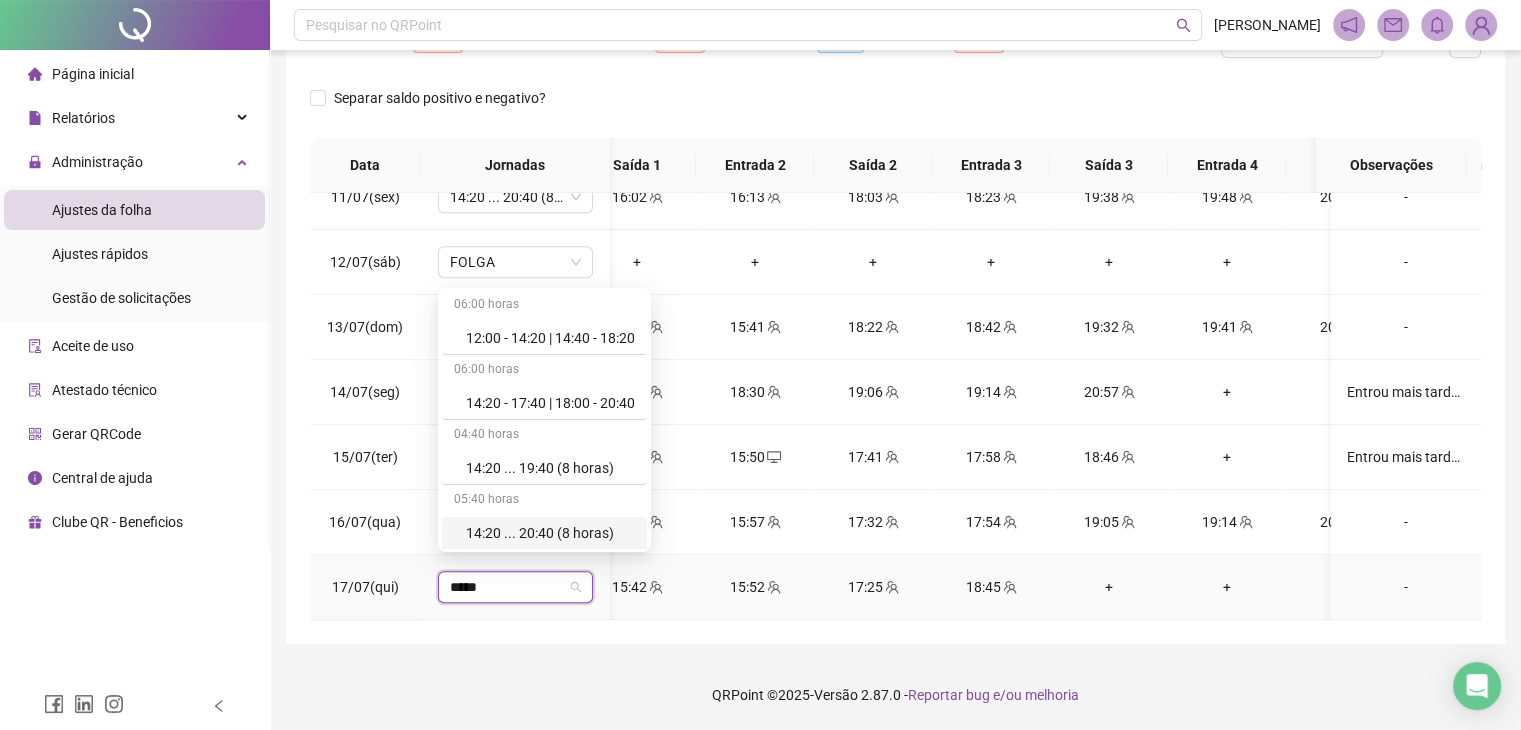 click on "14:20 ... 20:40 (8 horas)" at bounding box center [550, 533] 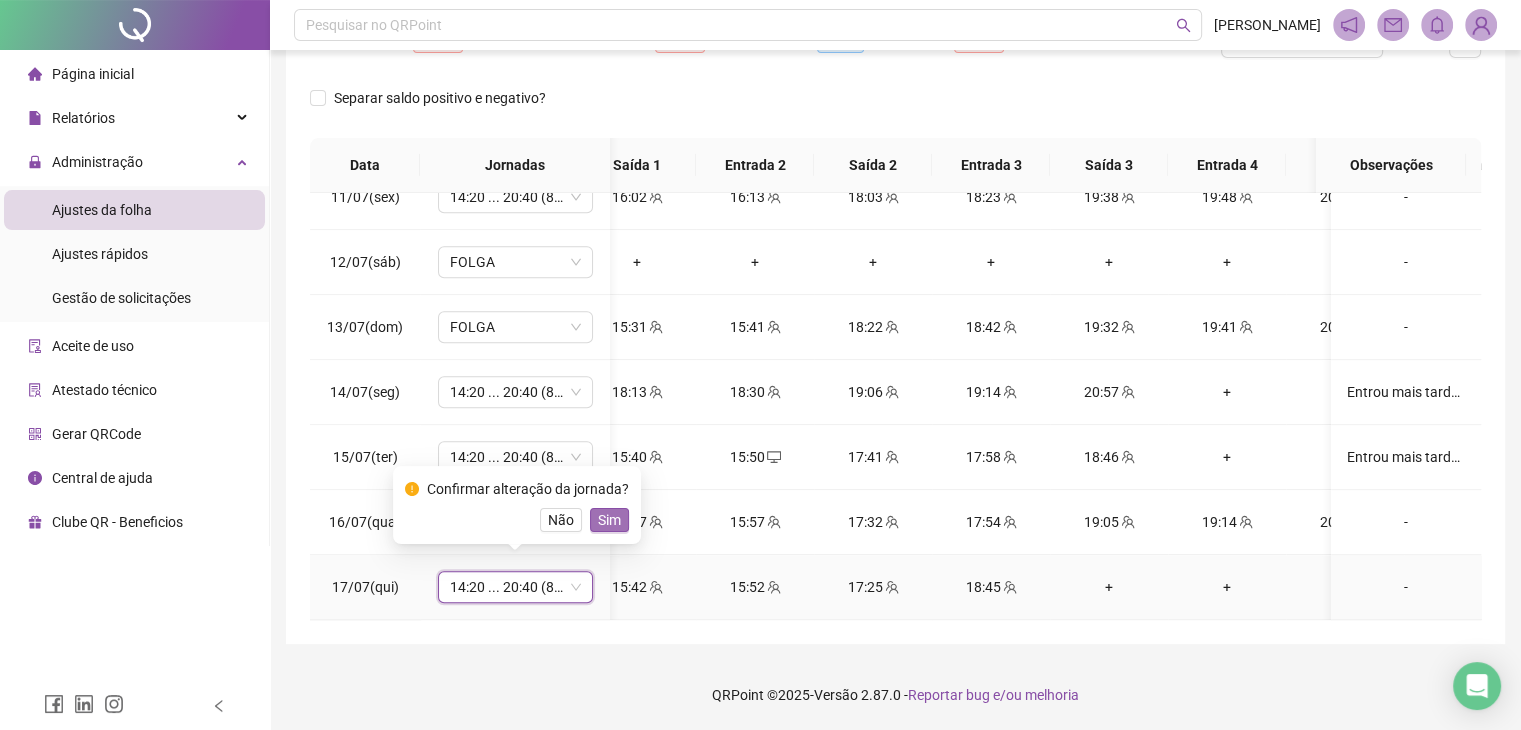 click on "Sim" at bounding box center [609, 520] 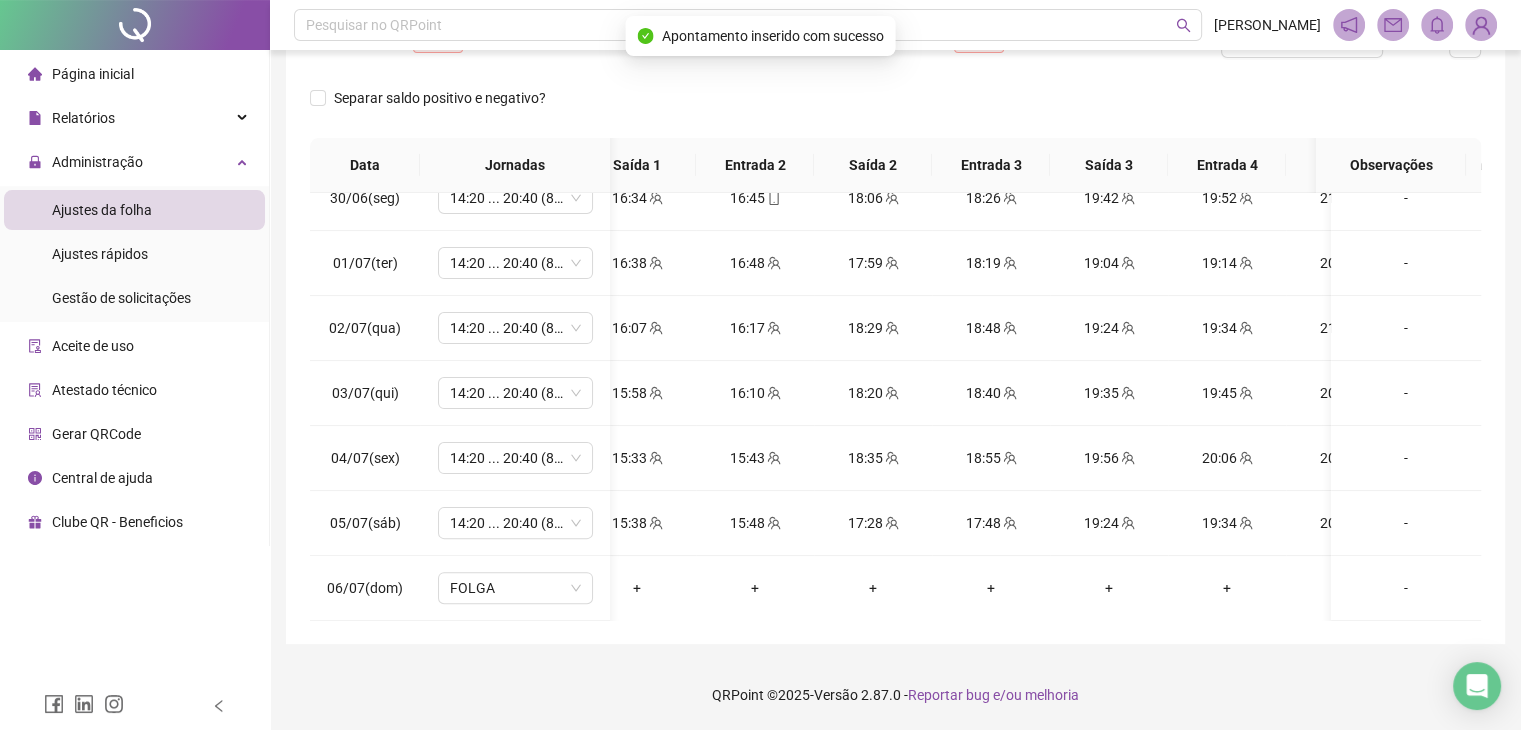 scroll, scrollTop: 337, scrollLeft: 150, axis: both 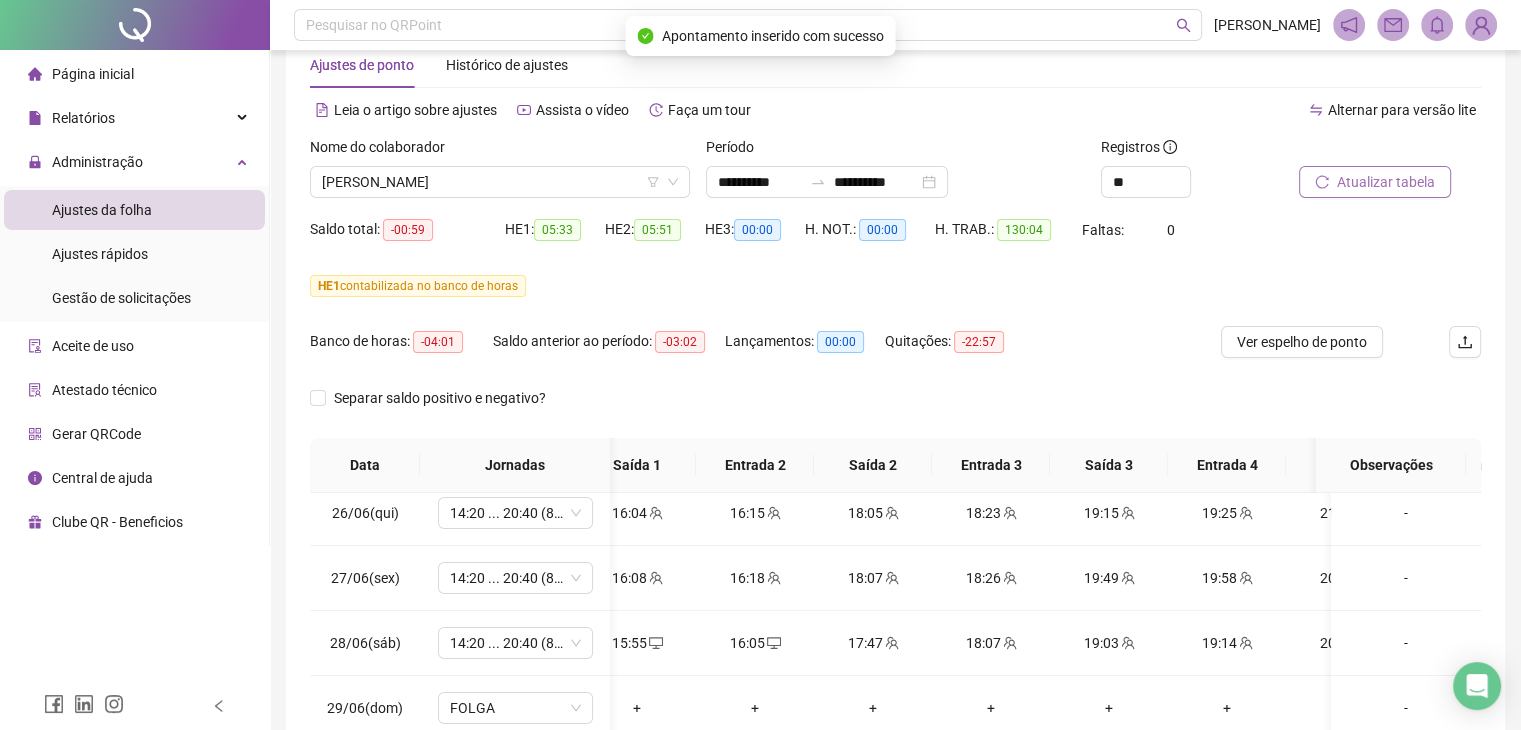 click on "Atualizar tabela" at bounding box center (1386, 182) 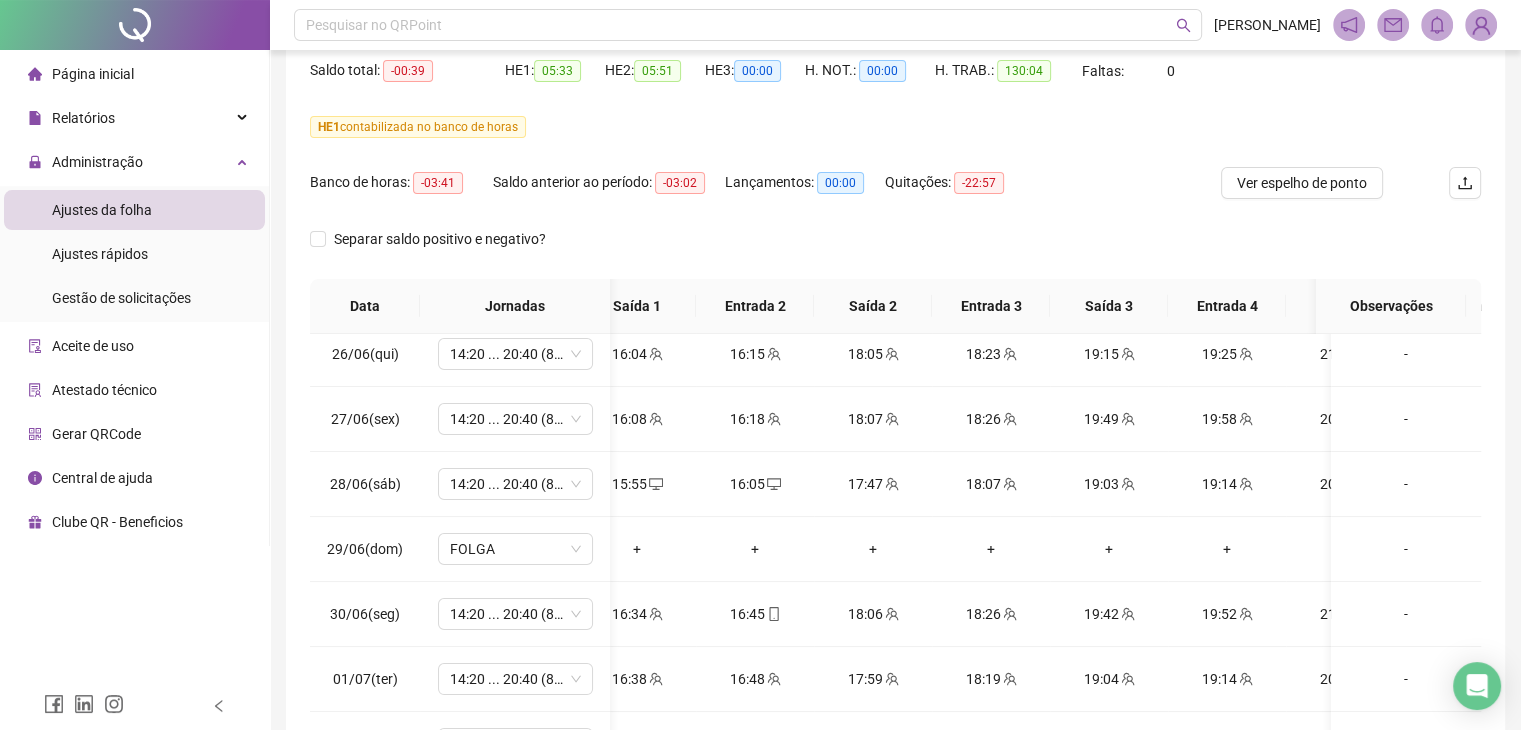 scroll, scrollTop: 348, scrollLeft: 0, axis: vertical 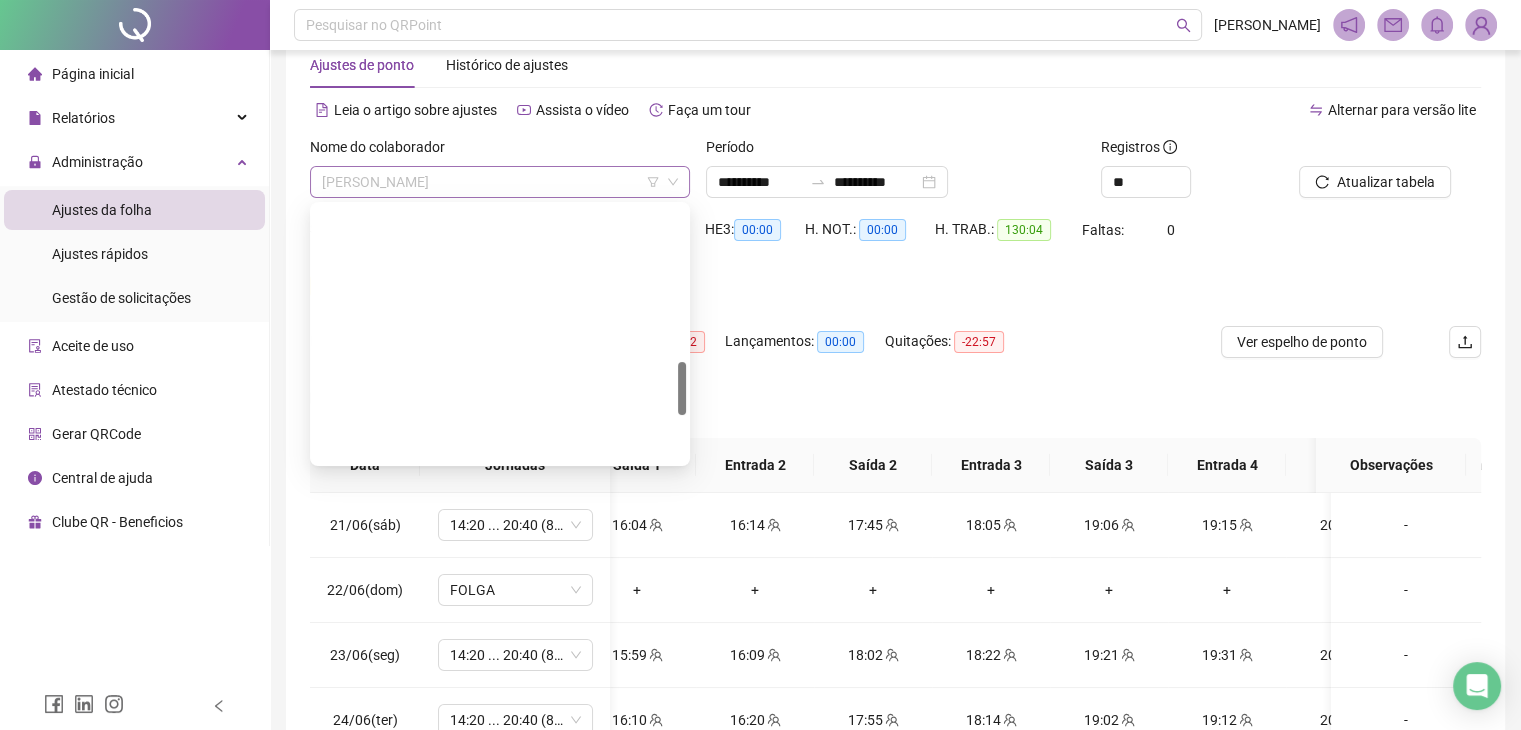 click on "[PERSON_NAME]" at bounding box center (500, 182) 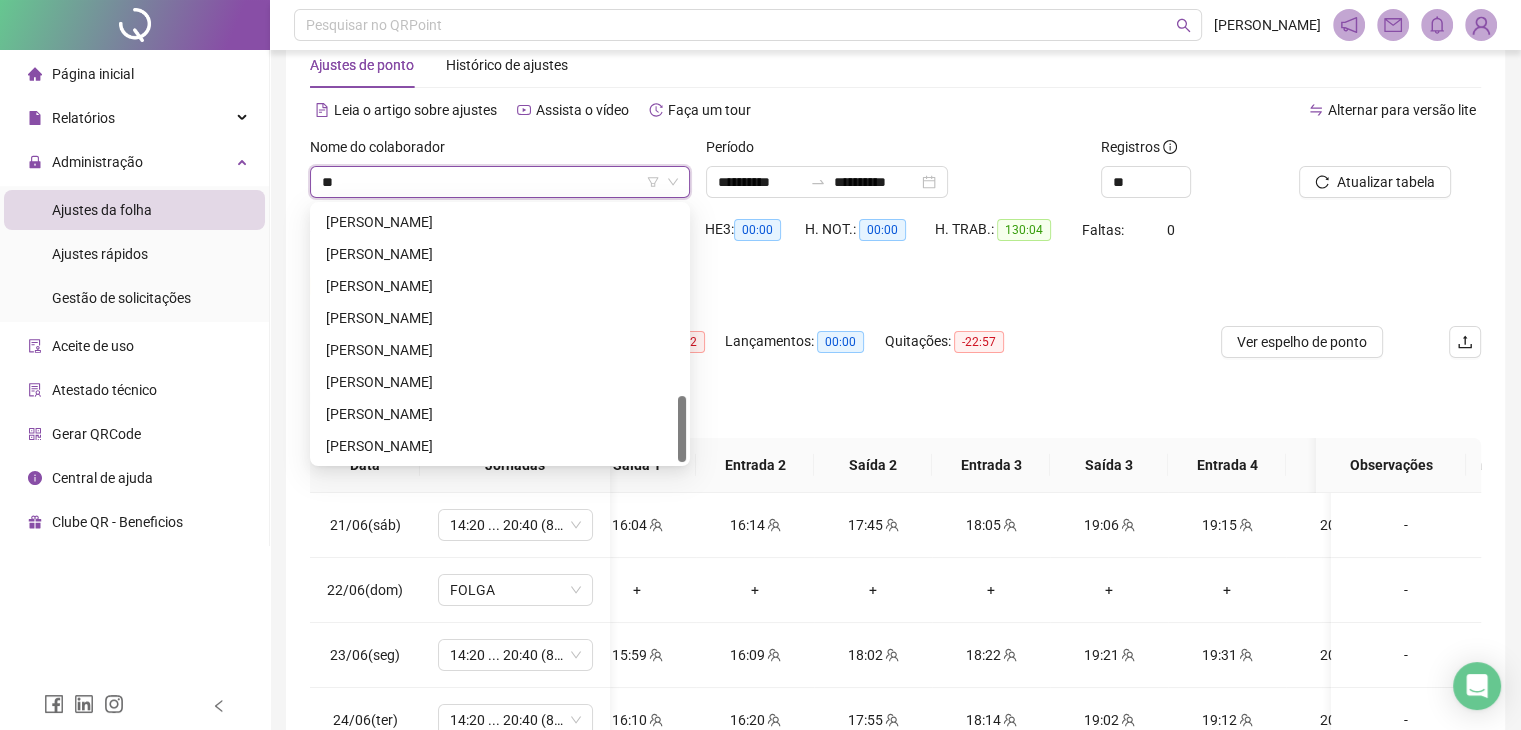 scroll, scrollTop: 0, scrollLeft: 0, axis: both 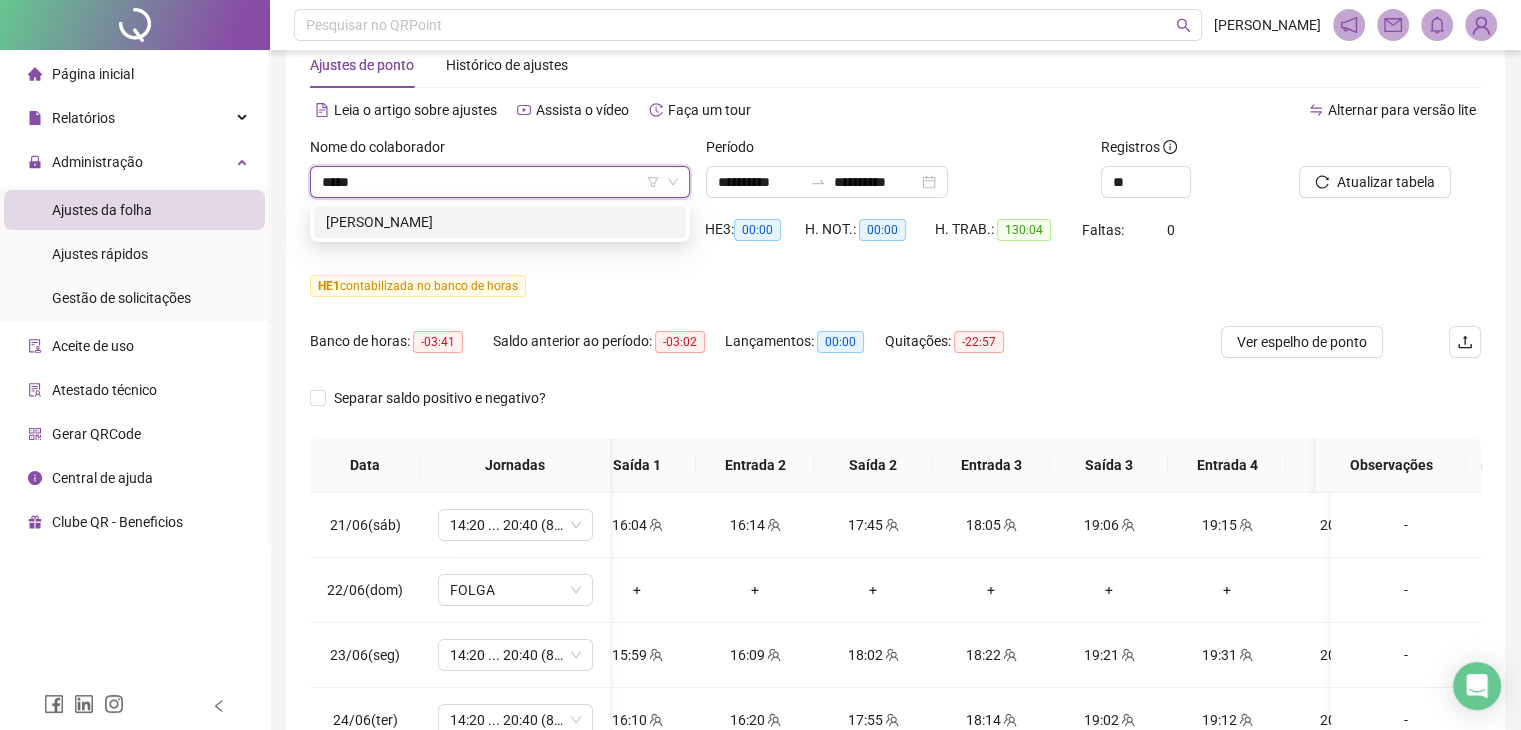 type on "******" 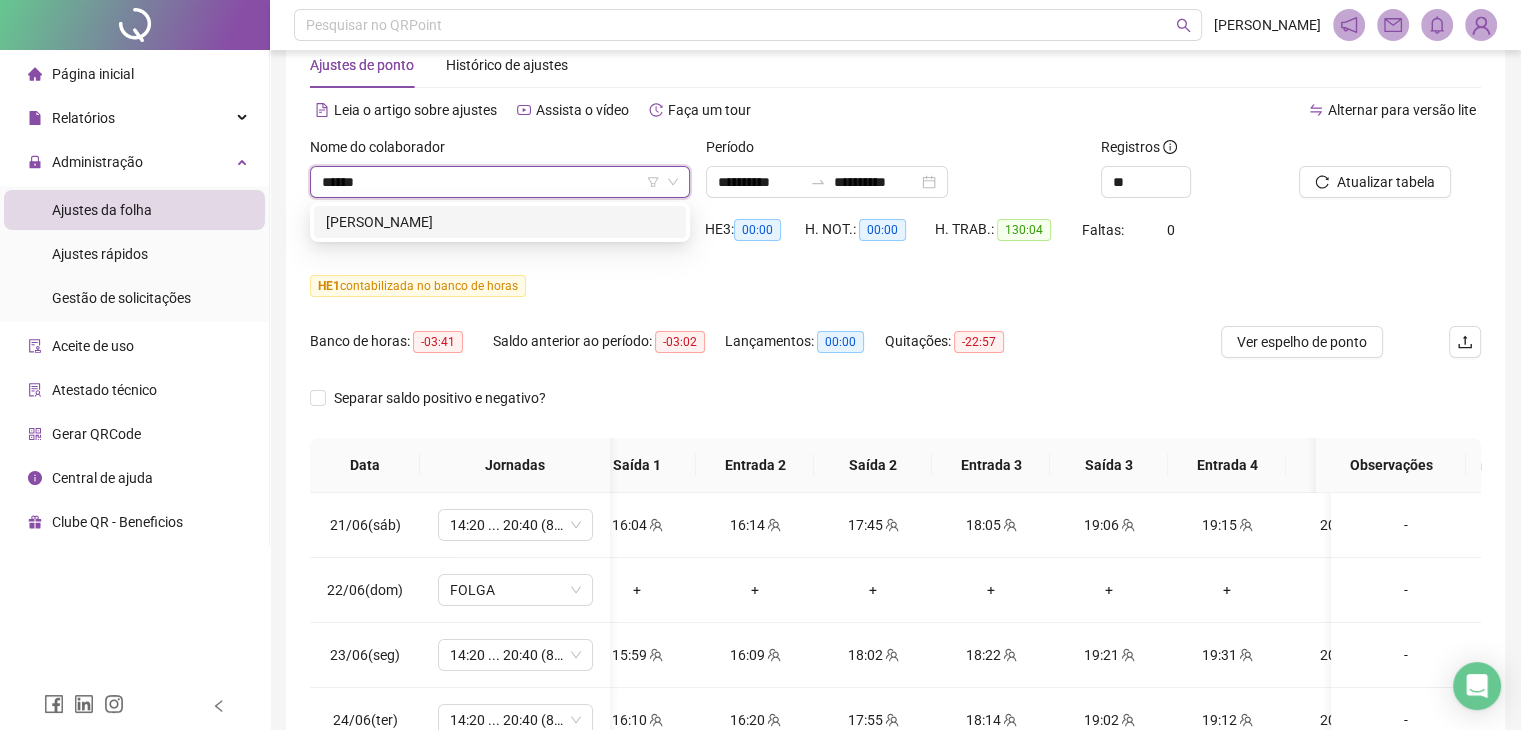 click on "[PERSON_NAME]" at bounding box center (500, 222) 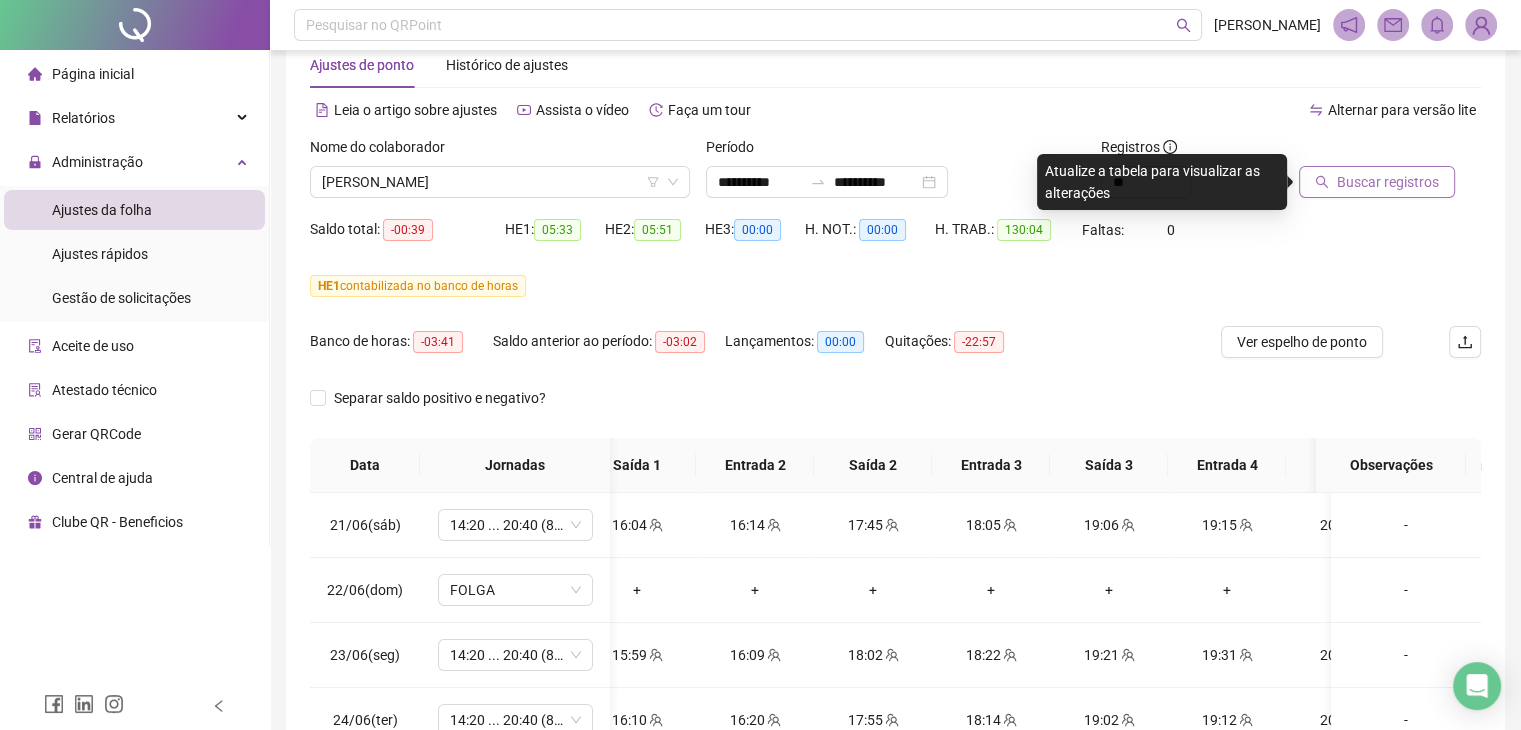 click on "Buscar registros" at bounding box center [1388, 182] 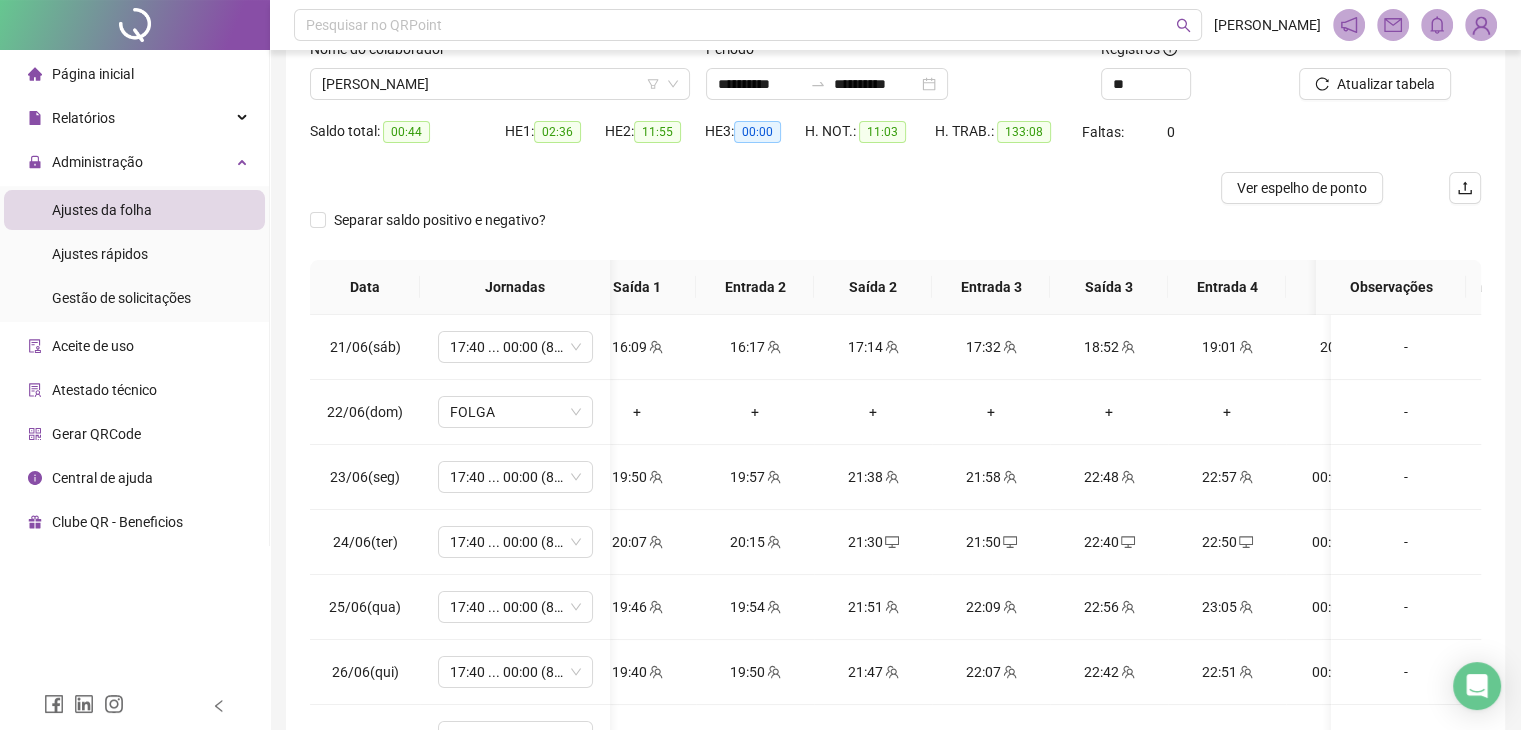 scroll, scrollTop: 148, scrollLeft: 0, axis: vertical 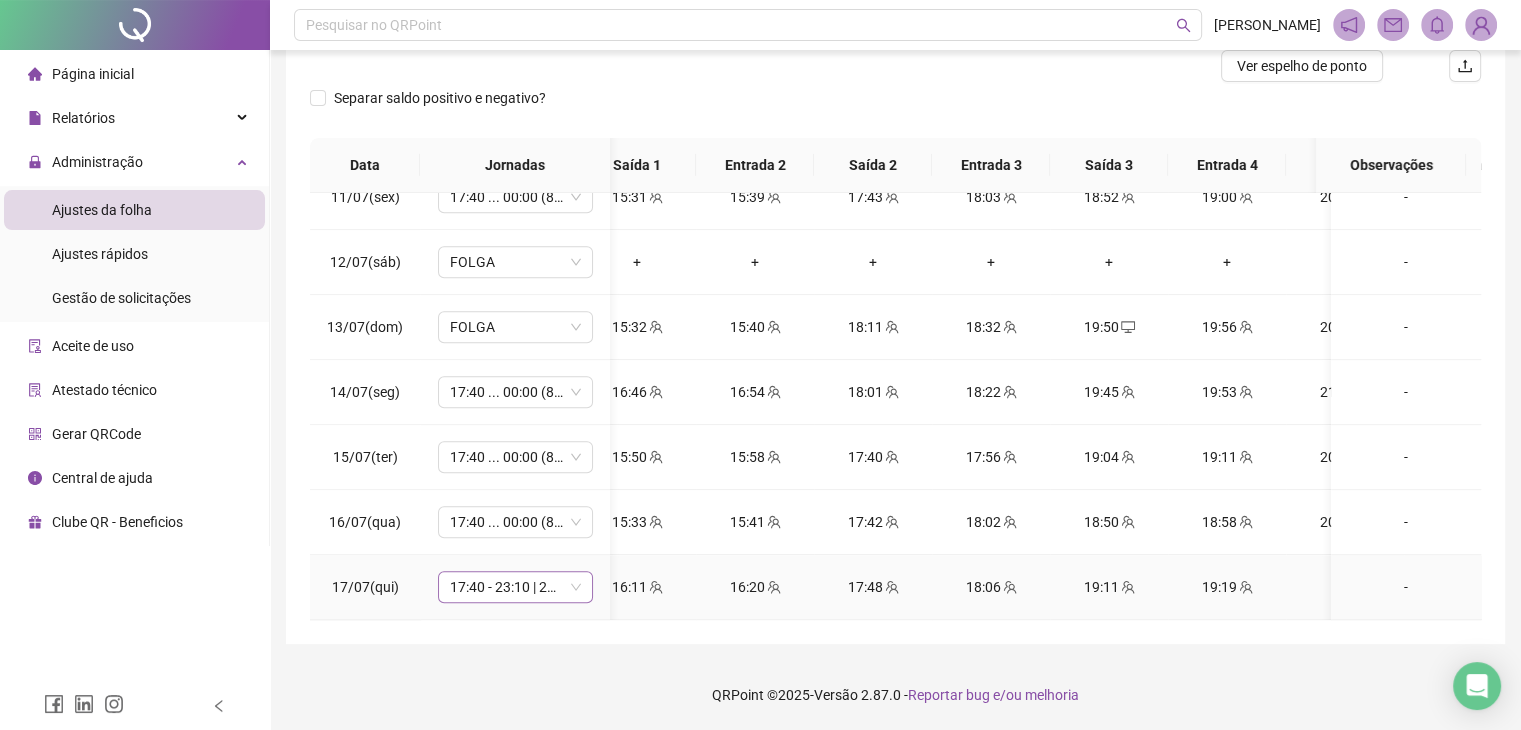 click on "17:40 - 23:10 | 23:30 - 00:00" at bounding box center [515, 587] 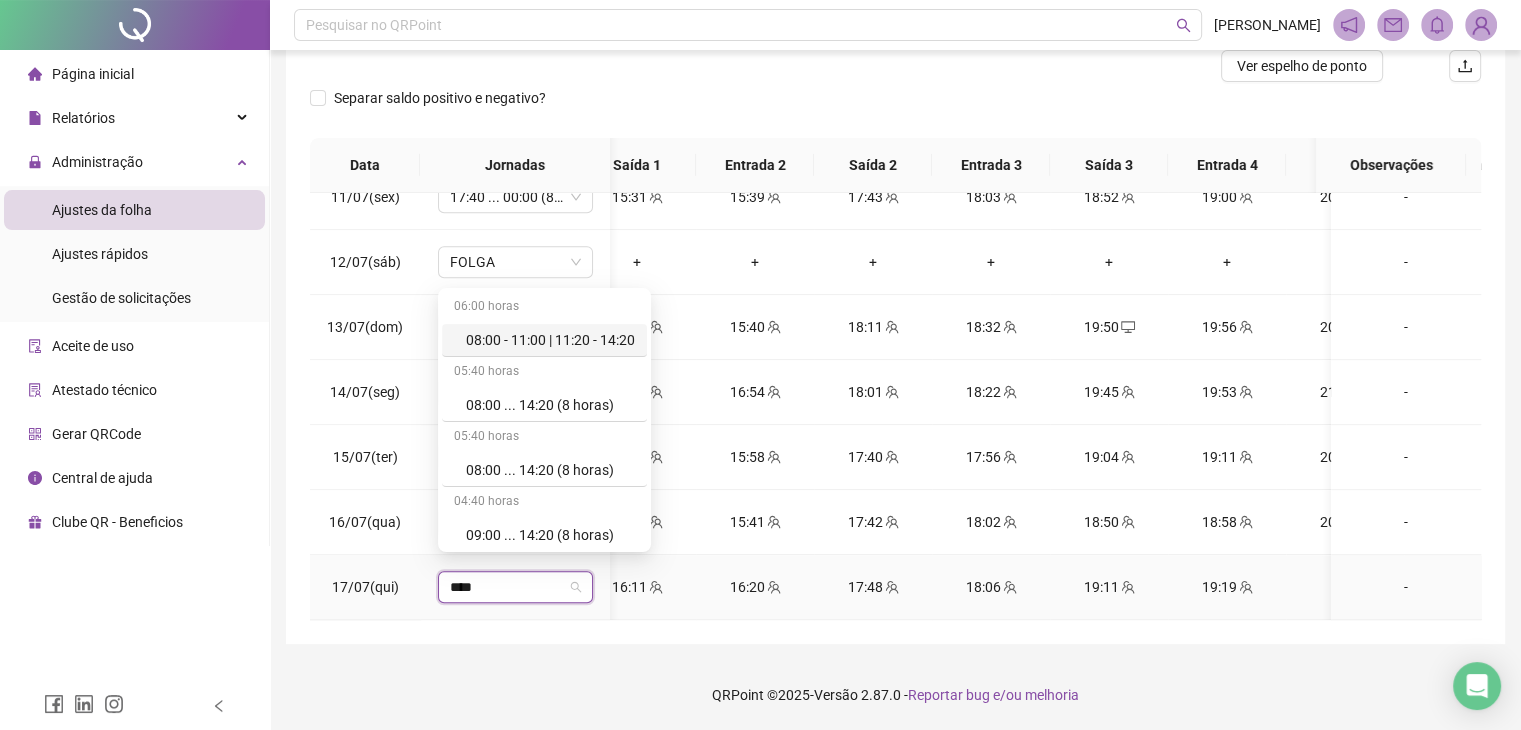 type on "*****" 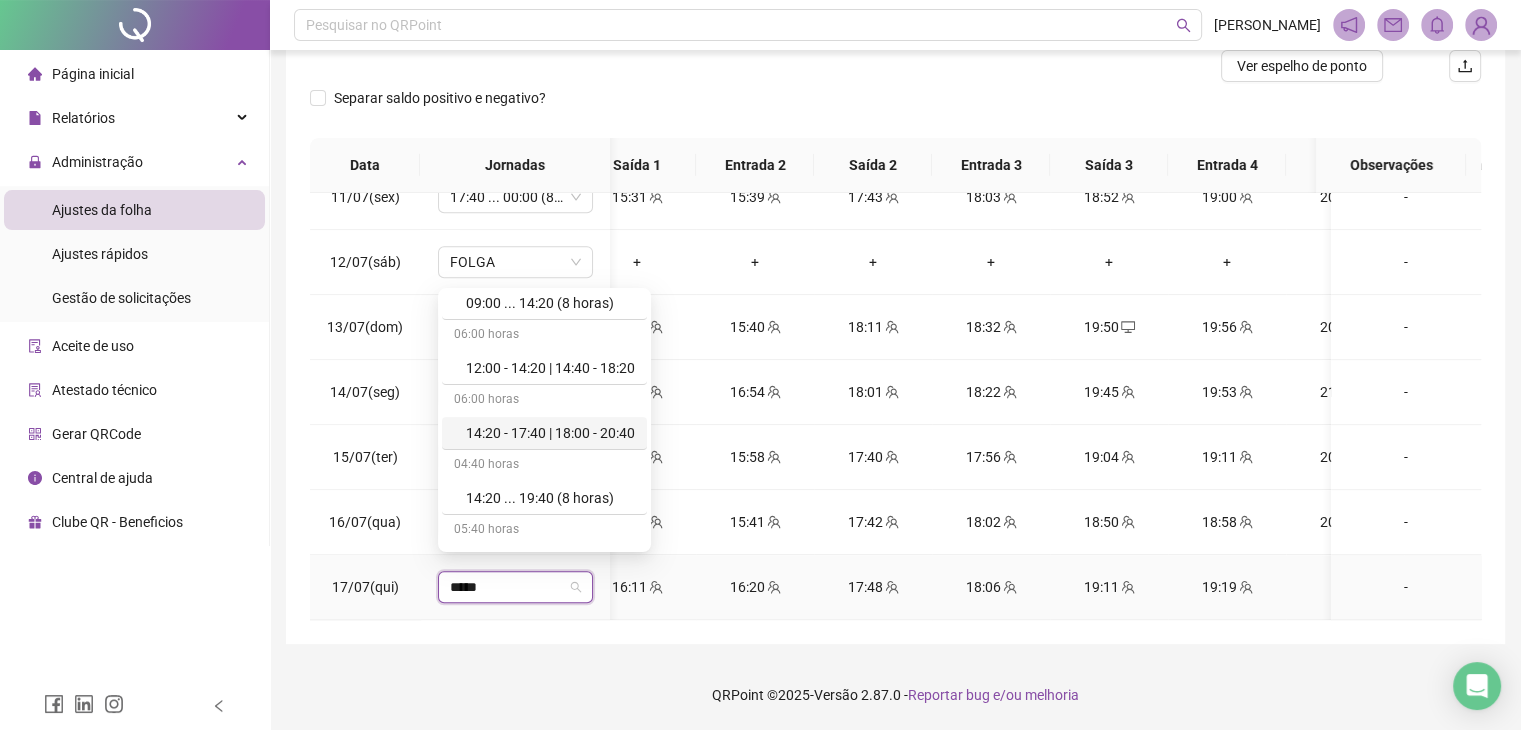 scroll, scrollTop: 262, scrollLeft: 0, axis: vertical 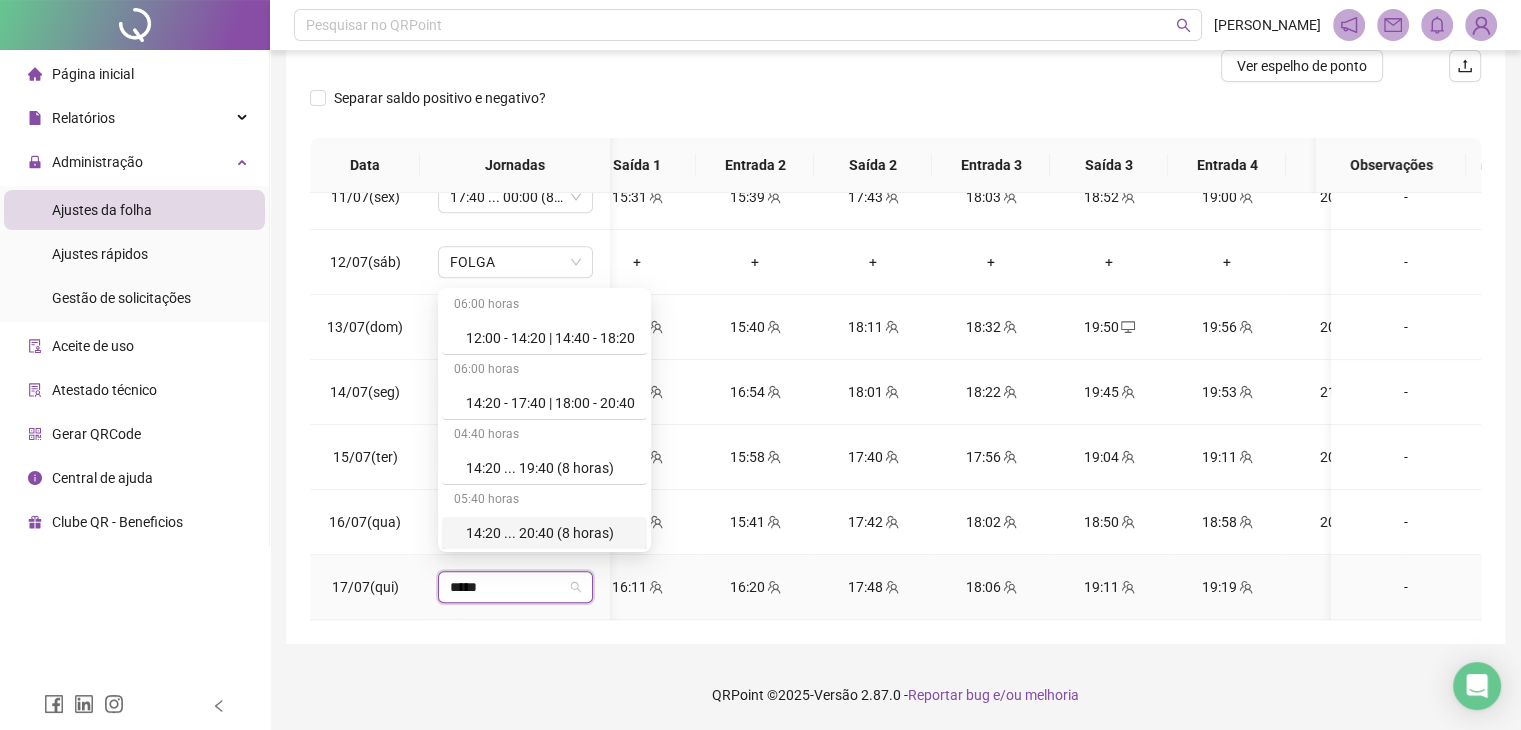 click on "14:20 ... 20:40 (8 horas)" at bounding box center (550, 533) 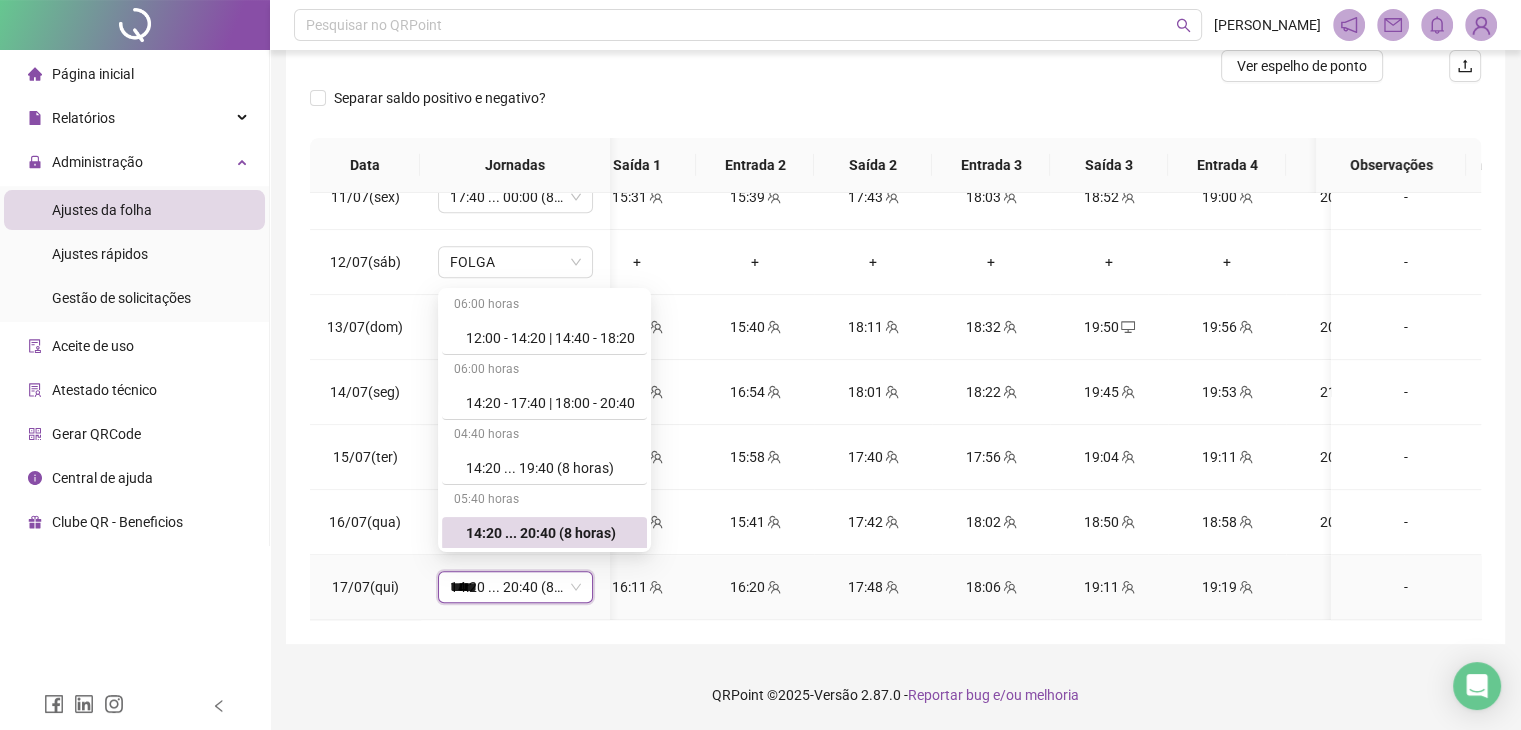 type 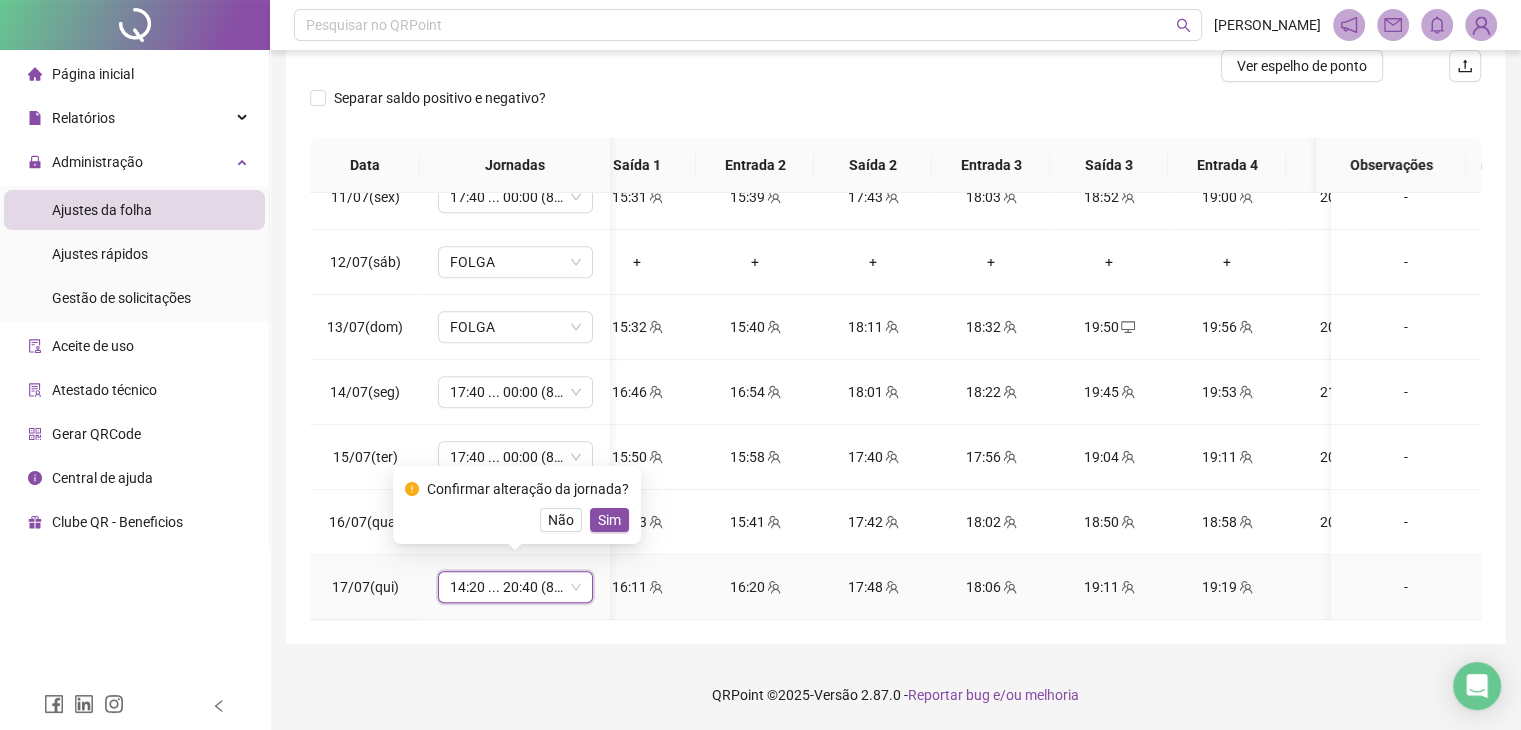click on "Sim" at bounding box center [609, 520] 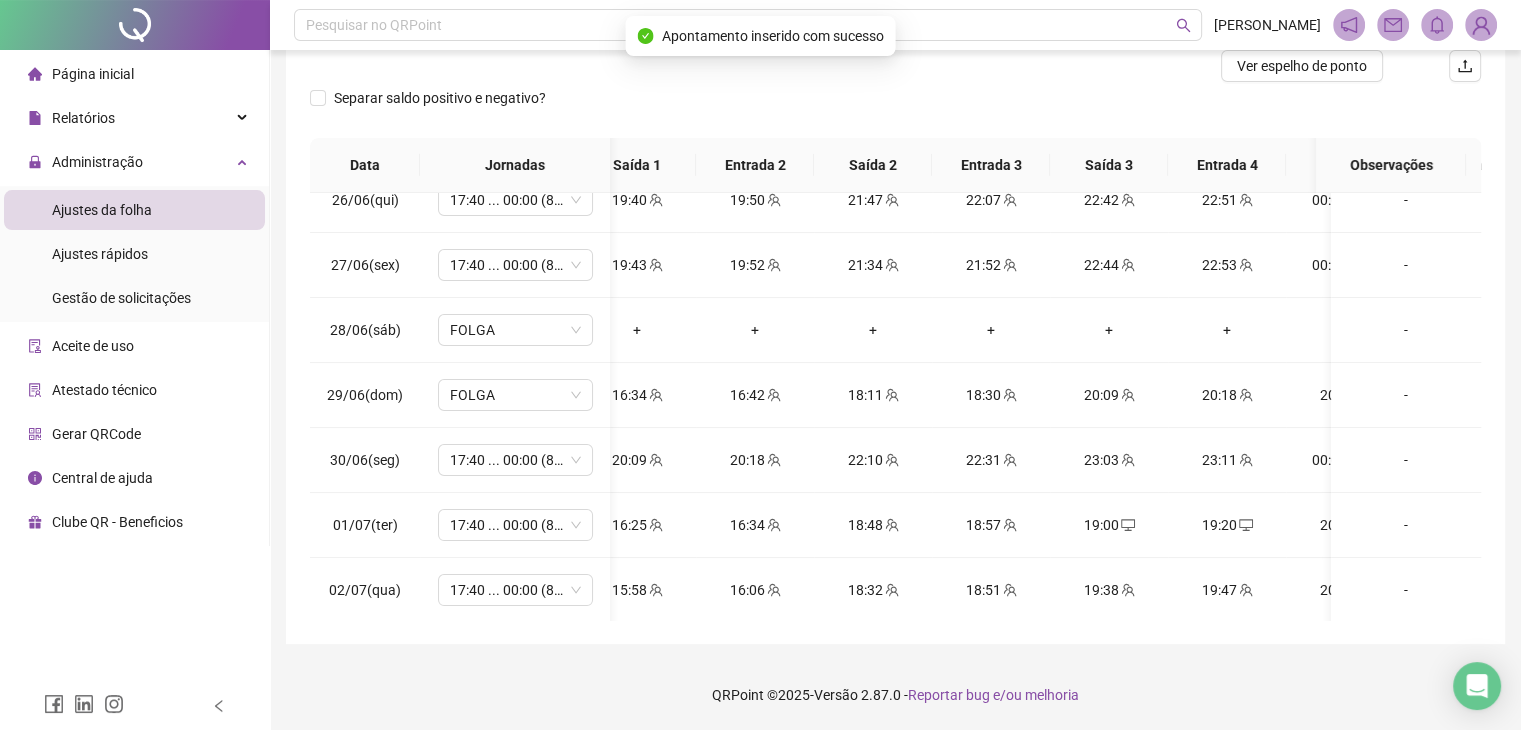 scroll, scrollTop: 337, scrollLeft: 150, axis: both 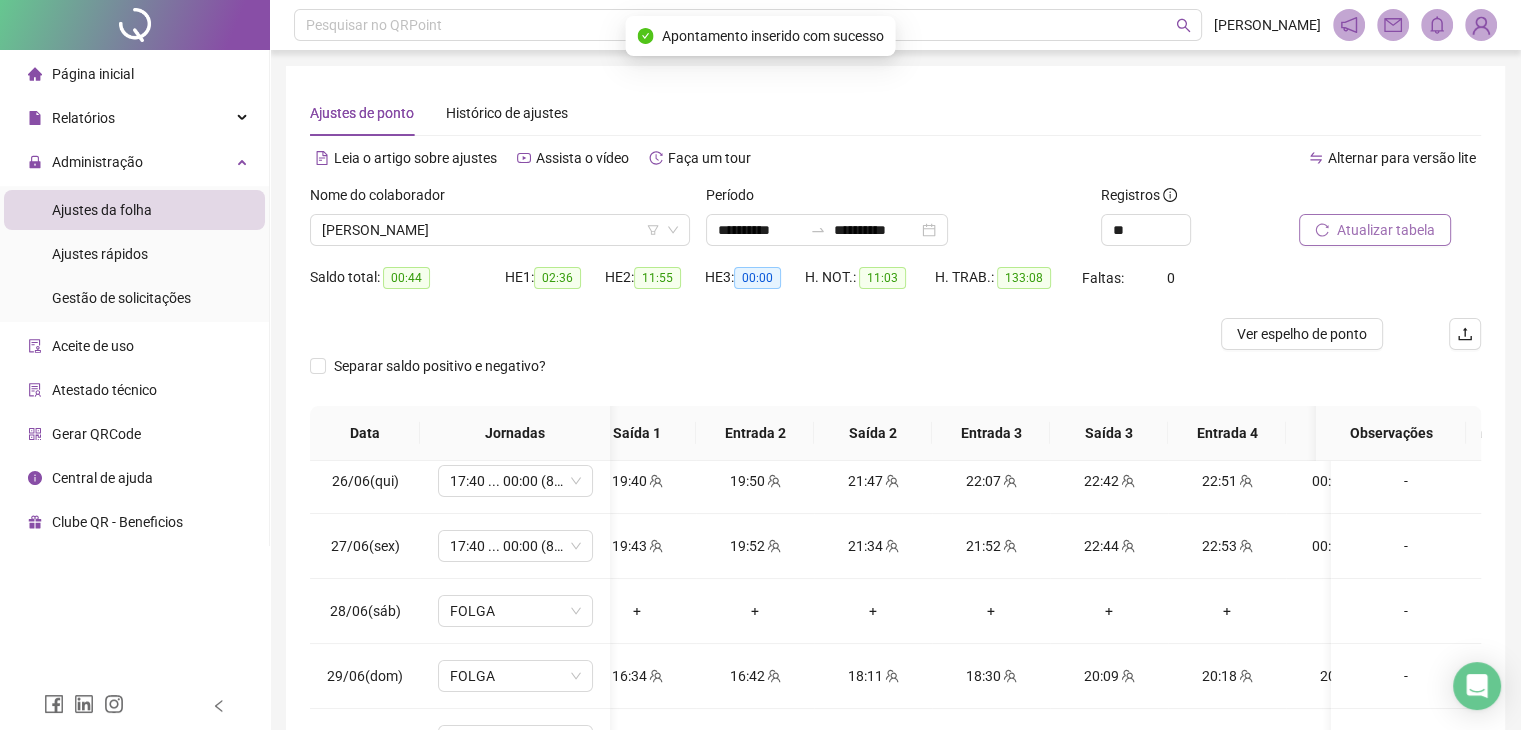 click on "Atualizar tabela" at bounding box center [1386, 230] 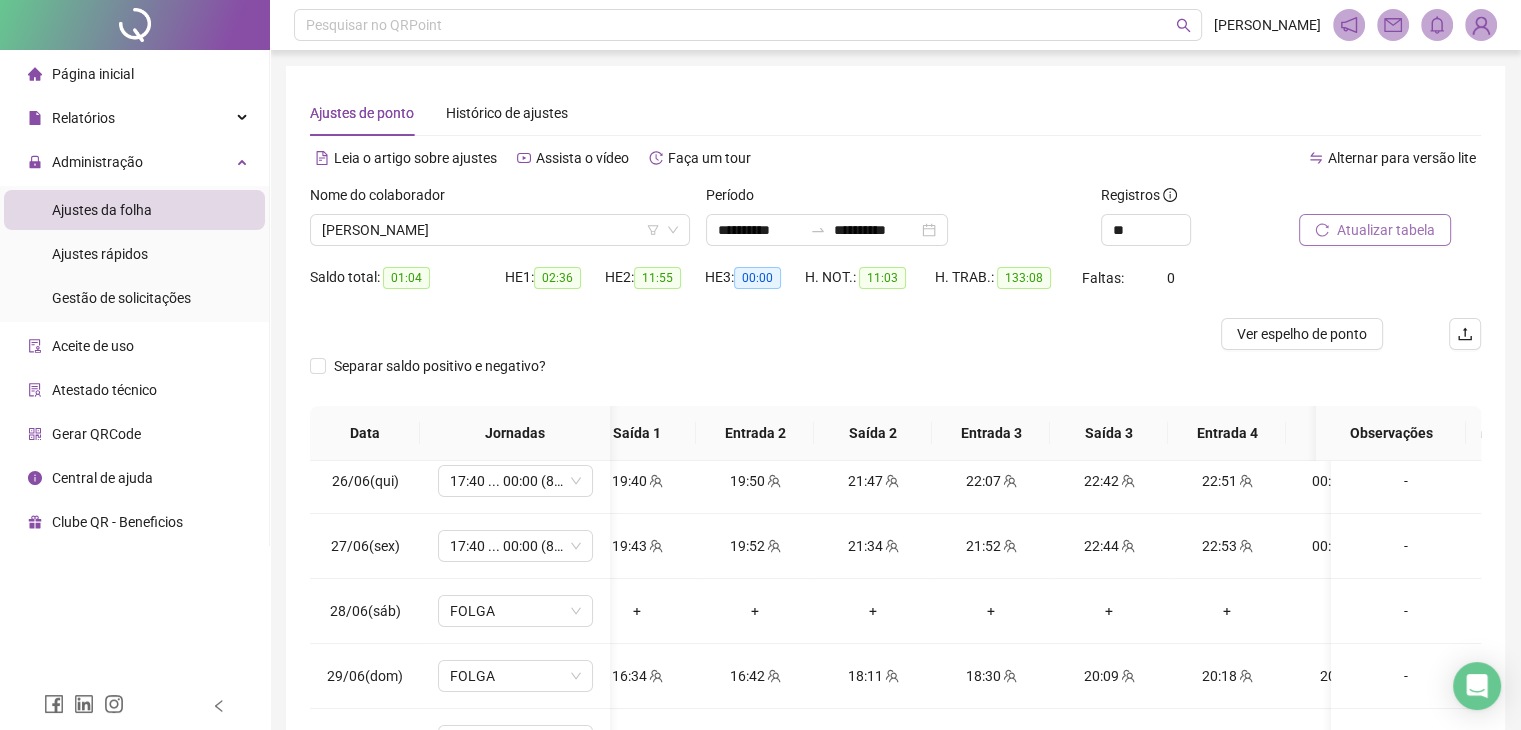 click on "Atualizar tabela" at bounding box center (1386, 230) 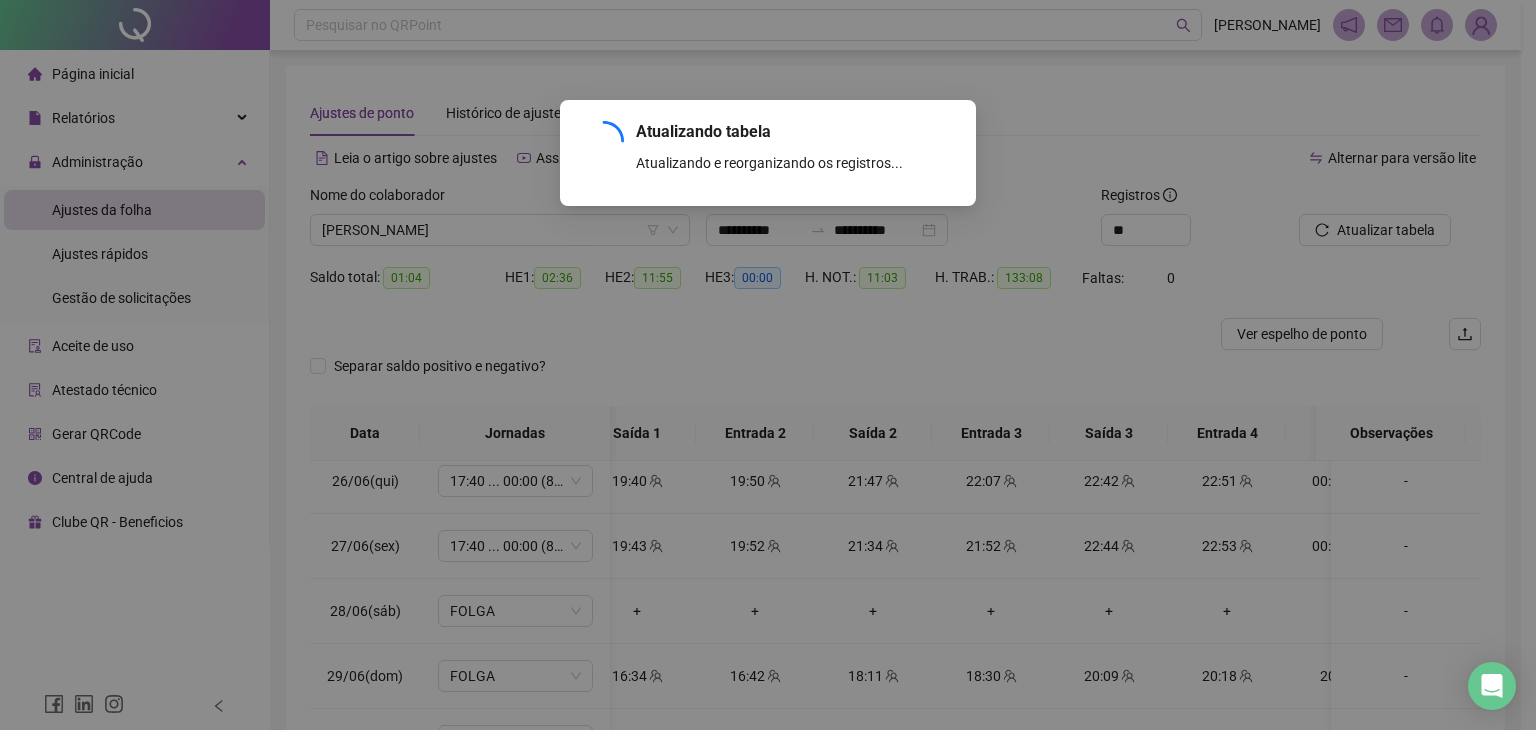 click on "Atualizando tabela Atualizando e reorganizando os registros... OK" at bounding box center [768, 365] 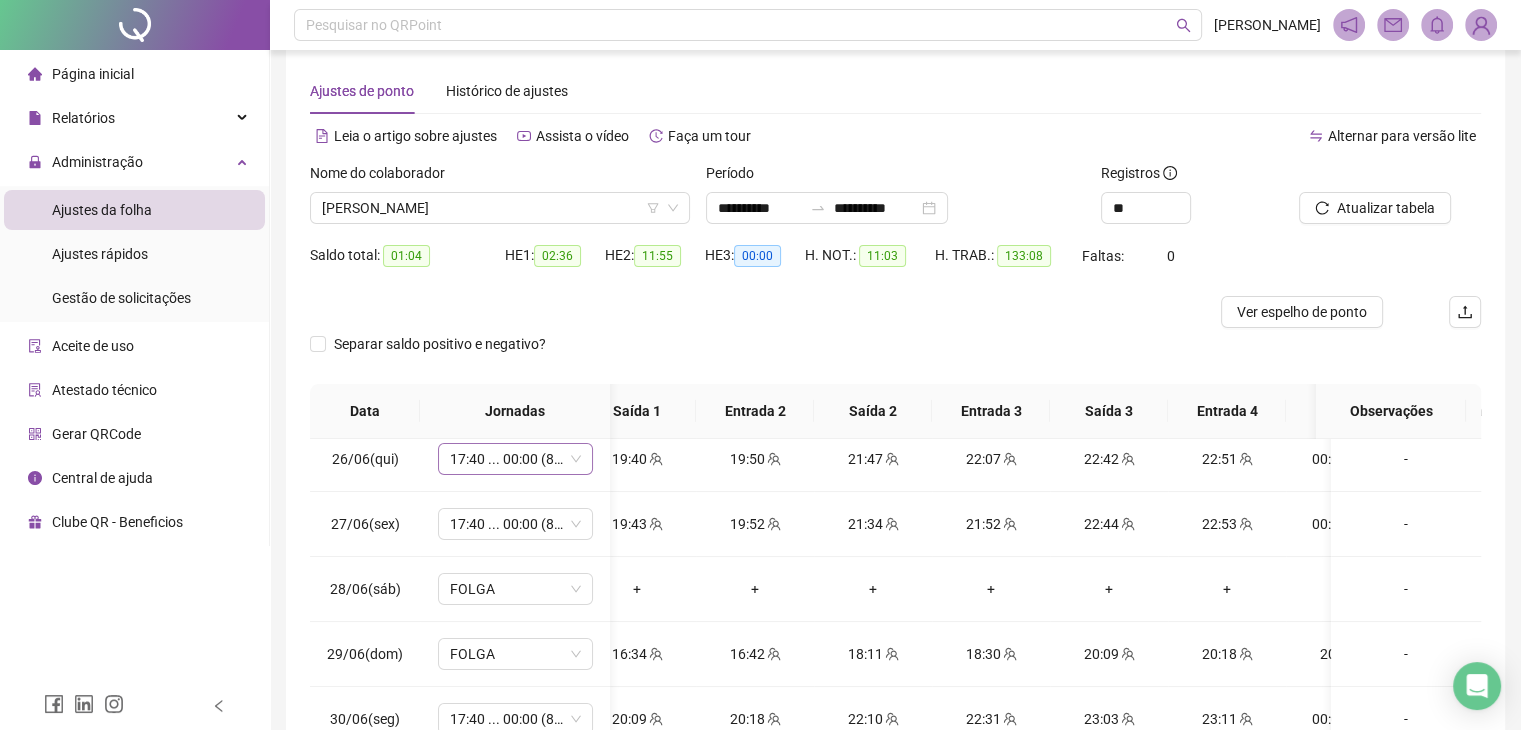 scroll, scrollTop: 200, scrollLeft: 0, axis: vertical 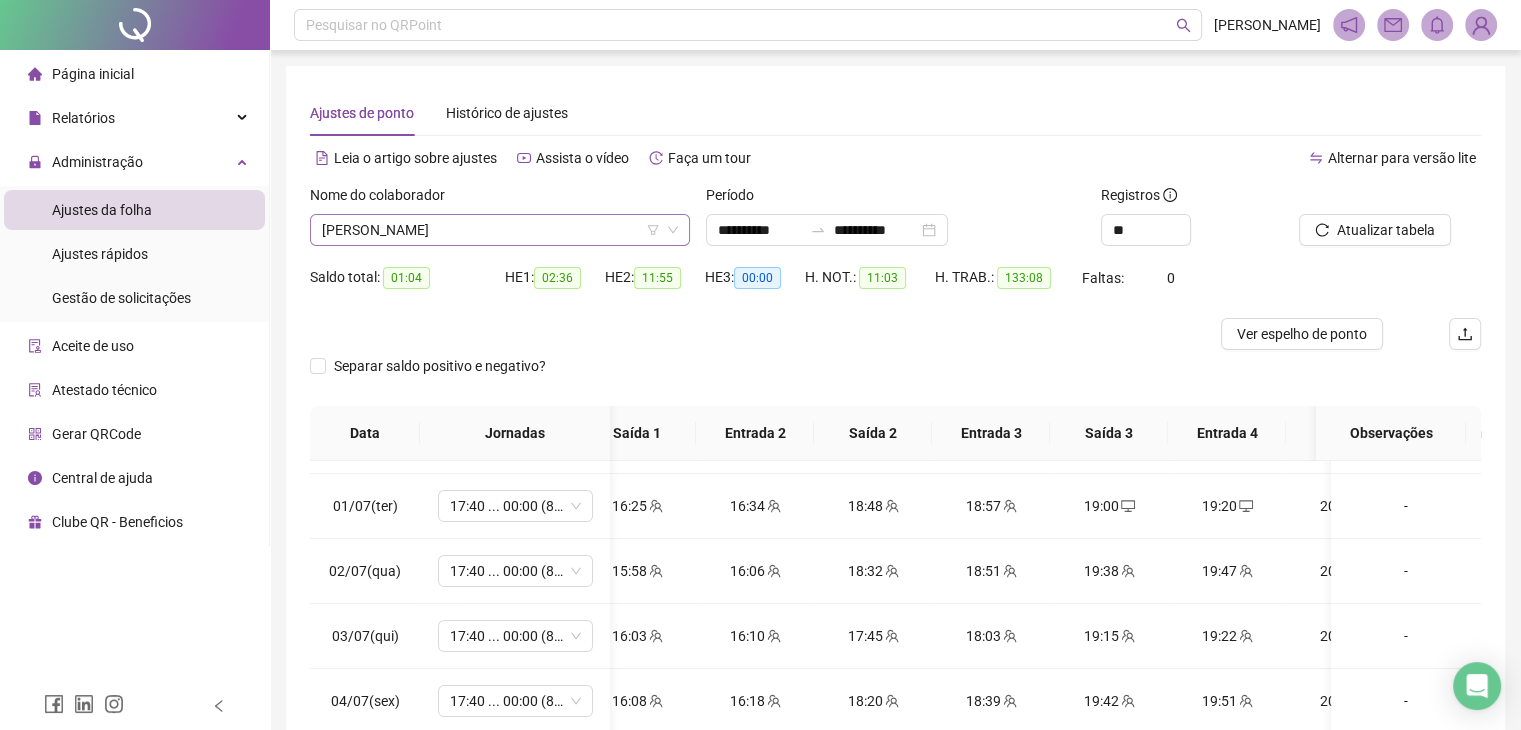 click on "[PERSON_NAME]" at bounding box center (500, 230) 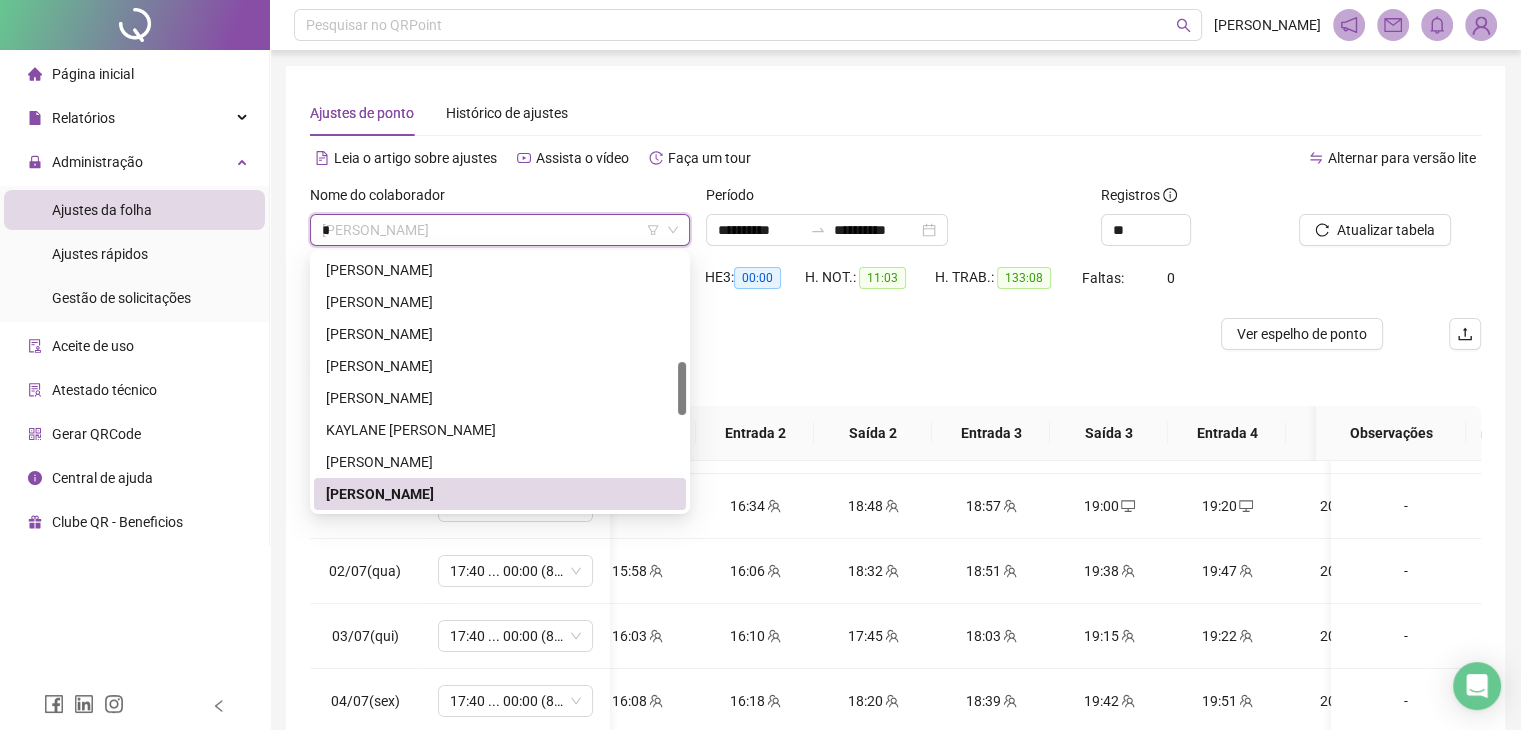 scroll, scrollTop: 0, scrollLeft: 0, axis: both 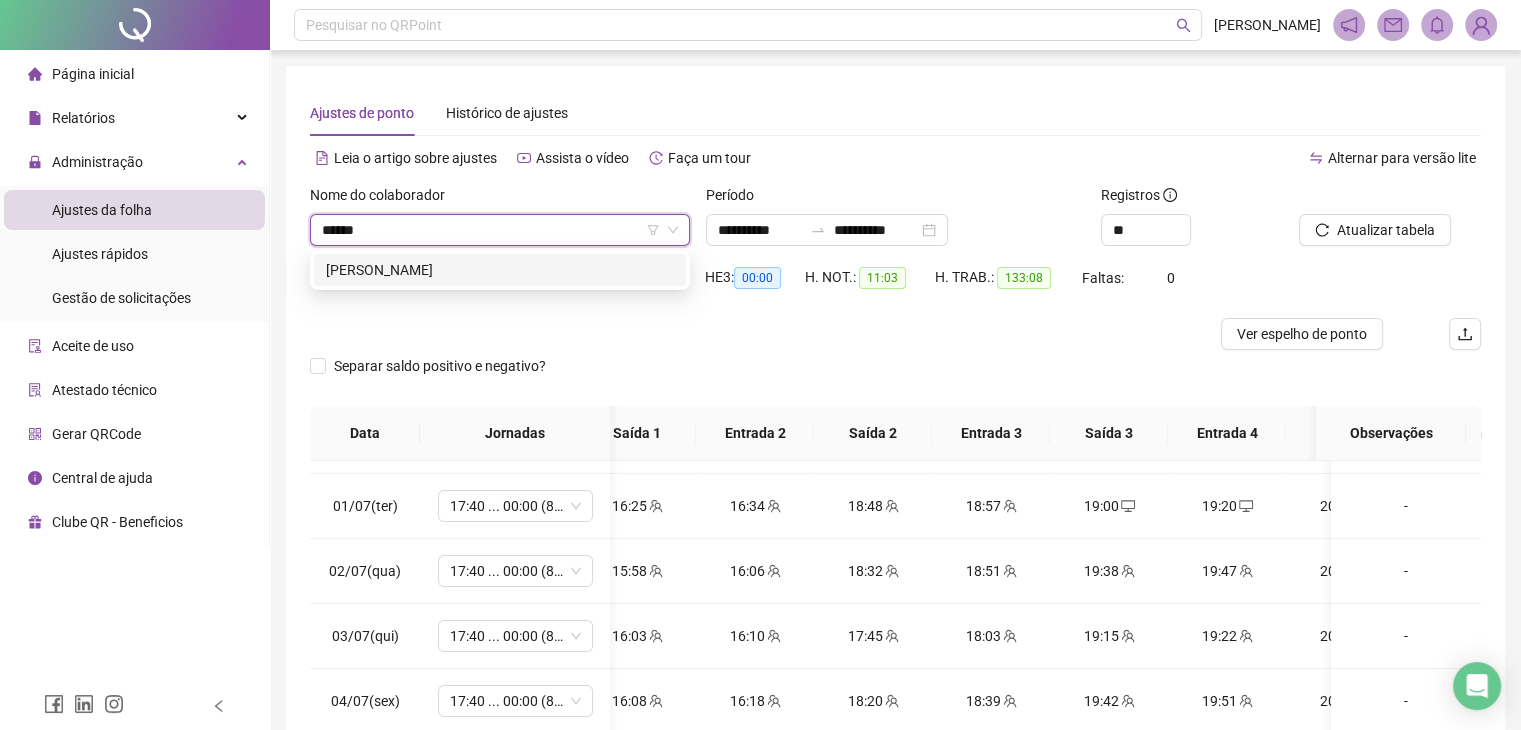 type on "*******" 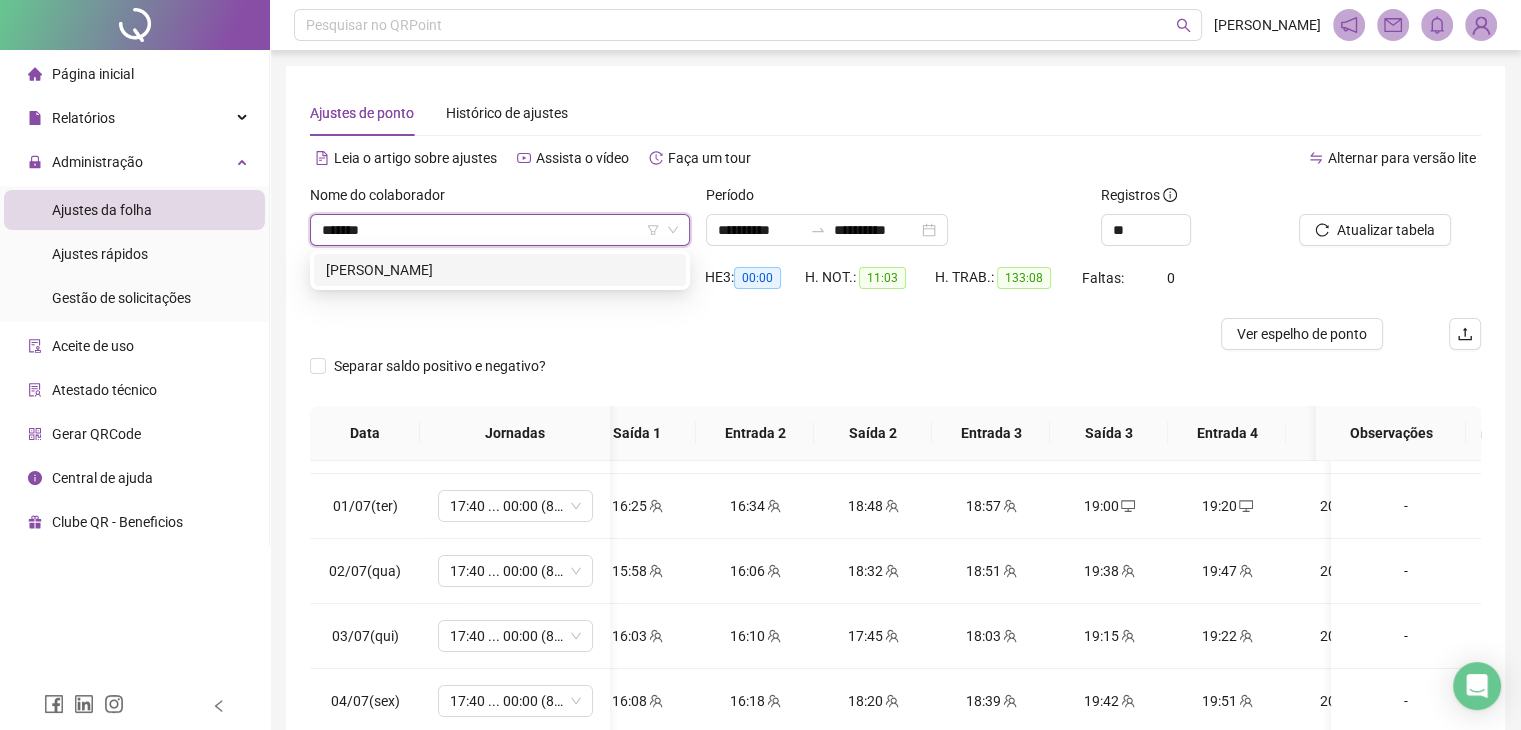 click on "[PERSON_NAME]" at bounding box center (500, 270) 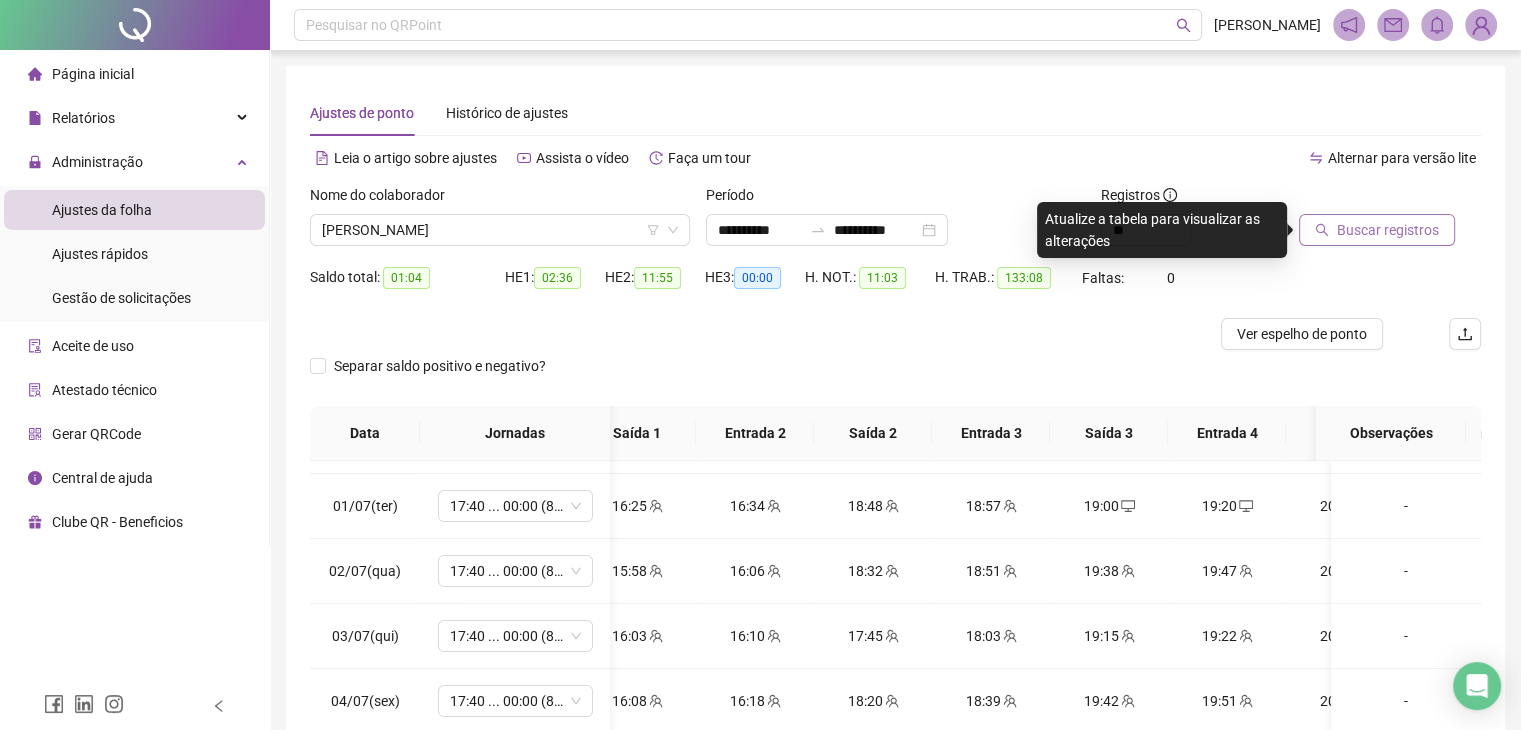 click on "Buscar registros" at bounding box center [1388, 230] 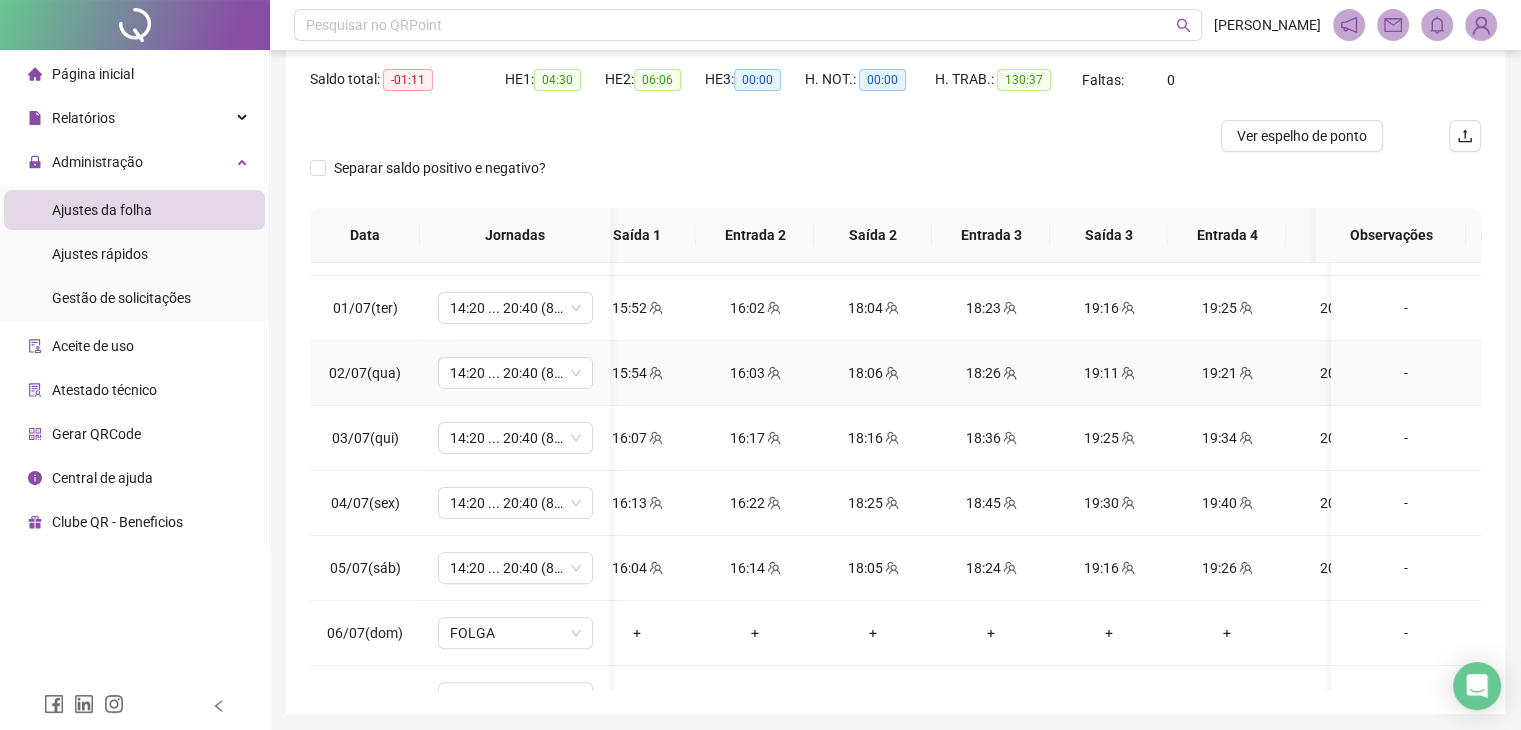 scroll, scrollTop: 200, scrollLeft: 0, axis: vertical 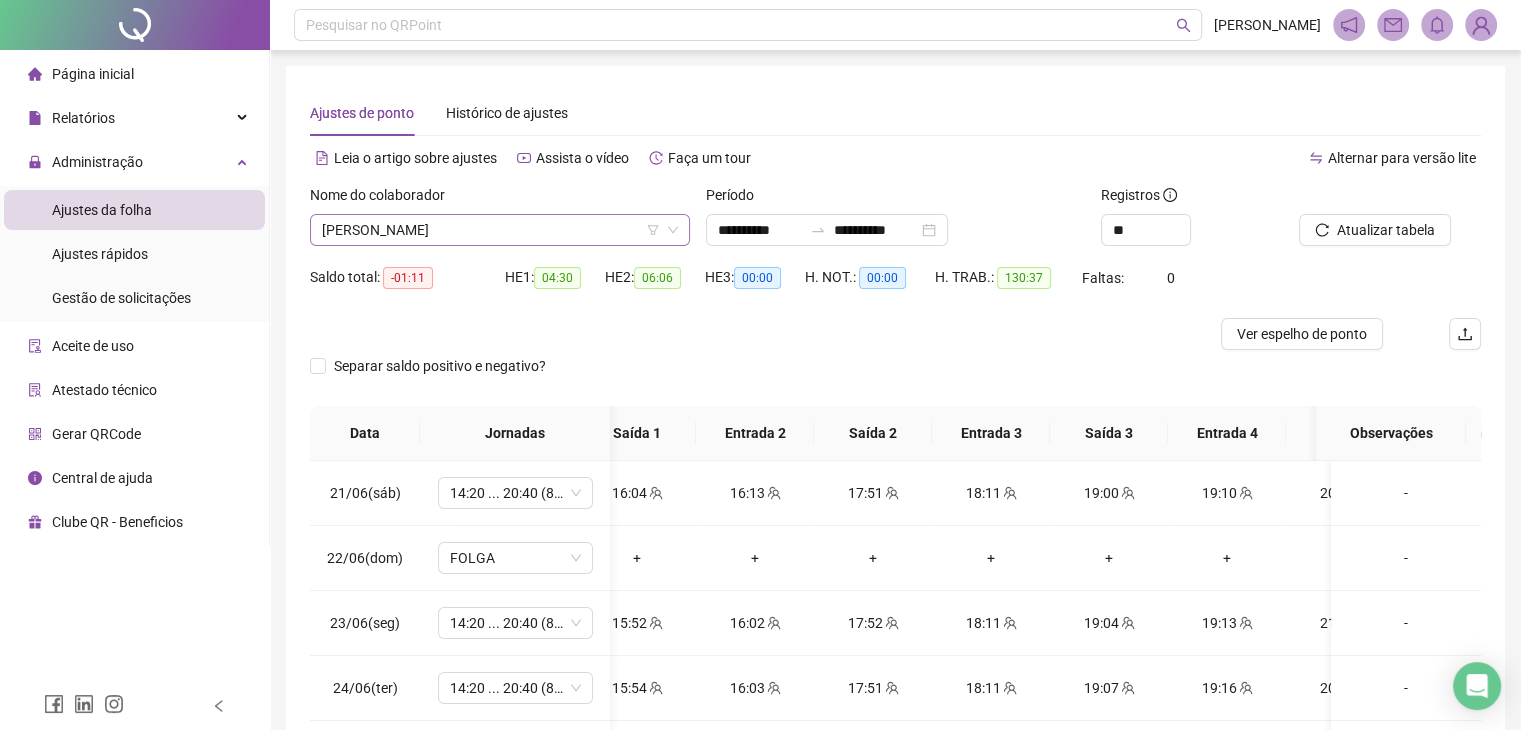 click on "[PERSON_NAME]" at bounding box center [500, 230] 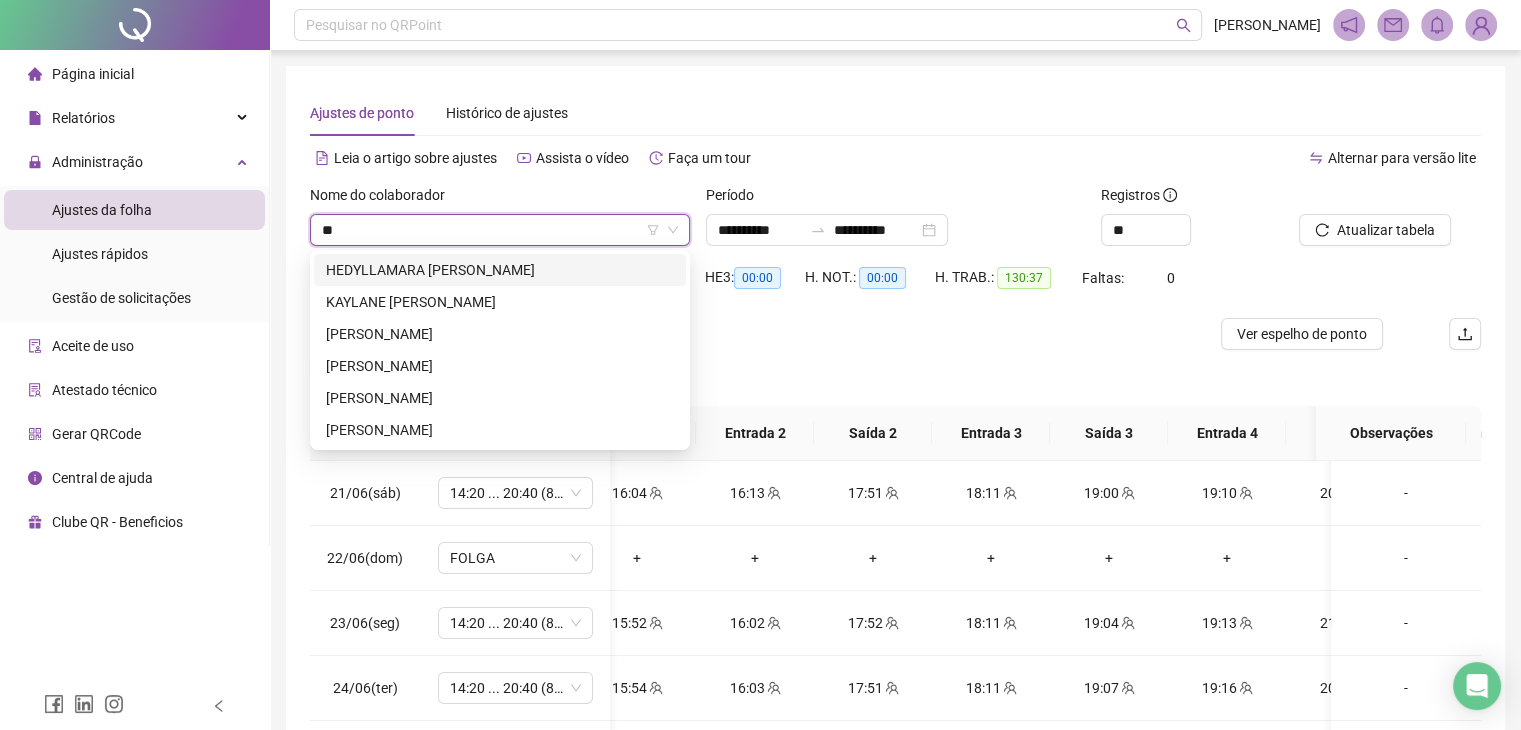 scroll, scrollTop: 0, scrollLeft: 0, axis: both 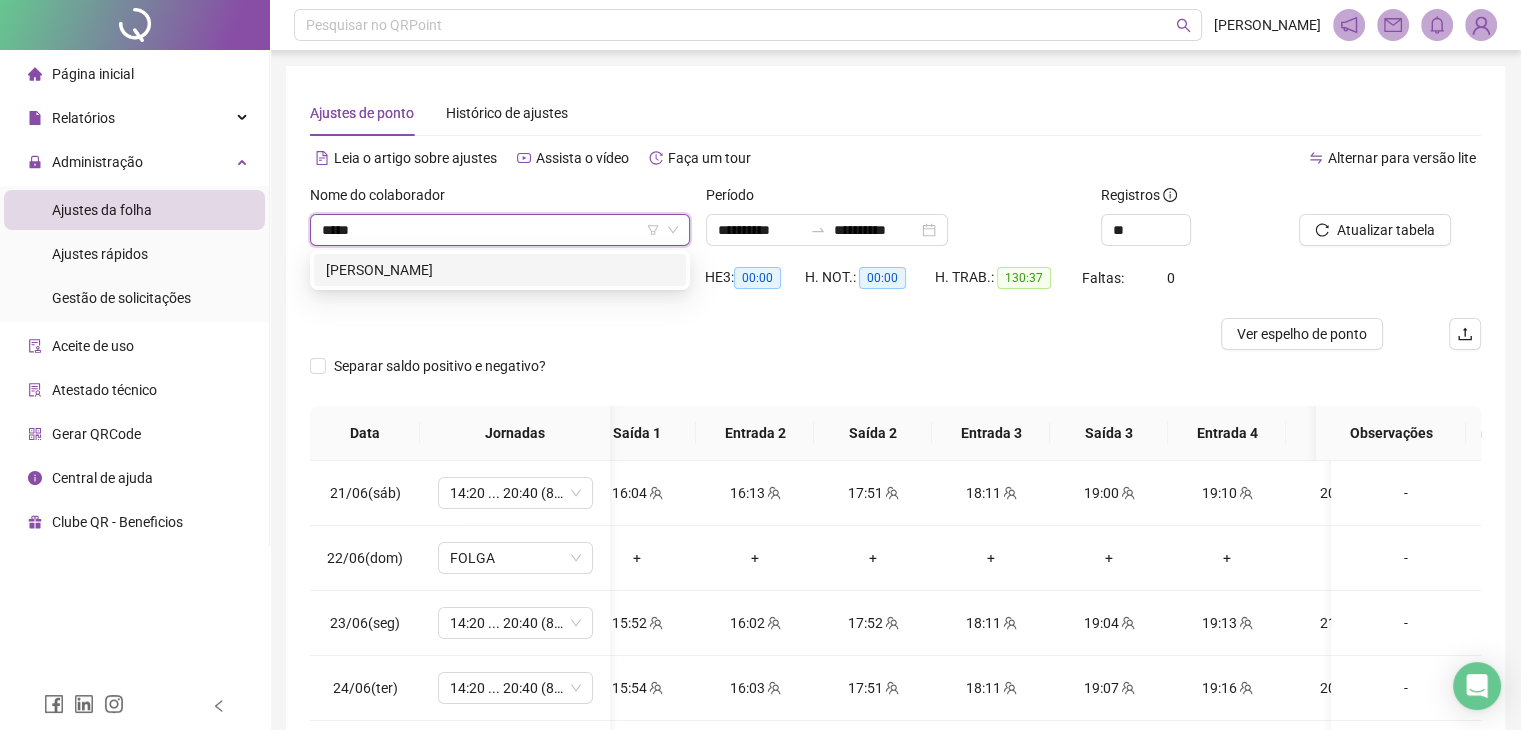 type on "******" 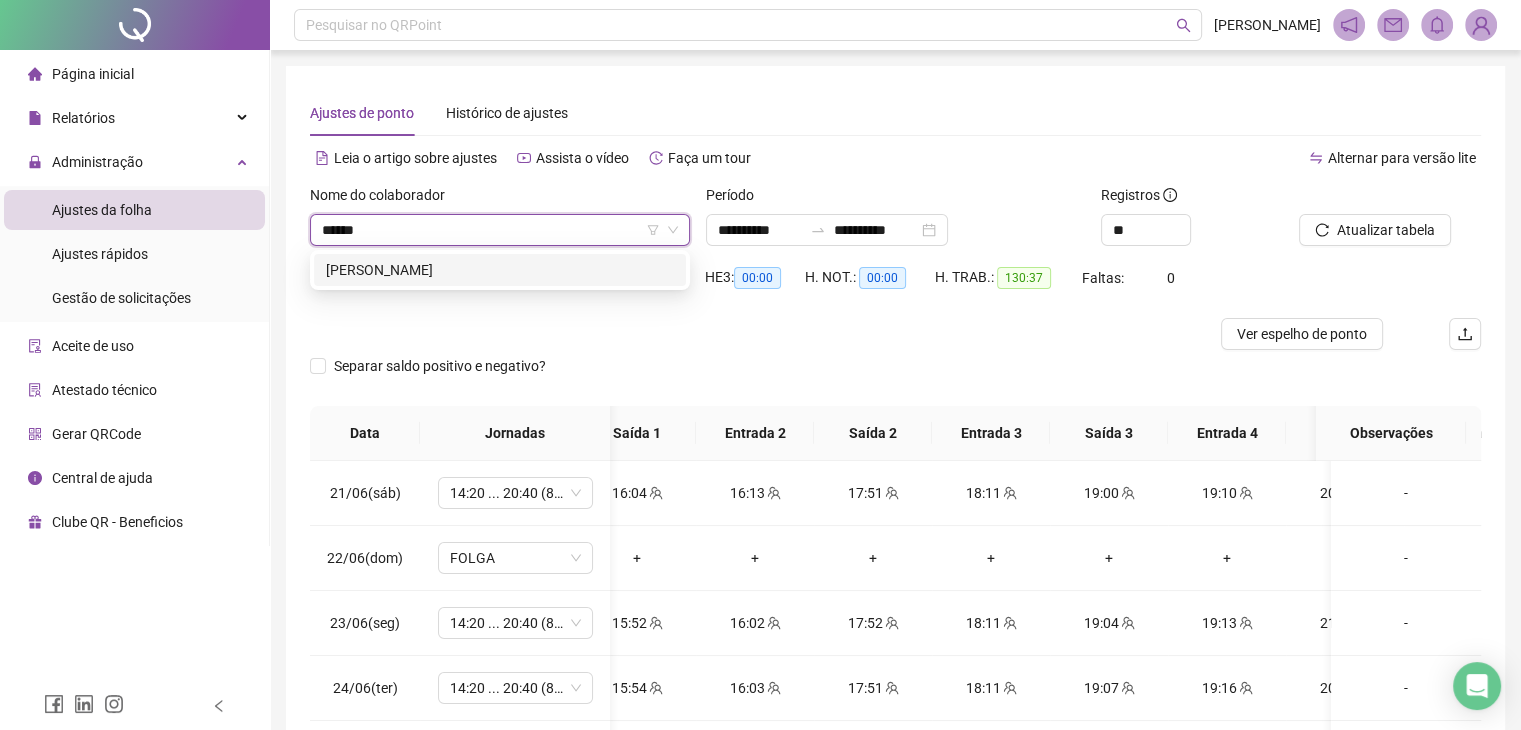 click on "[PERSON_NAME]" at bounding box center (500, 270) 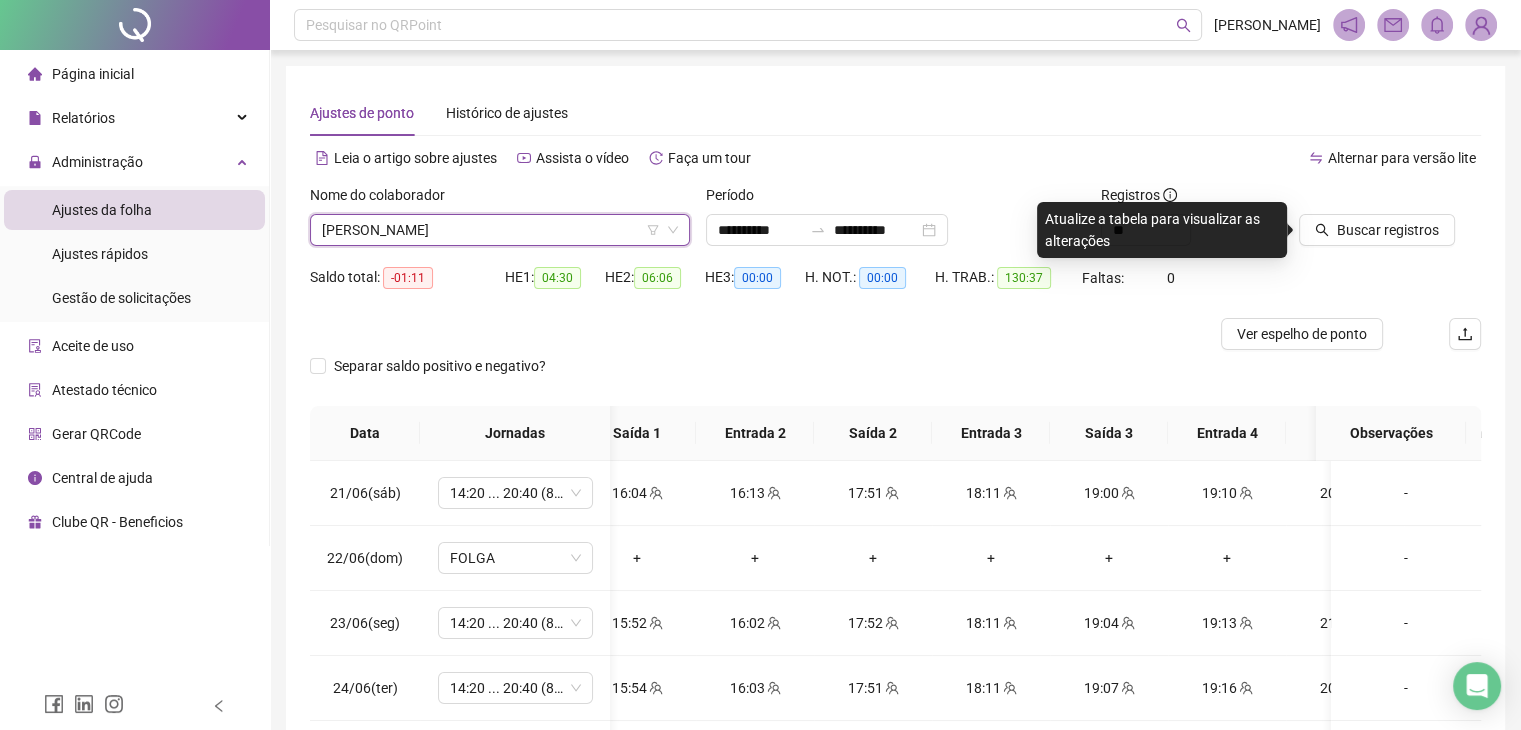 click on "Buscar registros" at bounding box center [1390, 223] 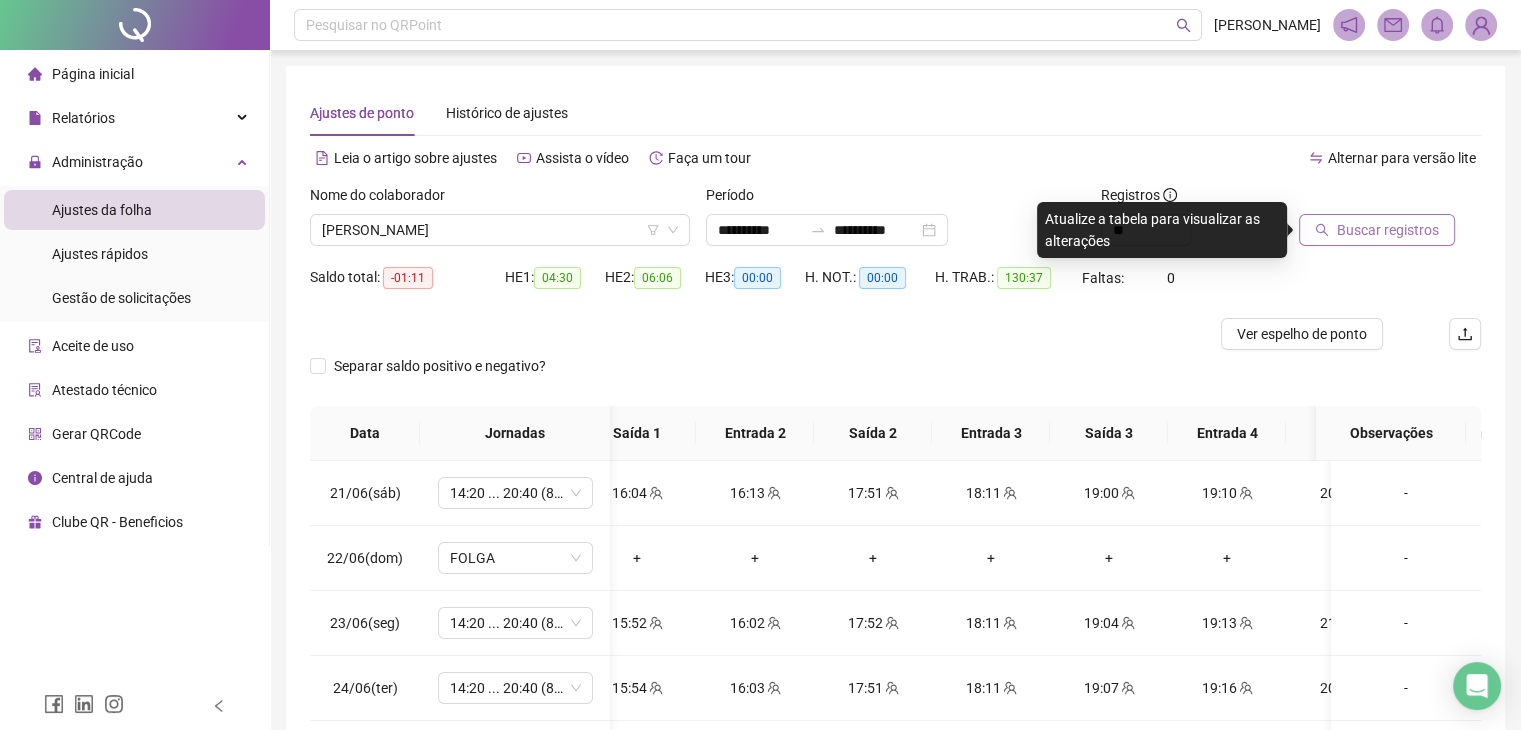click on "Buscar registros" at bounding box center (1388, 230) 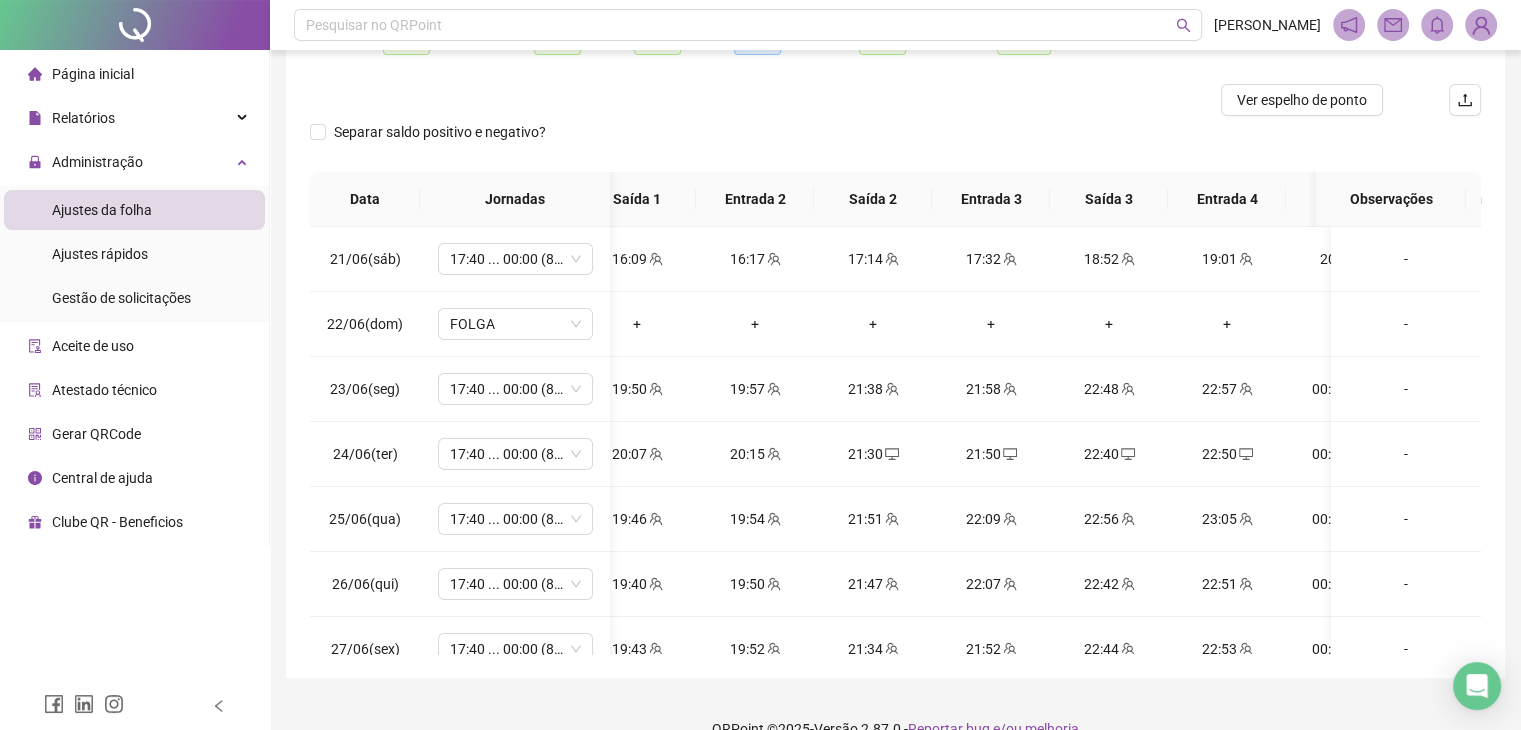scroll, scrollTop: 268, scrollLeft: 0, axis: vertical 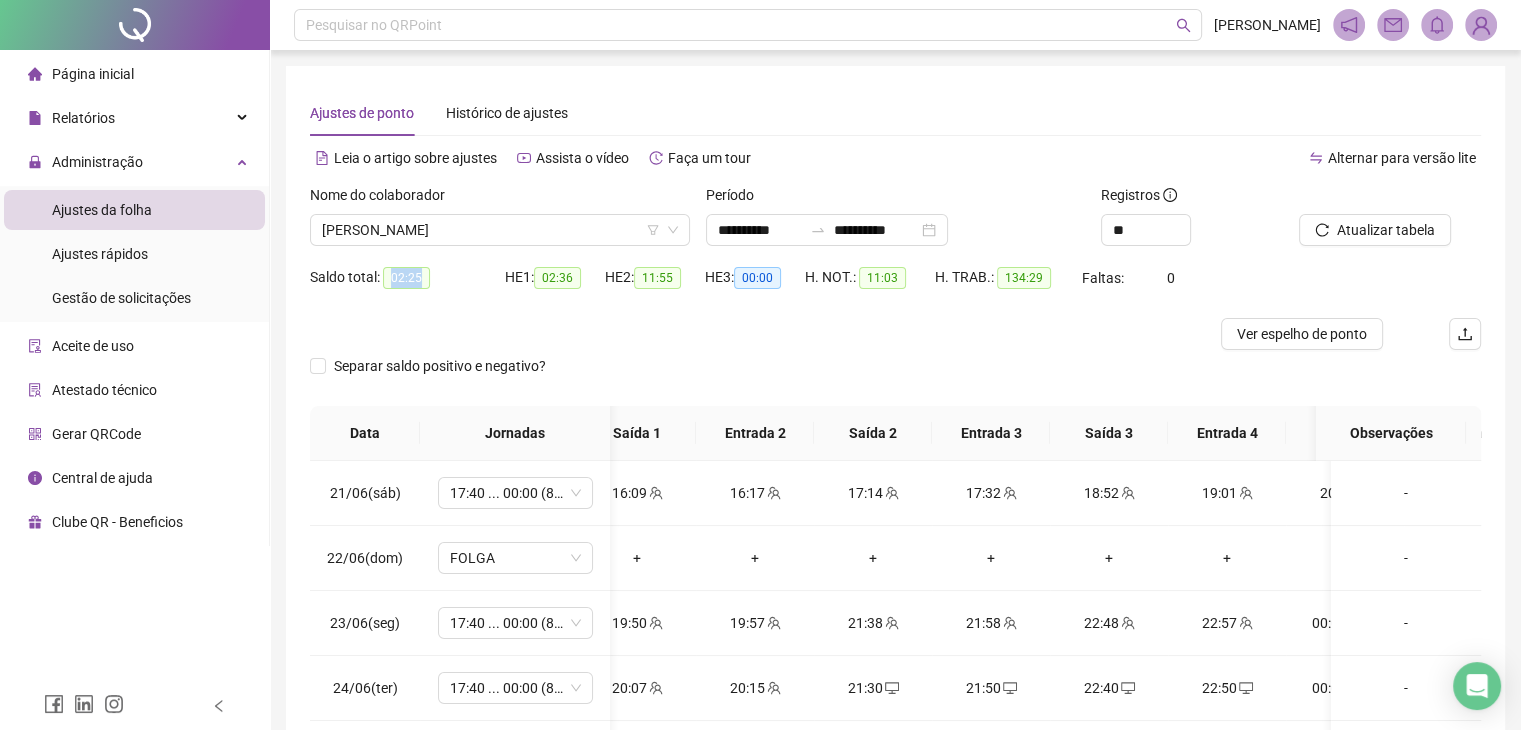 drag, startPoint x: 386, startPoint y: 277, endPoint x: 430, endPoint y: 278, distance: 44.011364 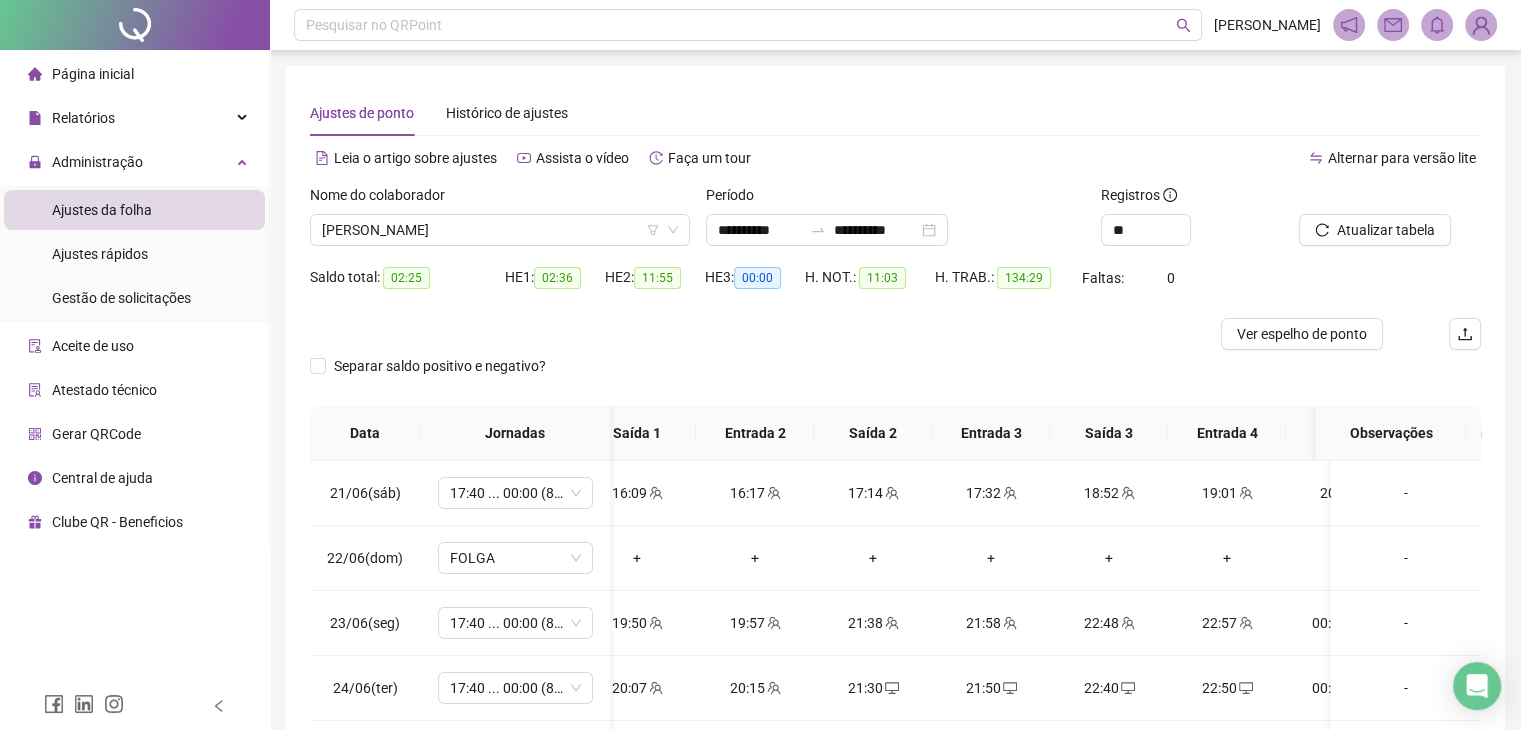 click at bounding box center (749, 334) 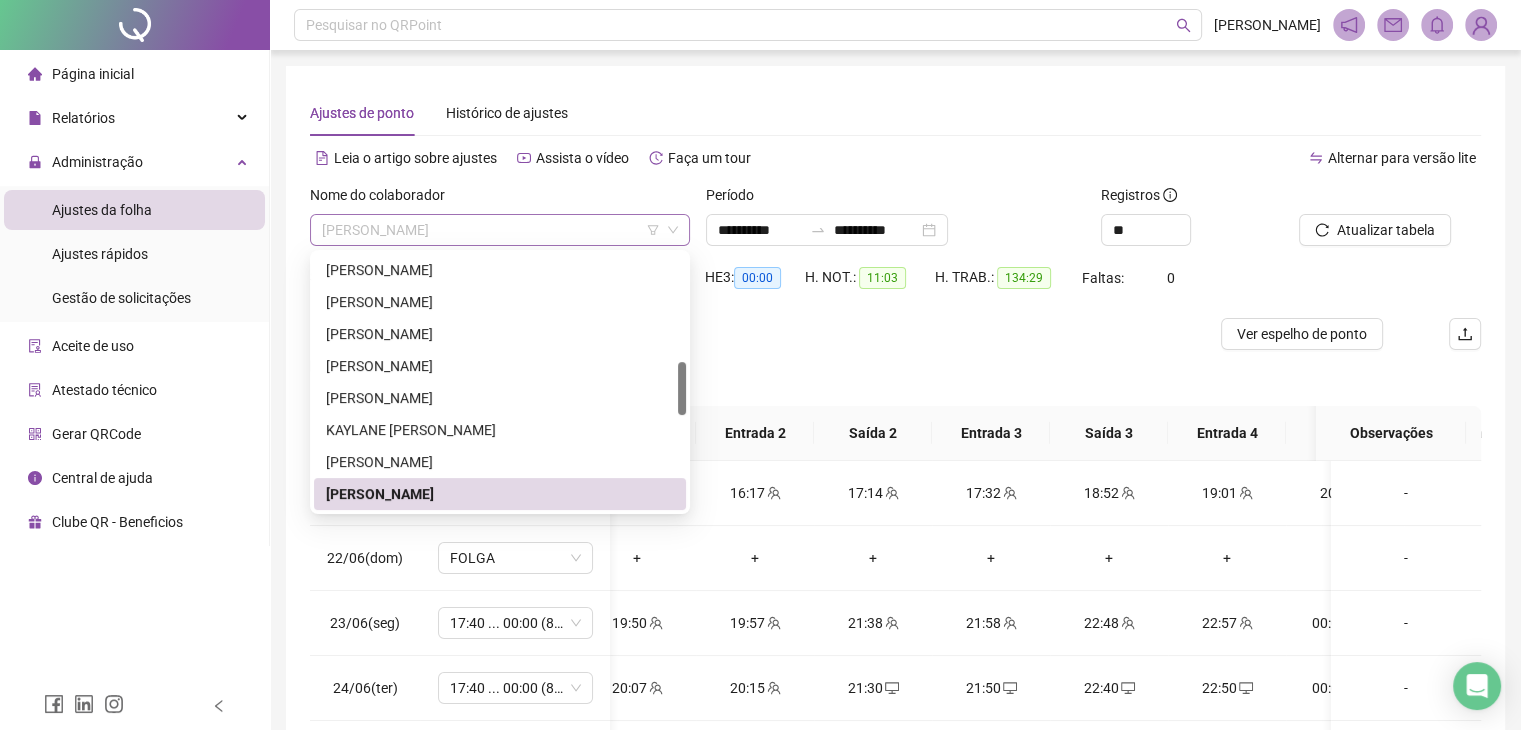 click on "[PERSON_NAME]" at bounding box center (500, 230) 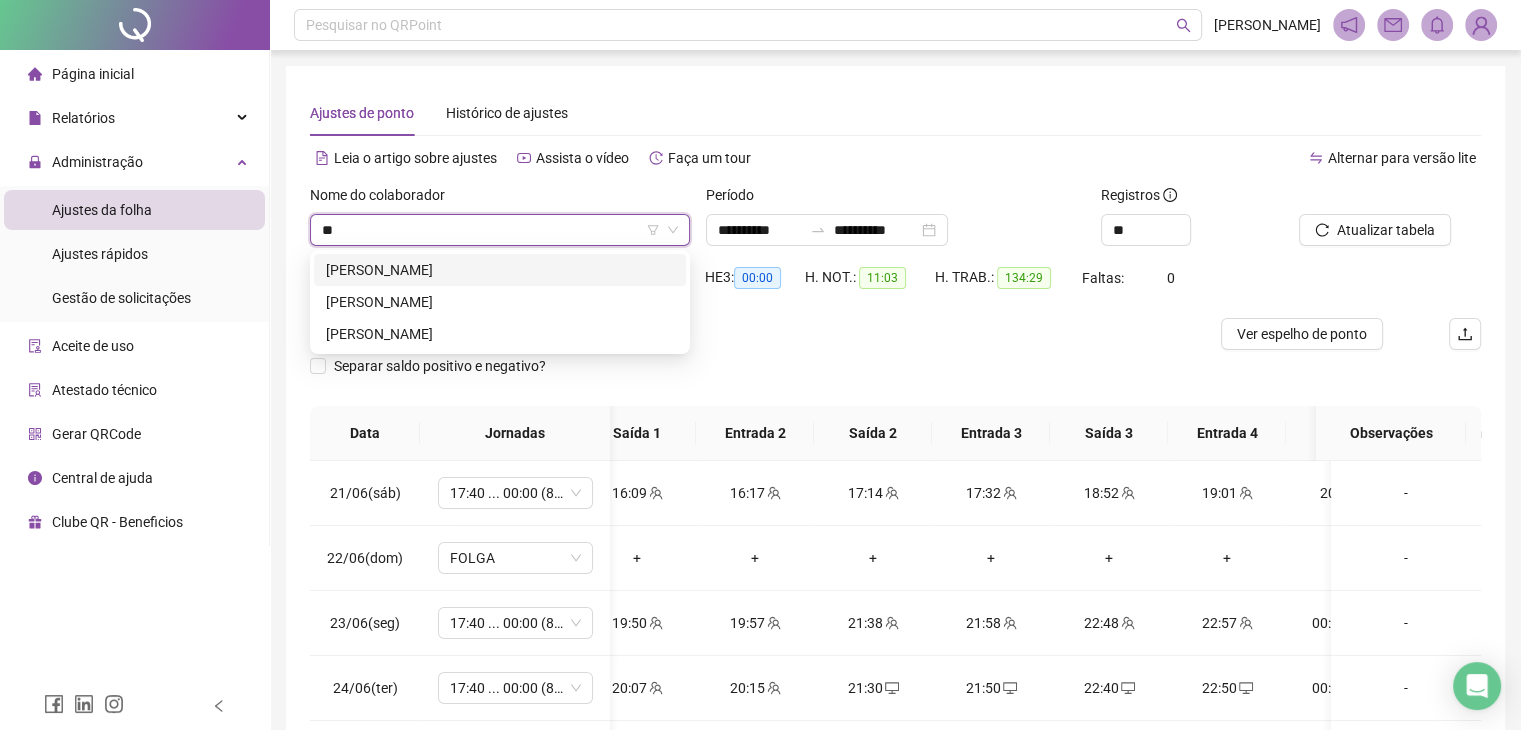 scroll, scrollTop: 0, scrollLeft: 0, axis: both 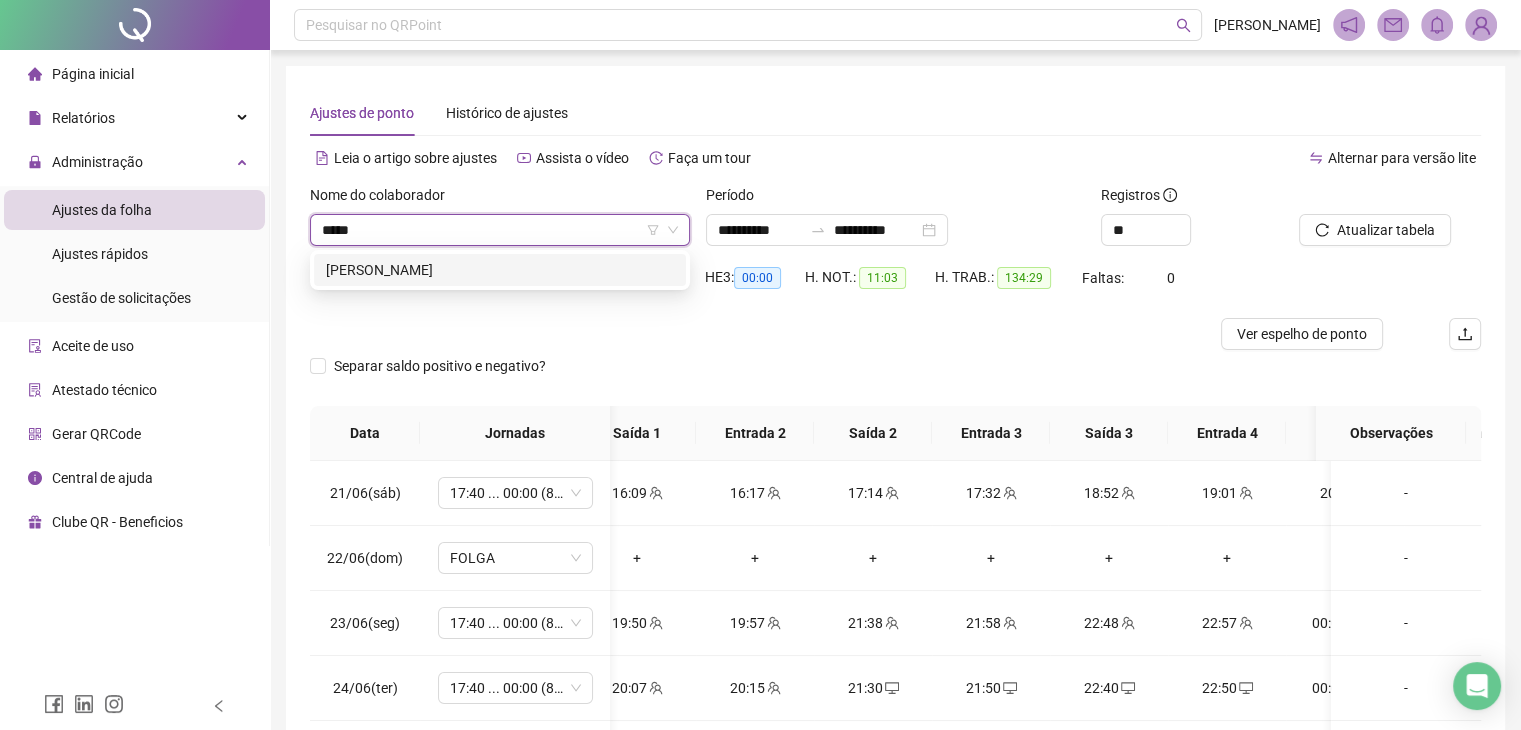 type on "******" 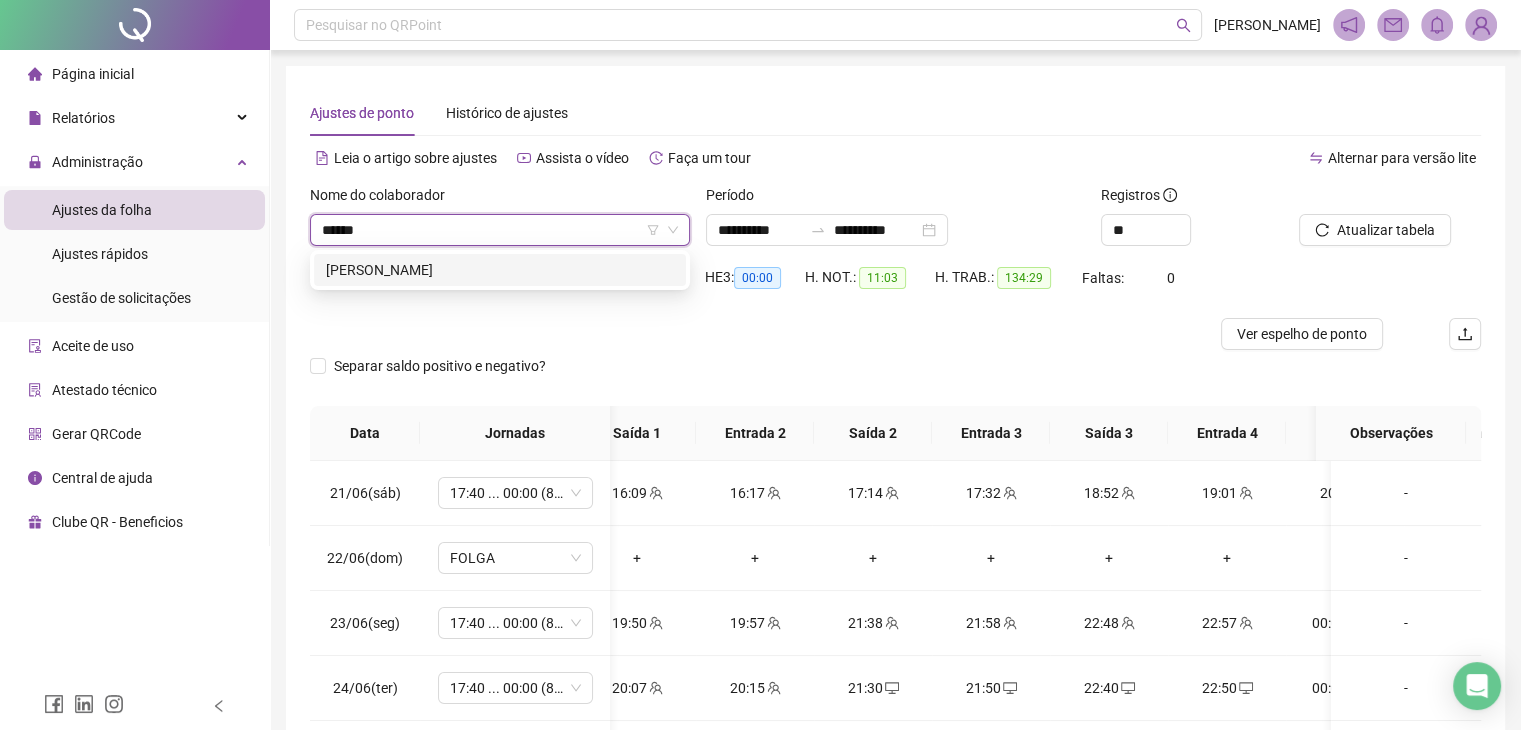 click on "[PERSON_NAME]" at bounding box center [500, 270] 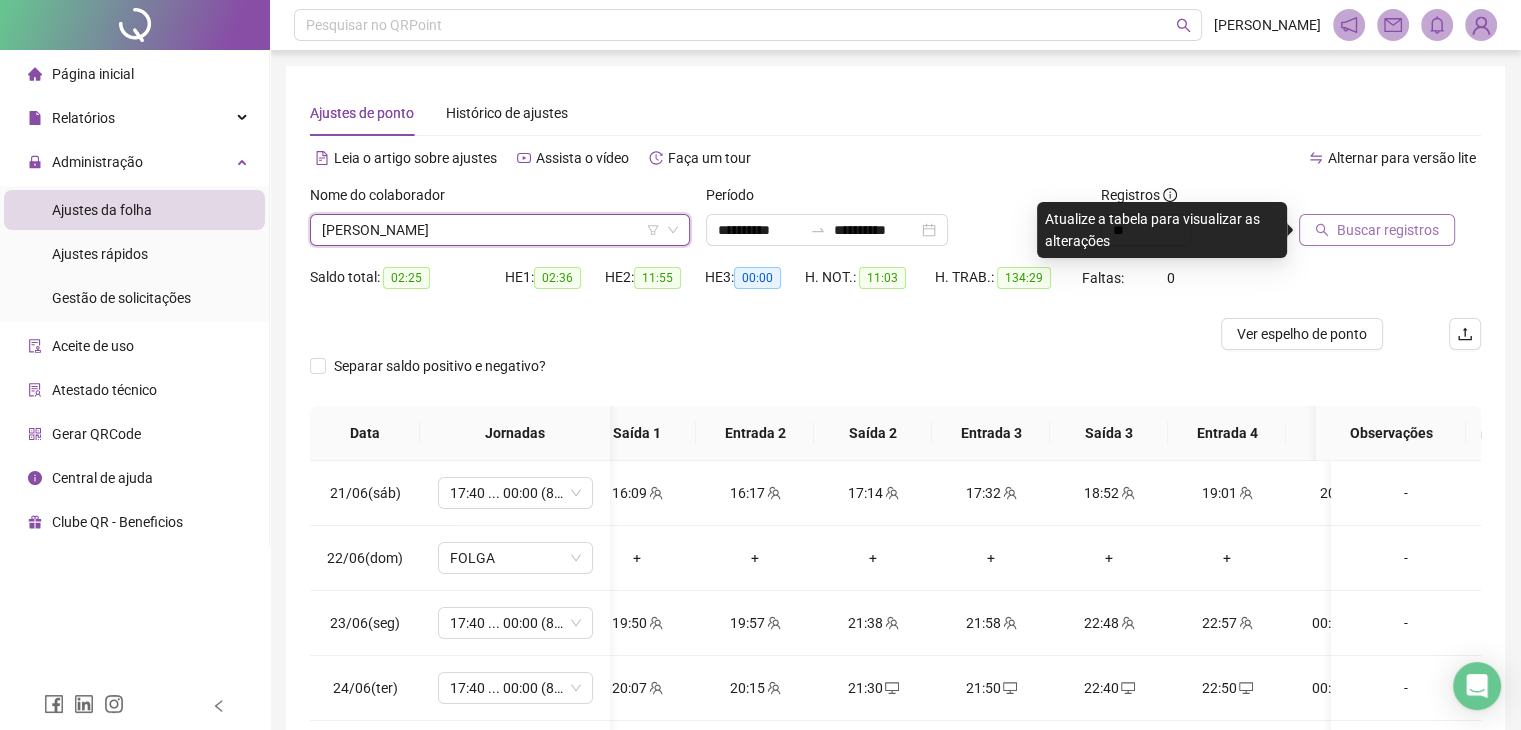 click on "Buscar registros" at bounding box center [1377, 230] 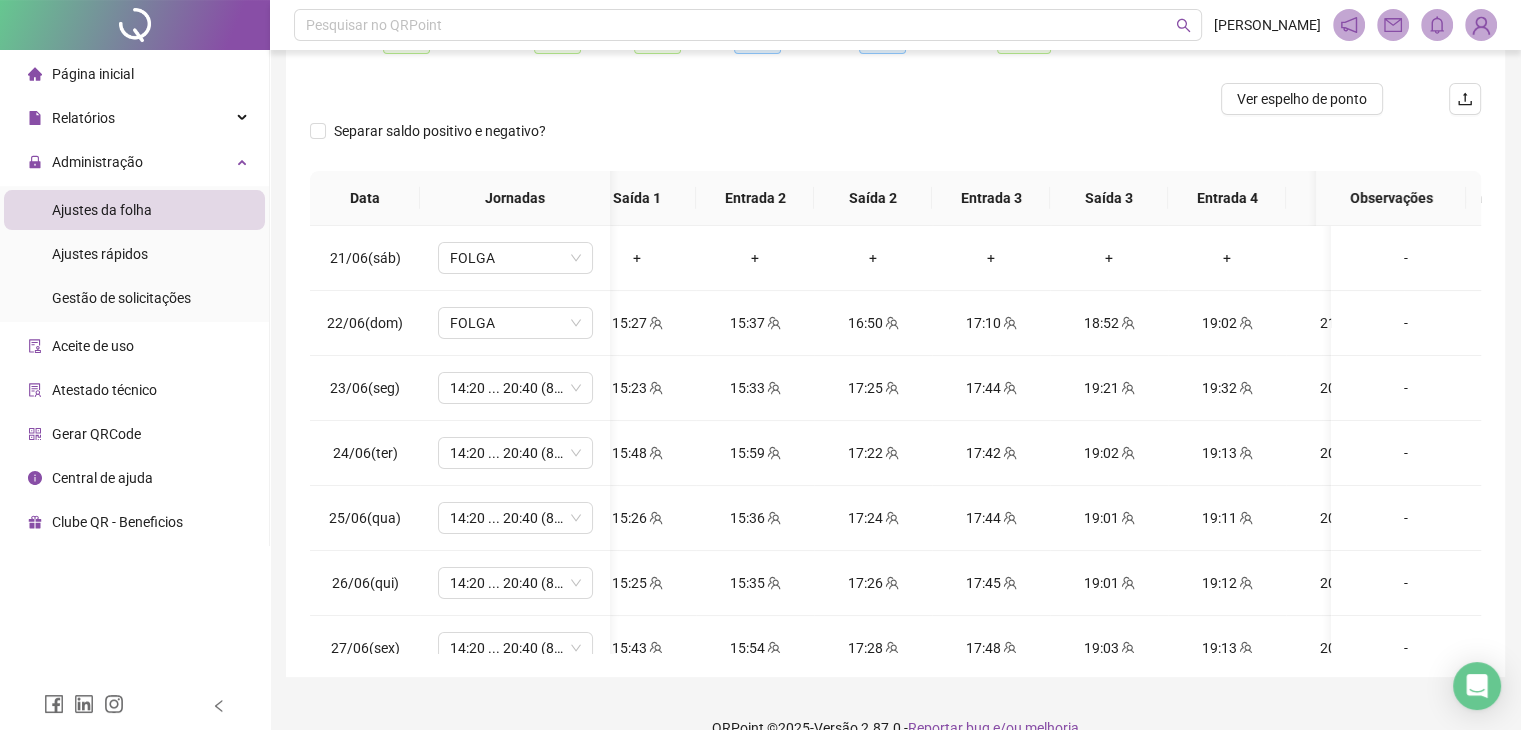 scroll, scrollTop: 268, scrollLeft: 0, axis: vertical 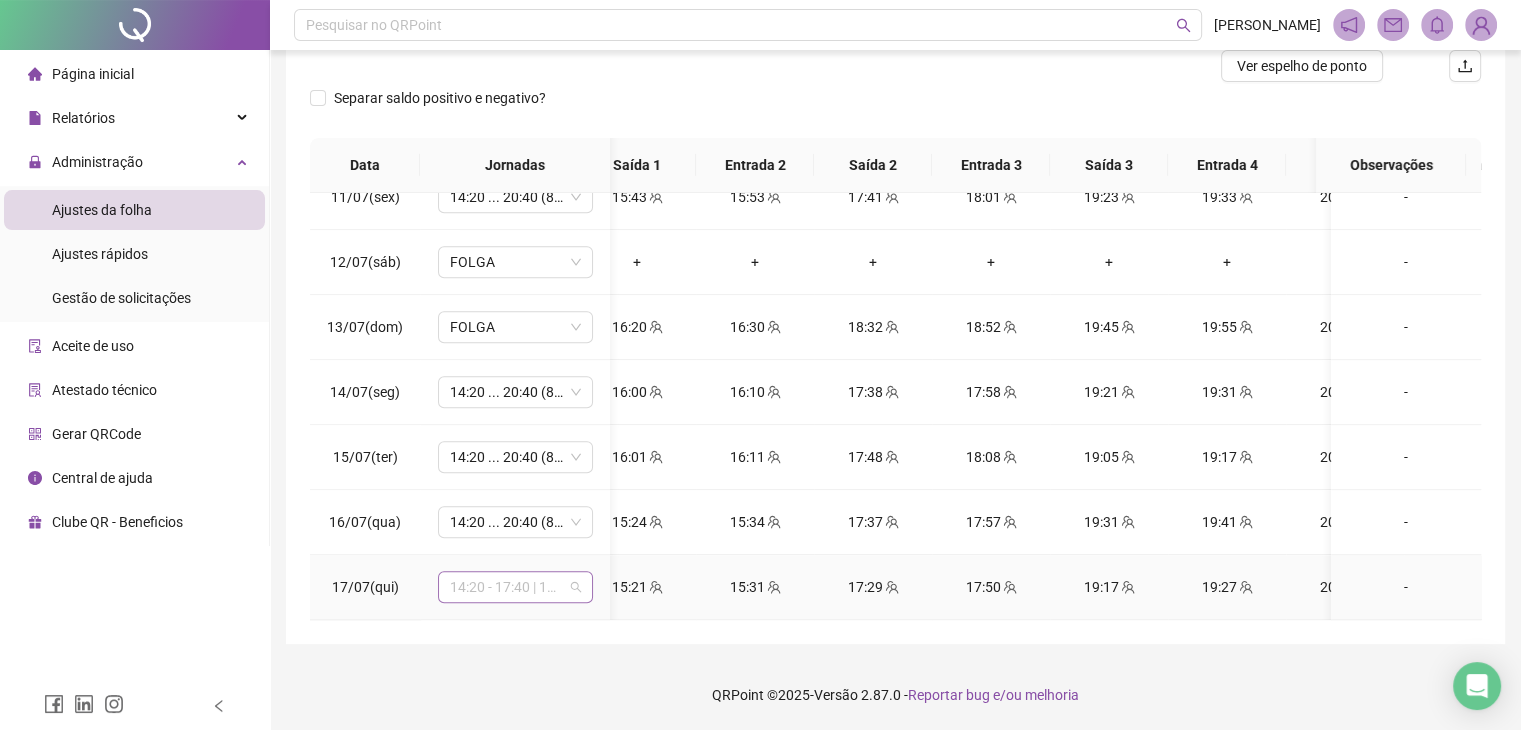 click on "14:20 - 17:40 | 18:00 - 20:40" at bounding box center [515, 587] 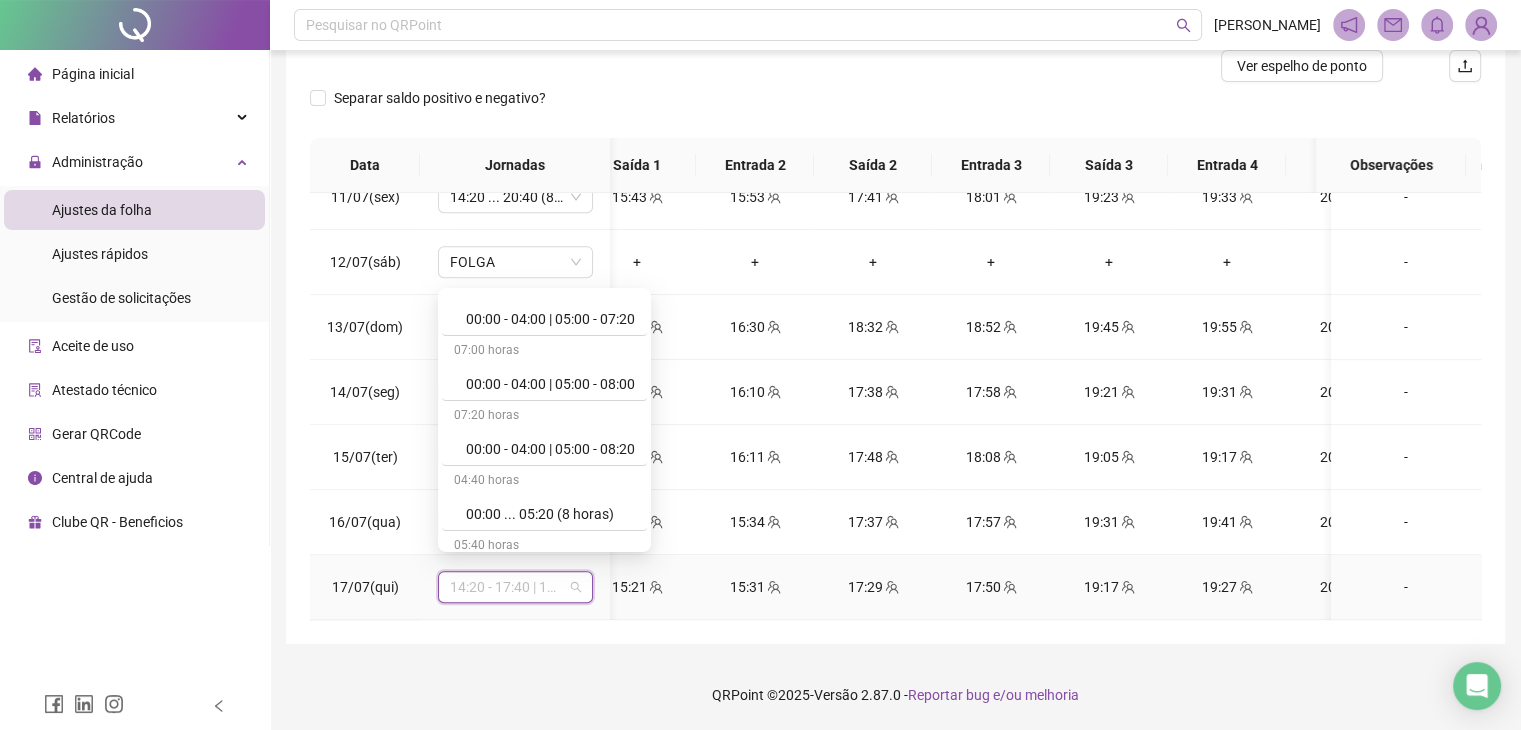 scroll, scrollTop: 200, scrollLeft: 0, axis: vertical 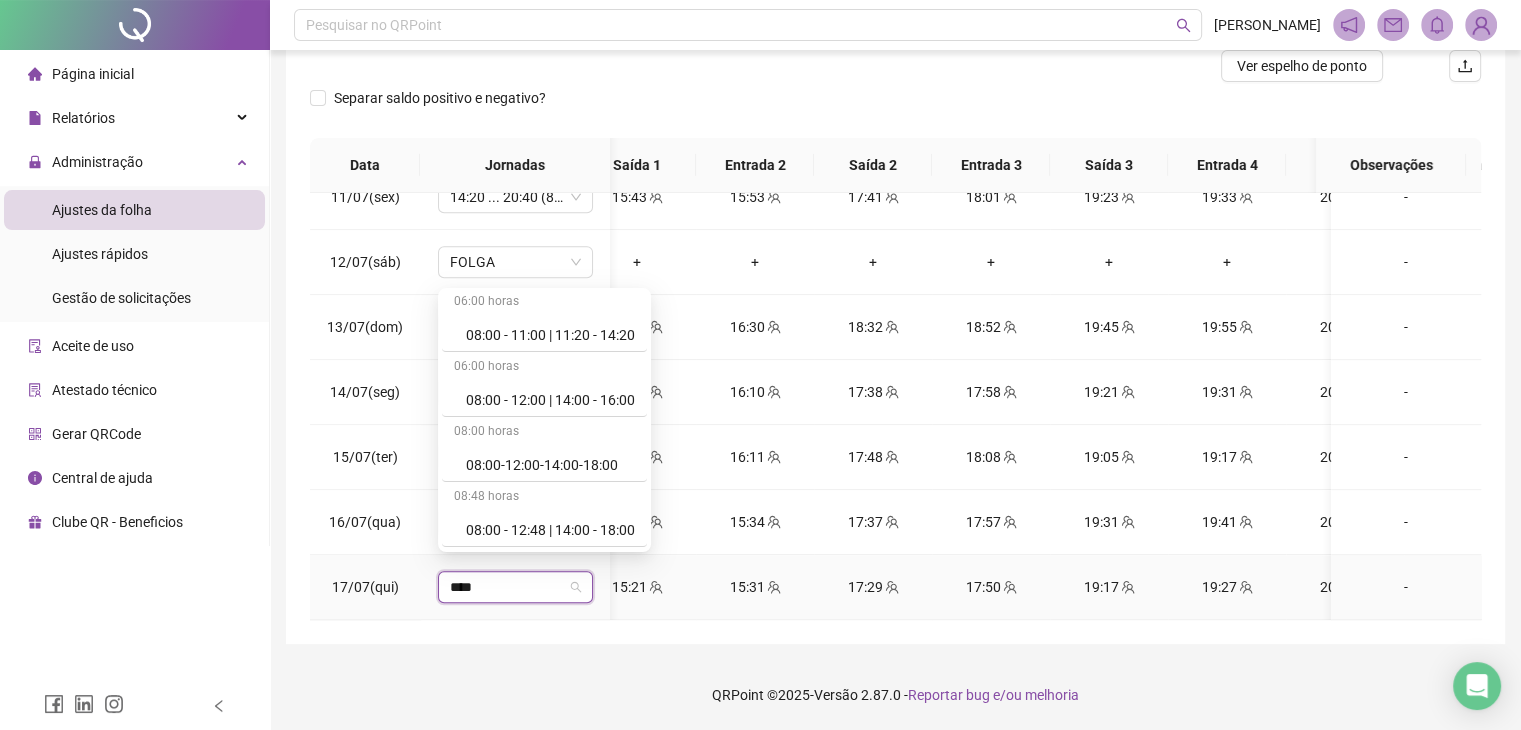 type on "*****" 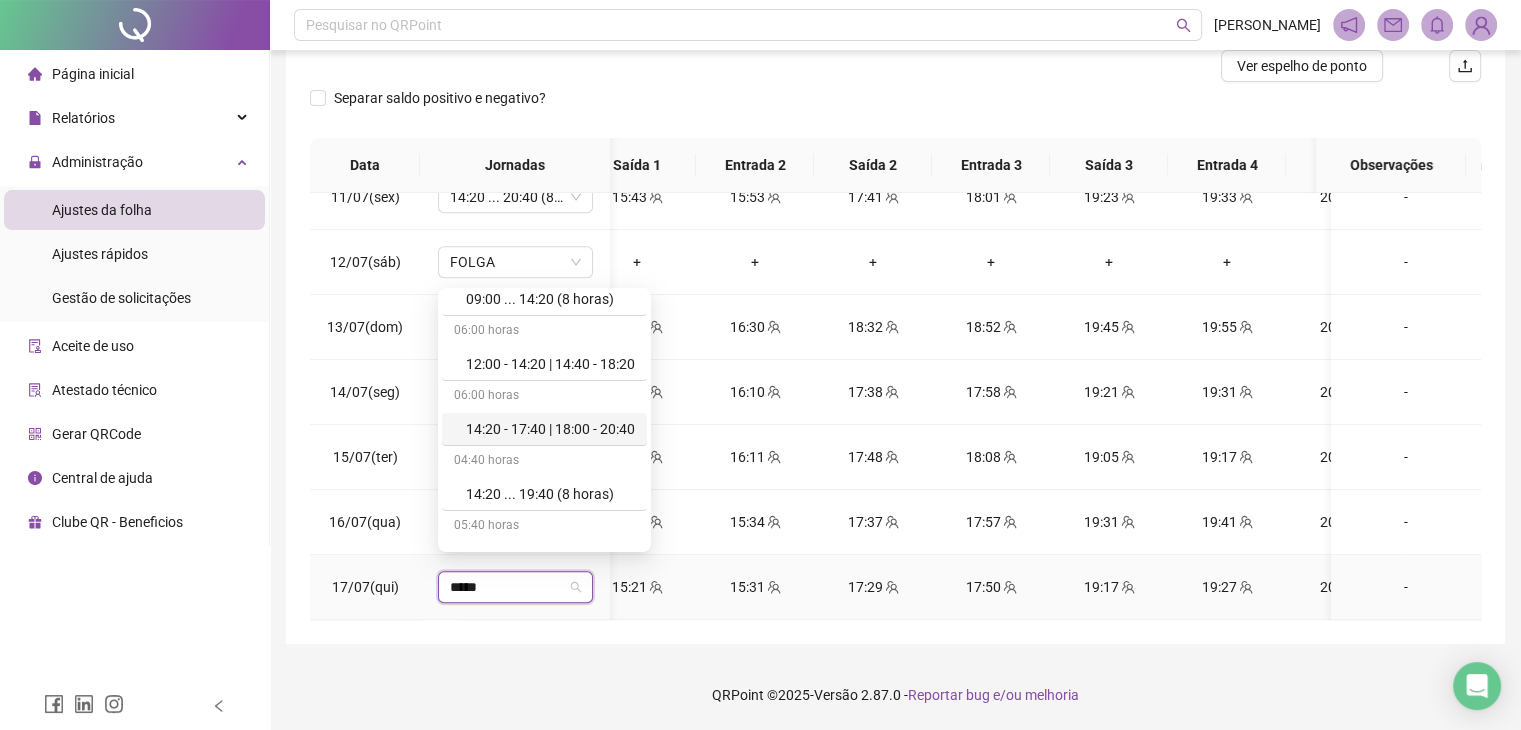 scroll, scrollTop: 262, scrollLeft: 0, axis: vertical 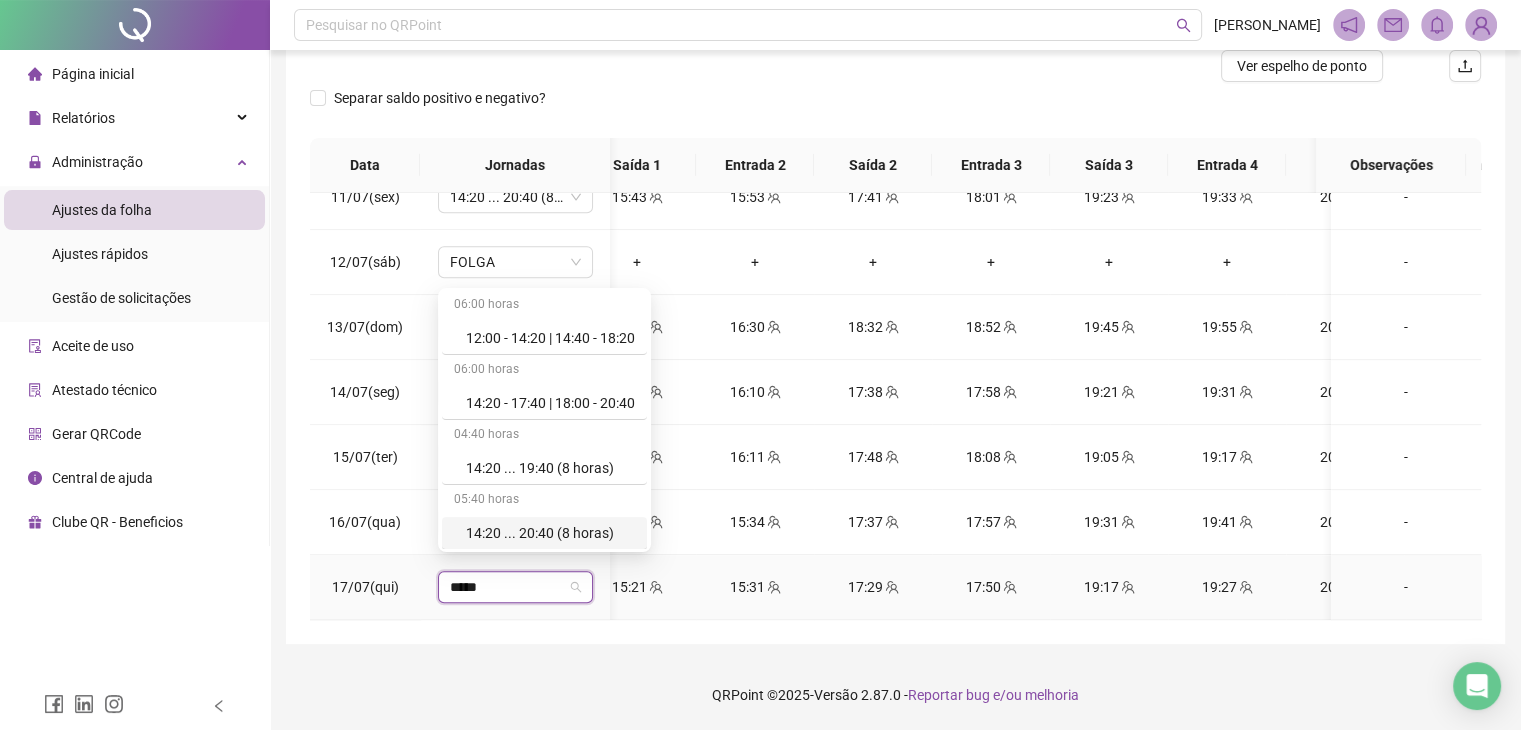 click on "14:20 ... 20:40 (8 horas)" at bounding box center [550, 533] 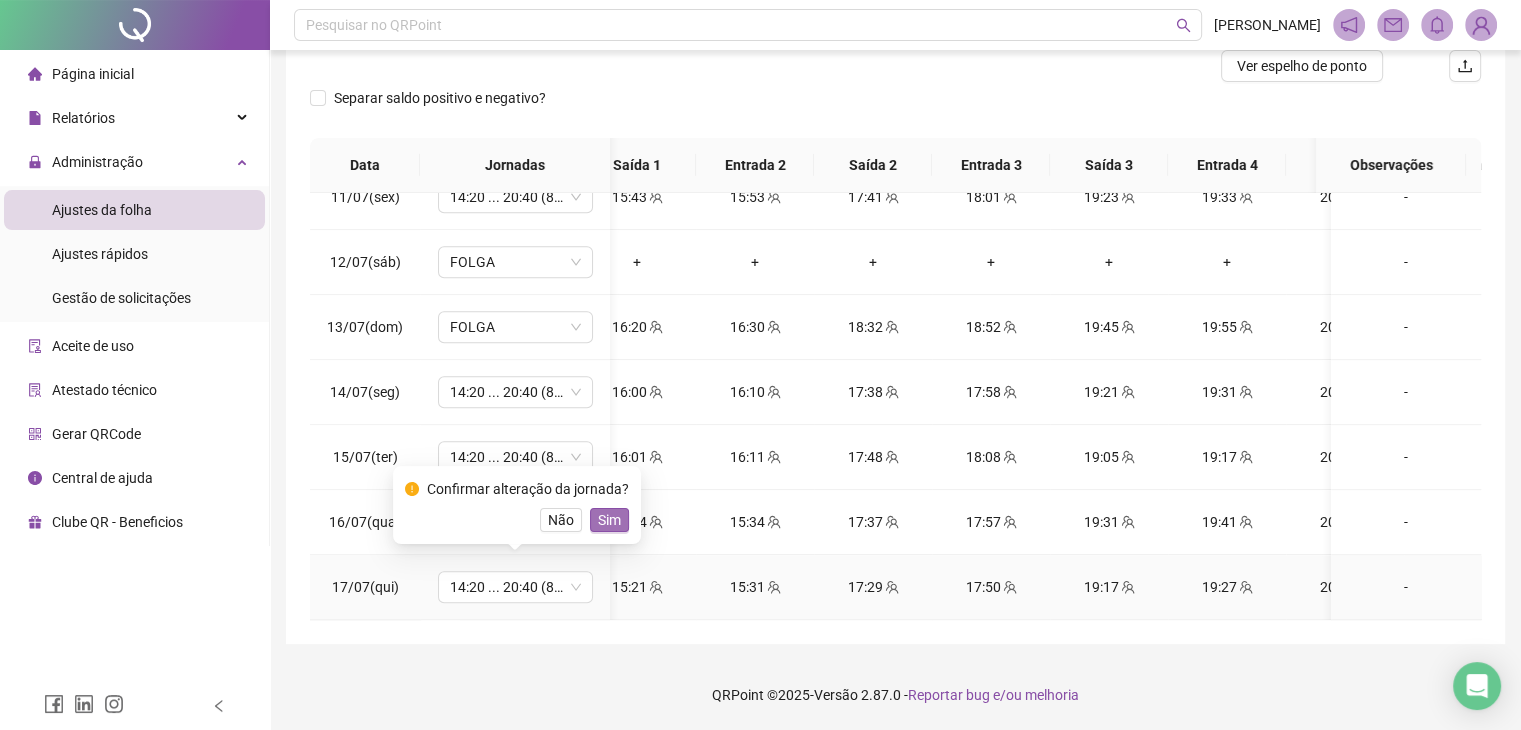click on "Sim" at bounding box center (609, 520) 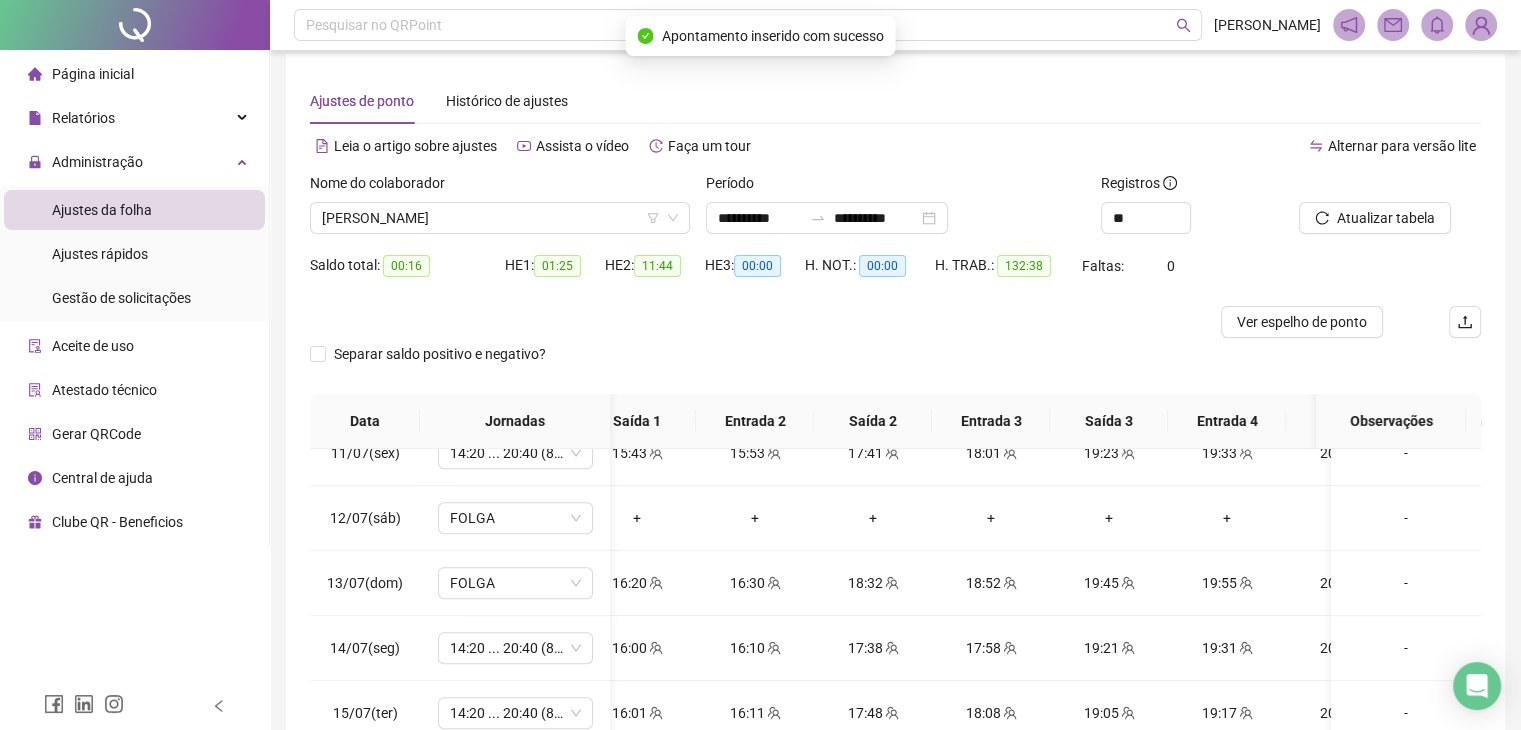 scroll, scrollTop: 0, scrollLeft: 0, axis: both 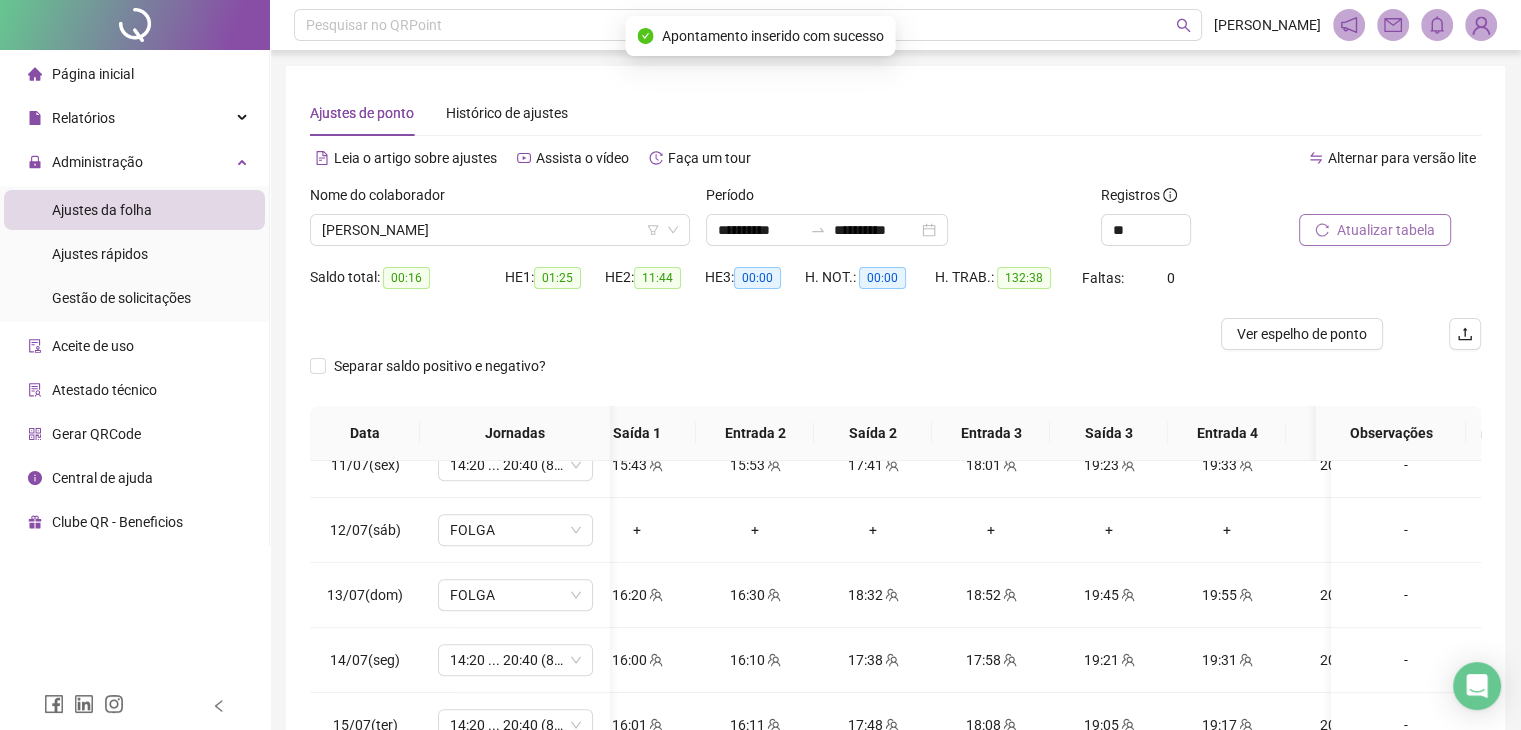 click on "Atualizar tabela" at bounding box center (1386, 230) 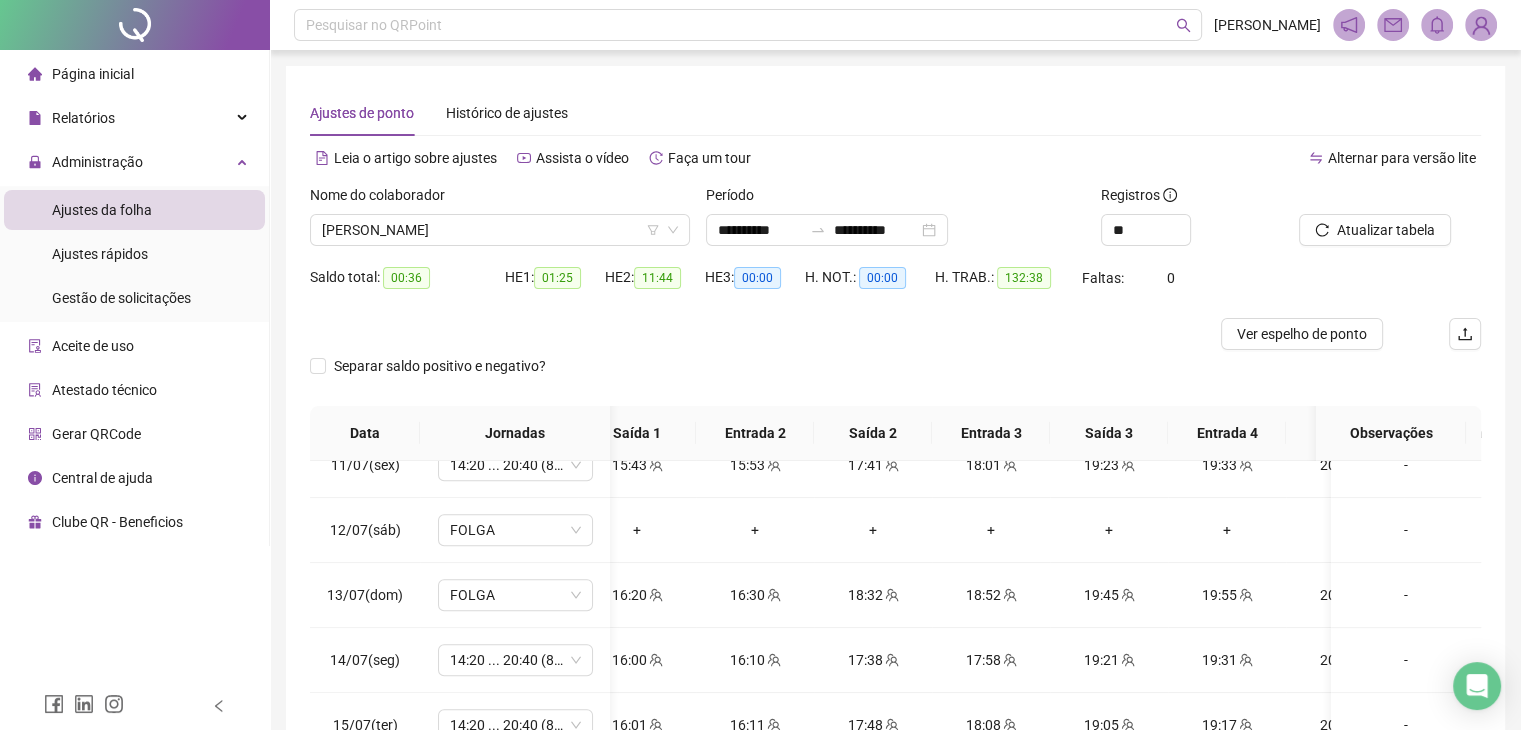 click on "Separar saldo positivo e negativo?" at bounding box center (895, 378) 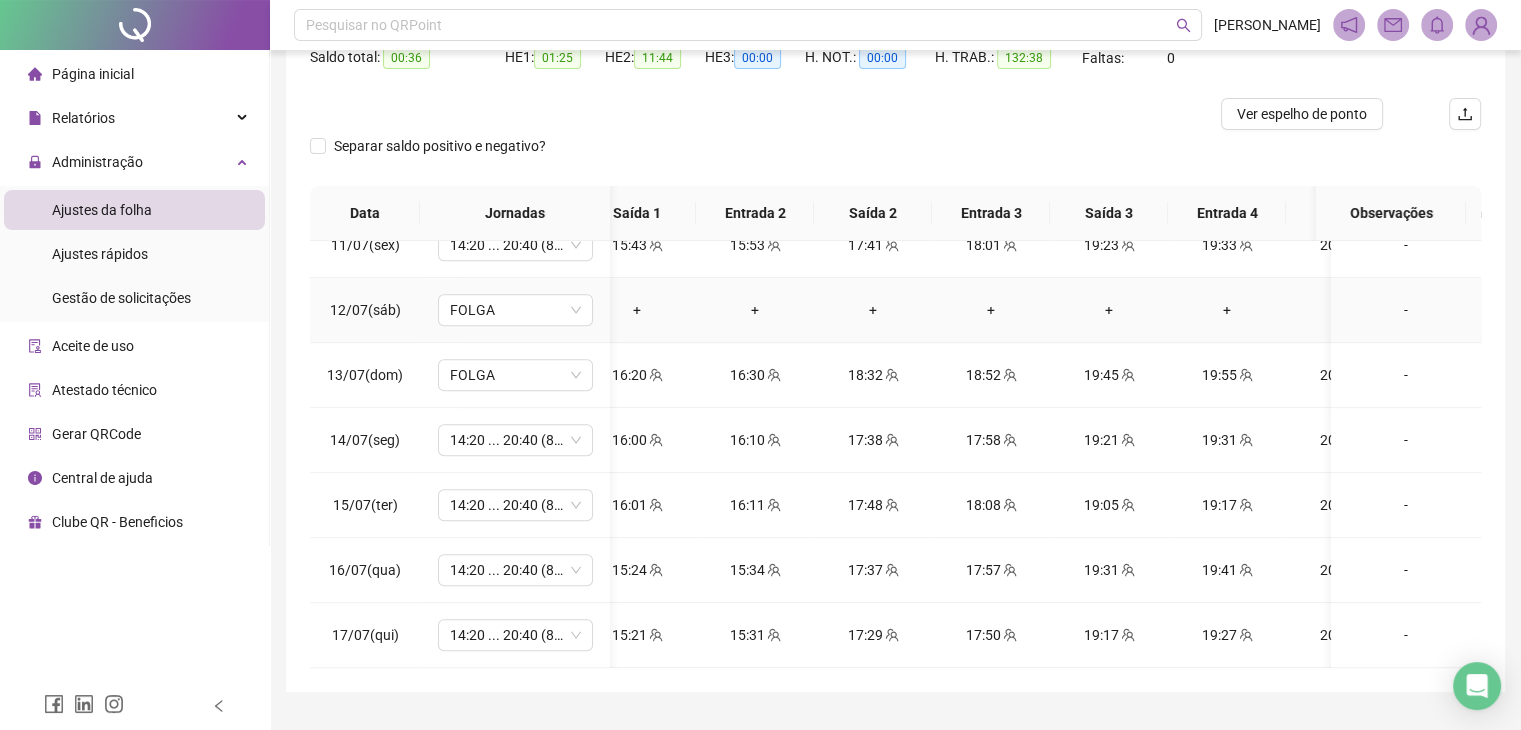 scroll, scrollTop: 268, scrollLeft: 0, axis: vertical 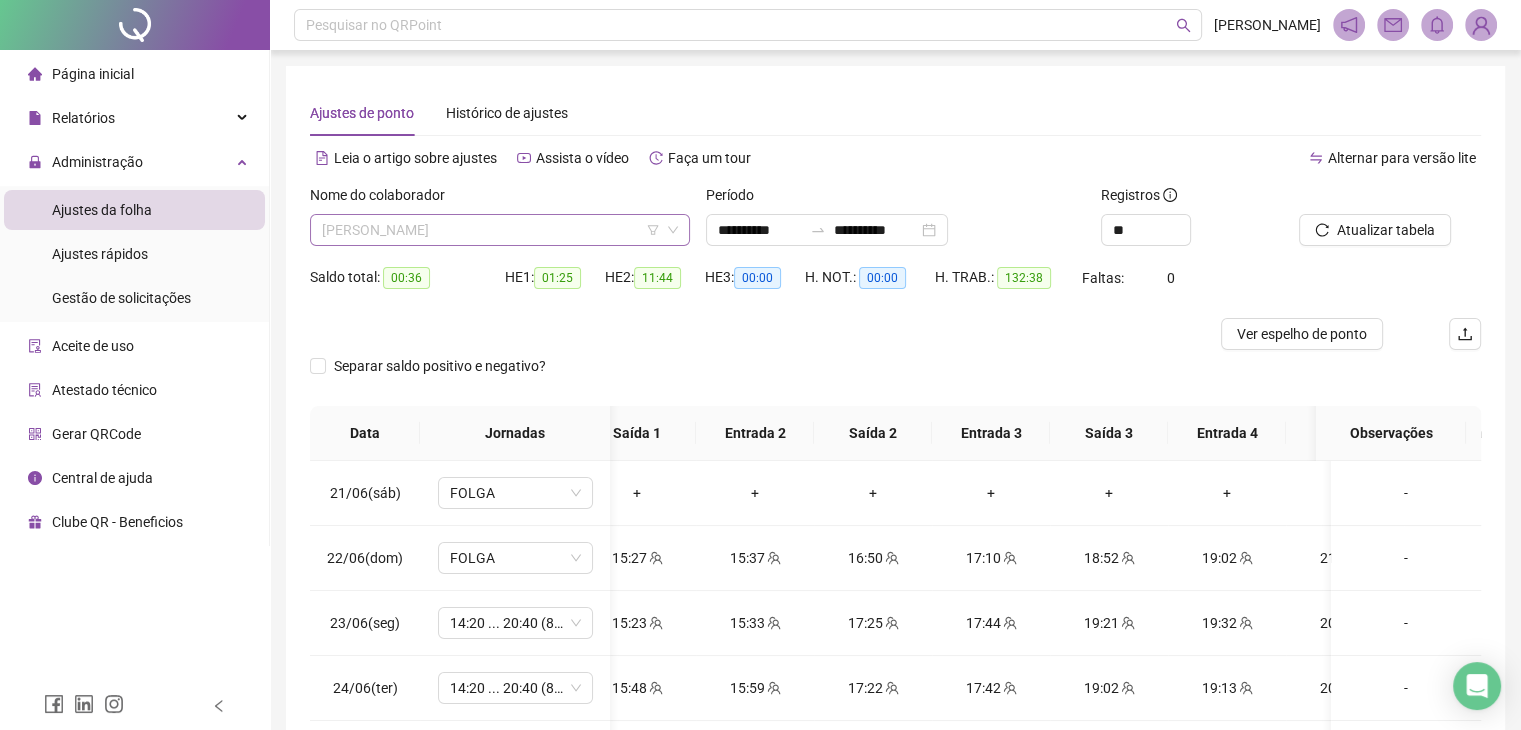 click on "[PERSON_NAME]" at bounding box center (500, 230) 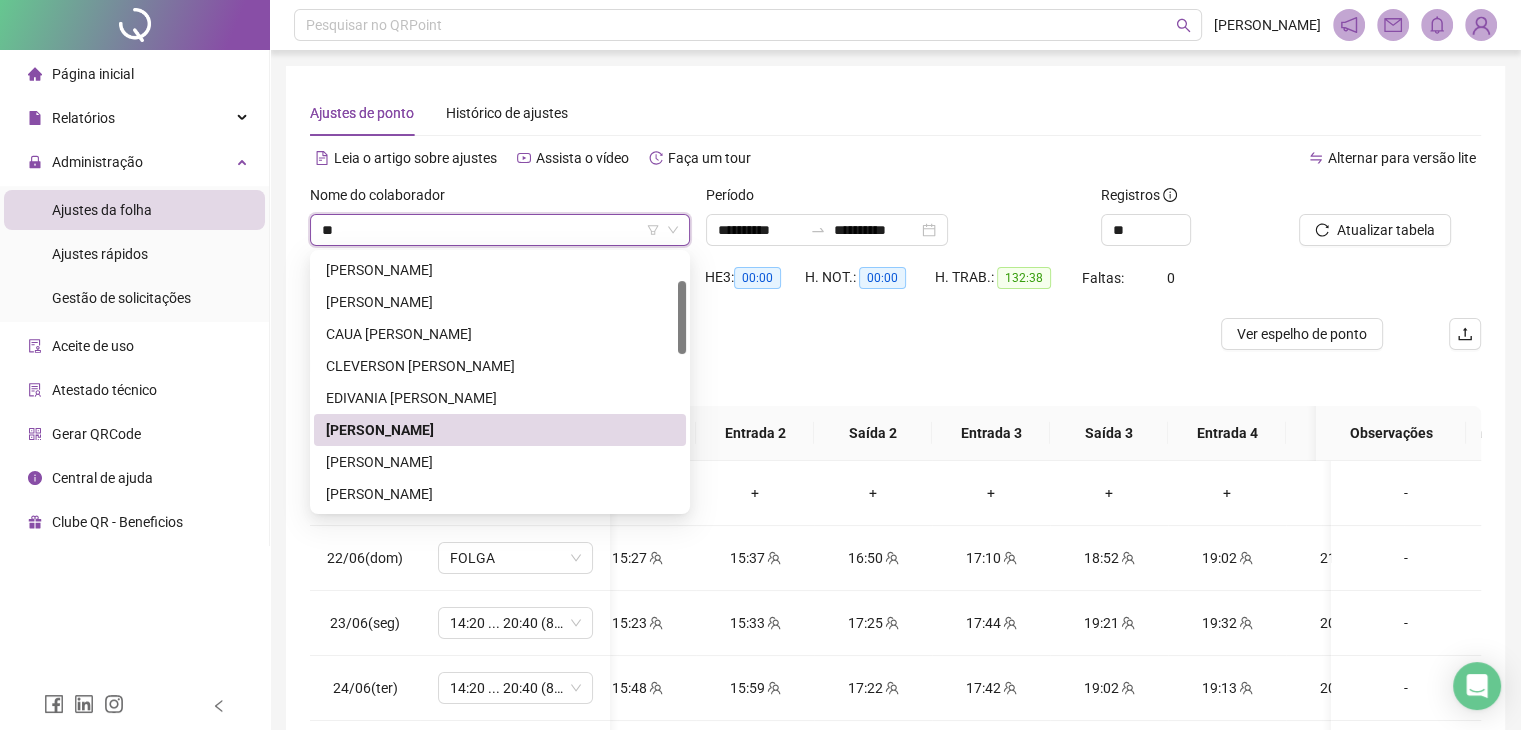 scroll, scrollTop: 0, scrollLeft: 0, axis: both 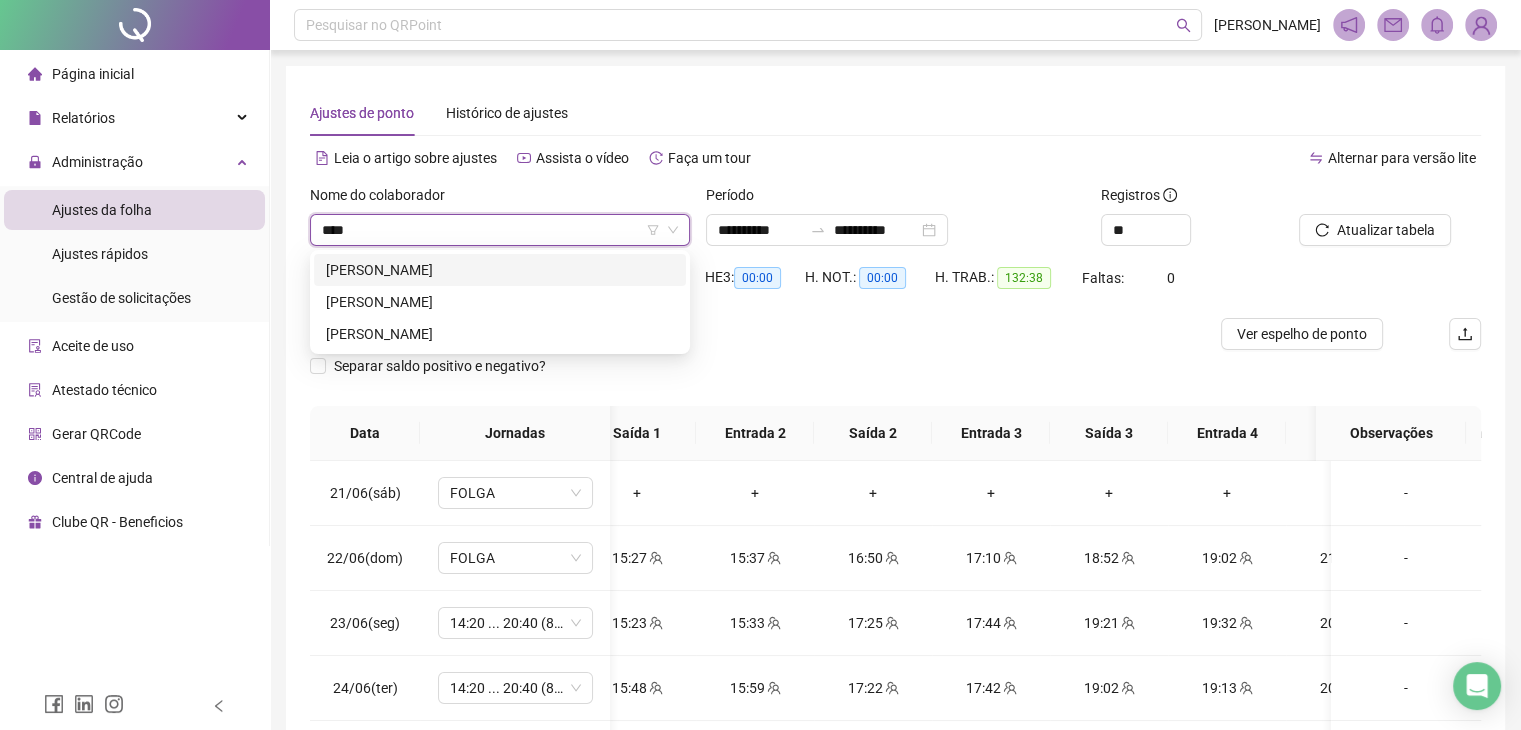 type on "*****" 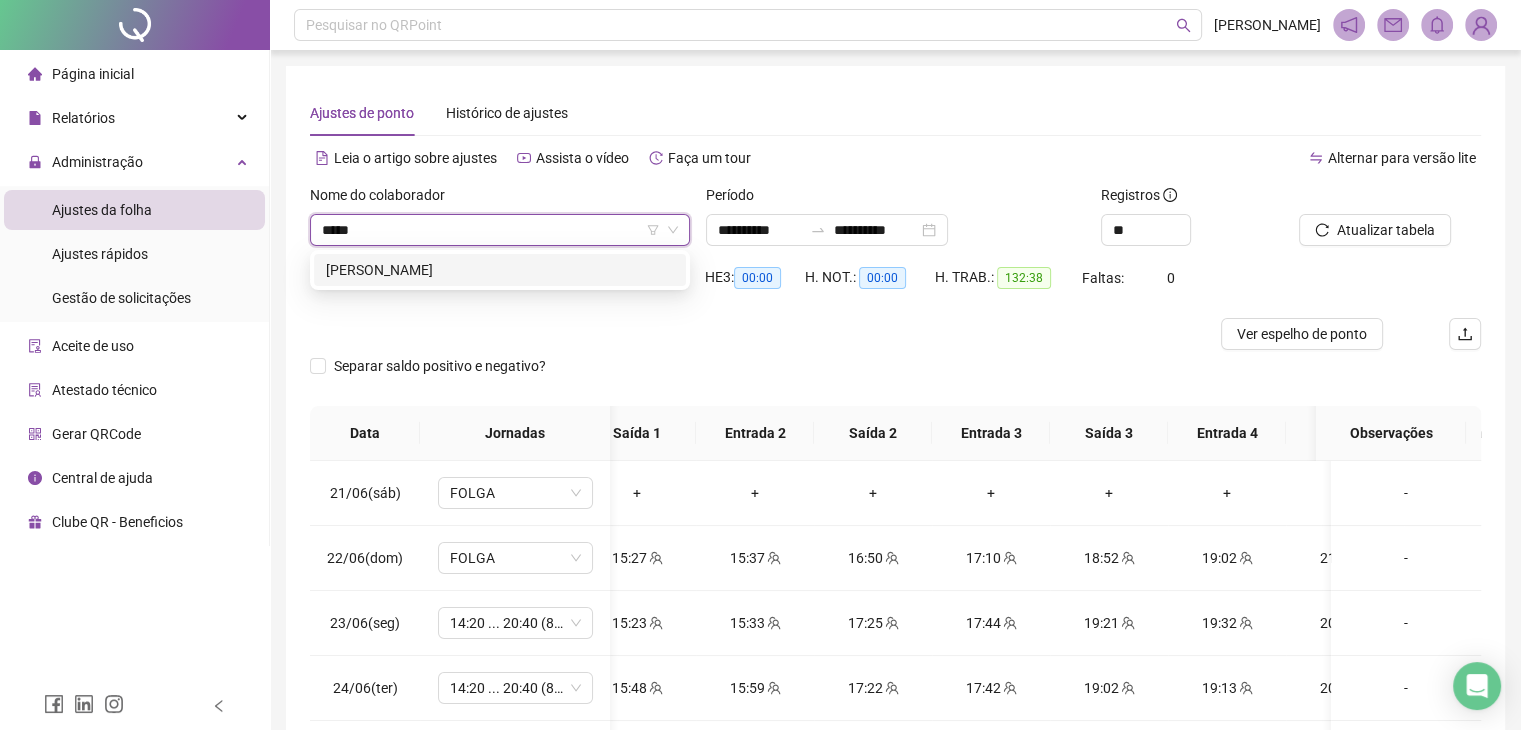 click on "[PERSON_NAME]" at bounding box center (500, 270) 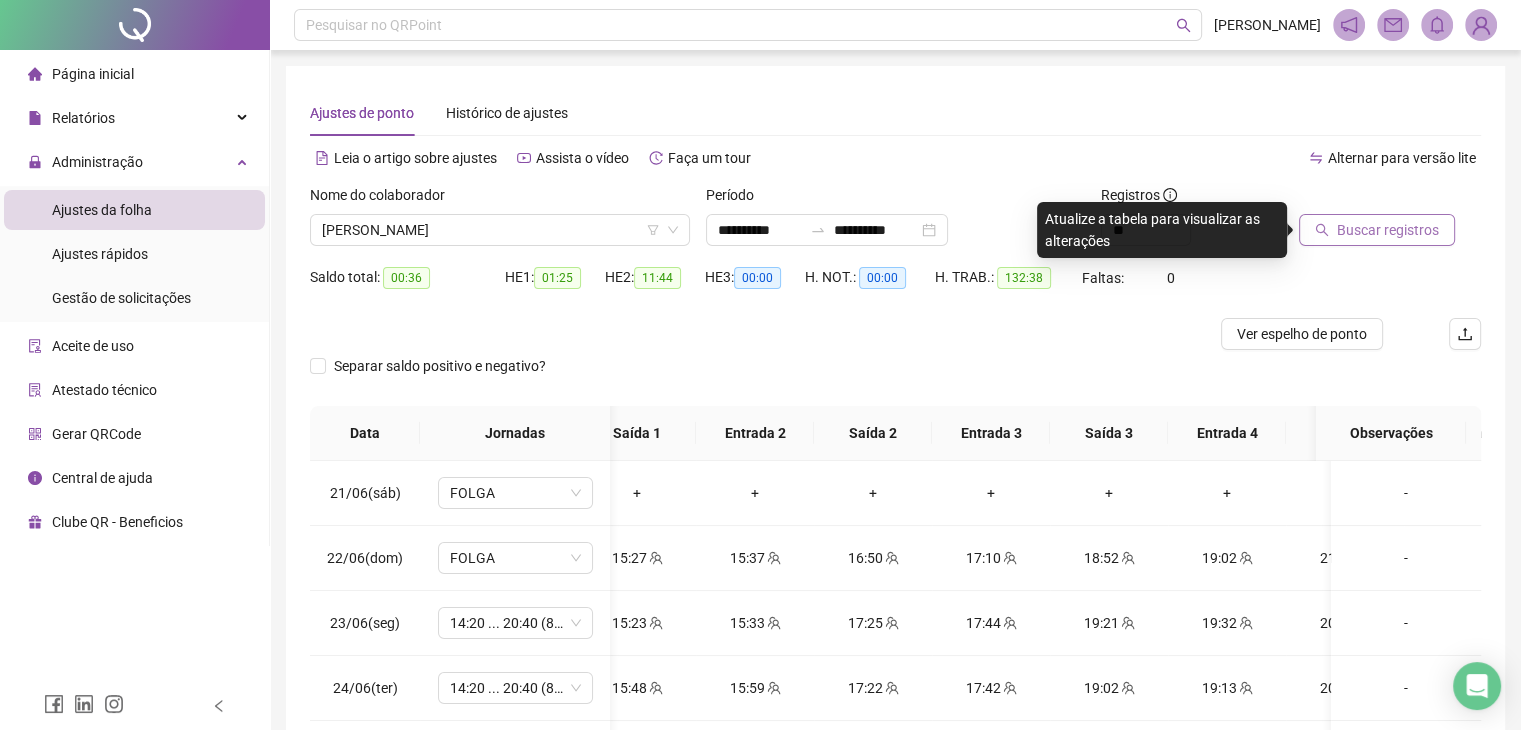 click on "Buscar registros" at bounding box center [1388, 230] 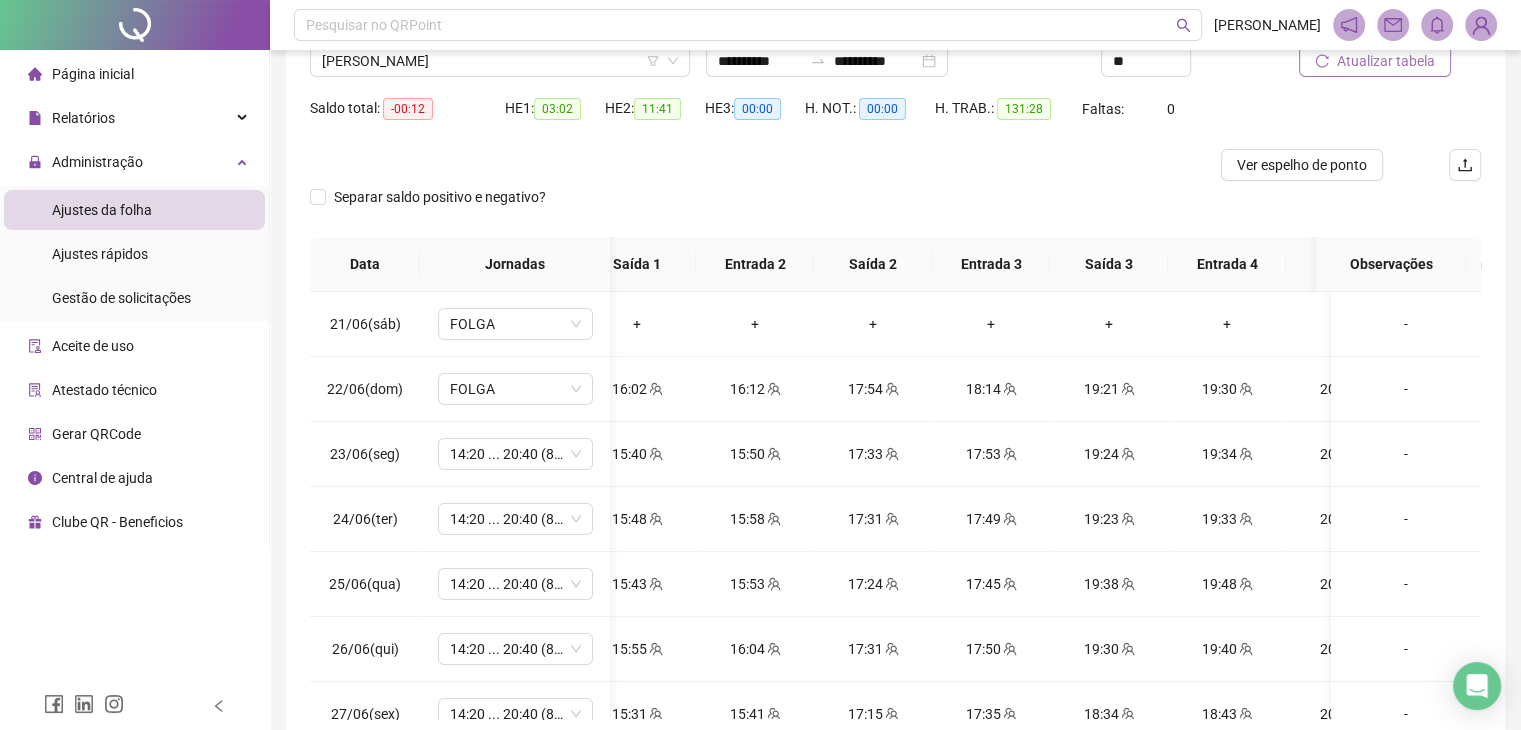 scroll, scrollTop: 200, scrollLeft: 0, axis: vertical 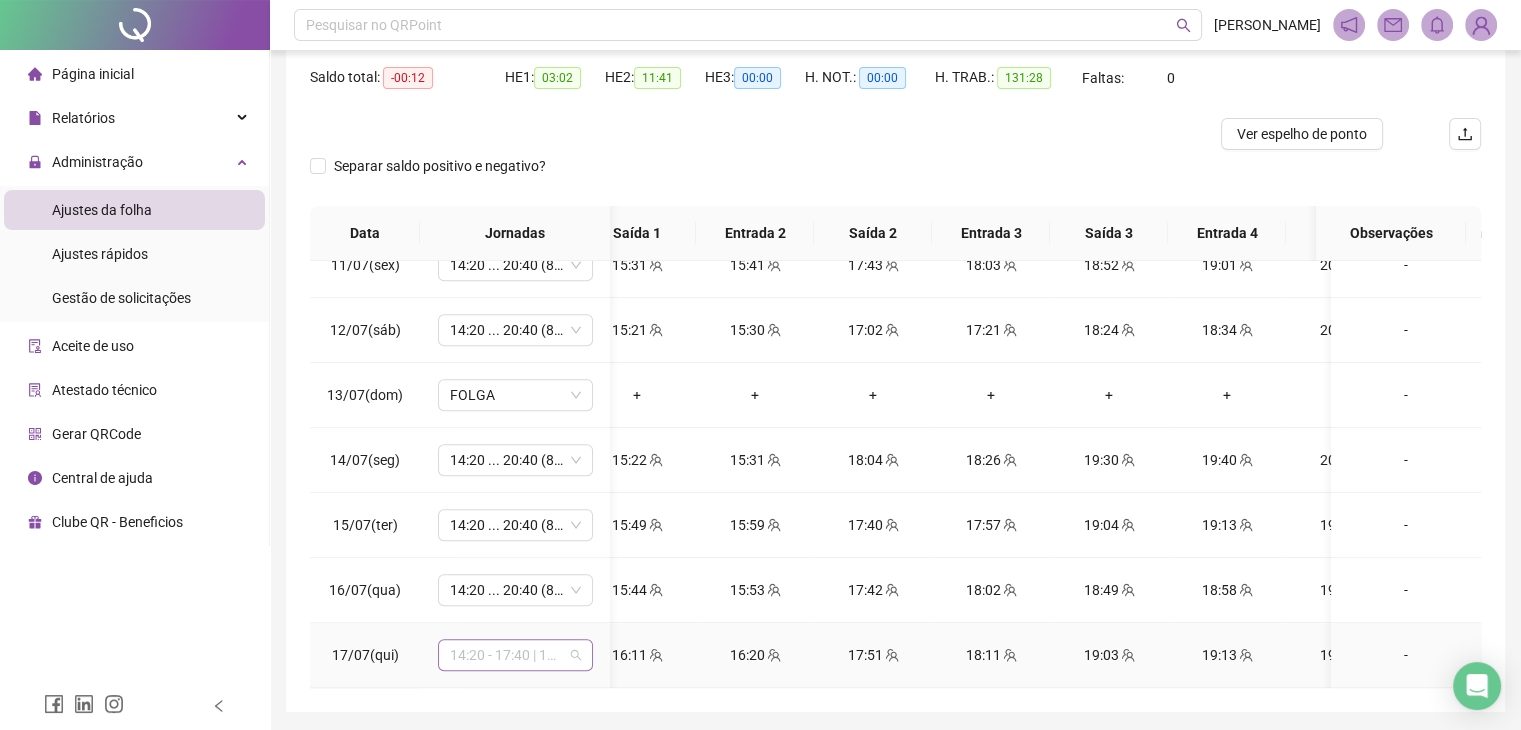 click on "14:20 - 17:40 | 18:00 - 20:40" at bounding box center (515, 655) 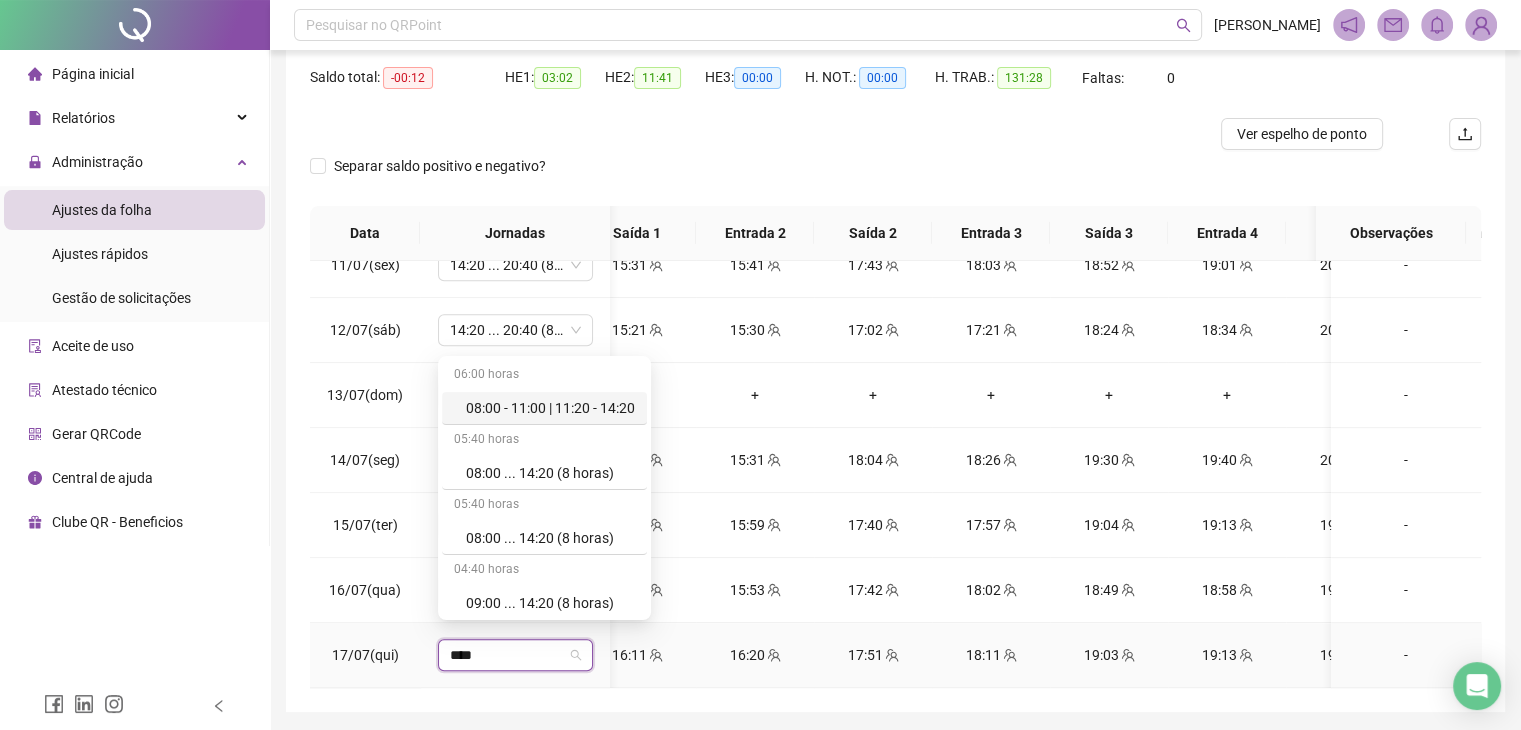 type on "*****" 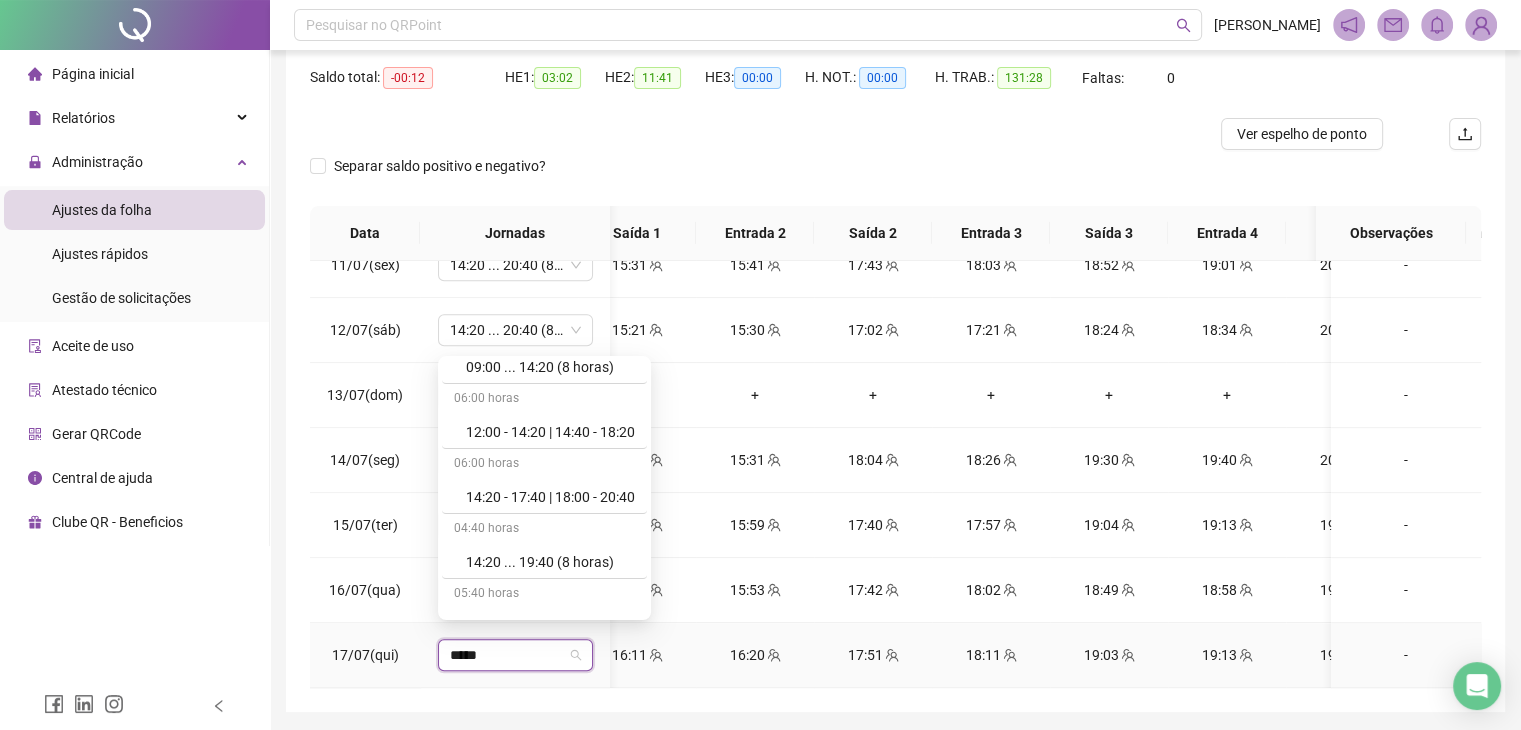 scroll, scrollTop: 262, scrollLeft: 0, axis: vertical 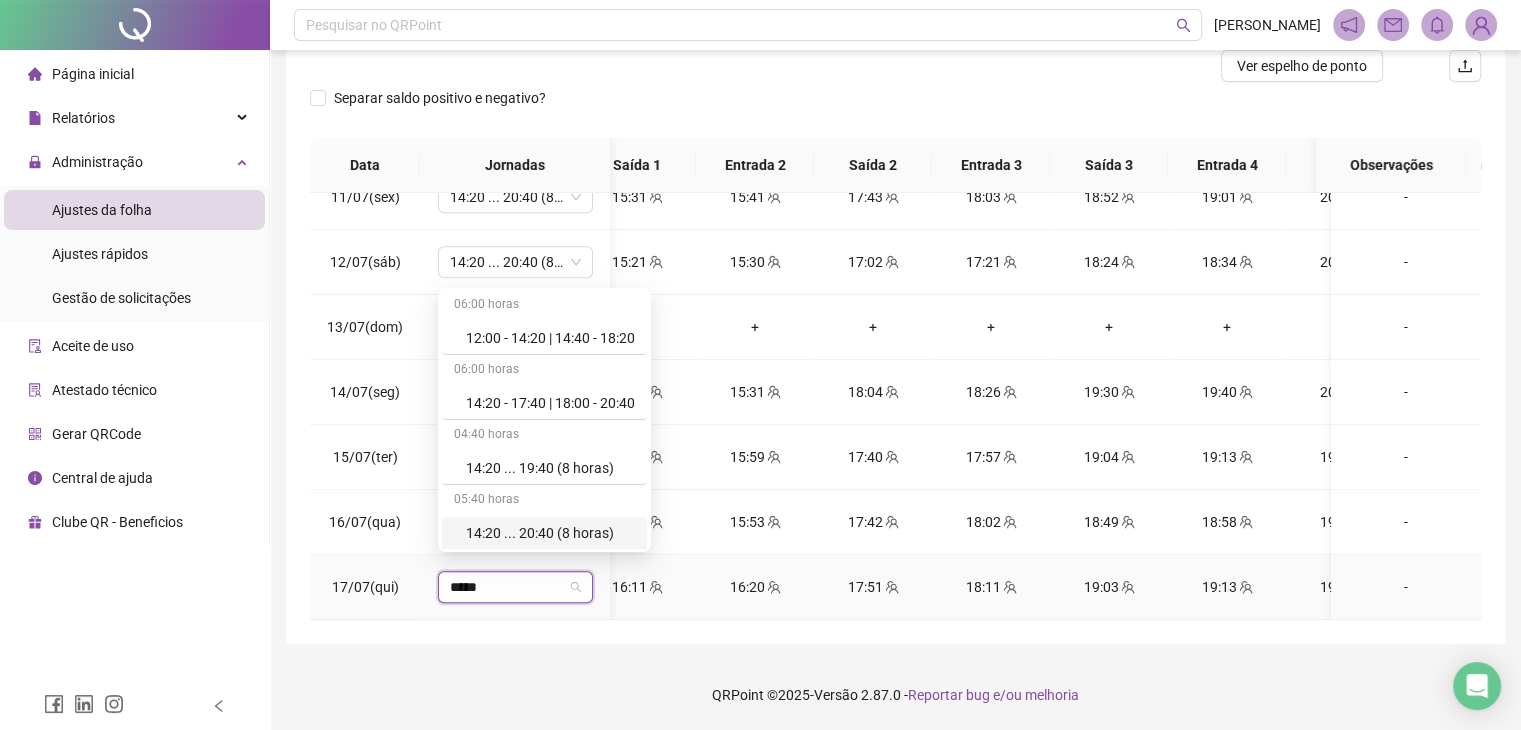 click on "14:20 ... 20:40 (8 horas)" at bounding box center [550, 533] 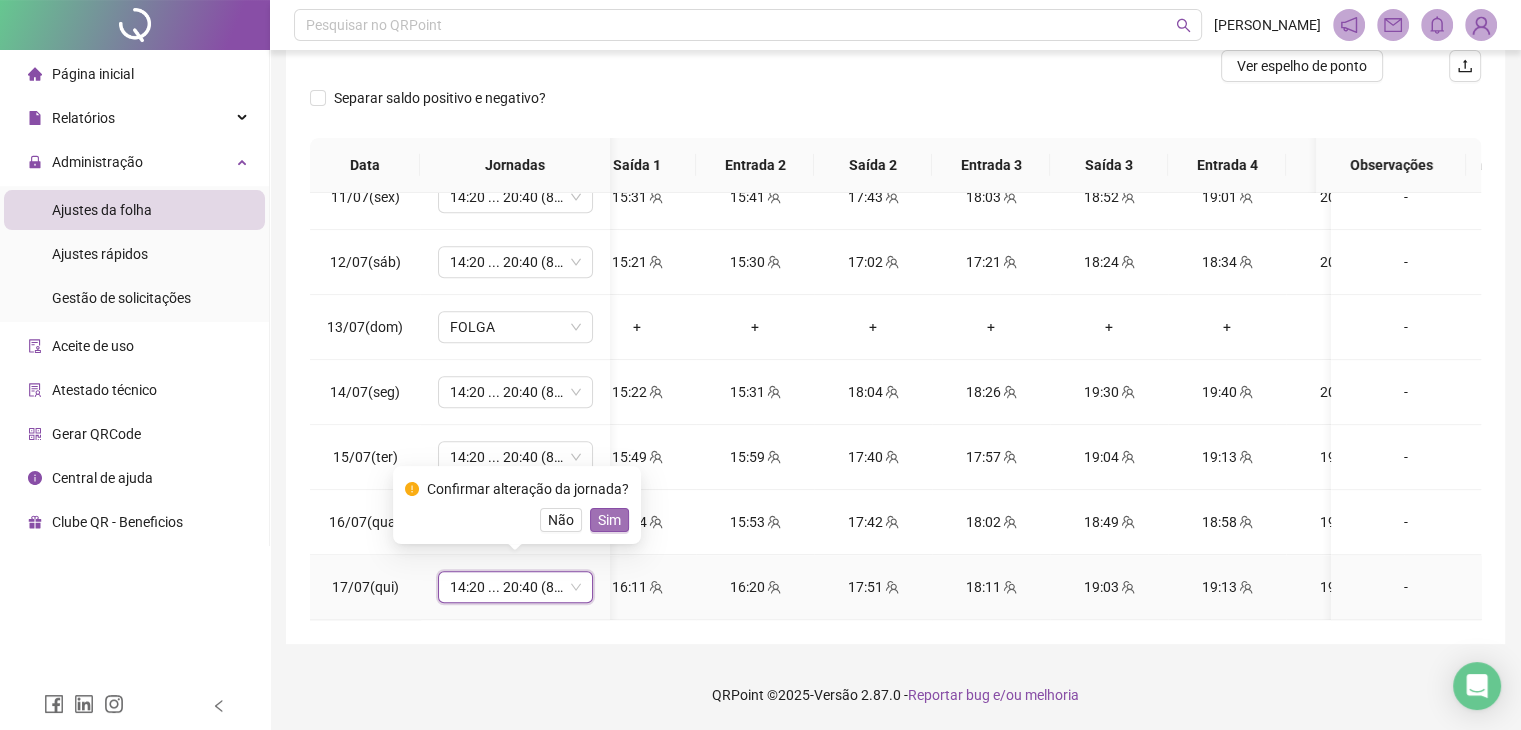 click on "Sim" at bounding box center (609, 520) 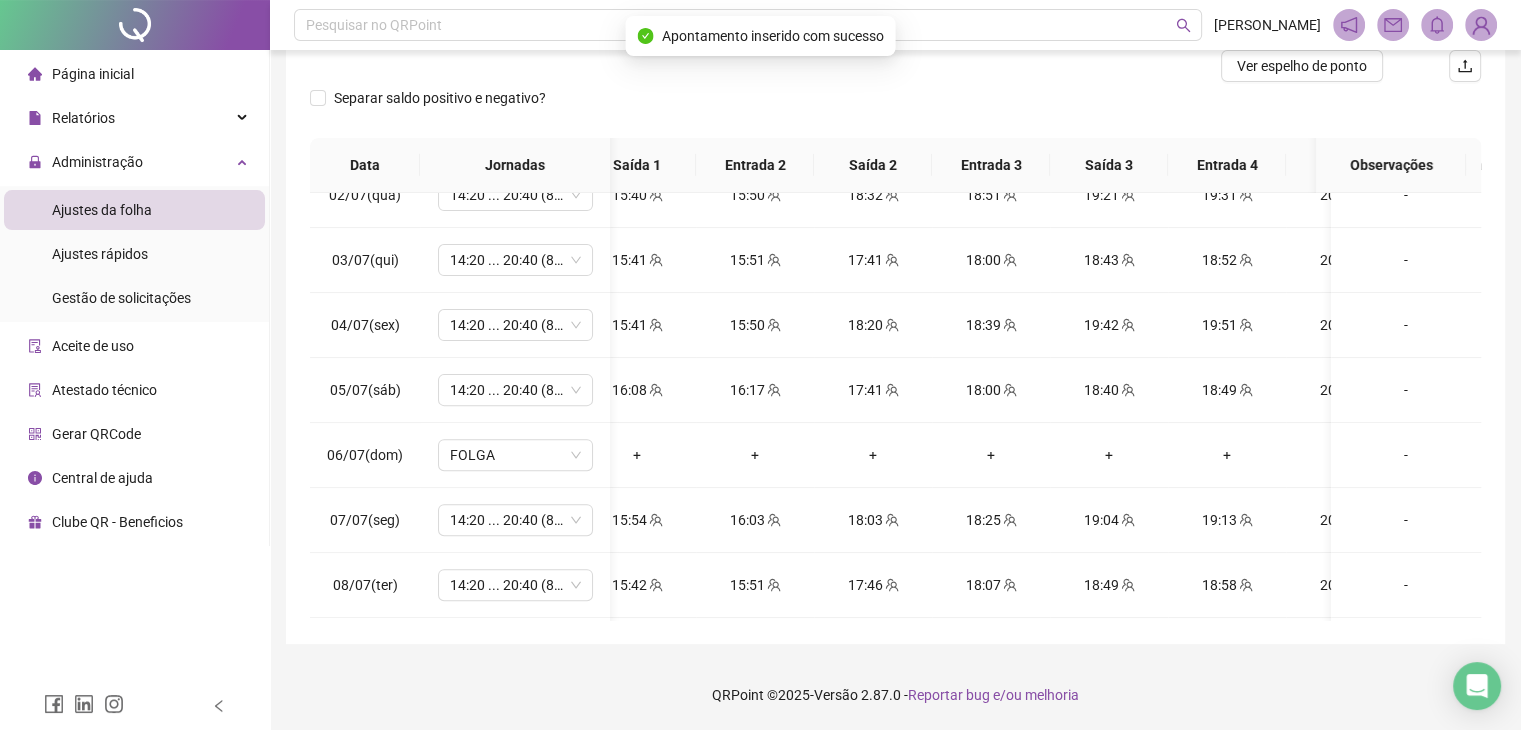 scroll, scrollTop: 637, scrollLeft: 150, axis: both 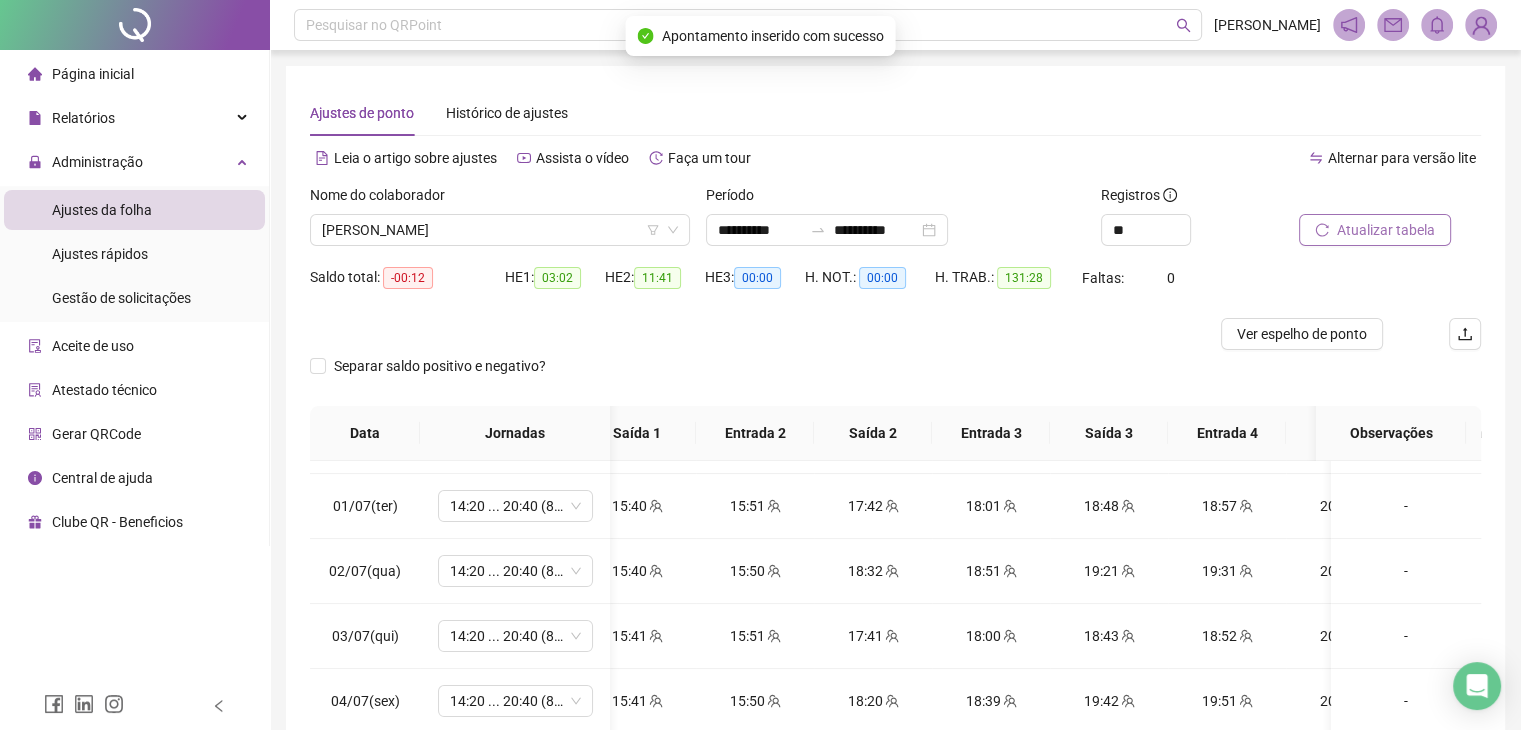click on "Atualizar tabela" at bounding box center (1386, 230) 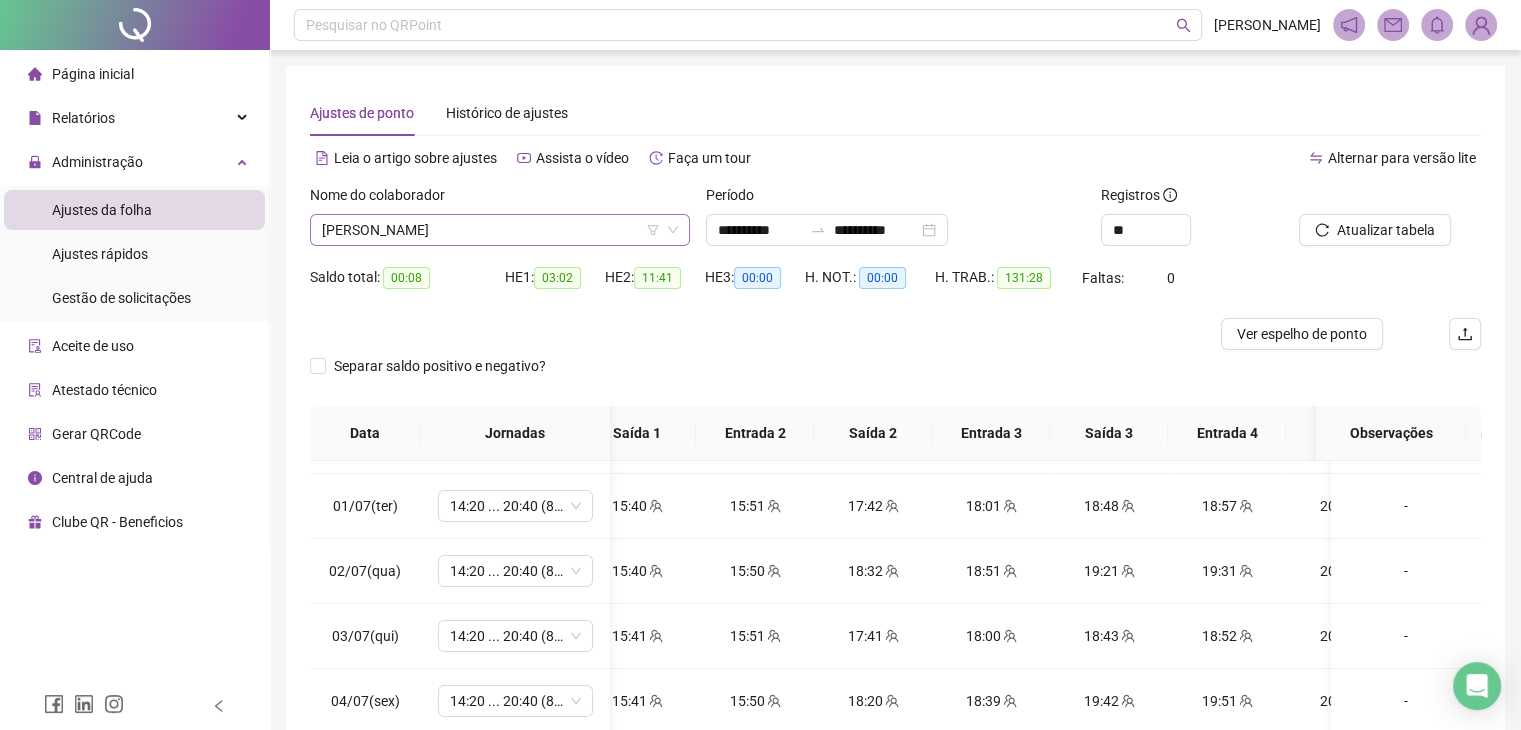 click on "[PERSON_NAME]" at bounding box center (500, 230) 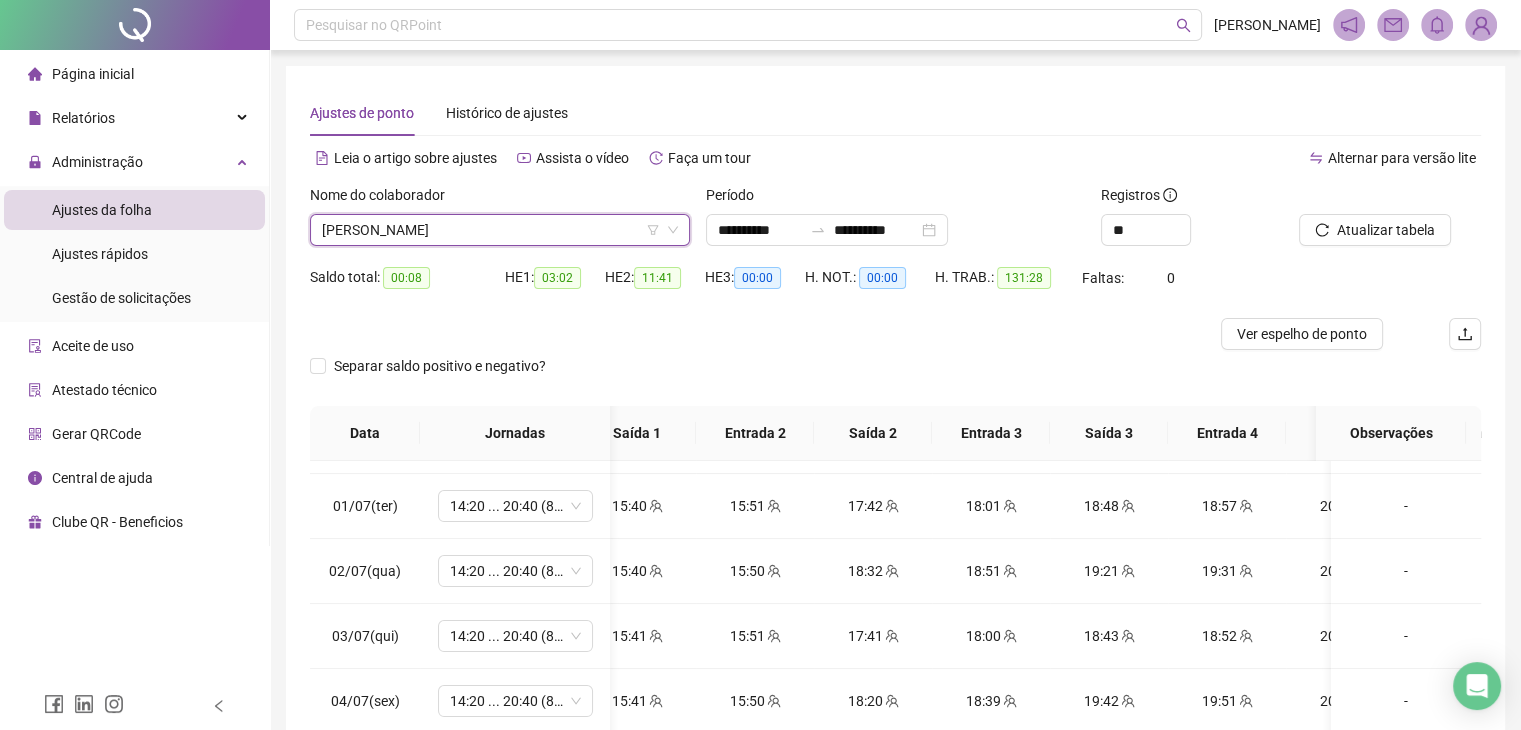 click on "[PERSON_NAME]" at bounding box center [500, 230] 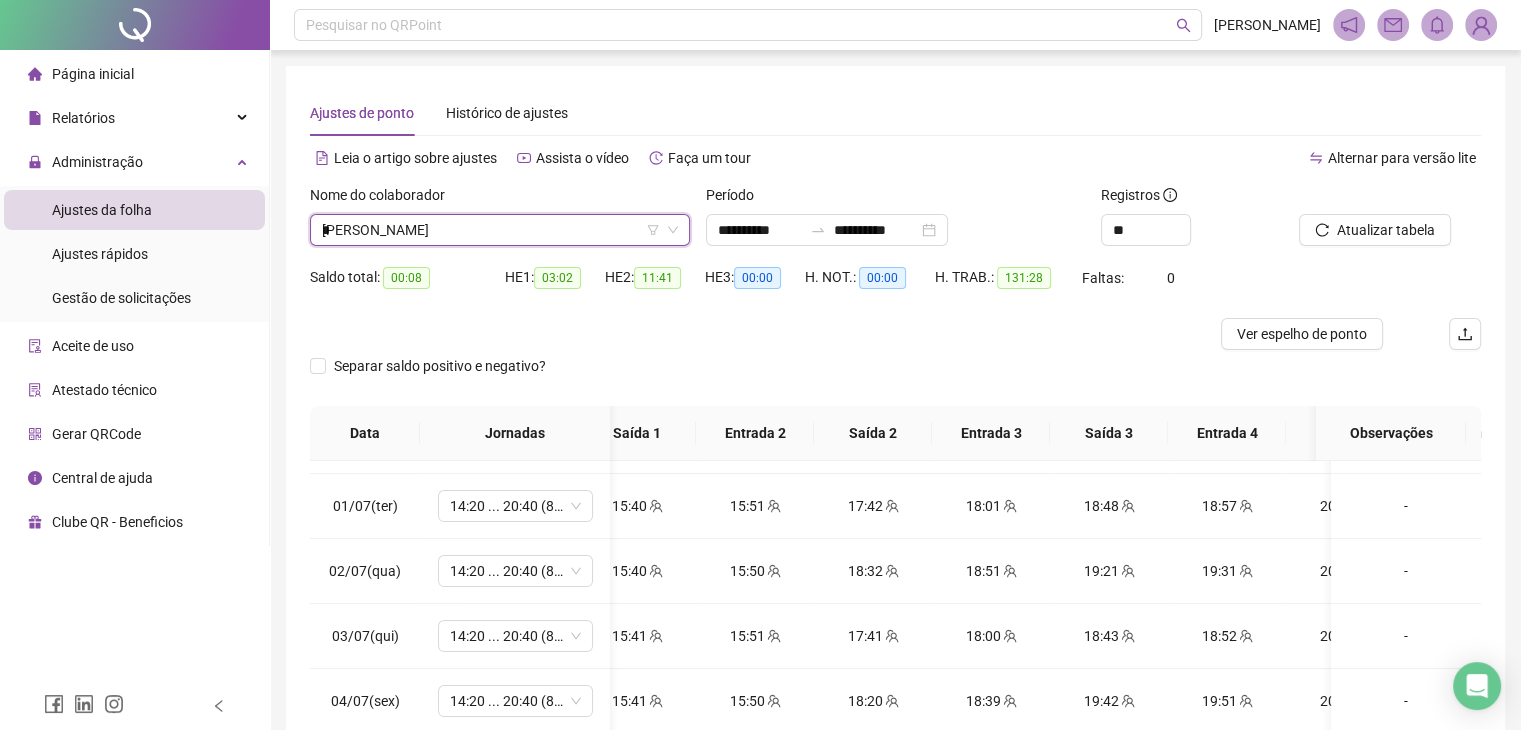 scroll, scrollTop: 0, scrollLeft: 0, axis: both 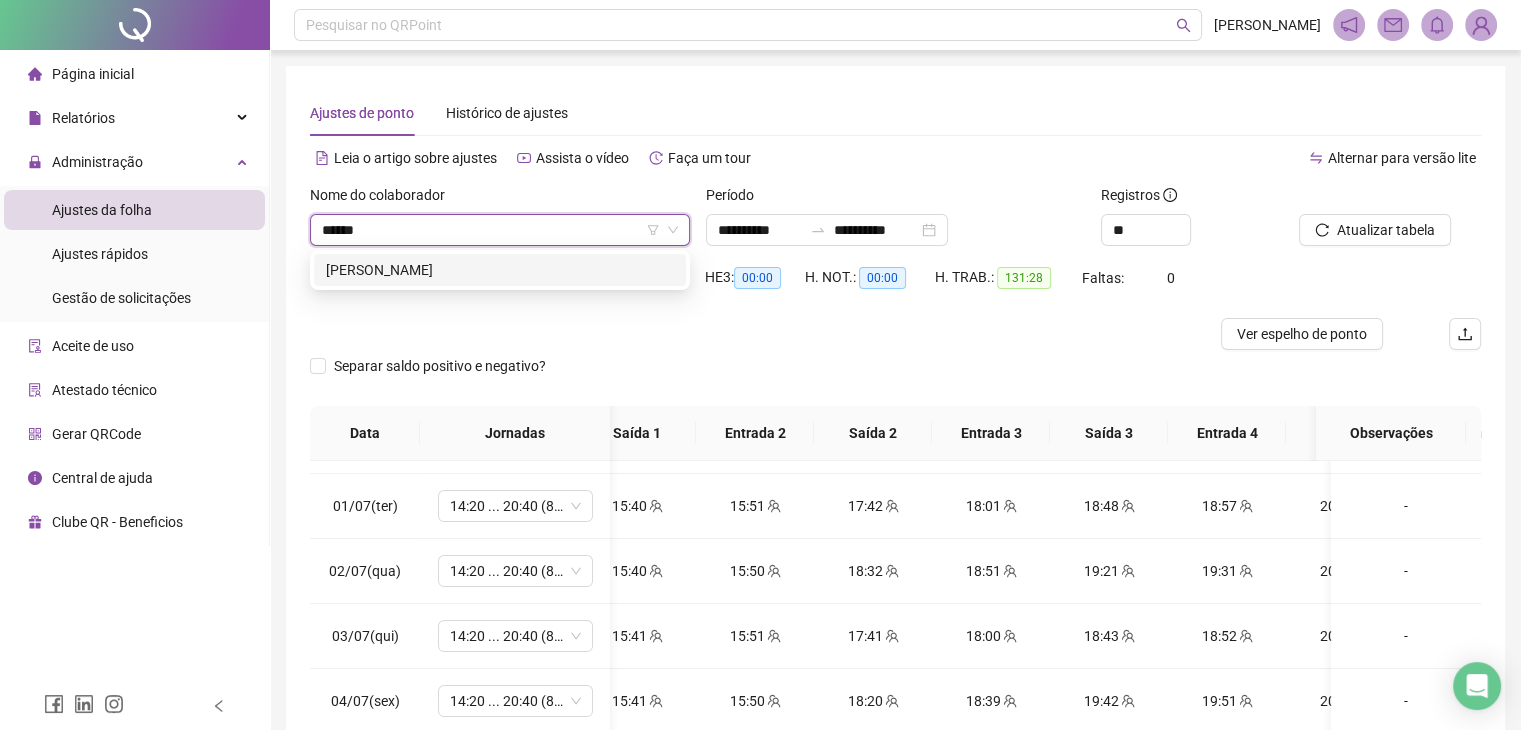 type on "*******" 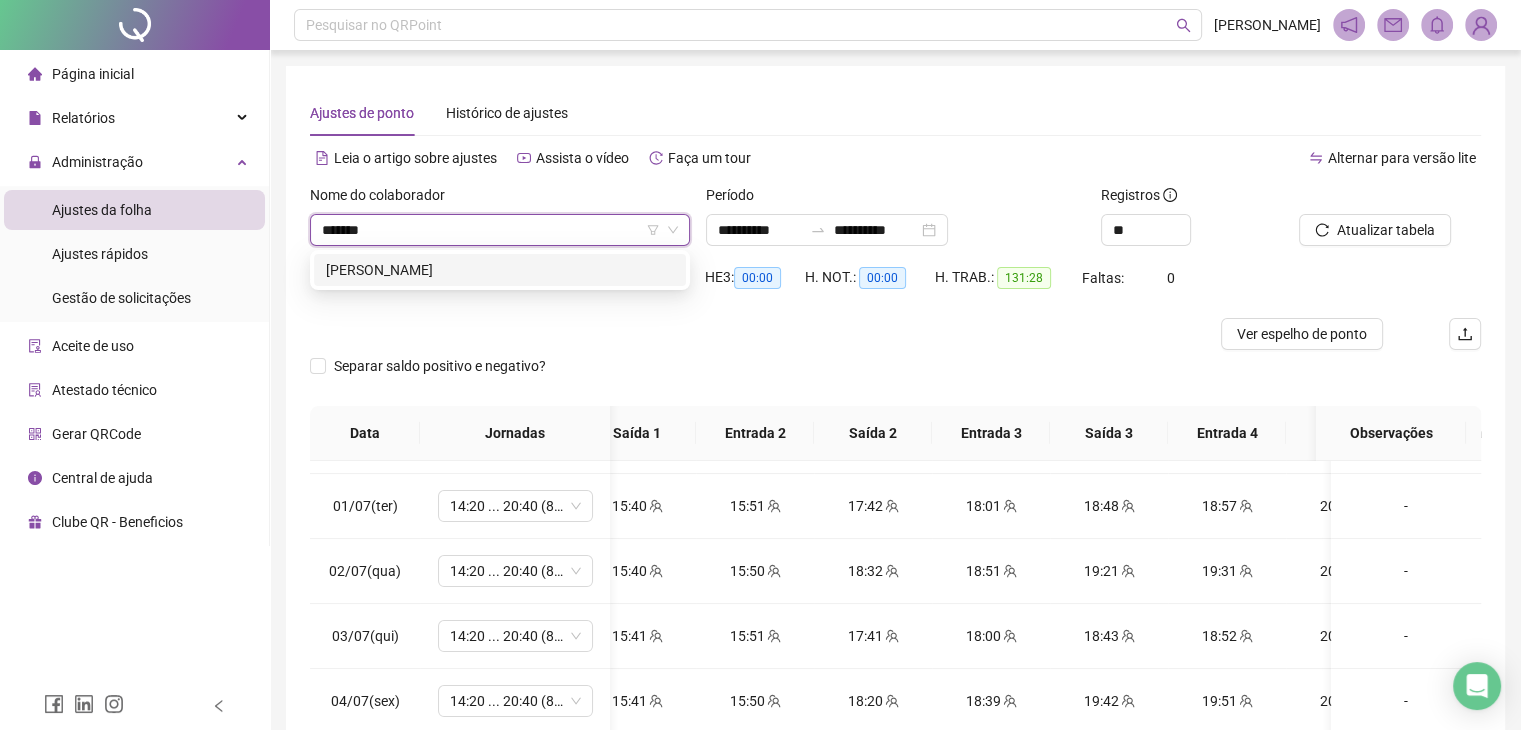 click on "[PERSON_NAME]" at bounding box center [500, 270] 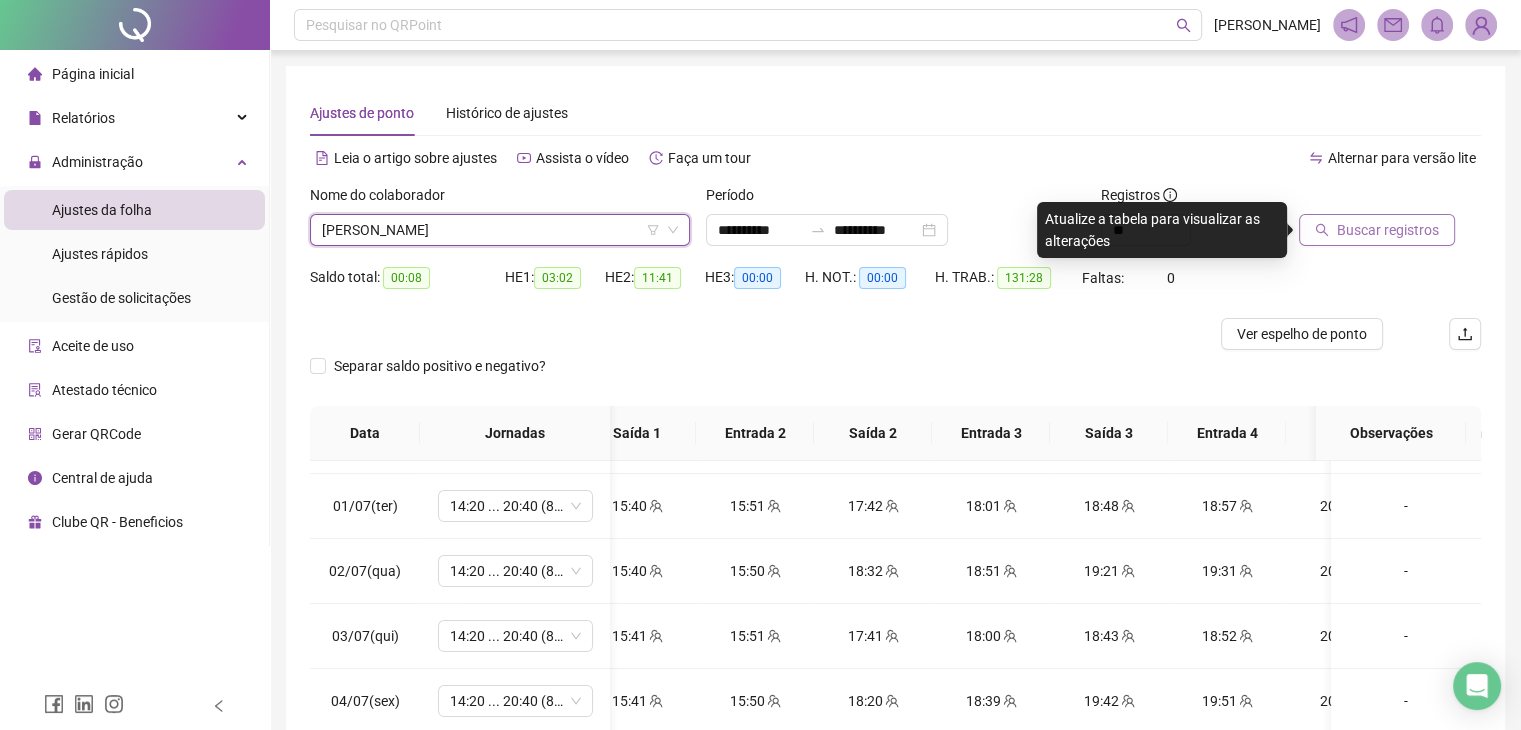 click on "Buscar registros" at bounding box center (1388, 230) 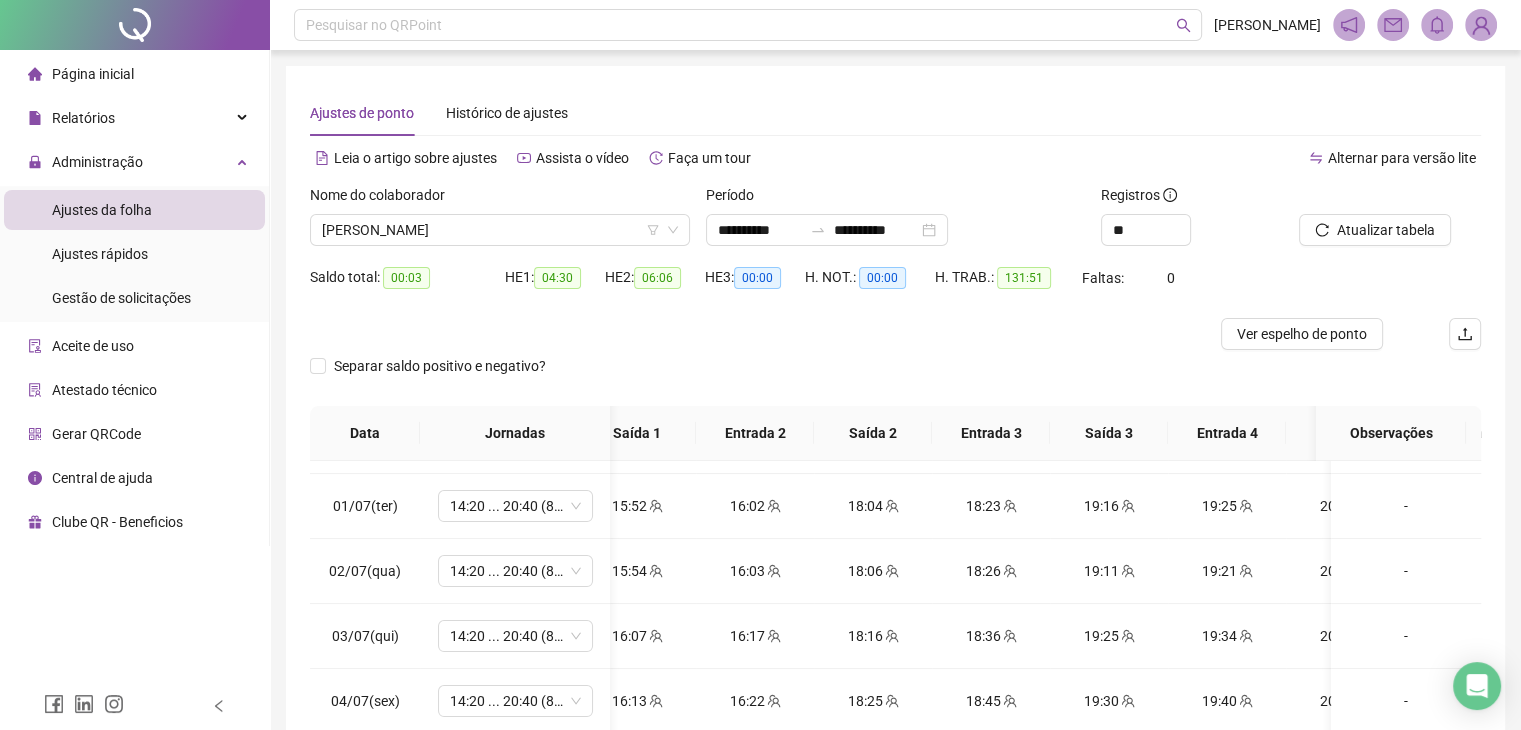 type 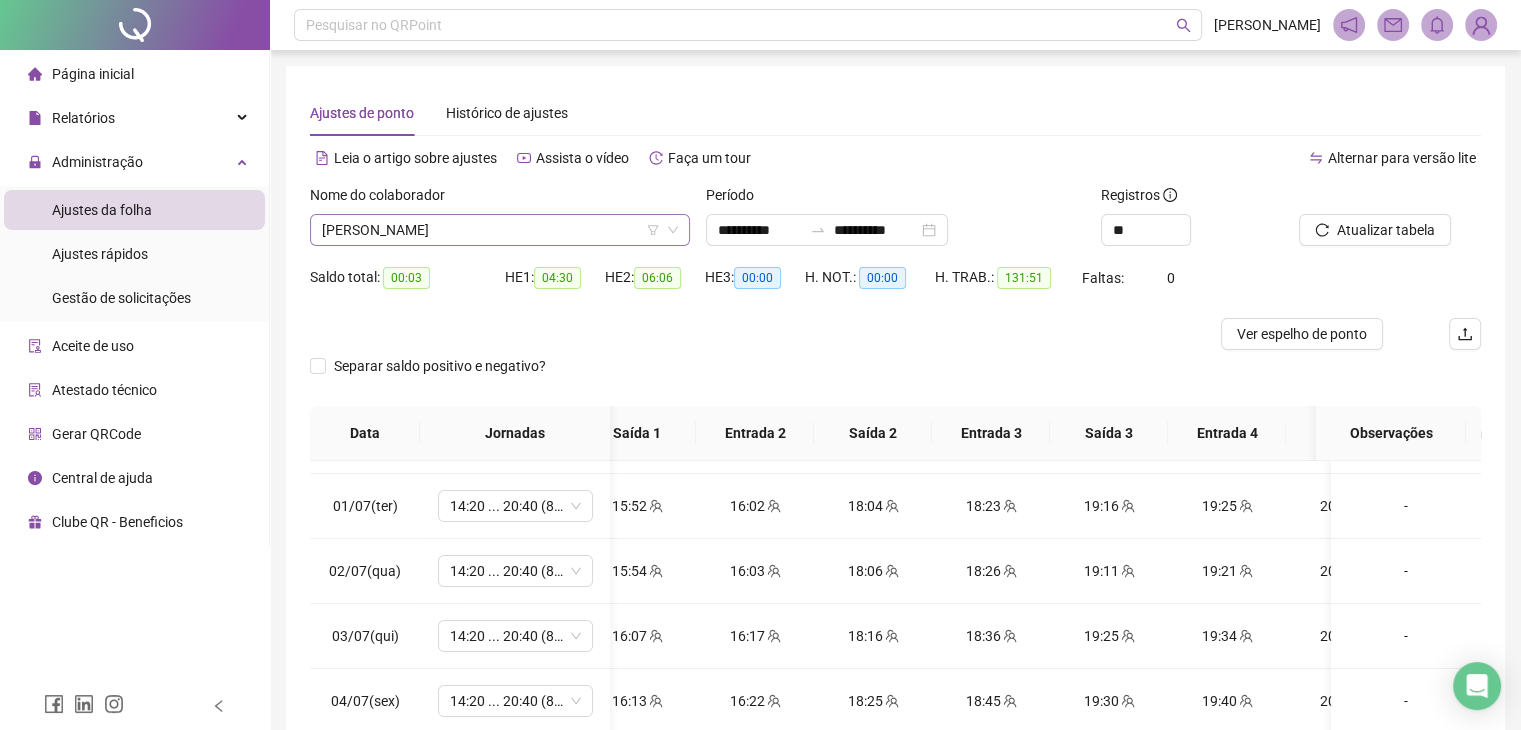 scroll, scrollTop: 128, scrollLeft: 0, axis: vertical 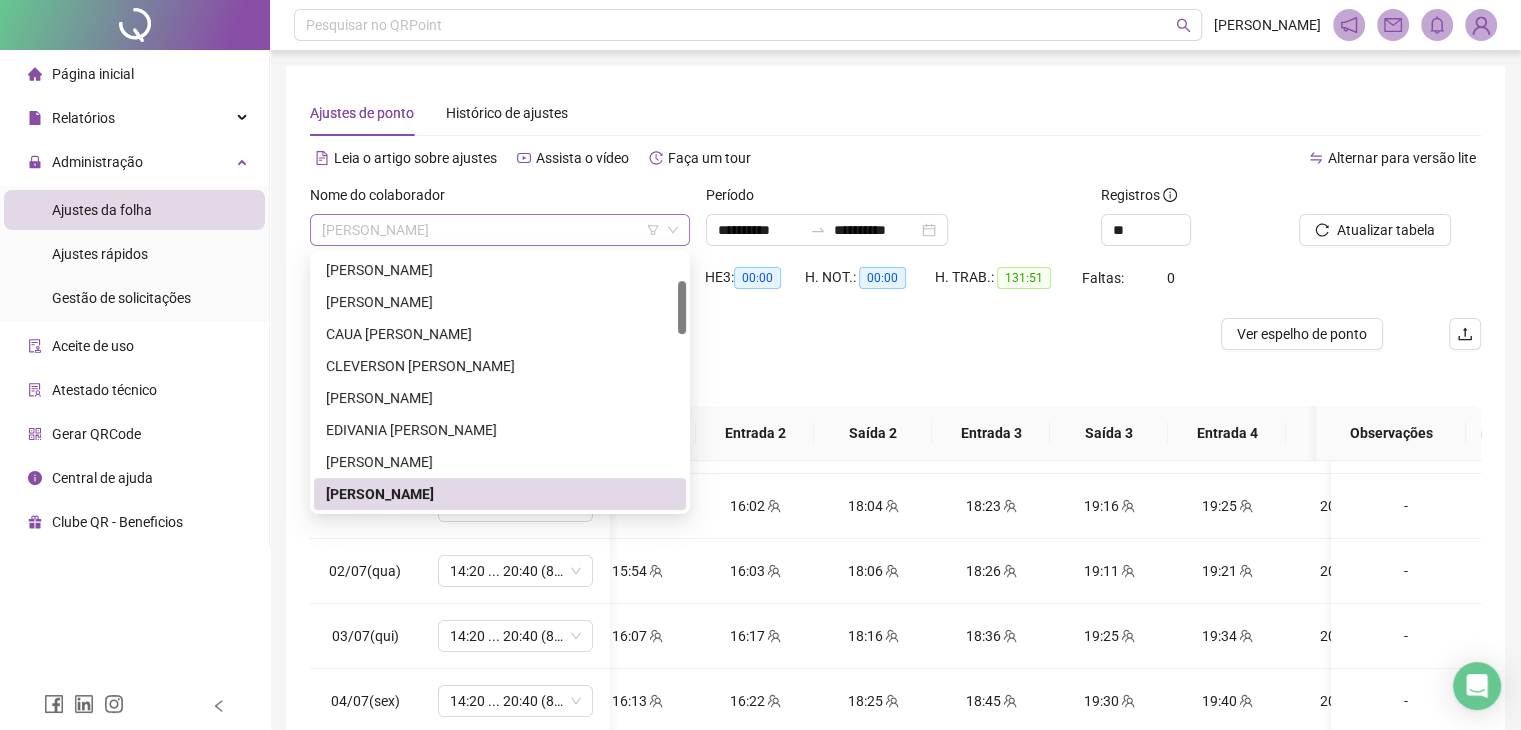click on "[PERSON_NAME]" at bounding box center (500, 230) 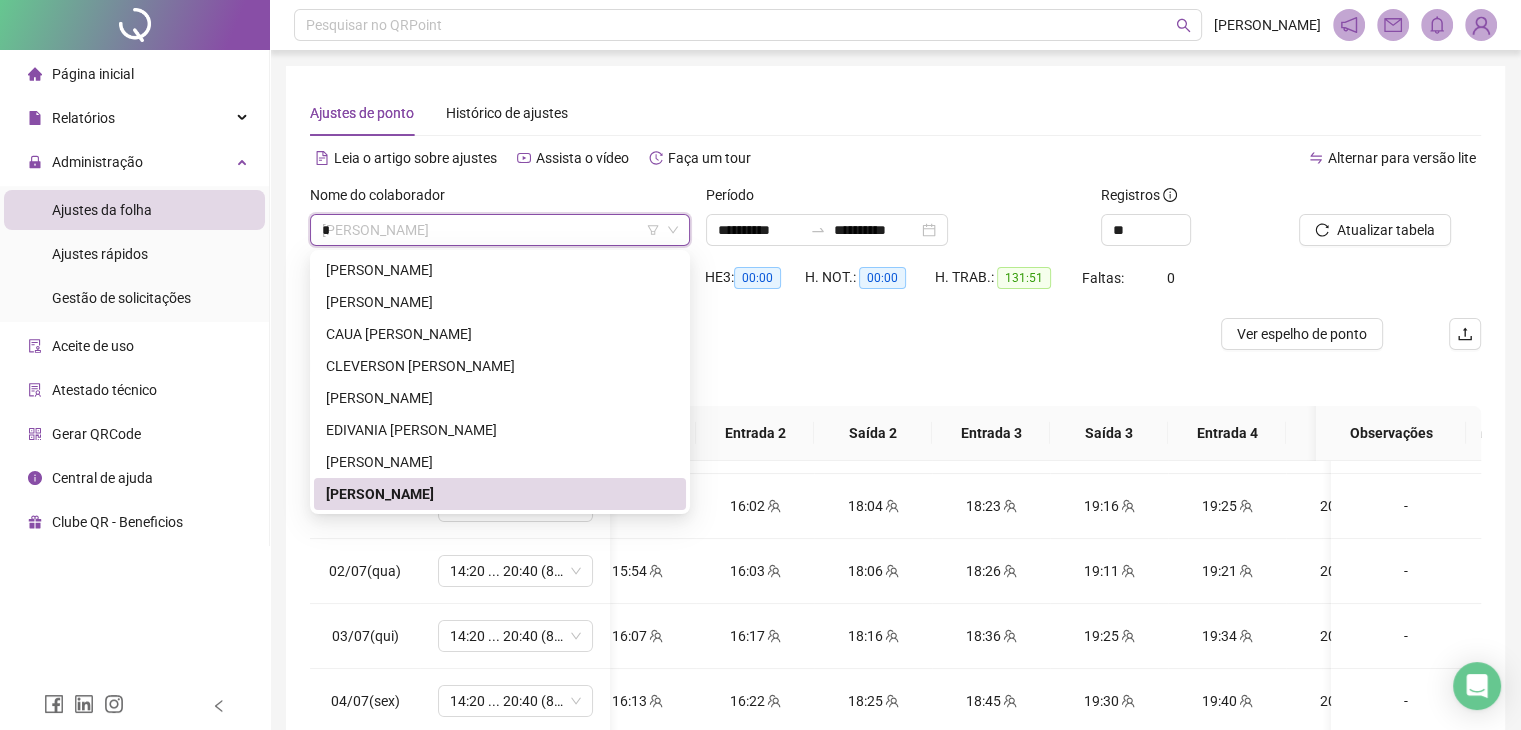 scroll, scrollTop: 0, scrollLeft: 0, axis: both 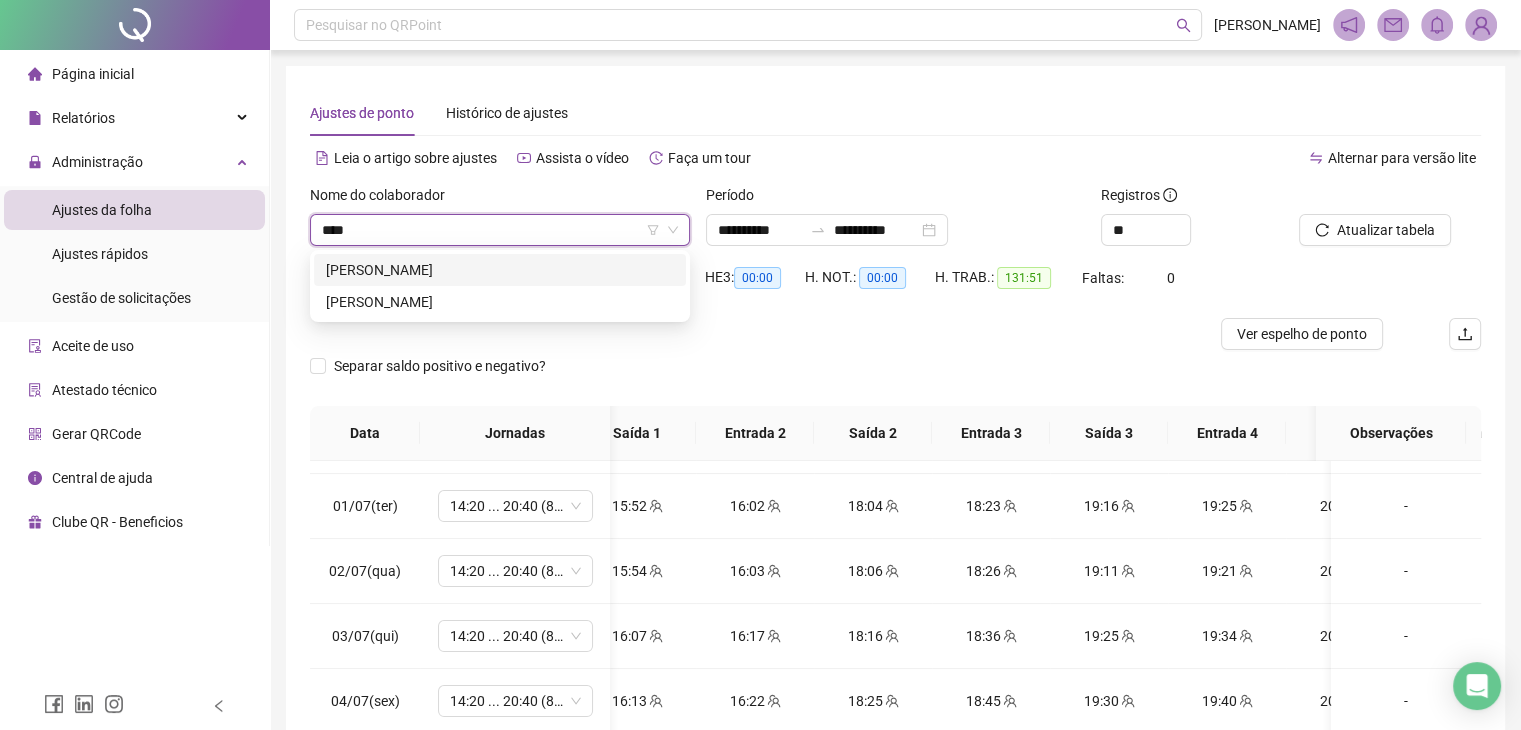 type on "*****" 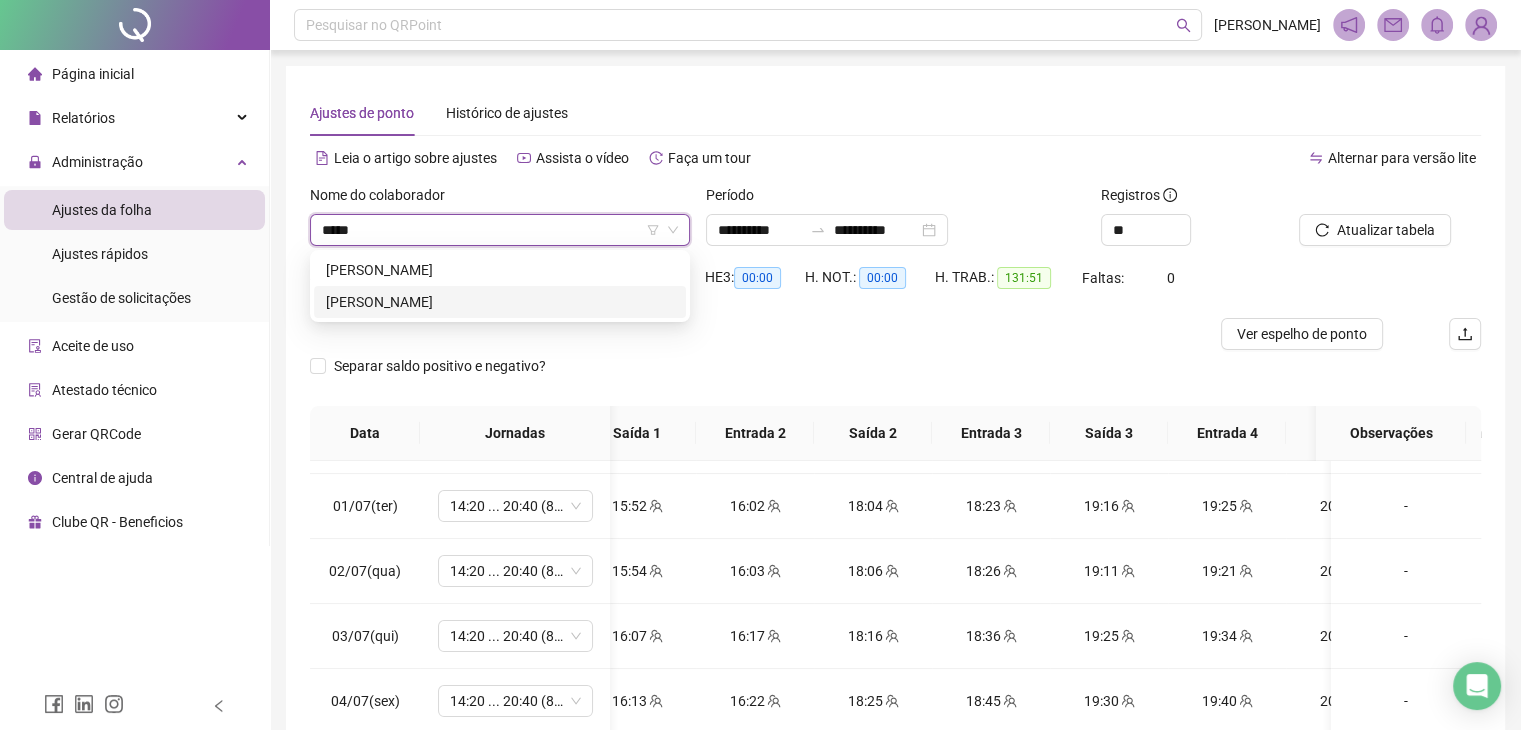 click on "[PERSON_NAME]" at bounding box center [500, 302] 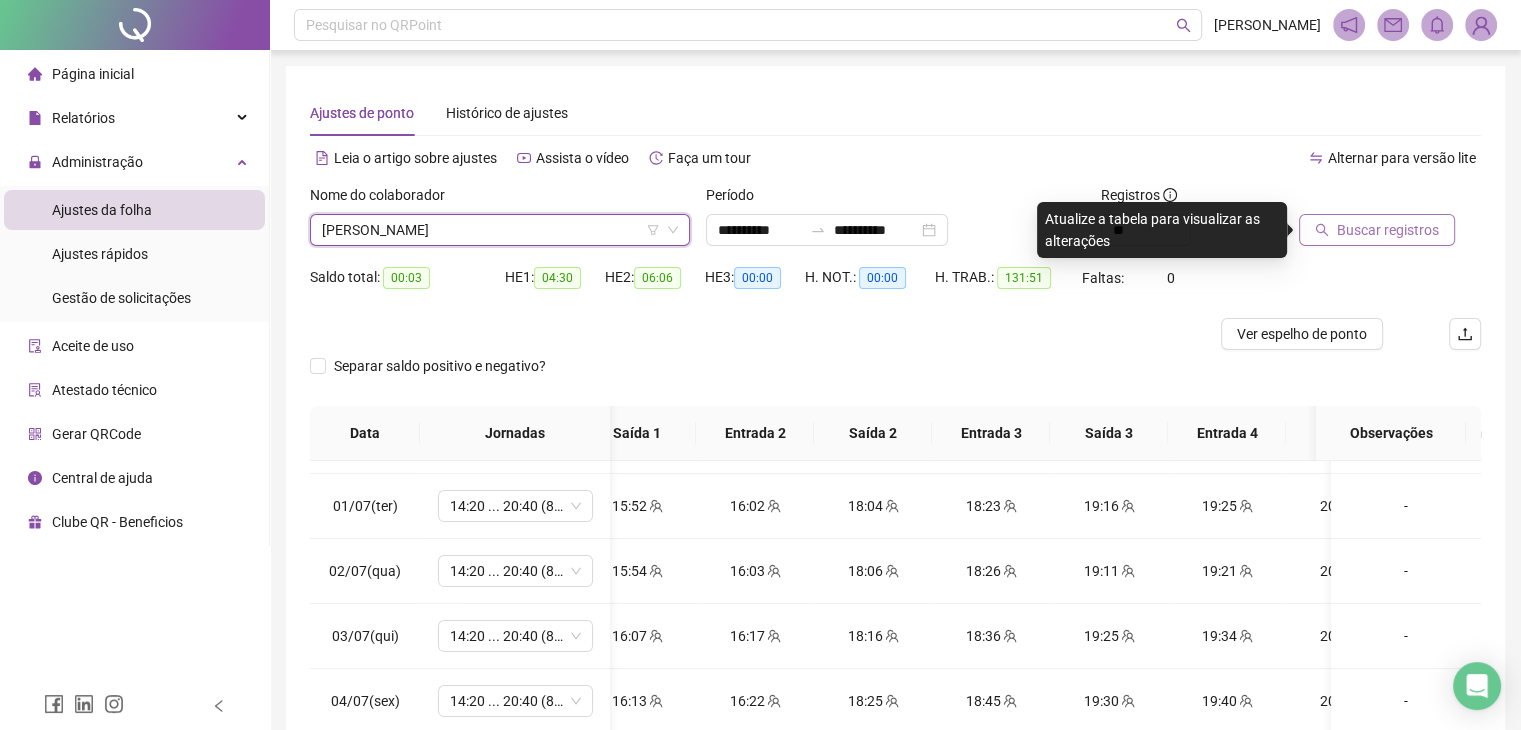 click on "Buscar registros" at bounding box center [1388, 230] 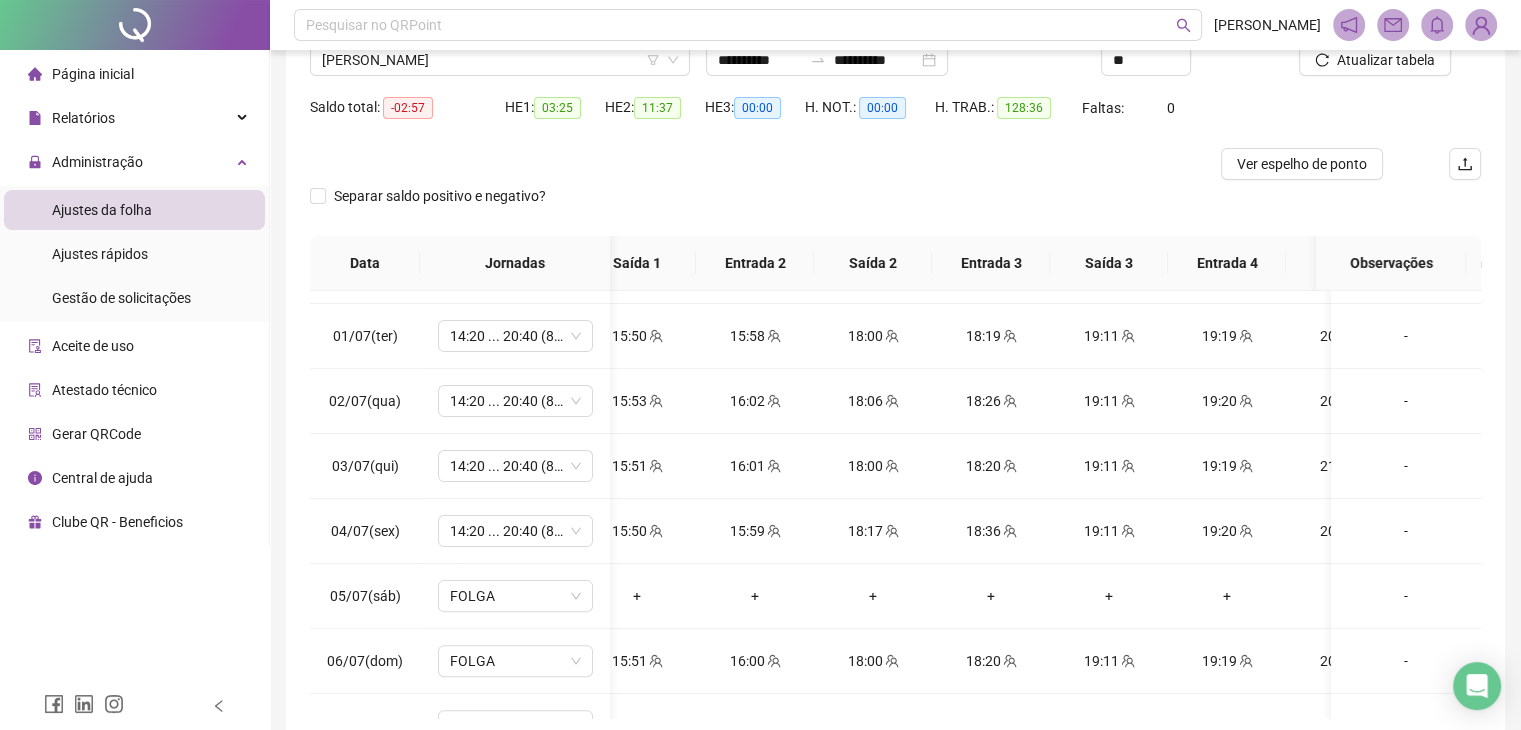 scroll, scrollTop: 200, scrollLeft: 0, axis: vertical 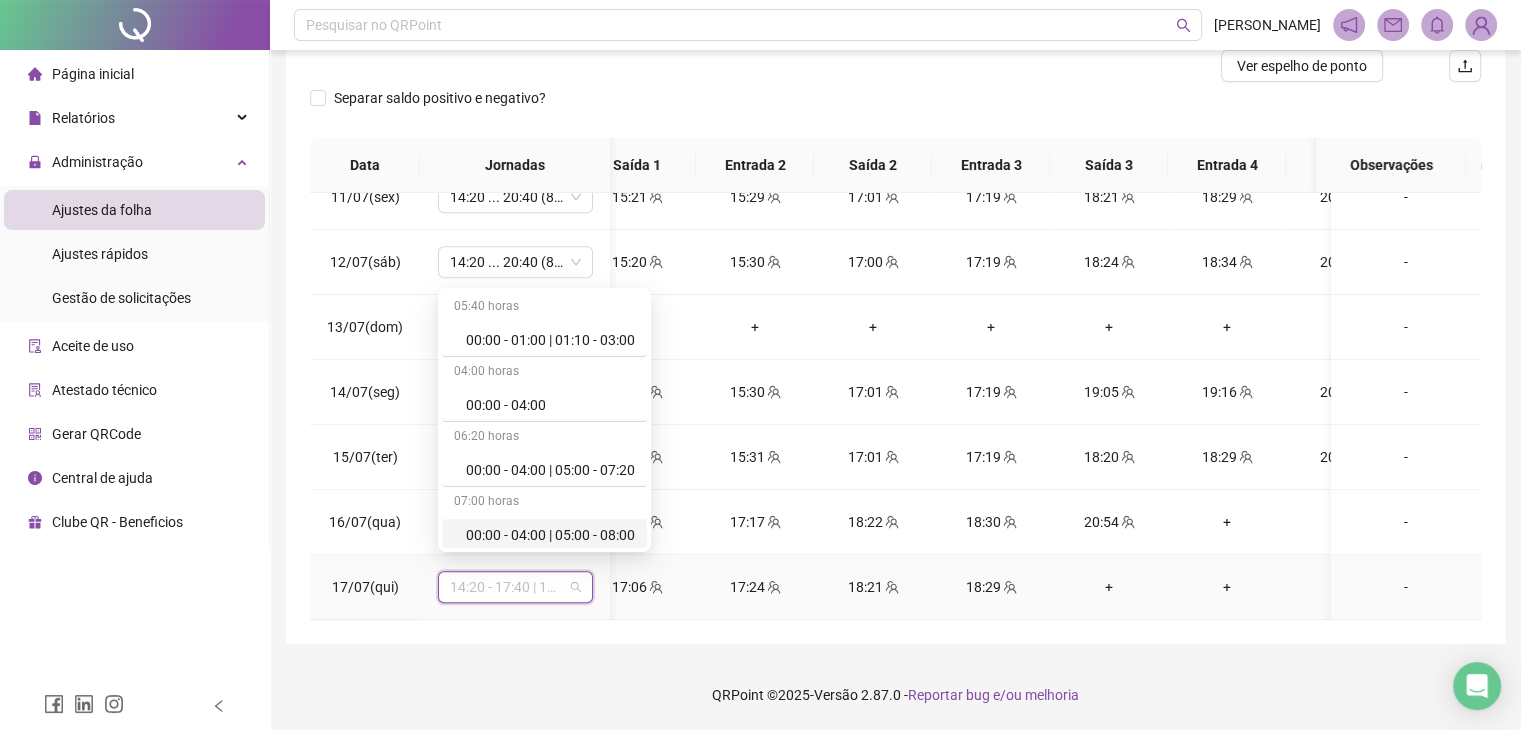 drag, startPoint x: 507, startPoint y: 576, endPoint x: 465, endPoint y: 528, distance: 63.780876 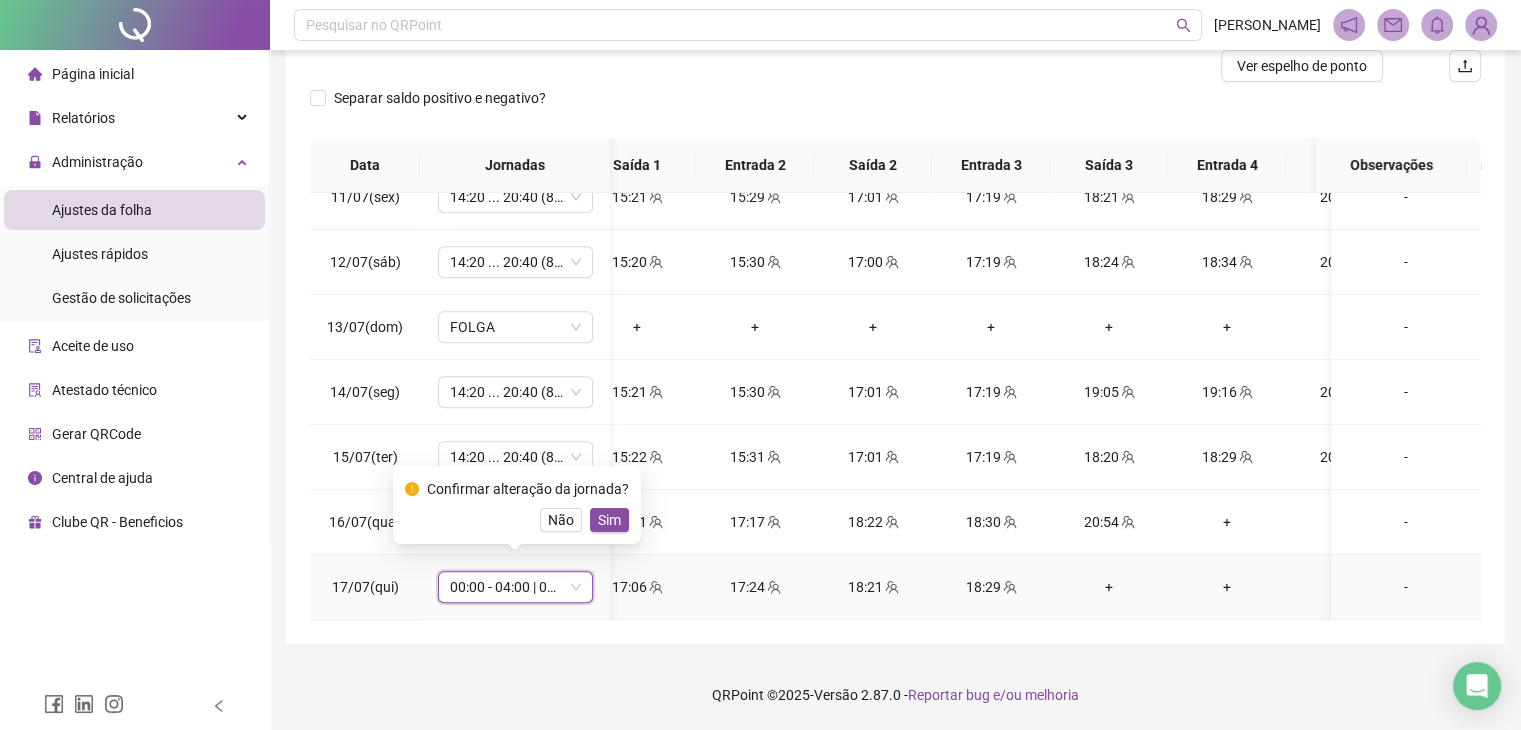 click on "00:00 - 04:00 | 05:00 - 08:00" at bounding box center (515, 587) 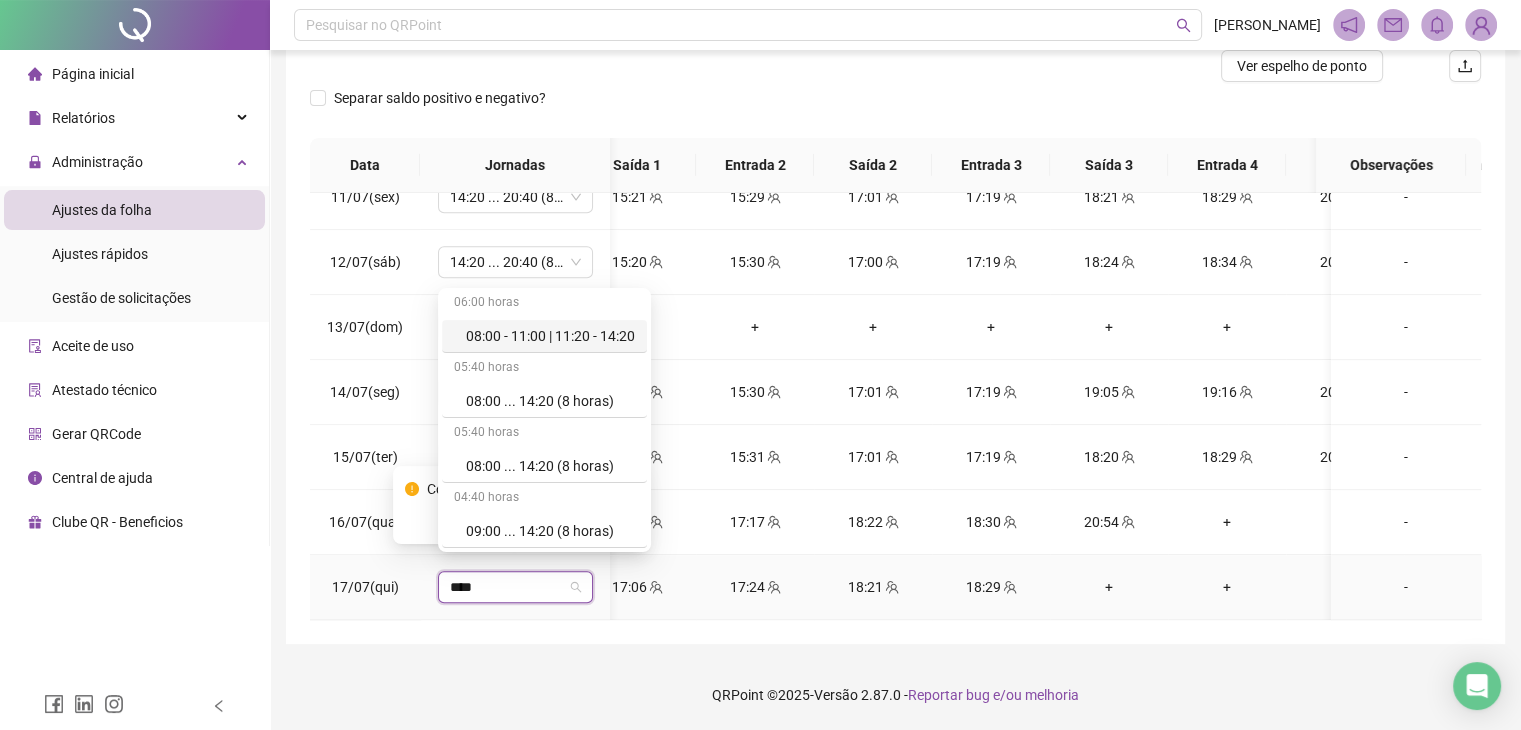 type on "*****" 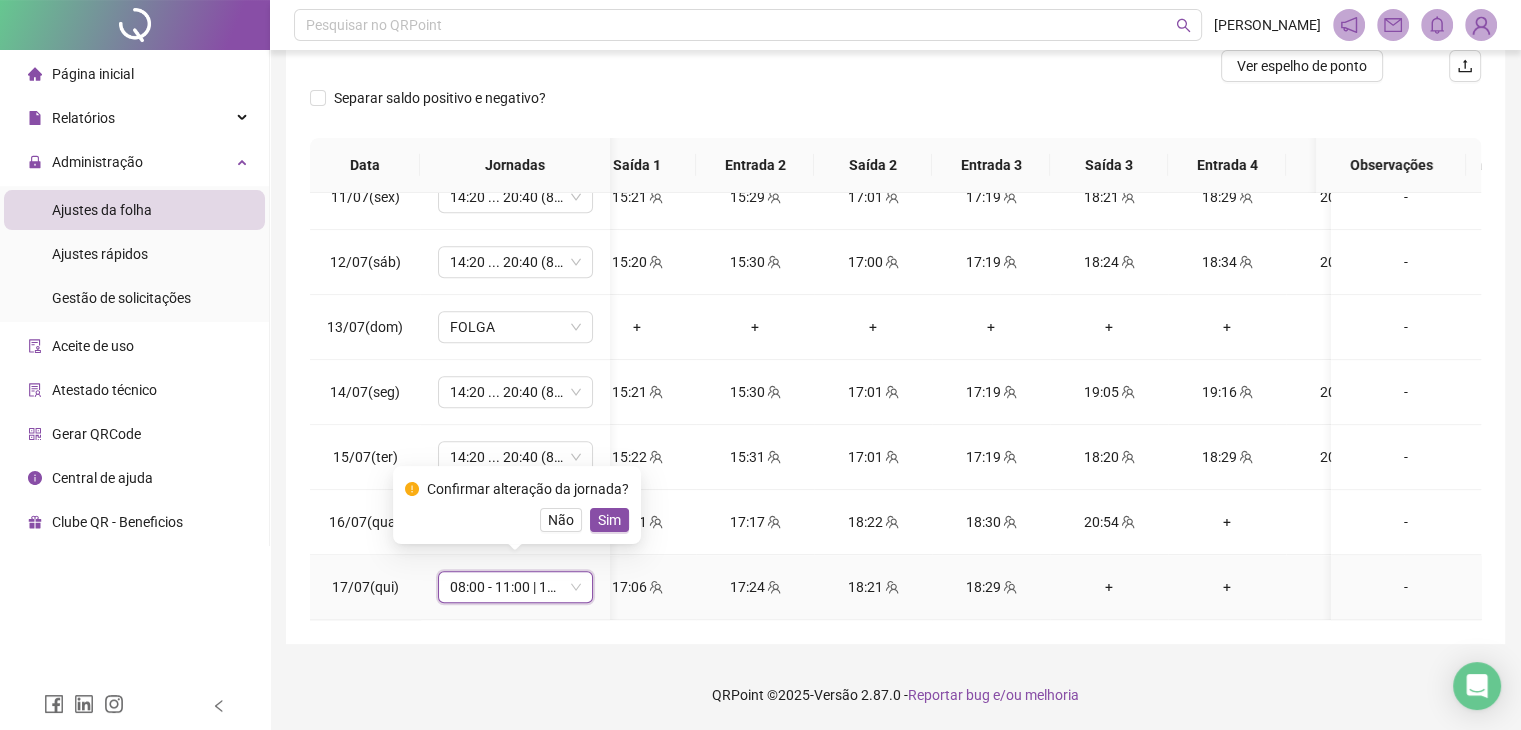 click on "08:00 - 11:00 | 11:20 - 14:20" at bounding box center [515, 587] 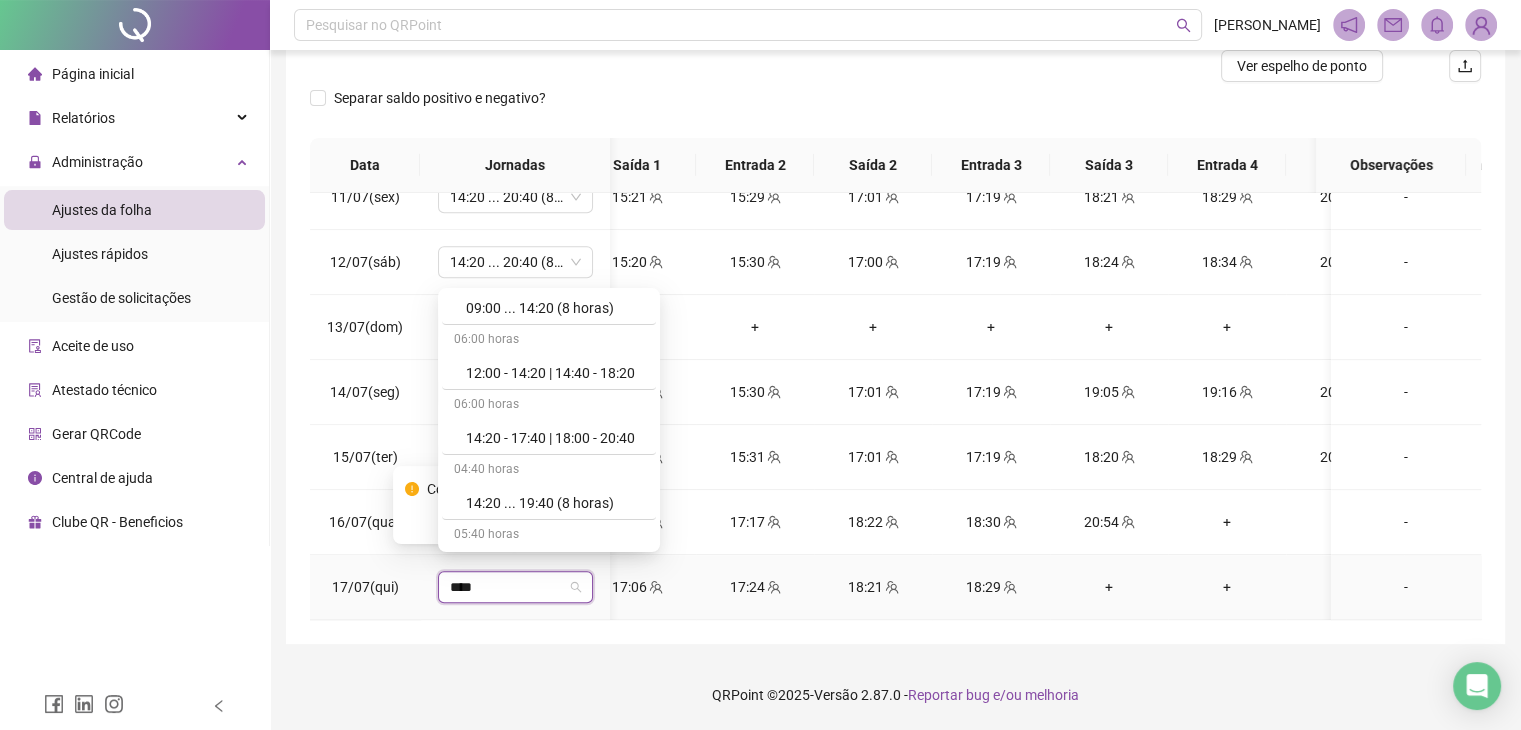 scroll, scrollTop: 32, scrollLeft: 0, axis: vertical 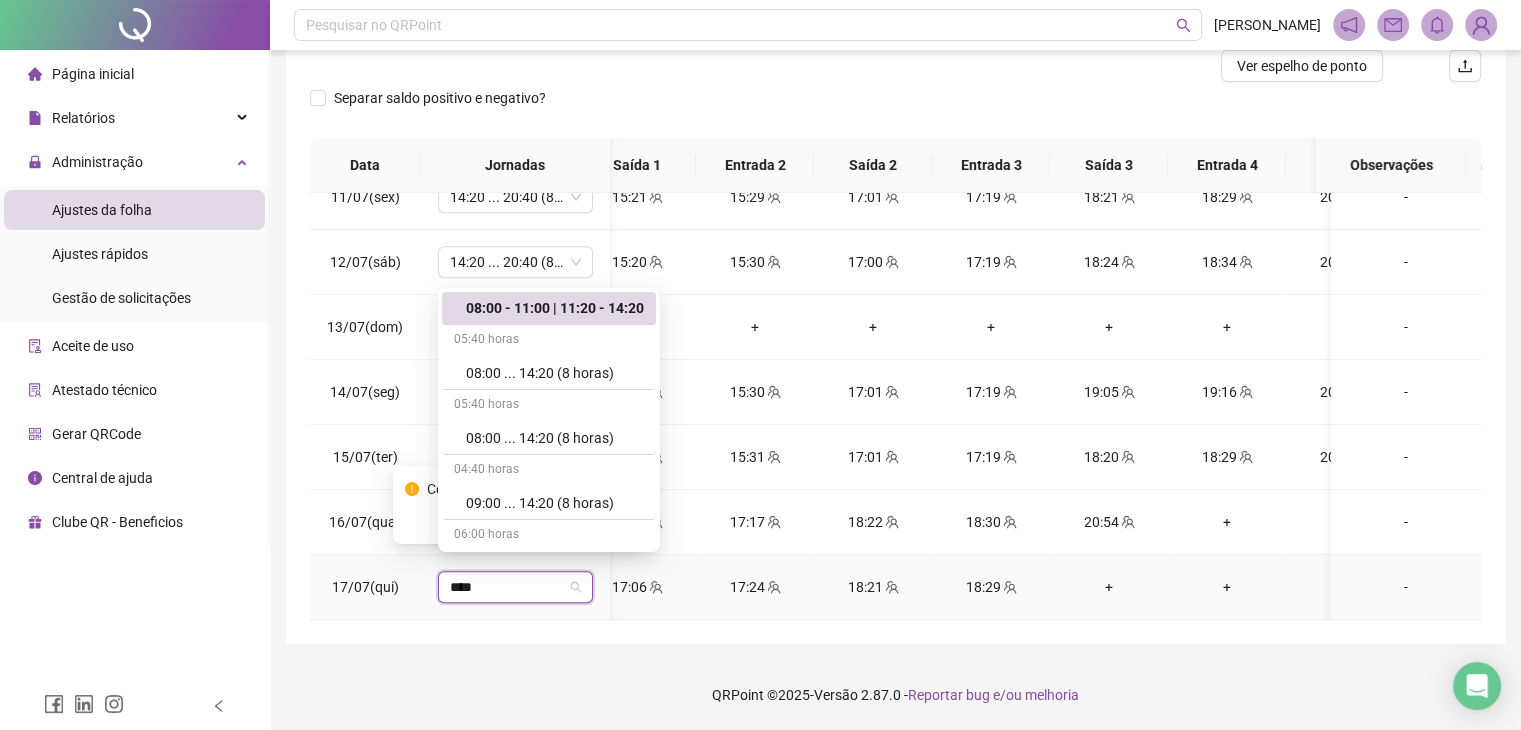 type on "*****" 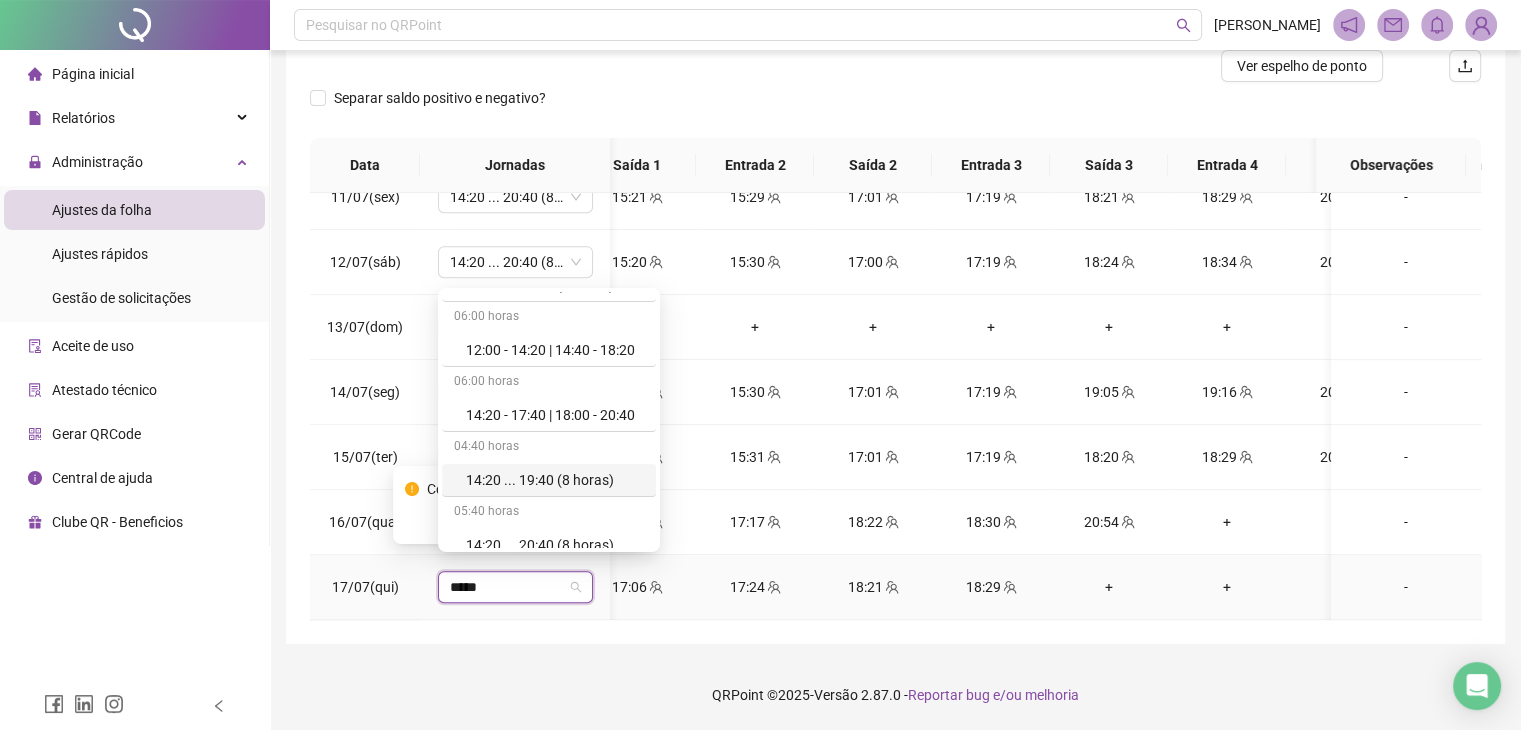 scroll, scrollTop: 262, scrollLeft: 0, axis: vertical 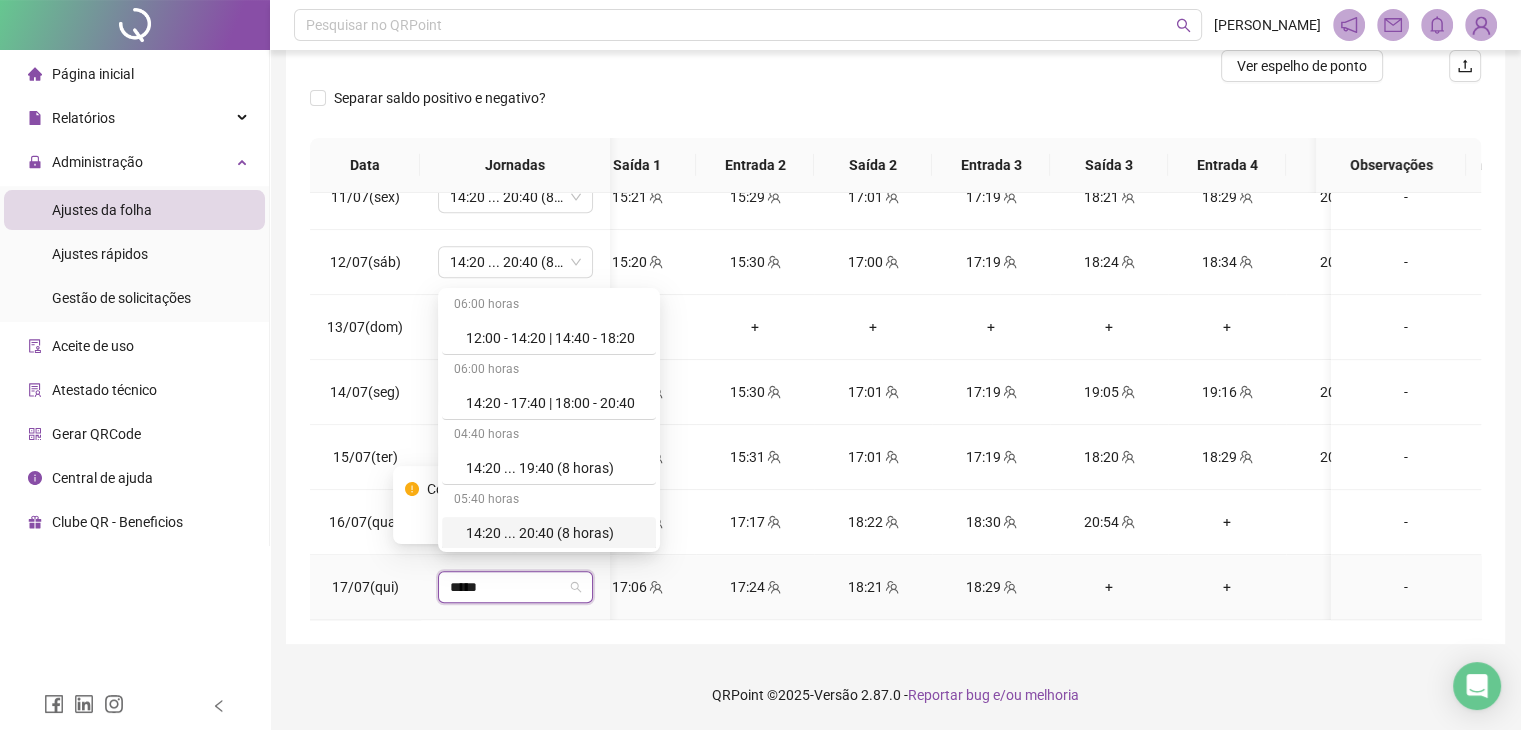 click on "14:20 ... 20:40 (8 horas)" at bounding box center [555, 533] 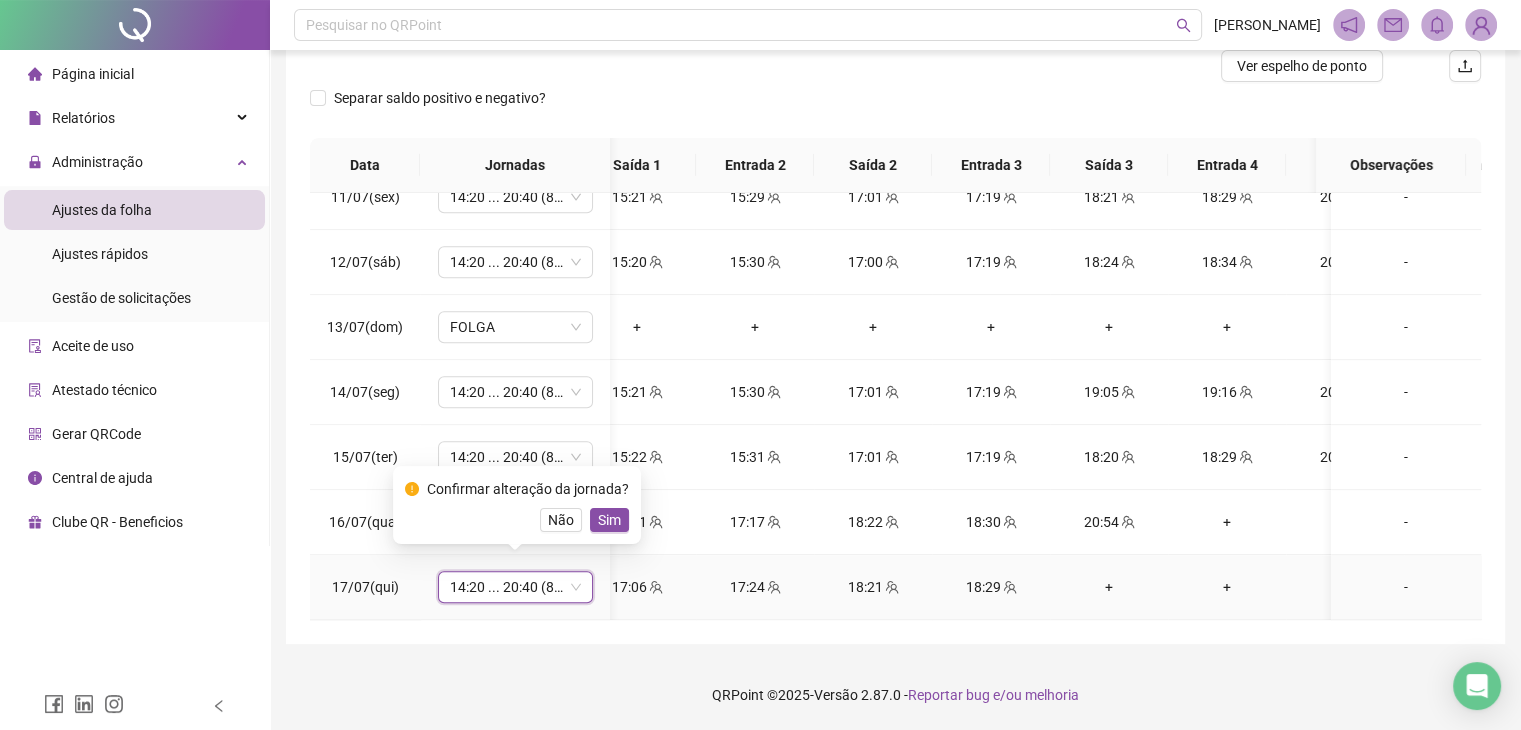 click on "Sim" at bounding box center [609, 520] 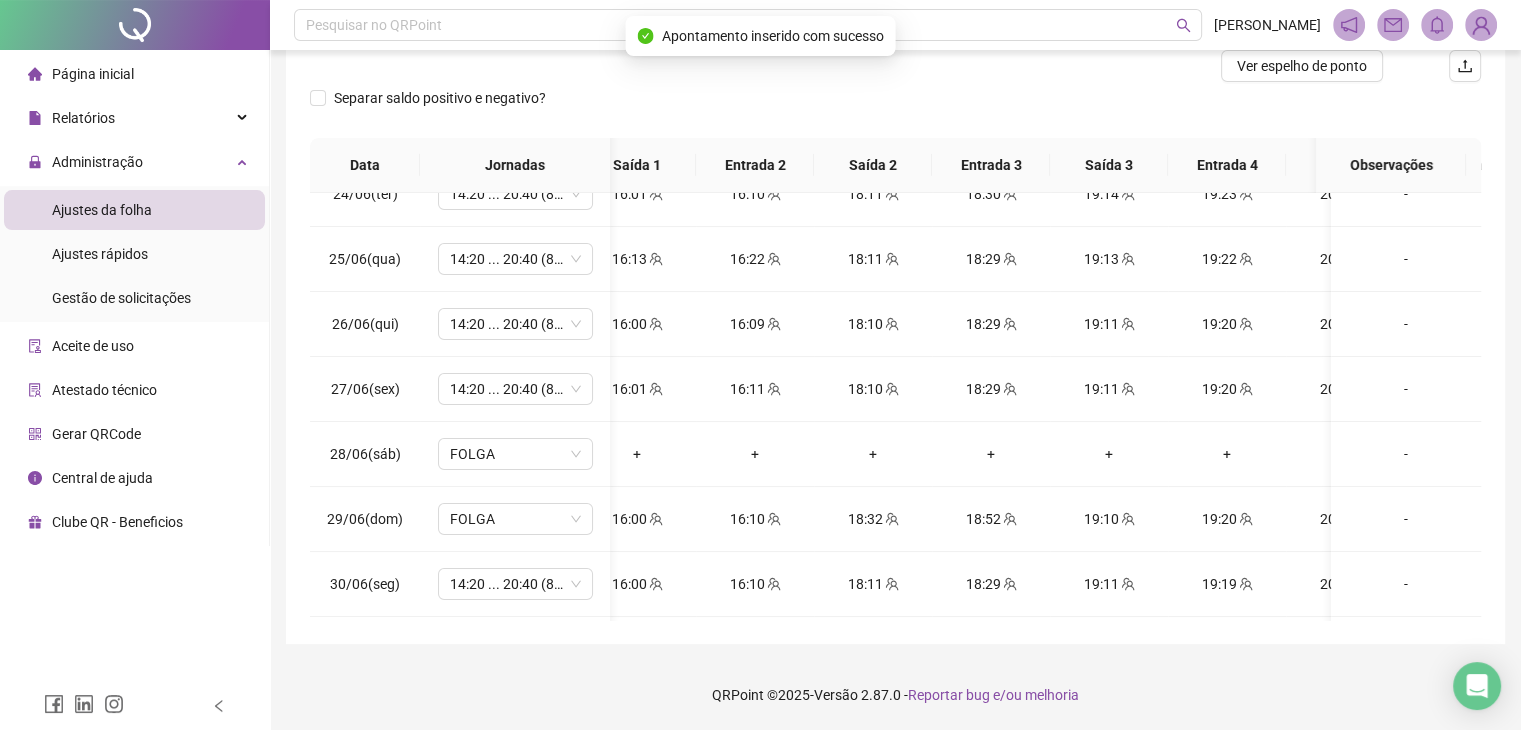 scroll, scrollTop: 37, scrollLeft: 150, axis: both 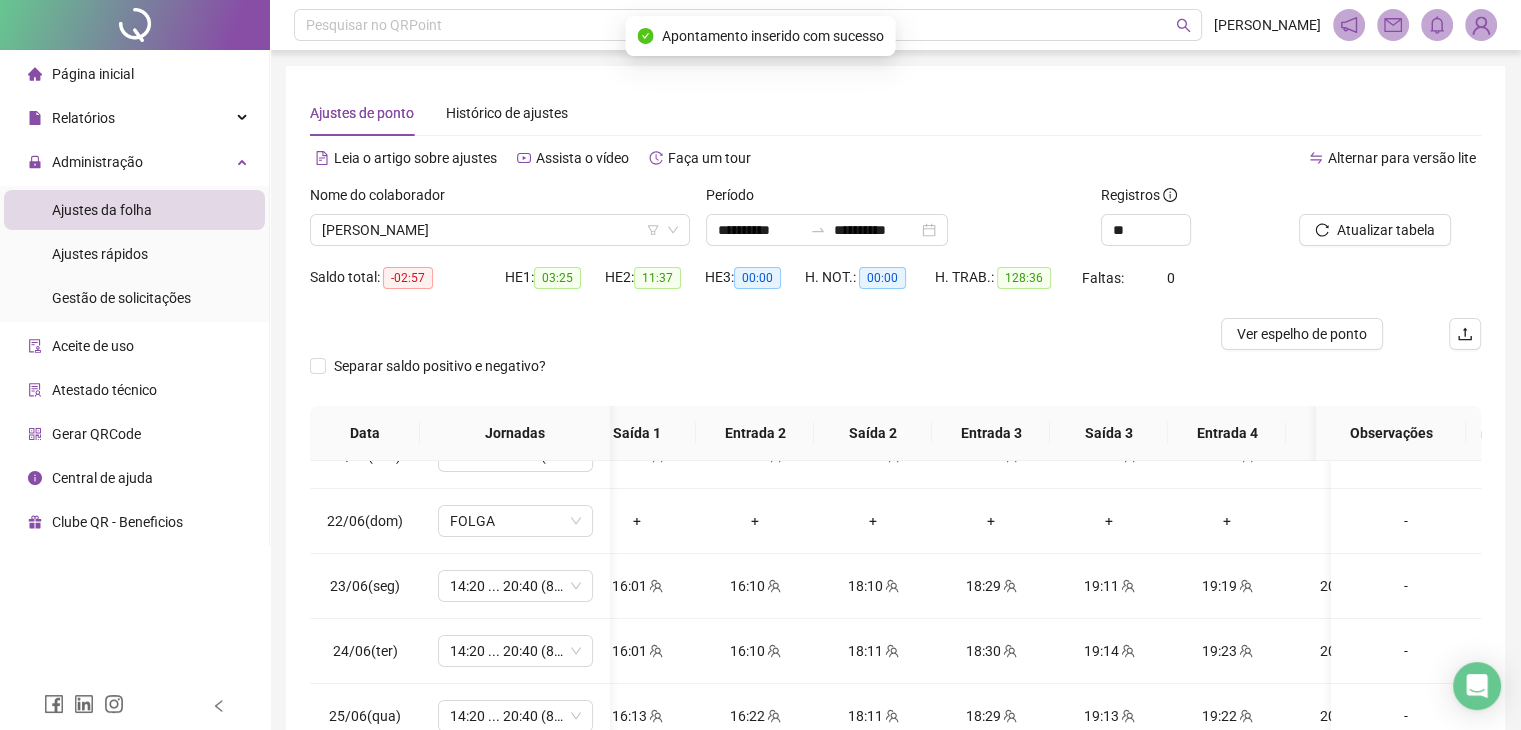 click on "Atualizar tabela" at bounding box center [1390, 223] 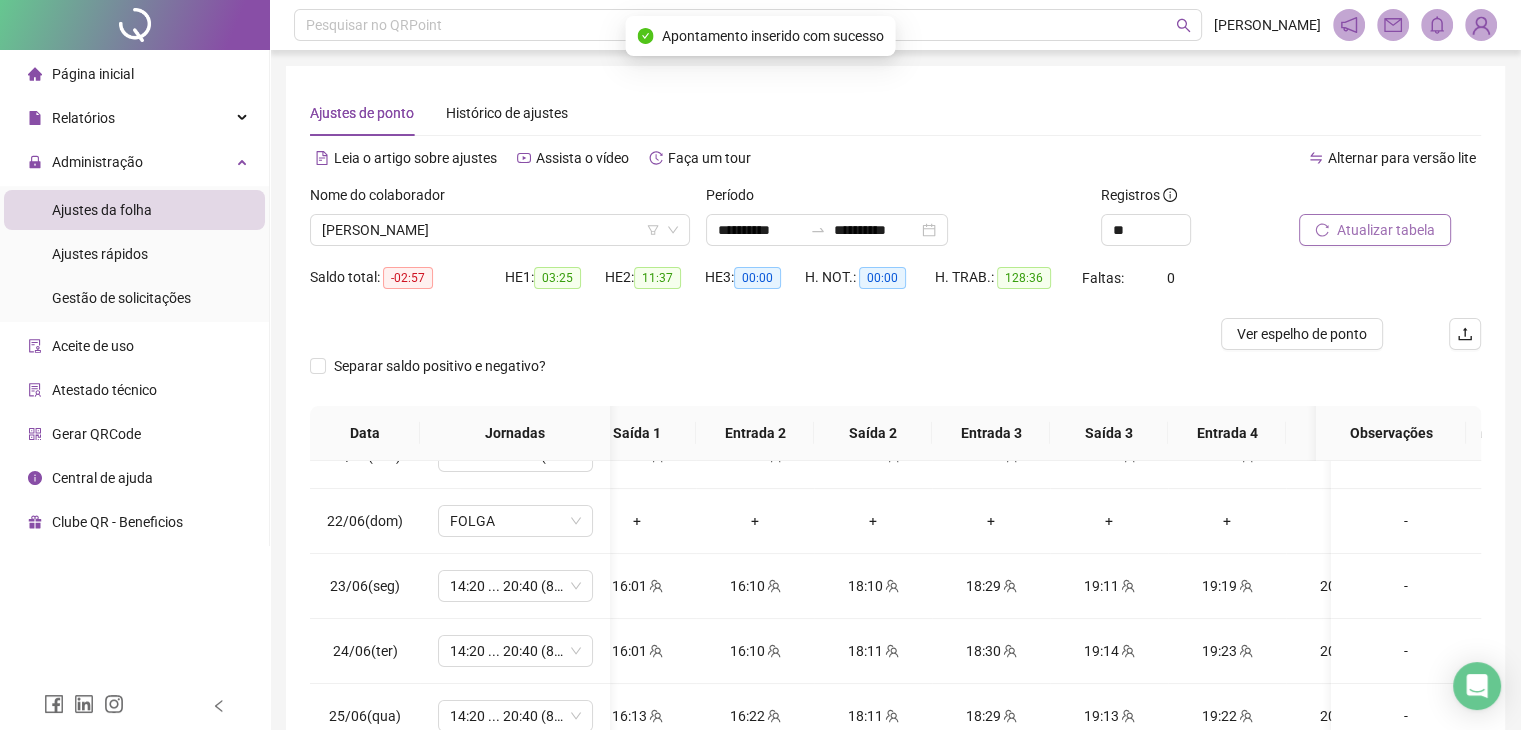 click on "Atualizar tabela" at bounding box center (1386, 230) 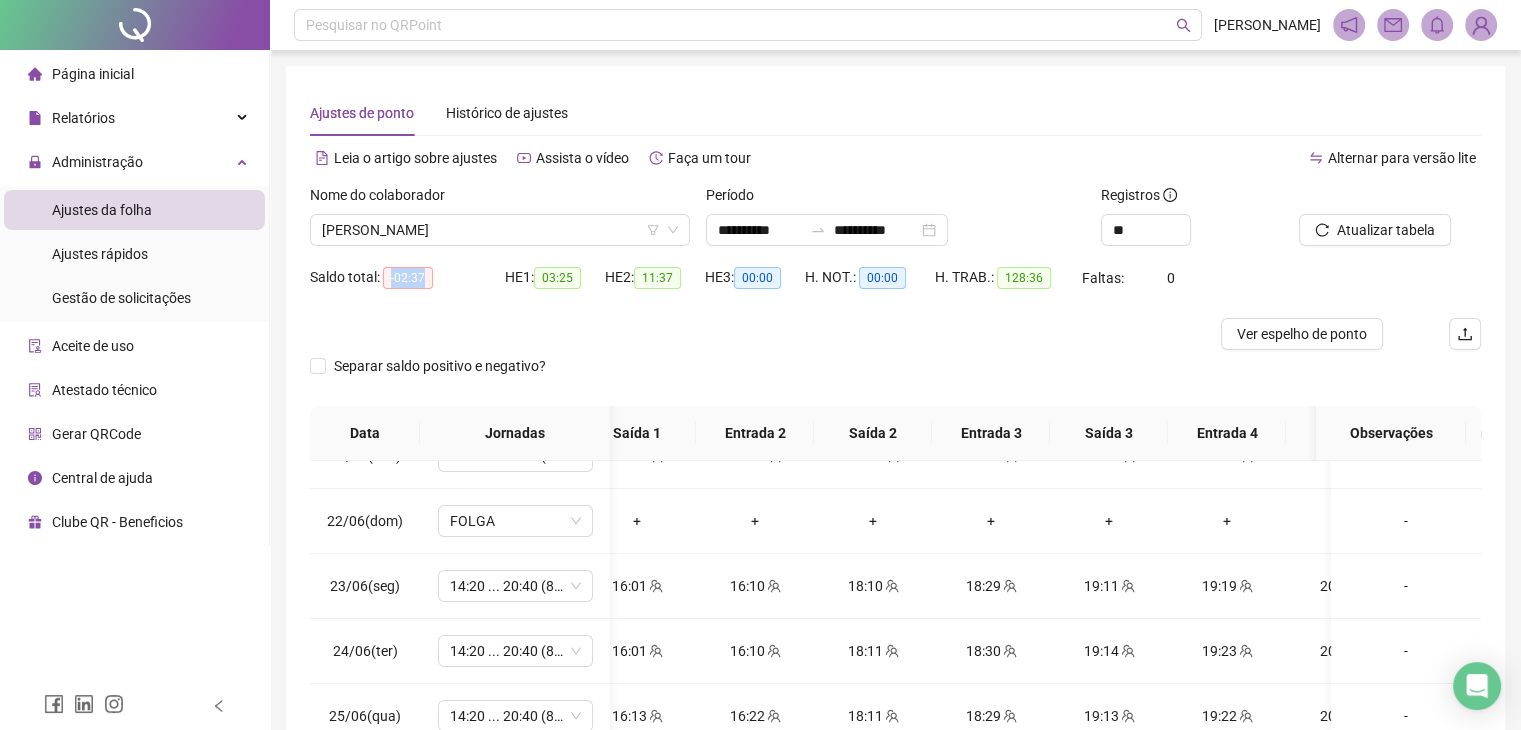 drag, startPoint x: 385, startPoint y: 277, endPoint x: 452, endPoint y: 302, distance: 71.51224 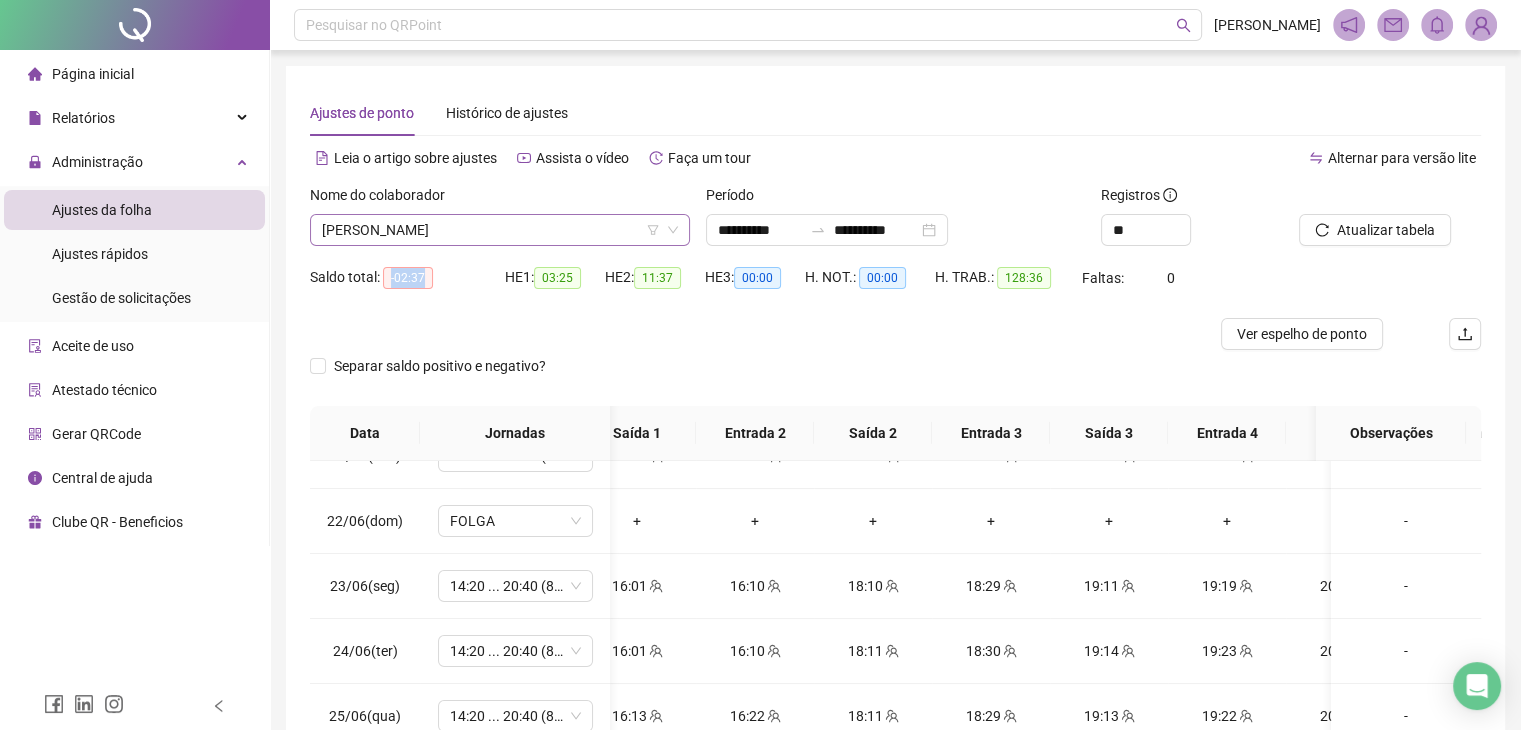 click on "[PERSON_NAME]" at bounding box center (500, 230) 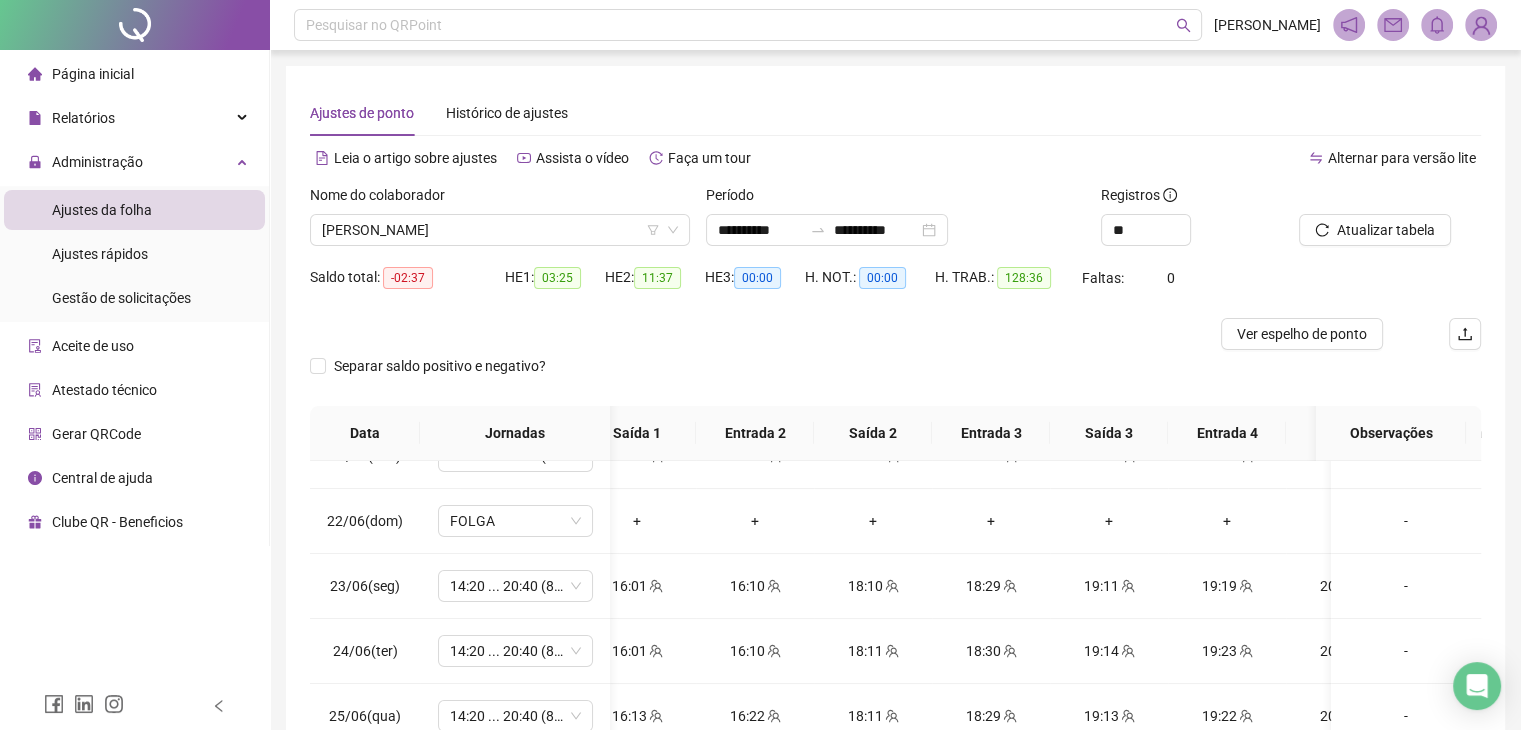 click on "Nome do colaborador" at bounding box center [500, 199] 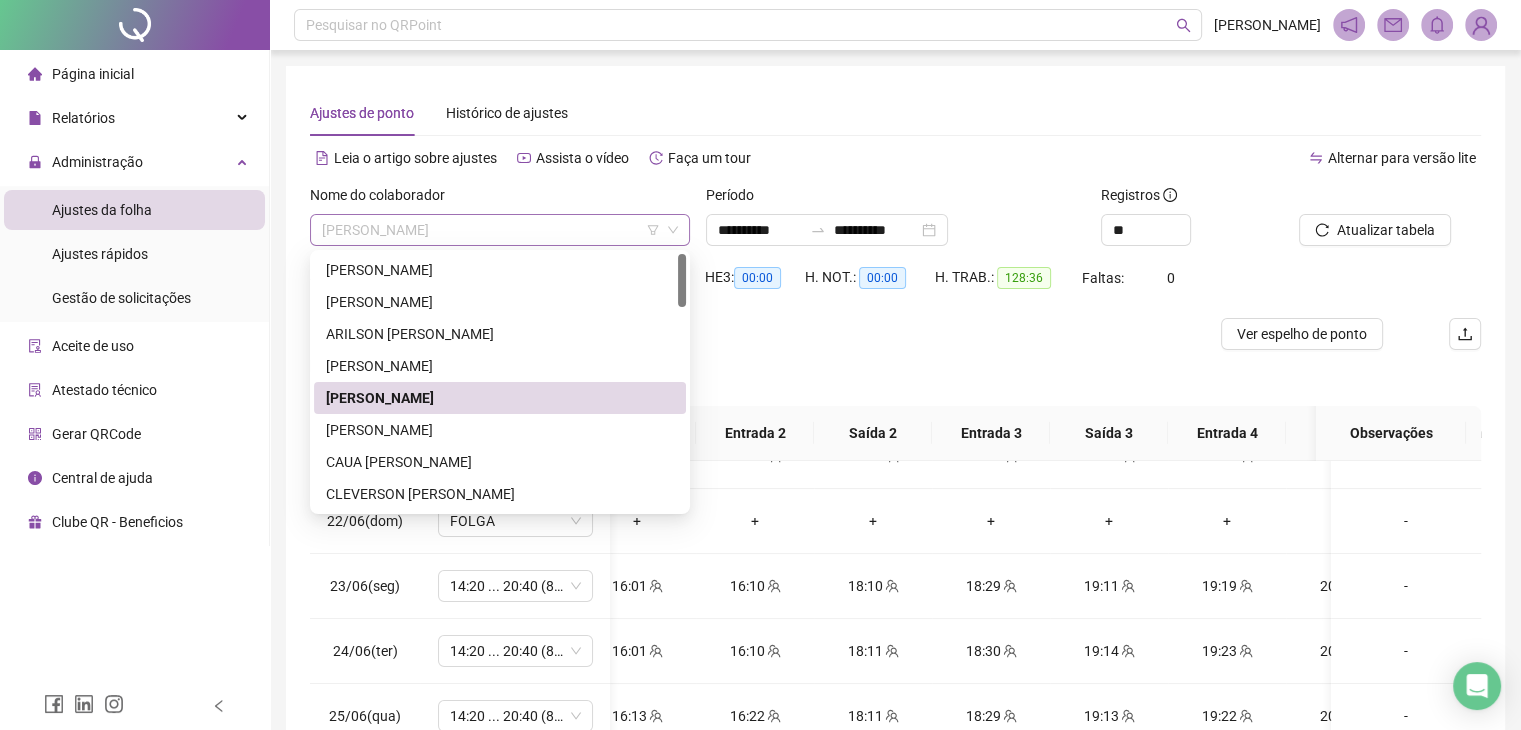 click on "[PERSON_NAME]" at bounding box center (500, 230) 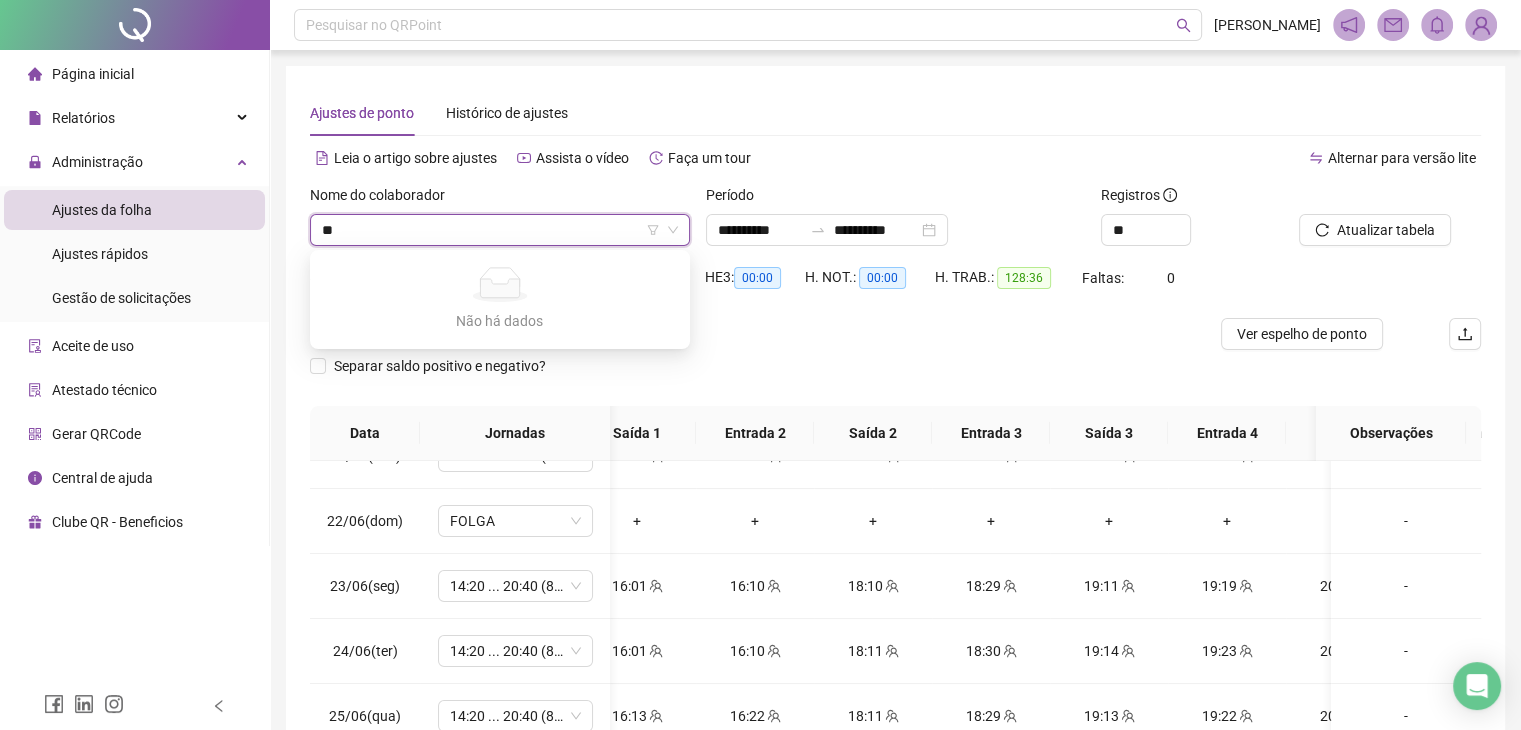 type on "*" 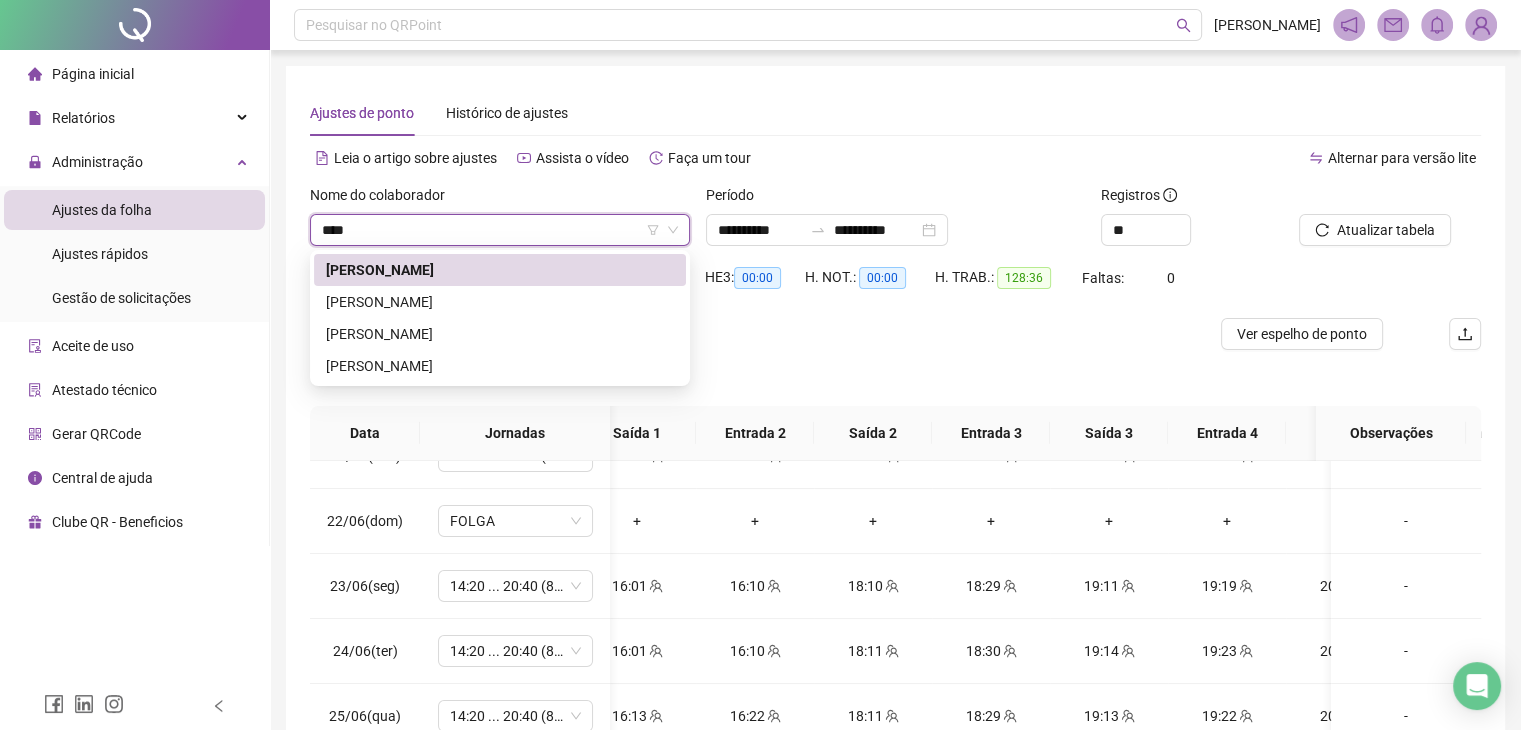 type on "*****" 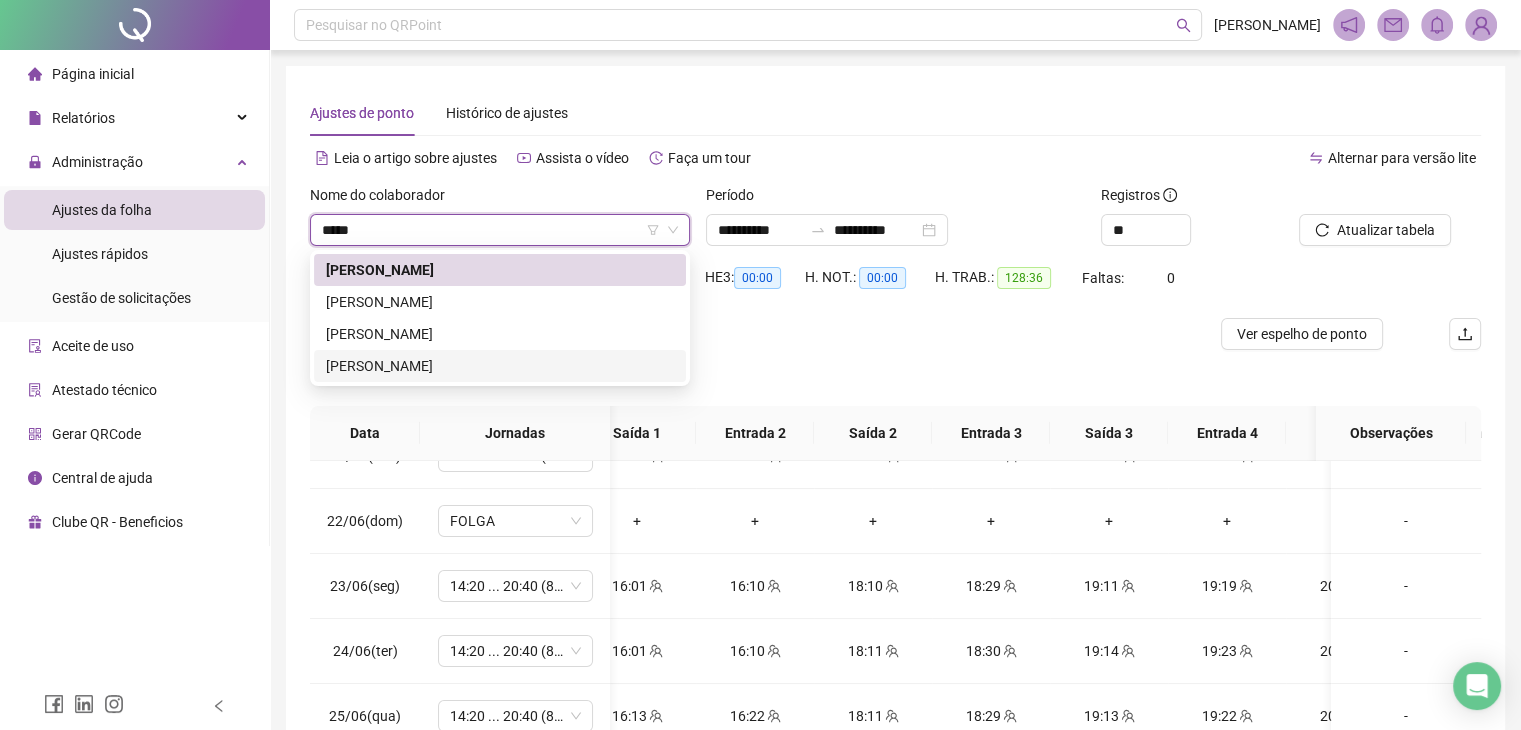 click on "[PERSON_NAME]" at bounding box center [500, 366] 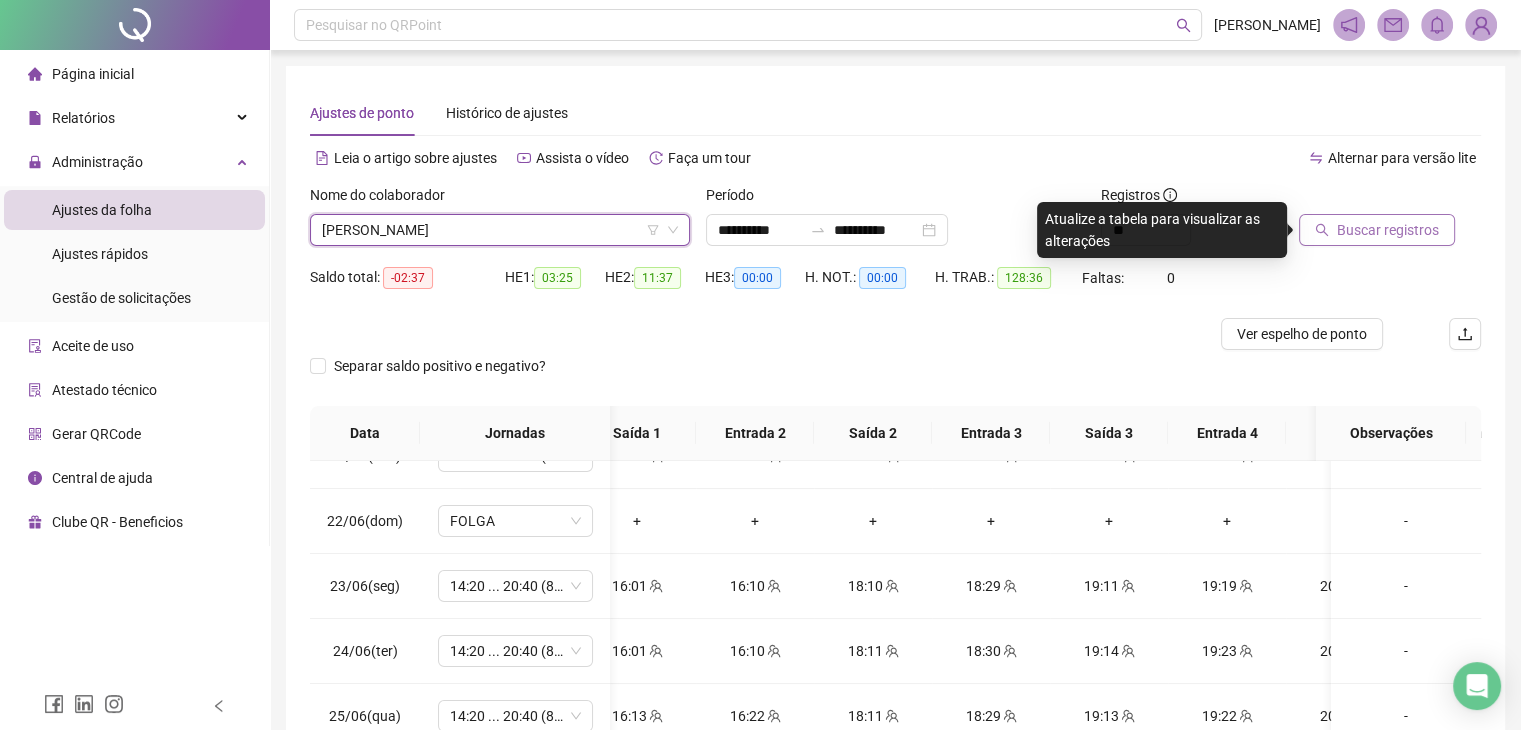 click on "Buscar registros" at bounding box center [1388, 230] 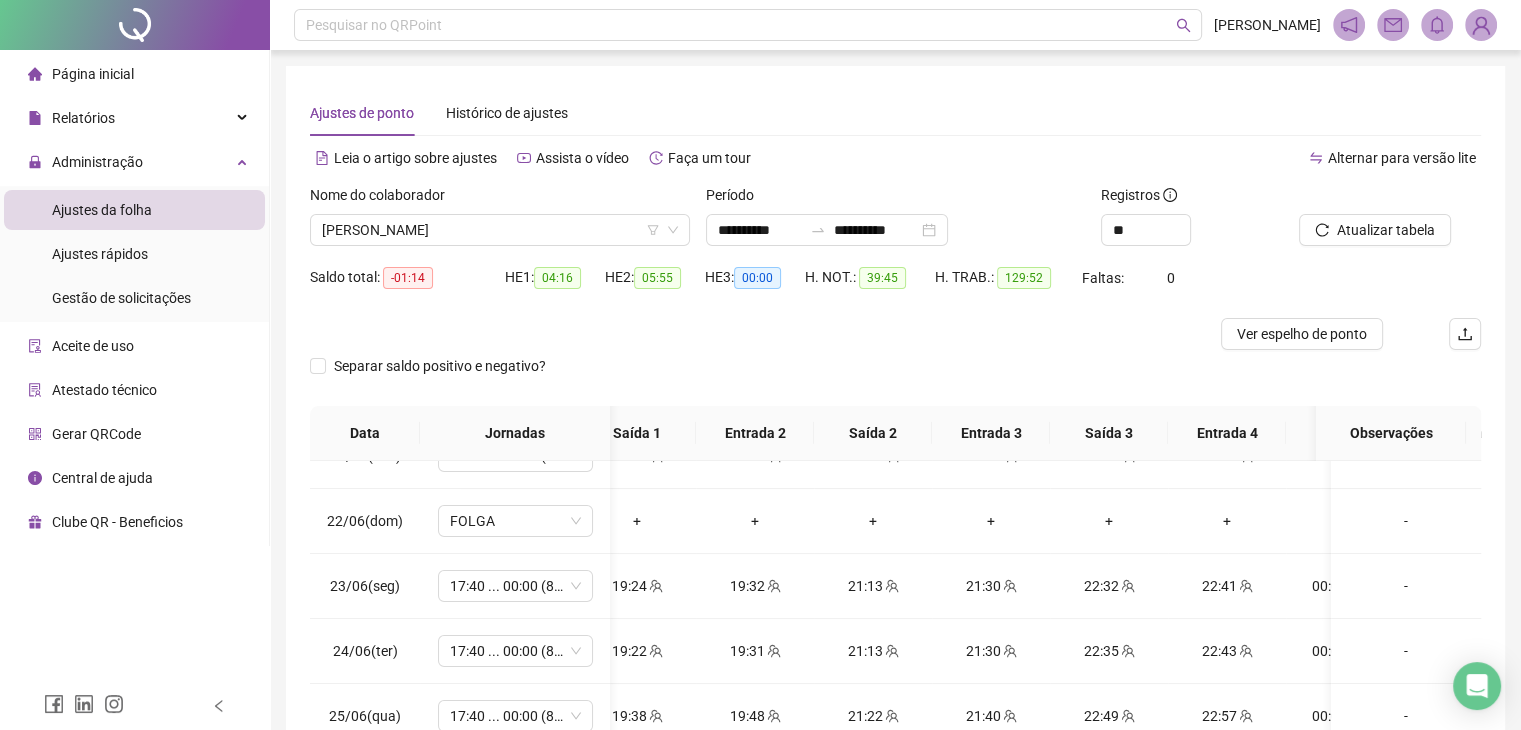 drag, startPoint x: 1343, startPoint y: 235, endPoint x: 1235, endPoint y: 270, distance: 113.52973 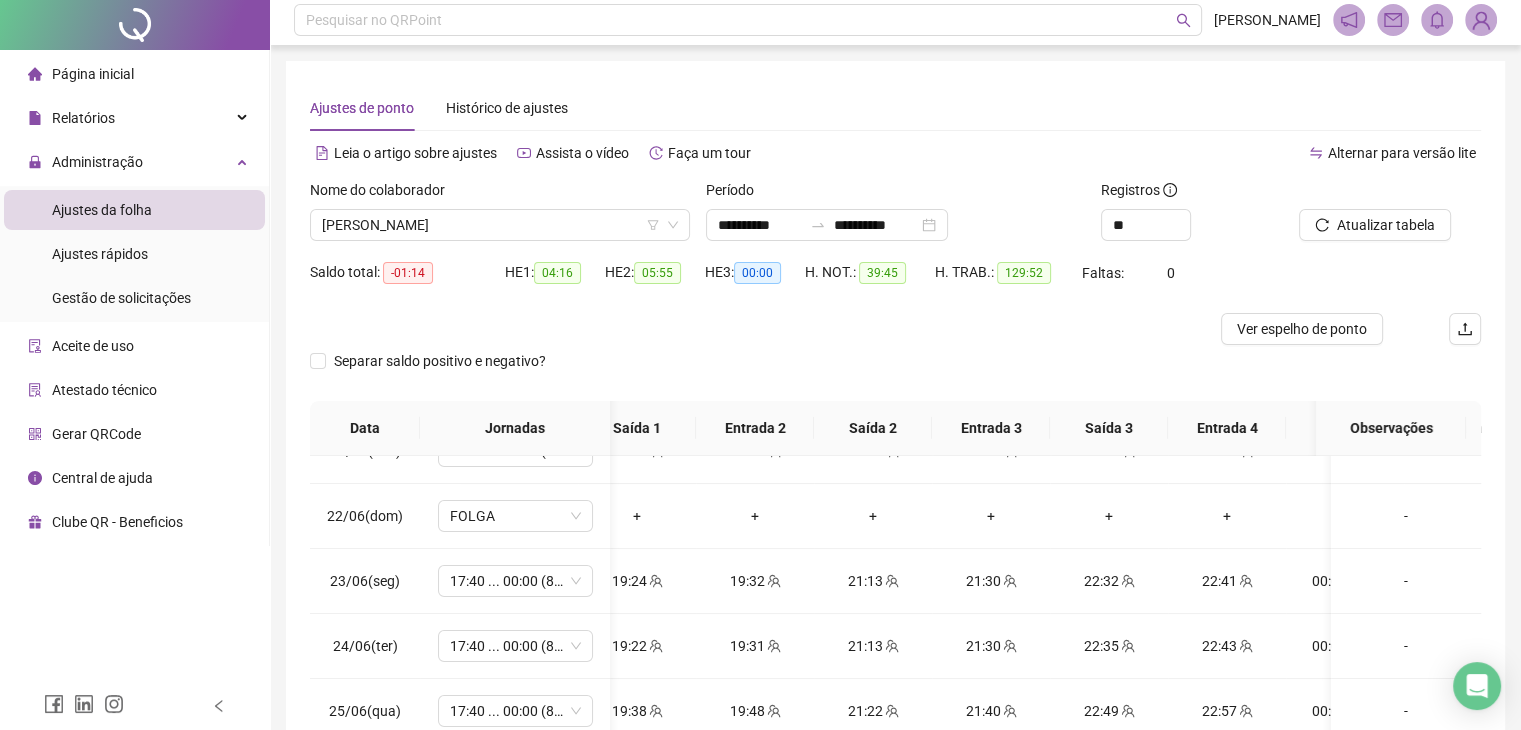 scroll, scrollTop: 268, scrollLeft: 0, axis: vertical 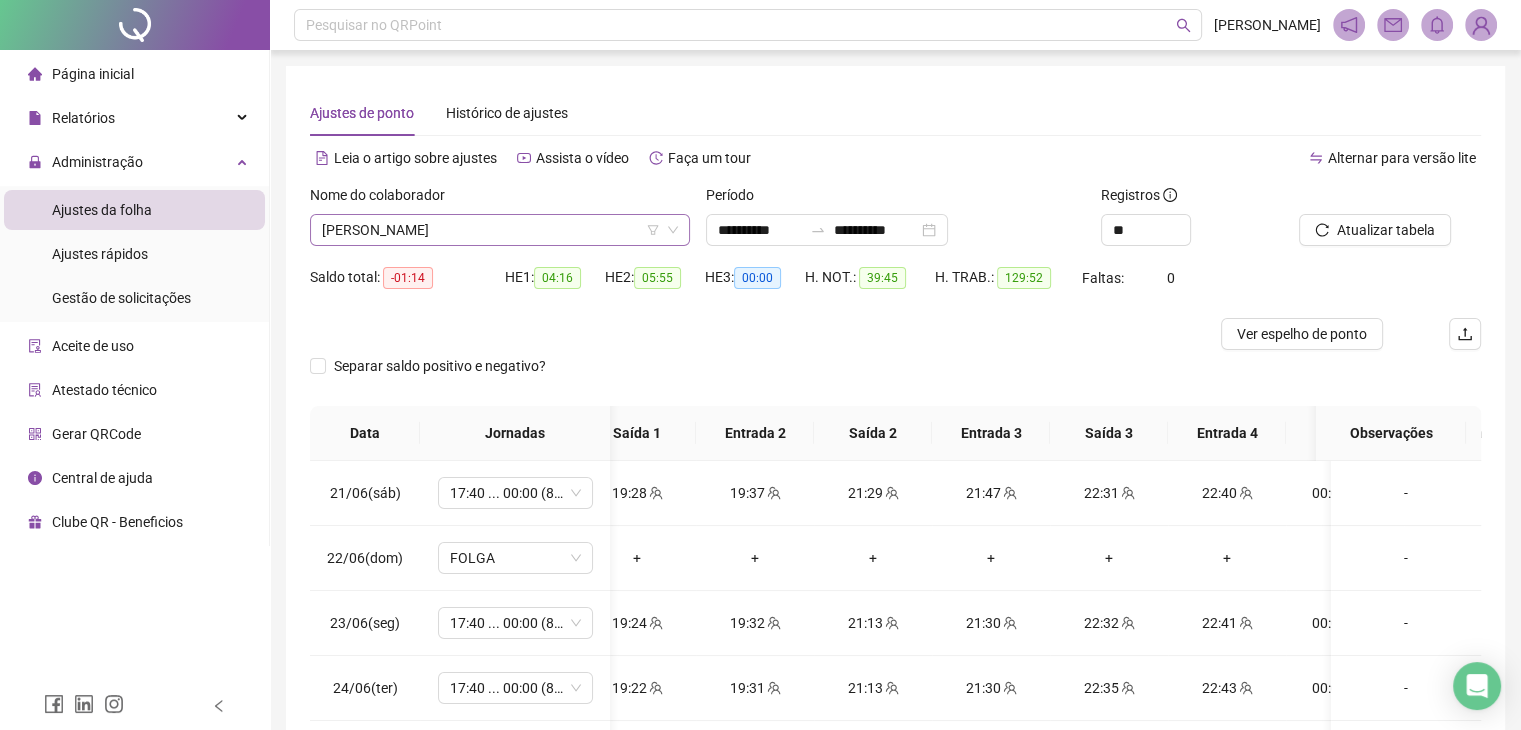 click on "[PERSON_NAME]" at bounding box center [500, 230] 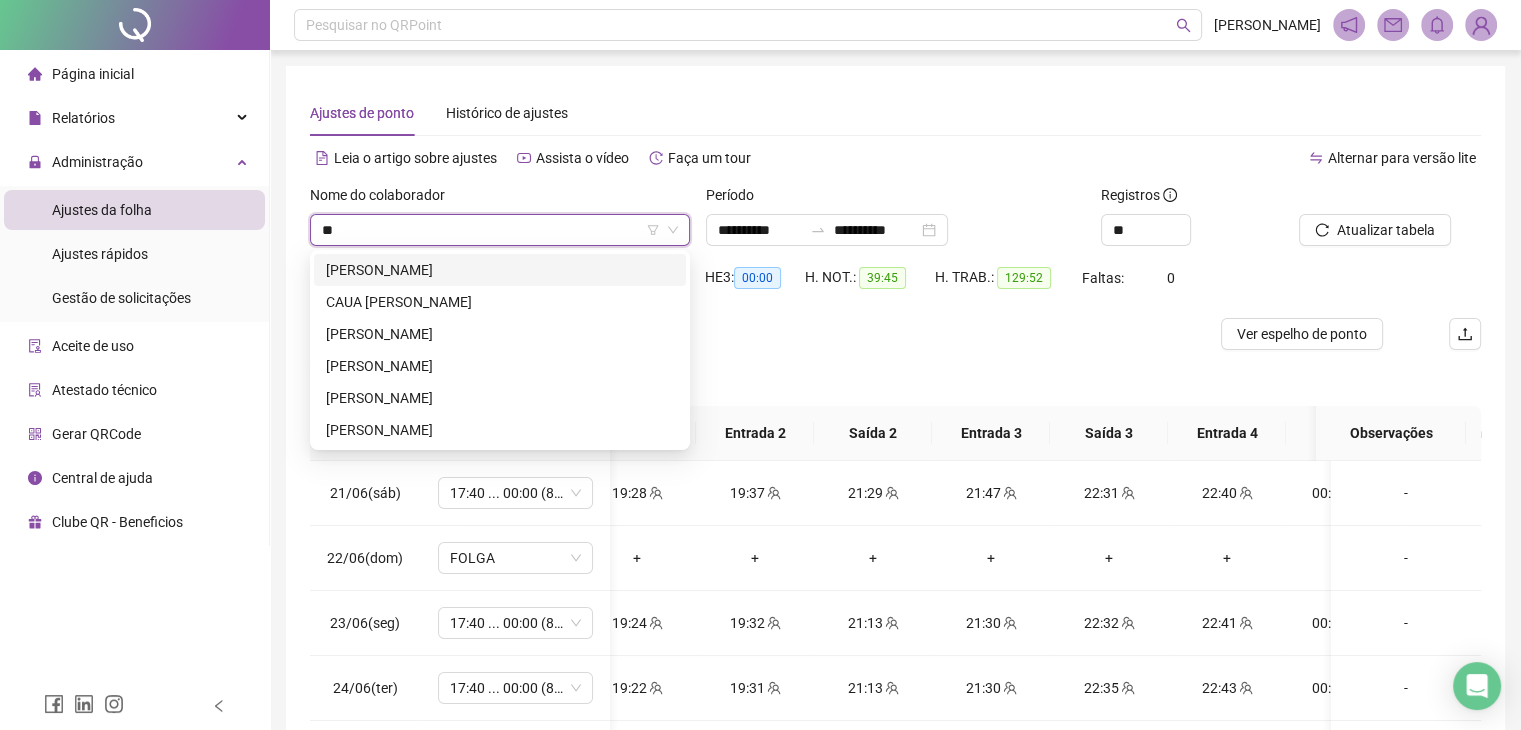 scroll, scrollTop: 0, scrollLeft: 0, axis: both 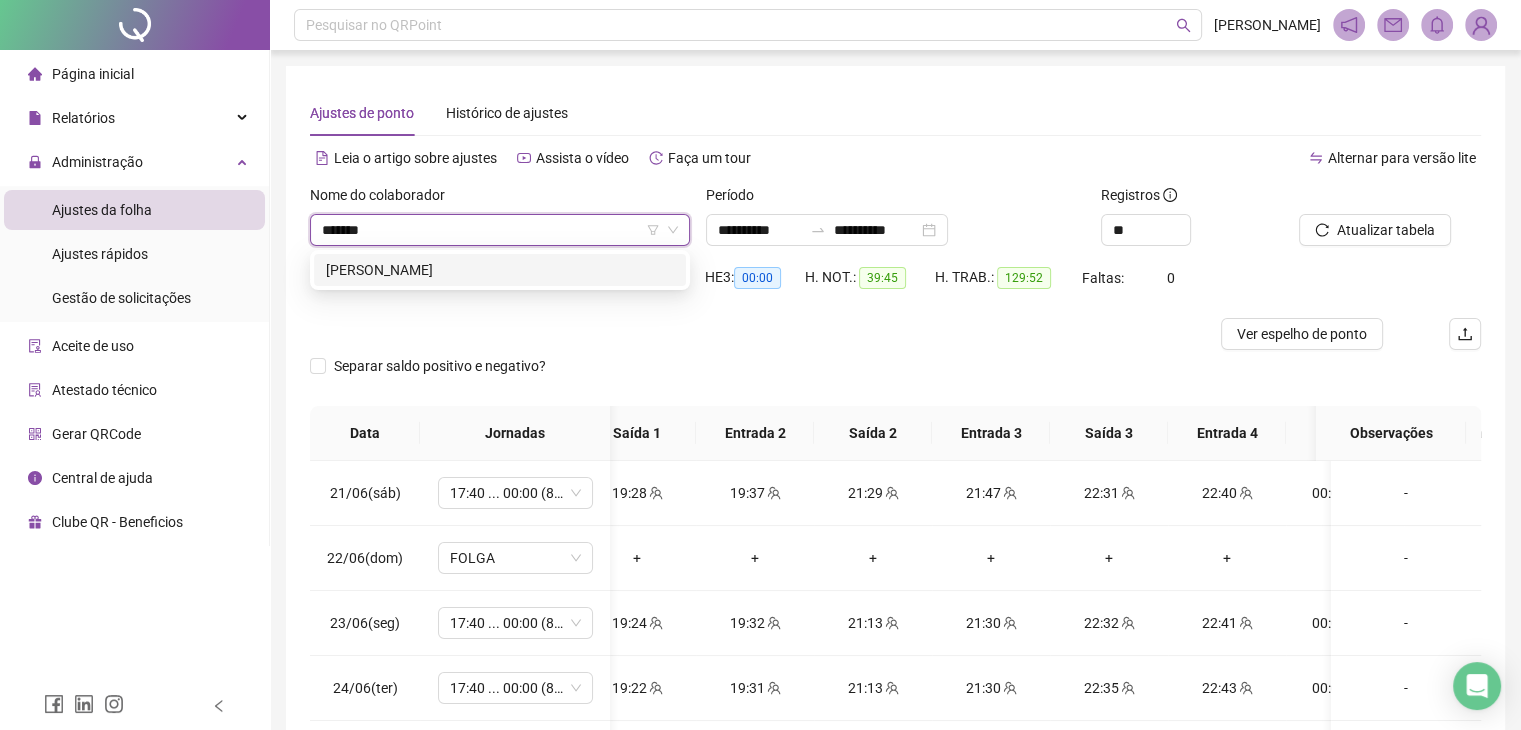 type on "********" 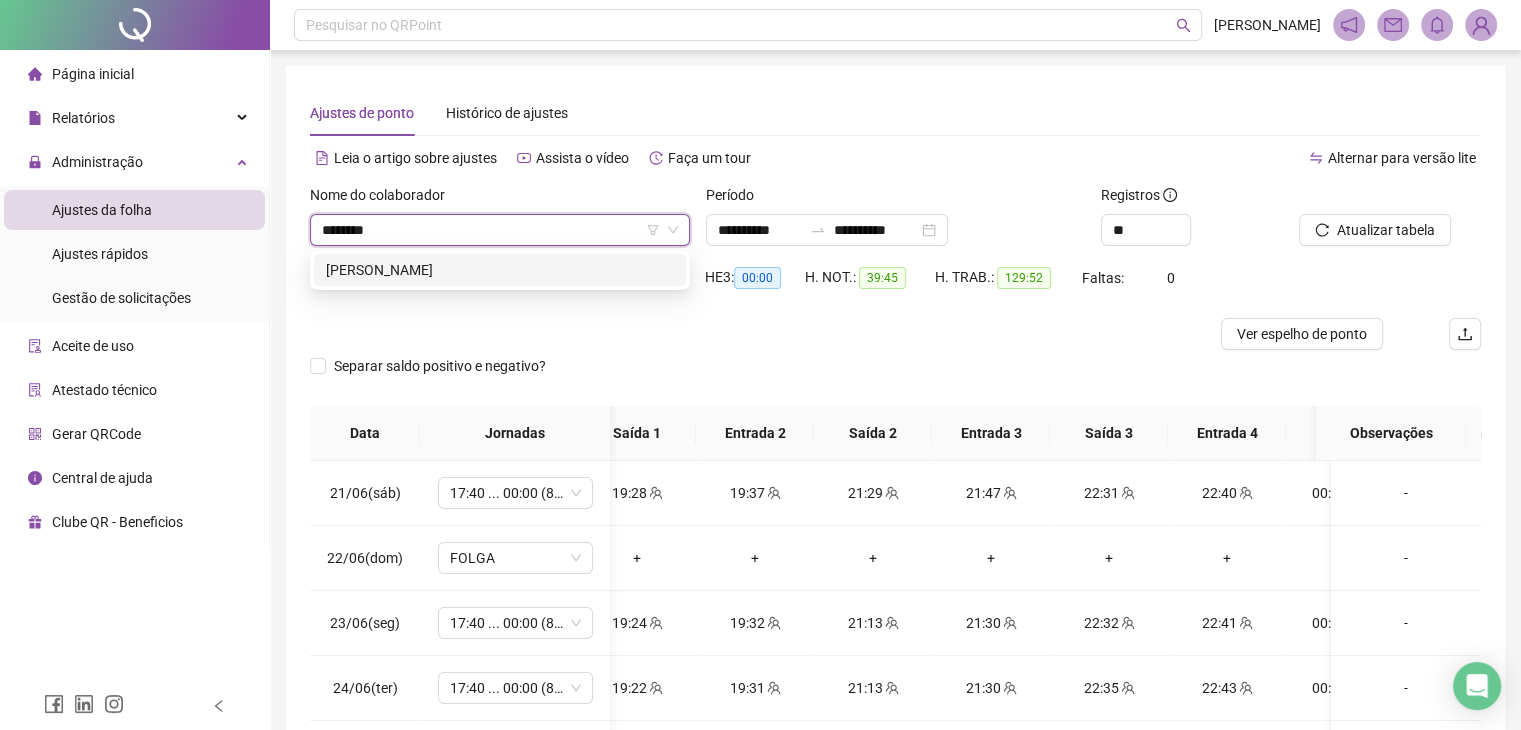 click on "[PERSON_NAME]" at bounding box center [500, 270] 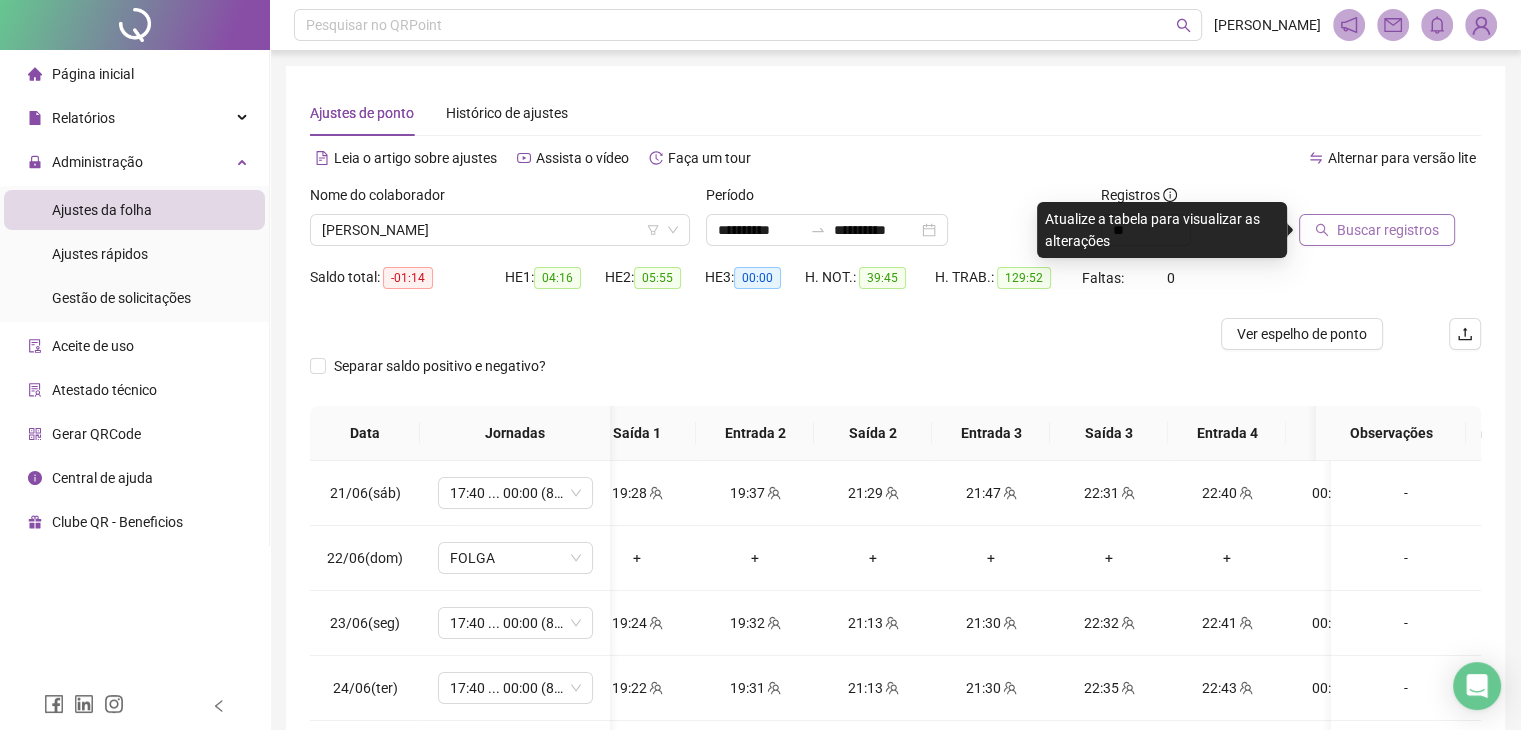 click on "Buscar registros" at bounding box center (1388, 230) 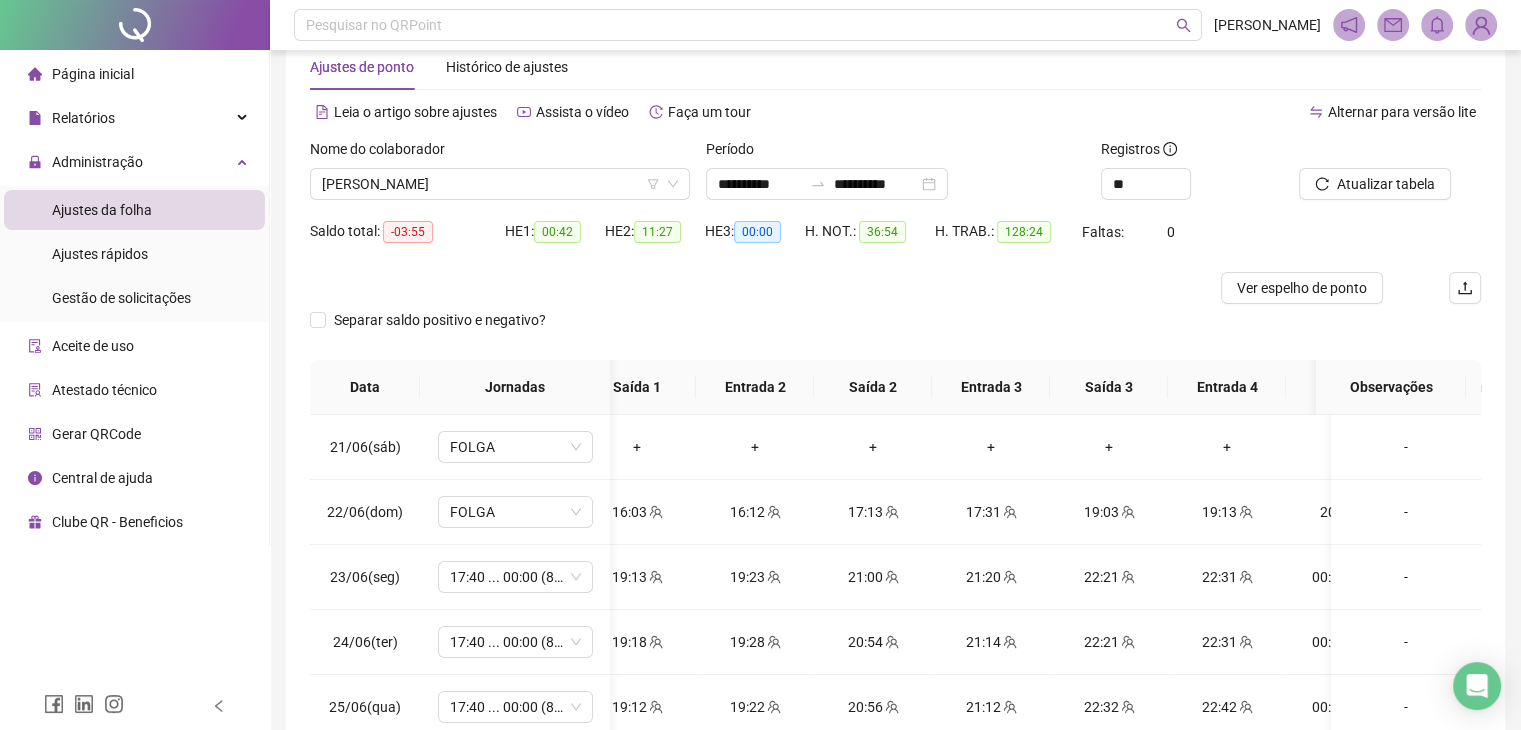 scroll, scrollTop: 268, scrollLeft: 0, axis: vertical 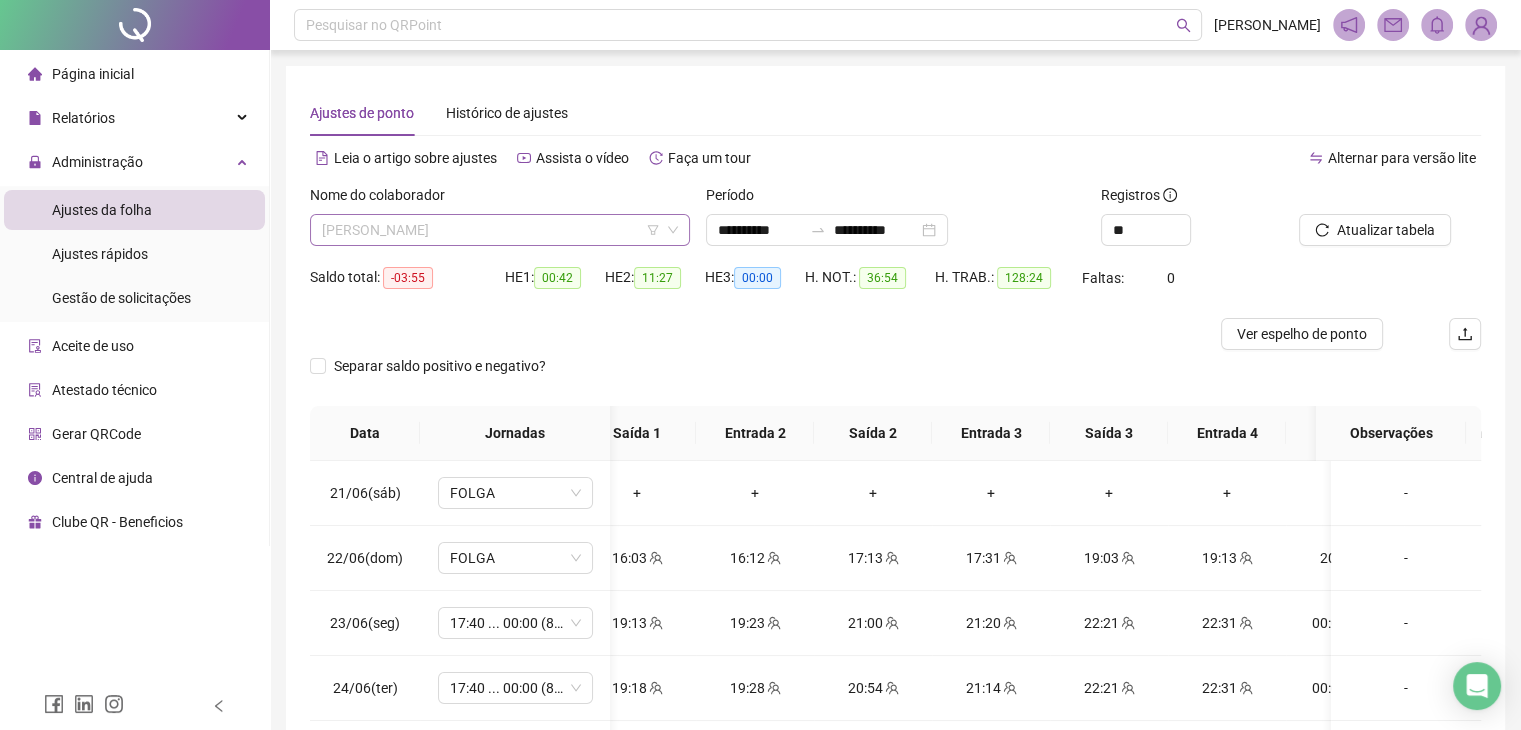 click on "[PERSON_NAME]" at bounding box center (500, 230) 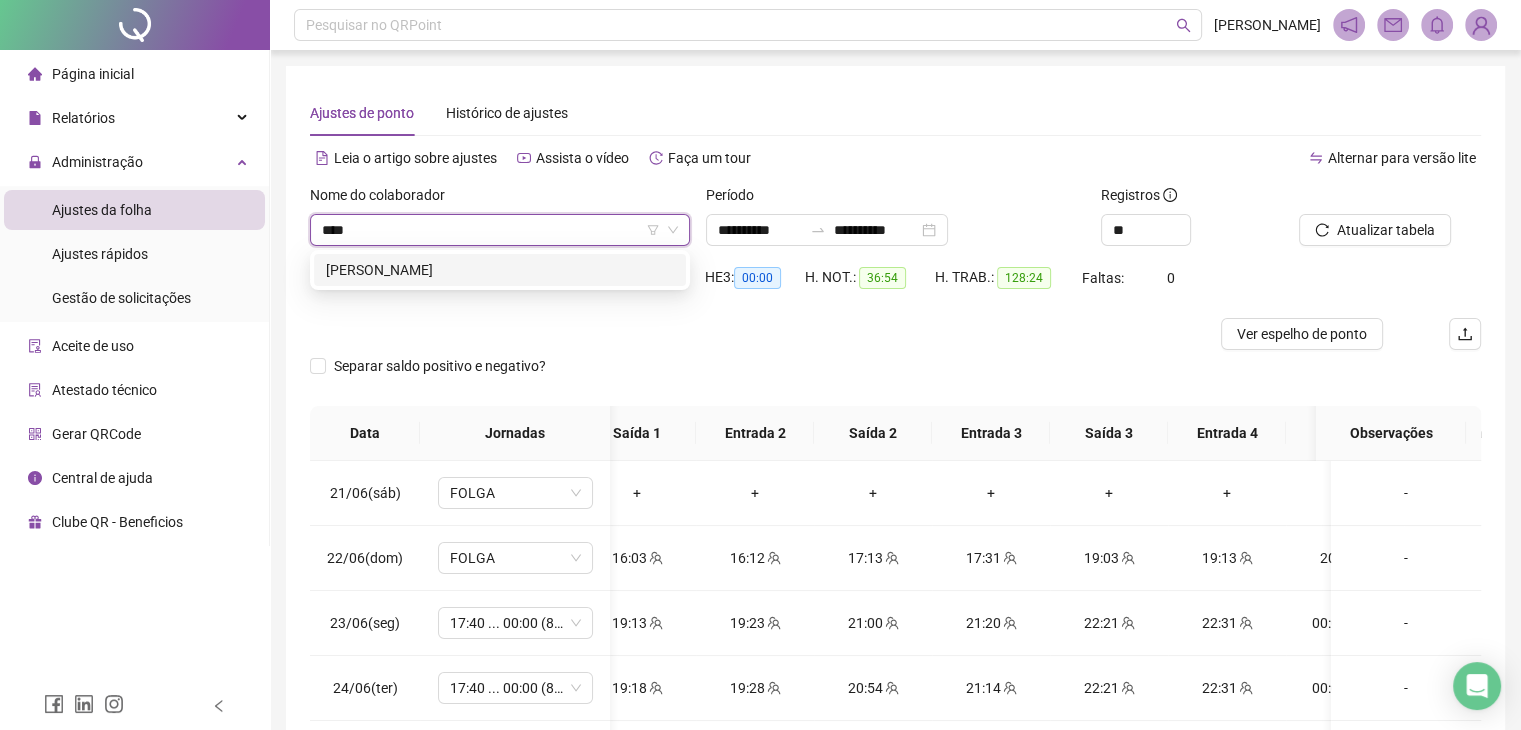 type on "*****" 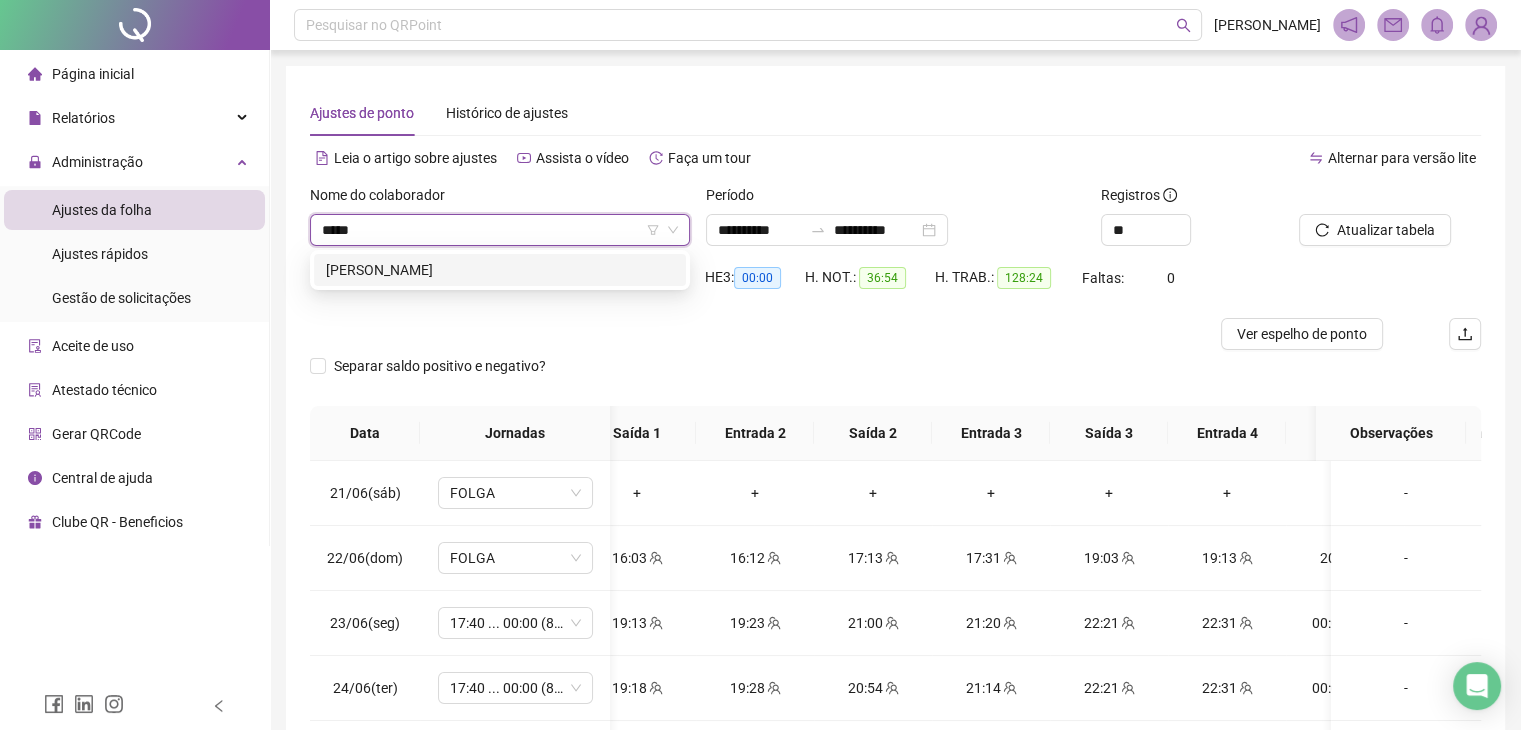 click on "[PERSON_NAME]" at bounding box center (500, 270) 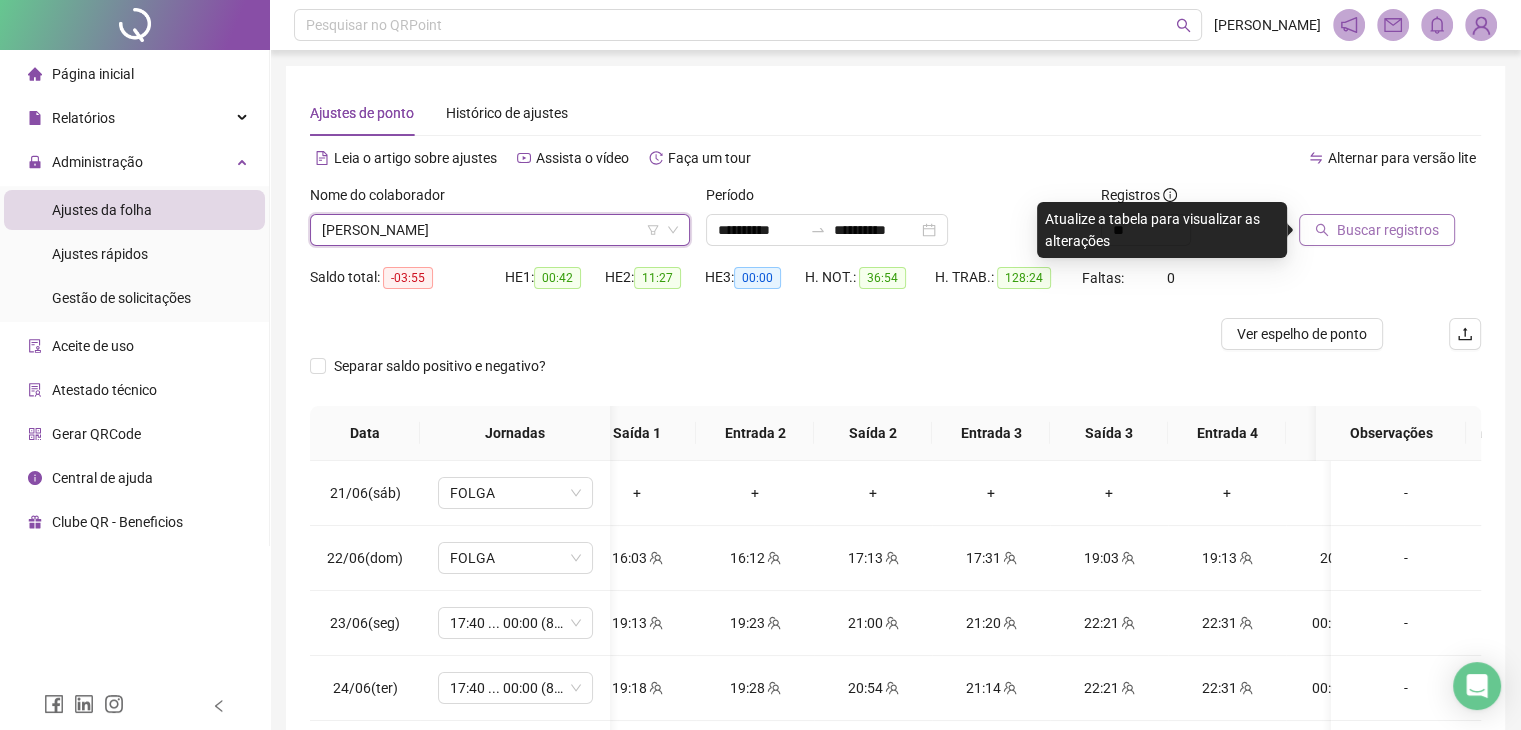 click on "Buscar registros" at bounding box center [1388, 230] 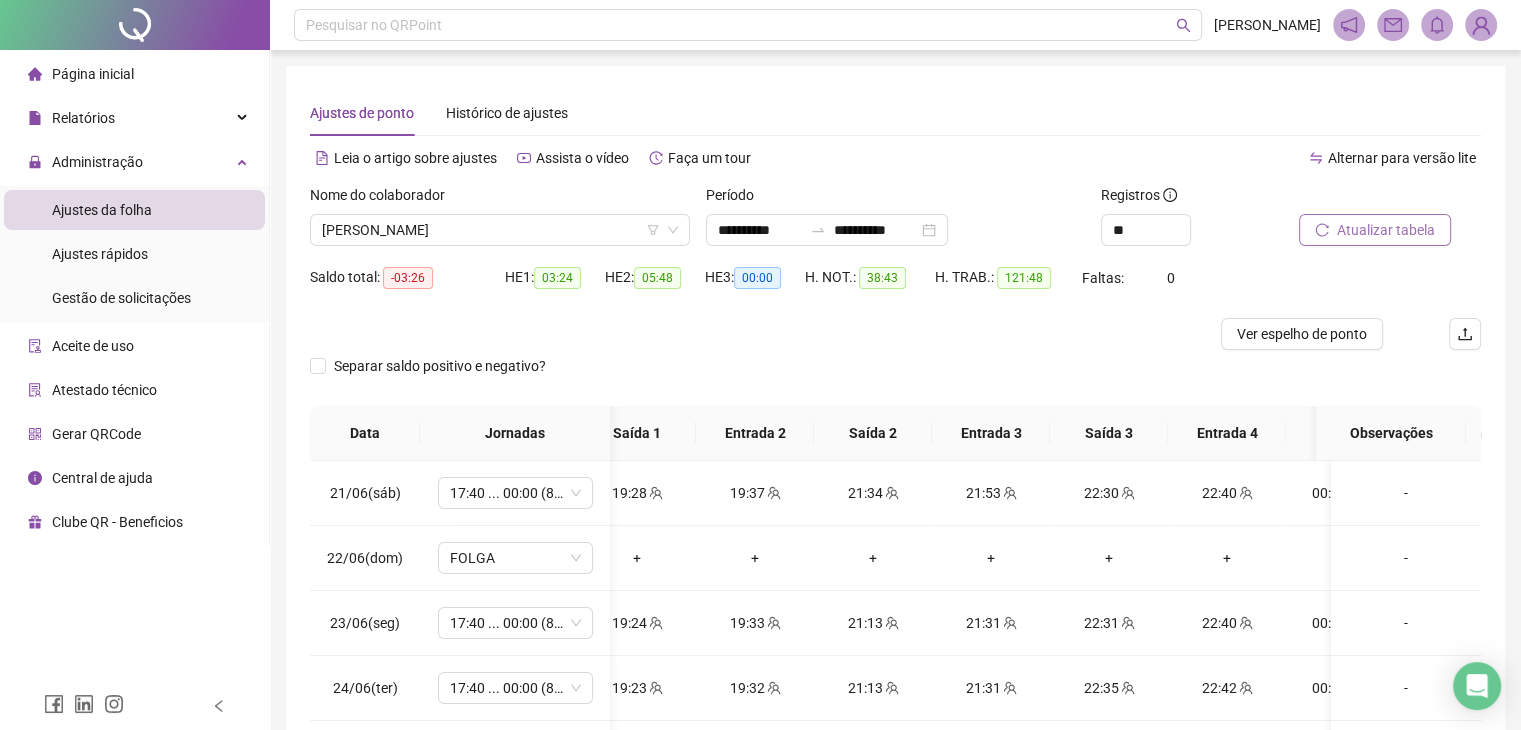 click 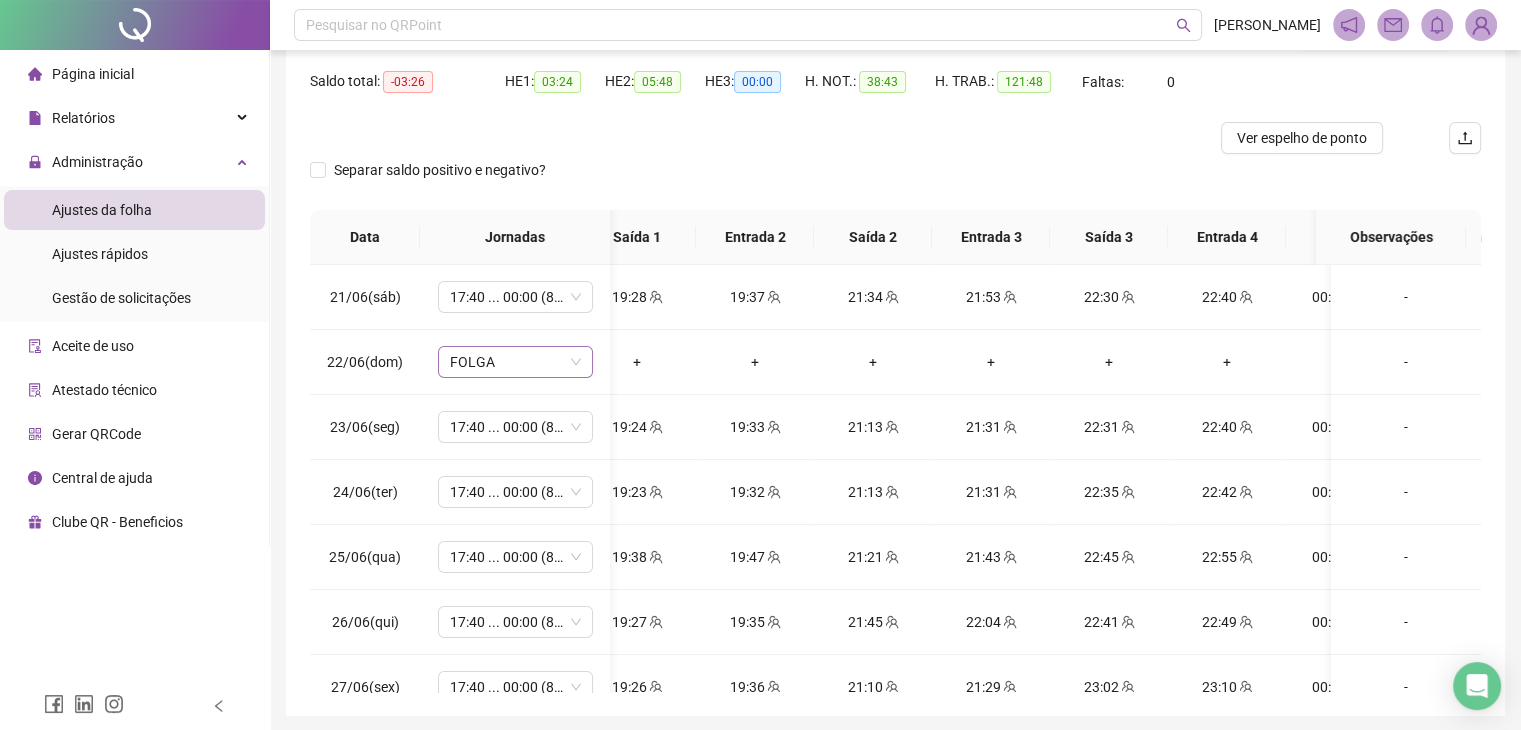 scroll, scrollTop: 200, scrollLeft: 0, axis: vertical 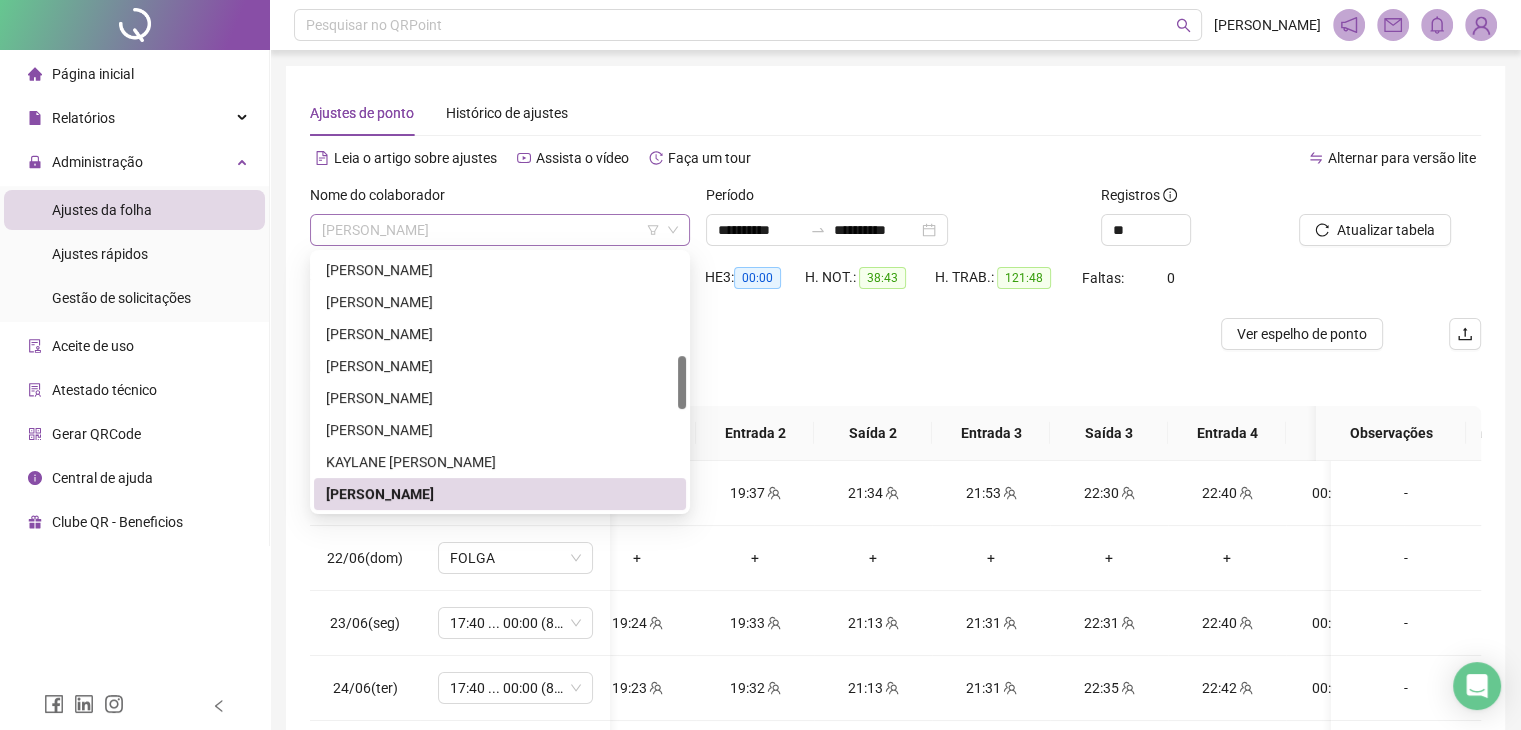 click on "[PERSON_NAME]" at bounding box center (500, 230) 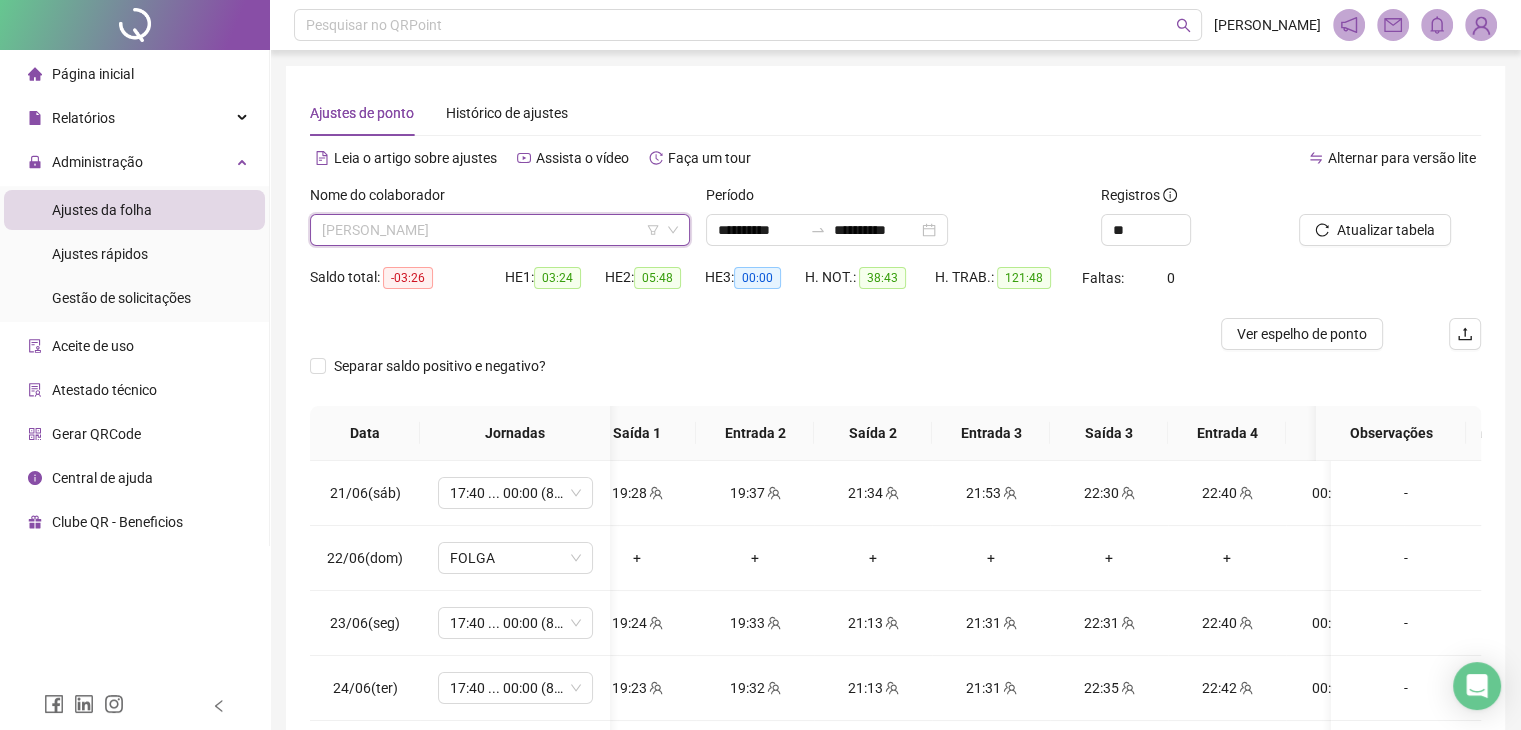 click on "[PERSON_NAME]" at bounding box center [500, 230] 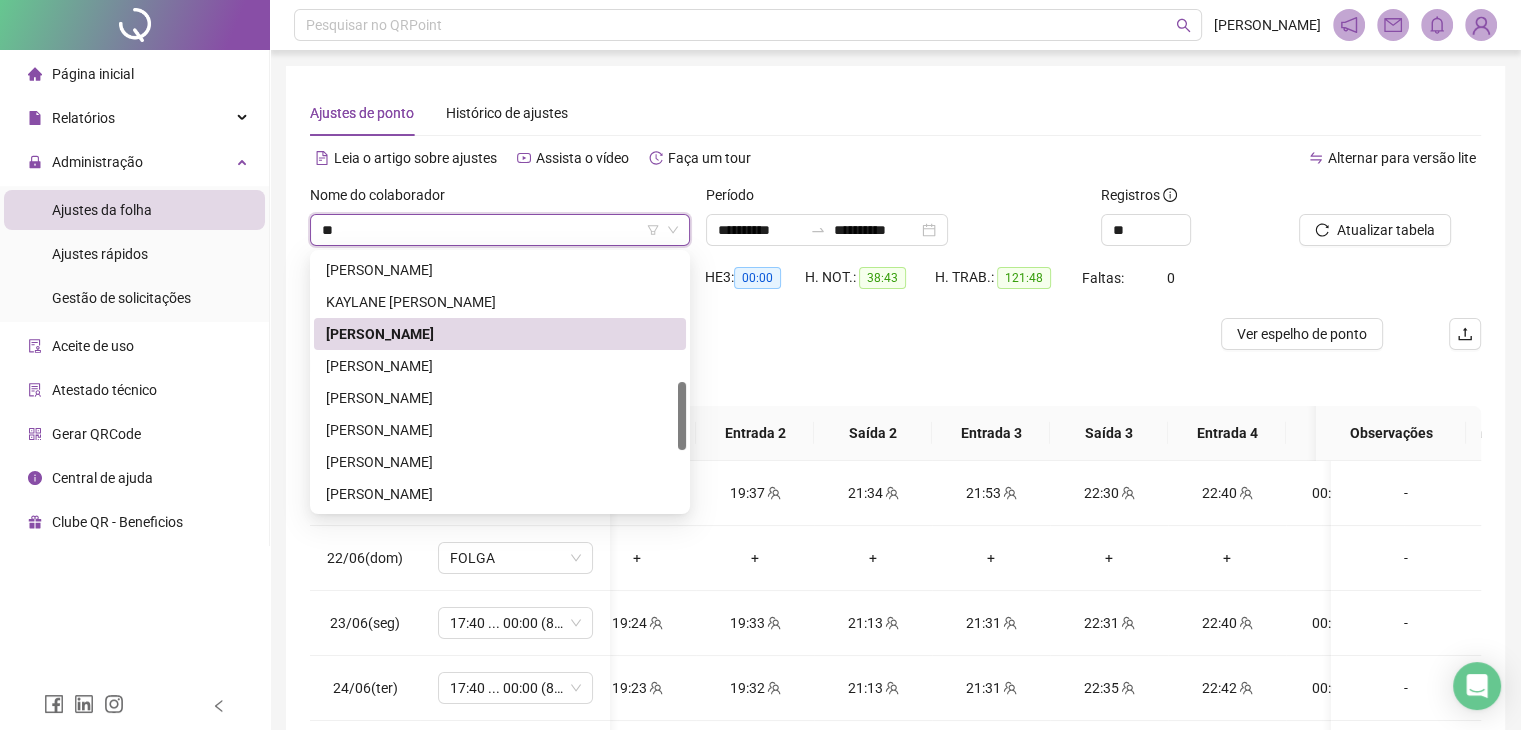scroll, scrollTop: 0, scrollLeft: 0, axis: both 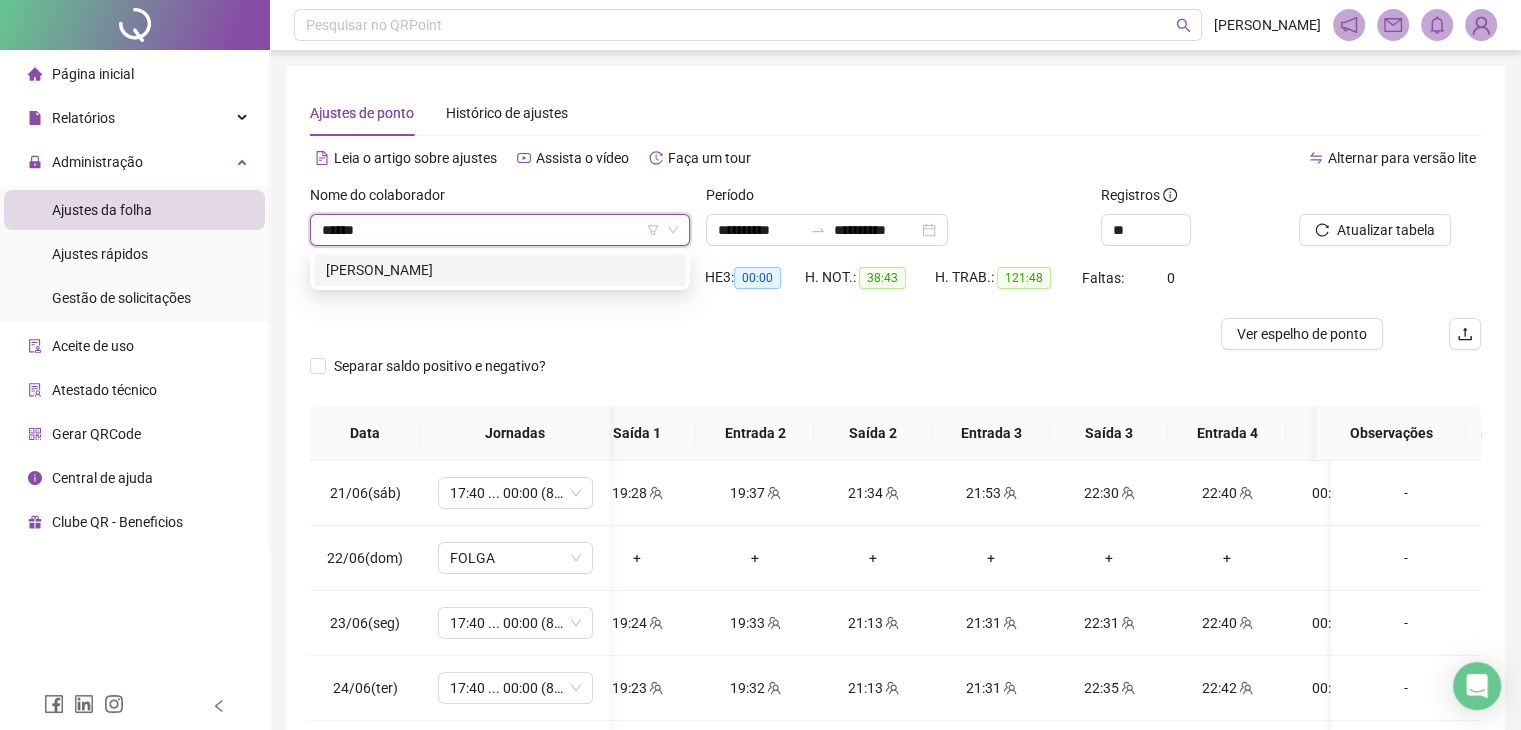 type on "*******" 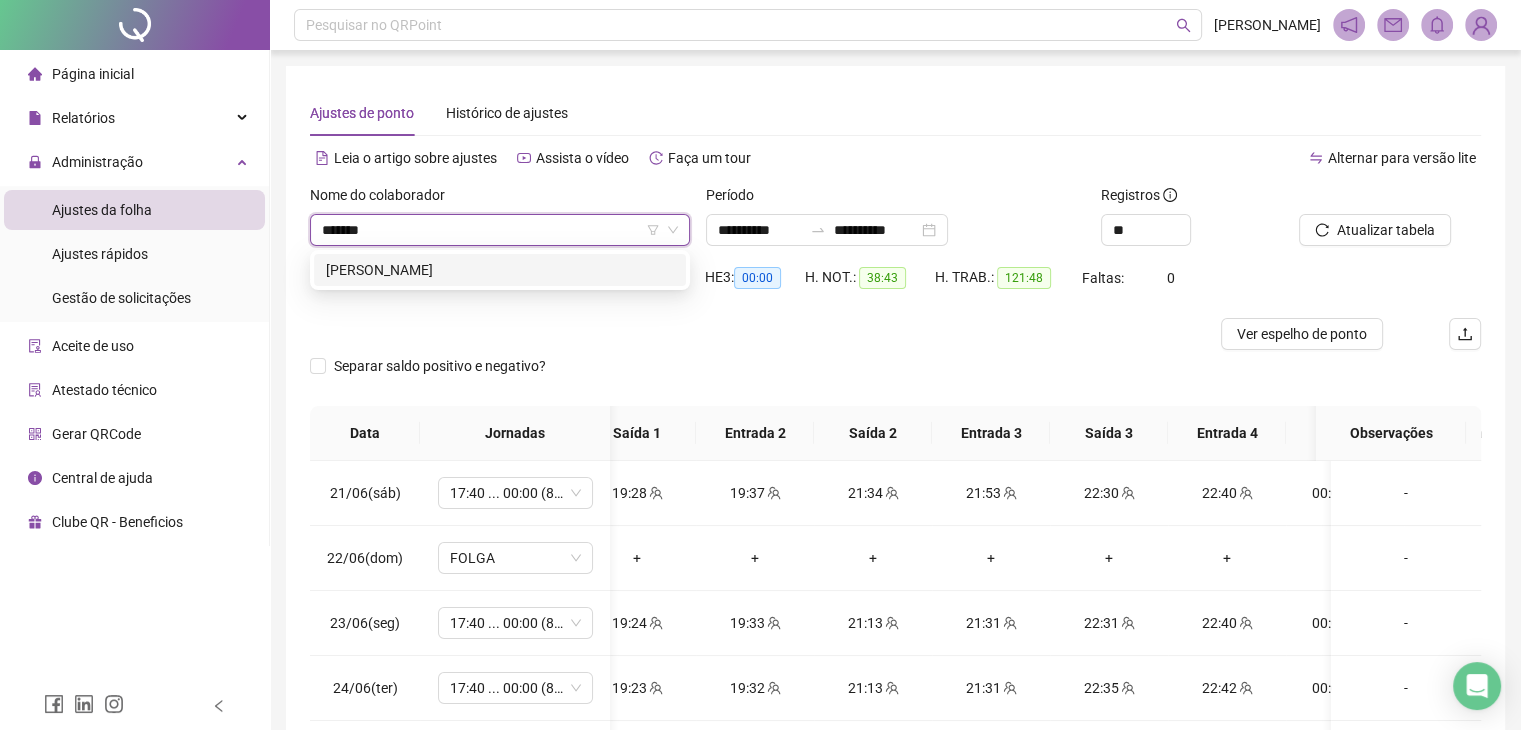 click on "[PERSON_NAME]" at bounding box center [500, 270] 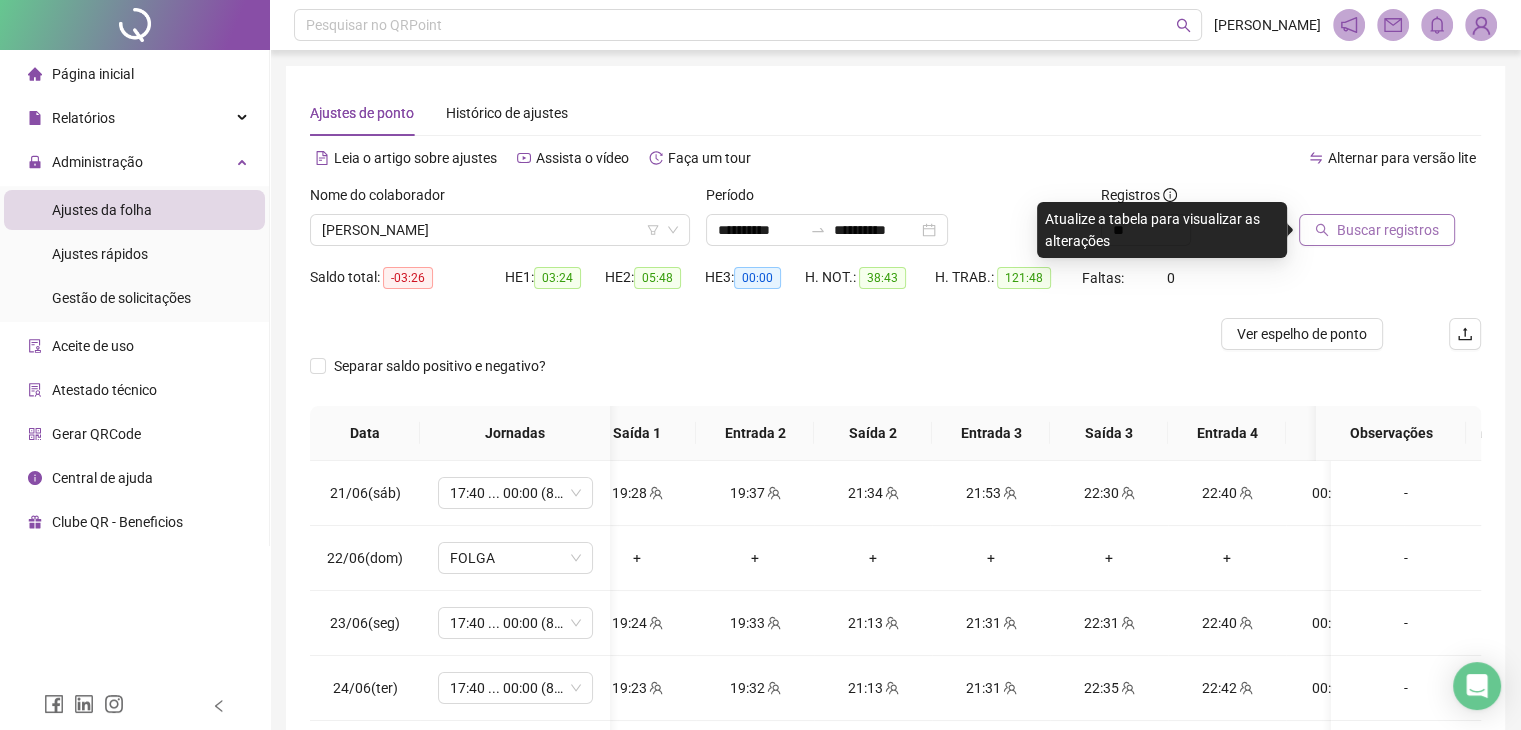 click on "Buscar registros" at bounding box center [1388, 230] 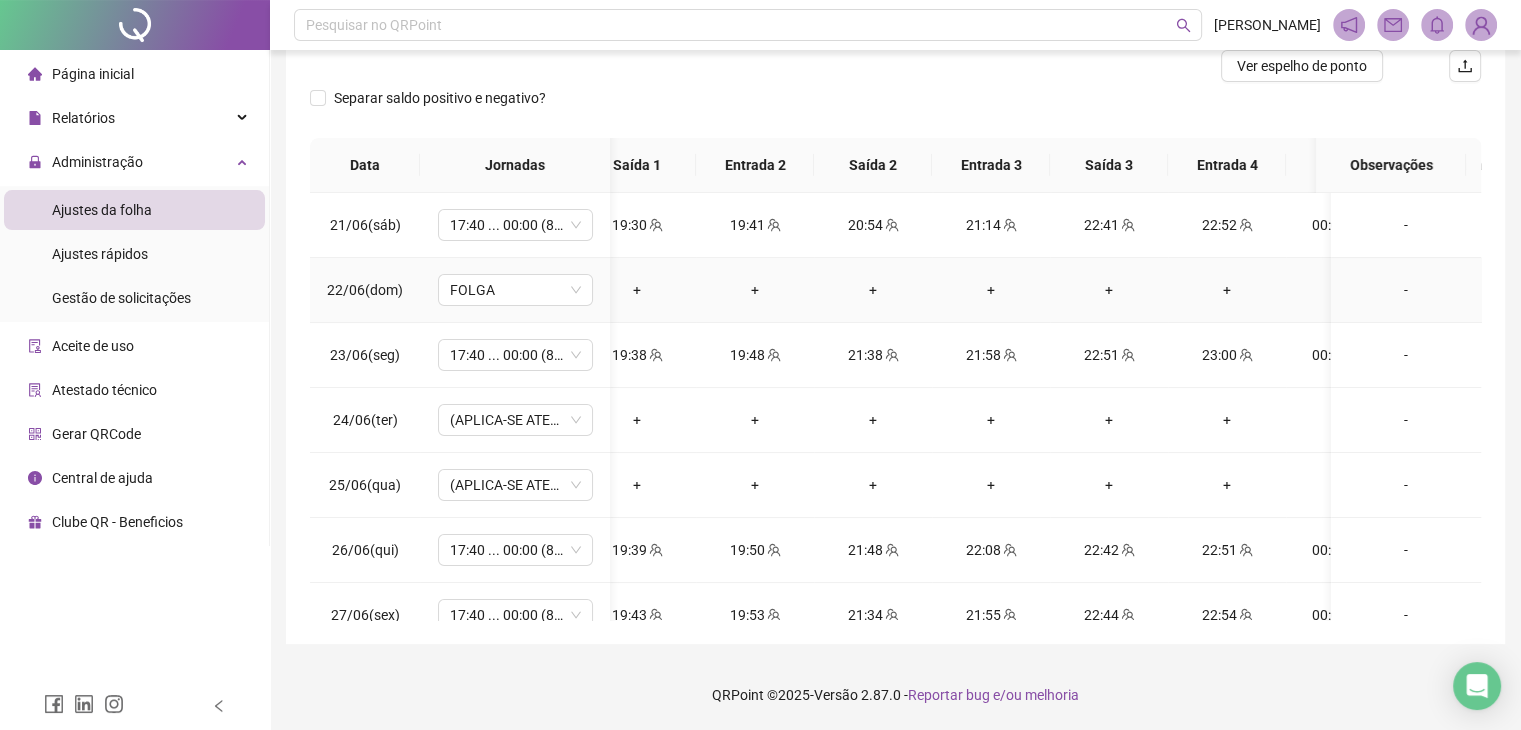 scroll, scrollTop: 0, scrollLeft: 0, axis: both 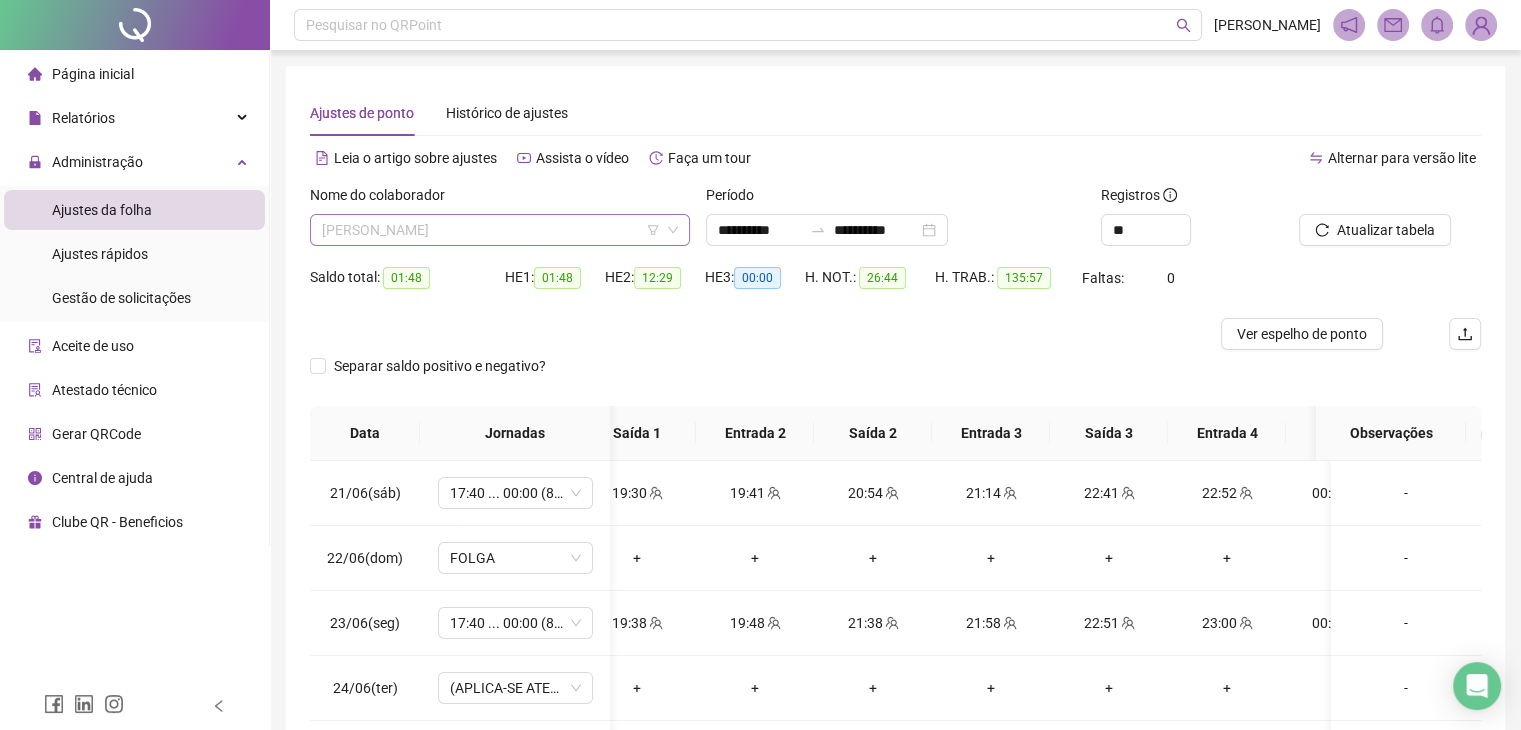click on "[PERSON_NAME]" at bounding box center (500, 230) 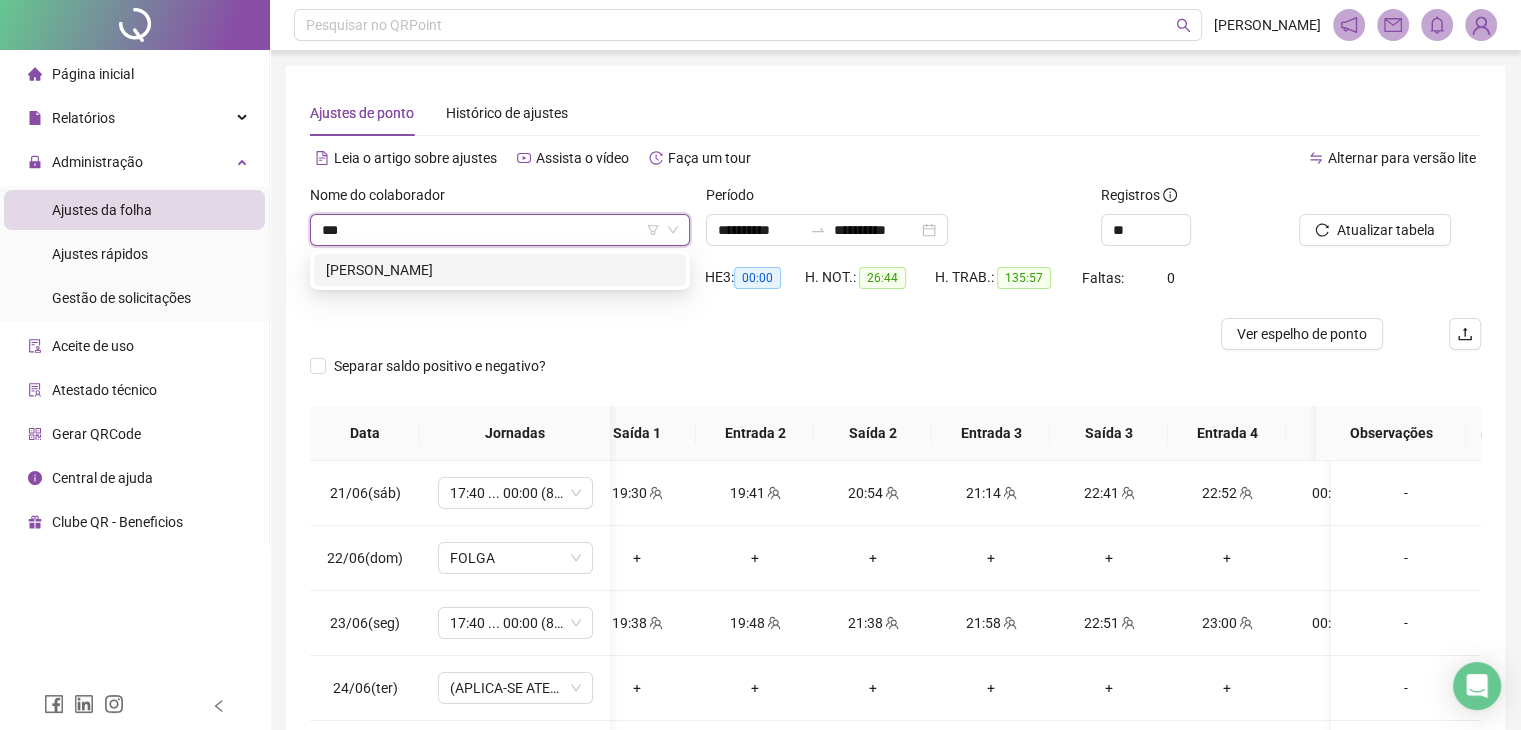 scroll, scrollTop: 0, scrollLeft: 0, axis: both 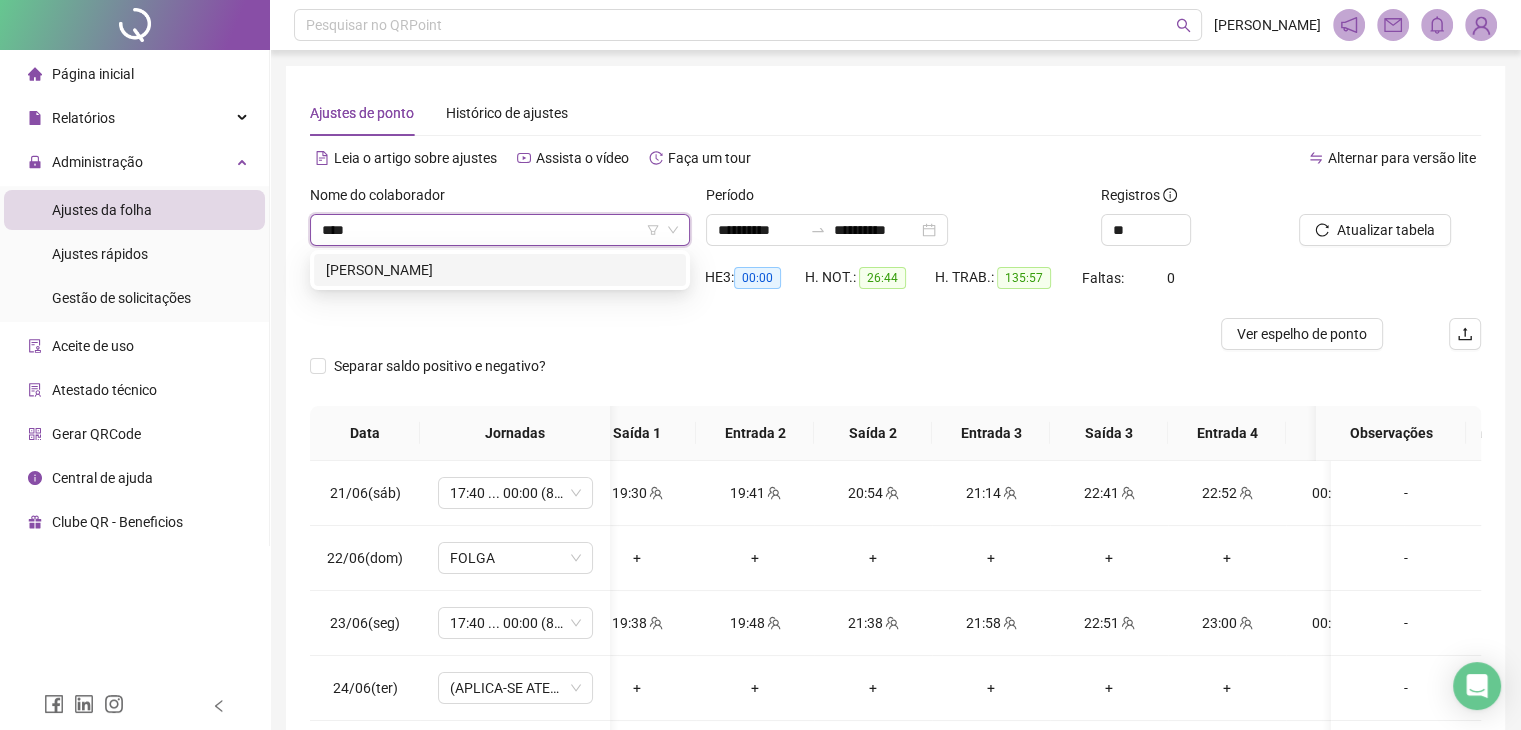 click on "[PERSON_NAME]" at bounding box center [500, 270] 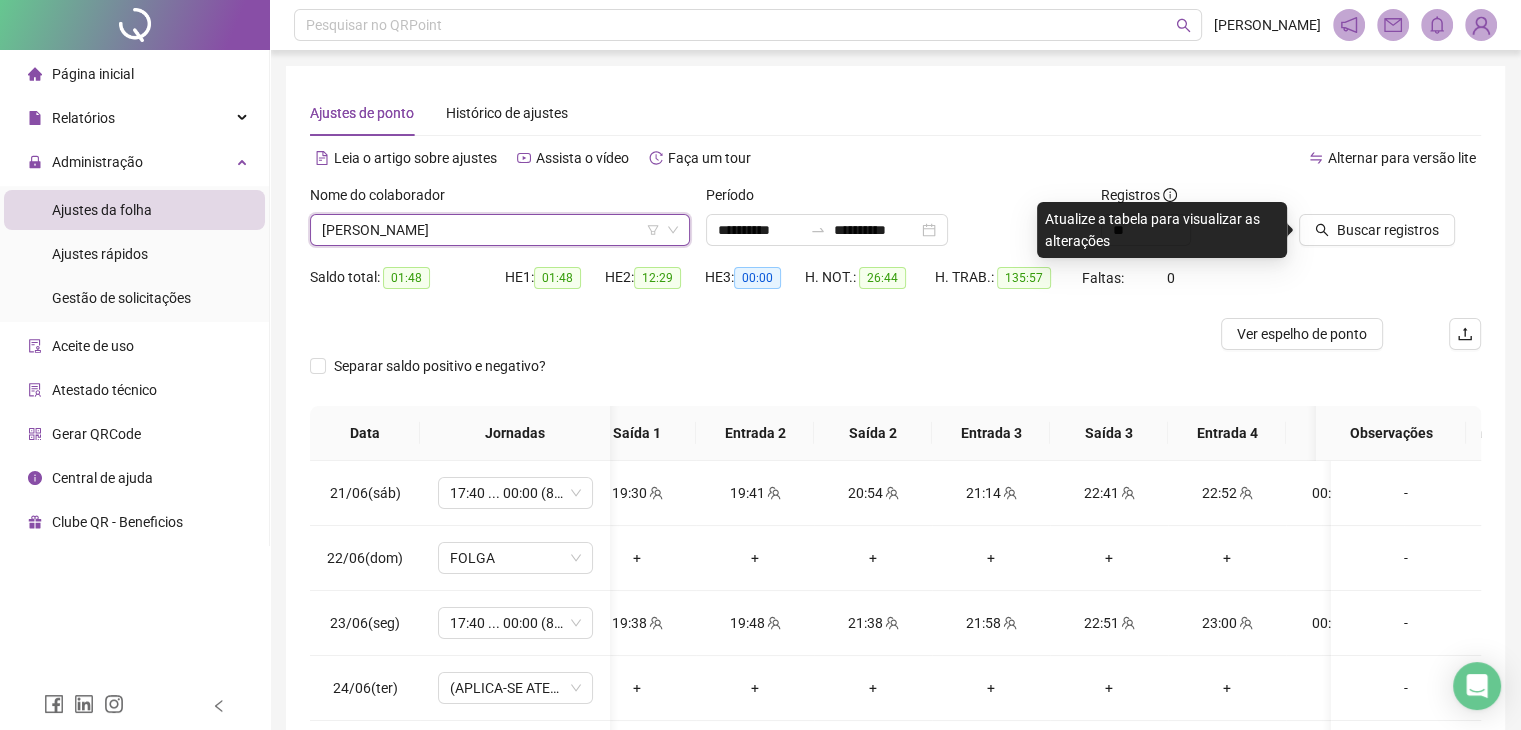 drag, startPoint x: 1362, startPoint y: 229, endPoint x: 1244, endPoint y: 289, distance: 132.37825 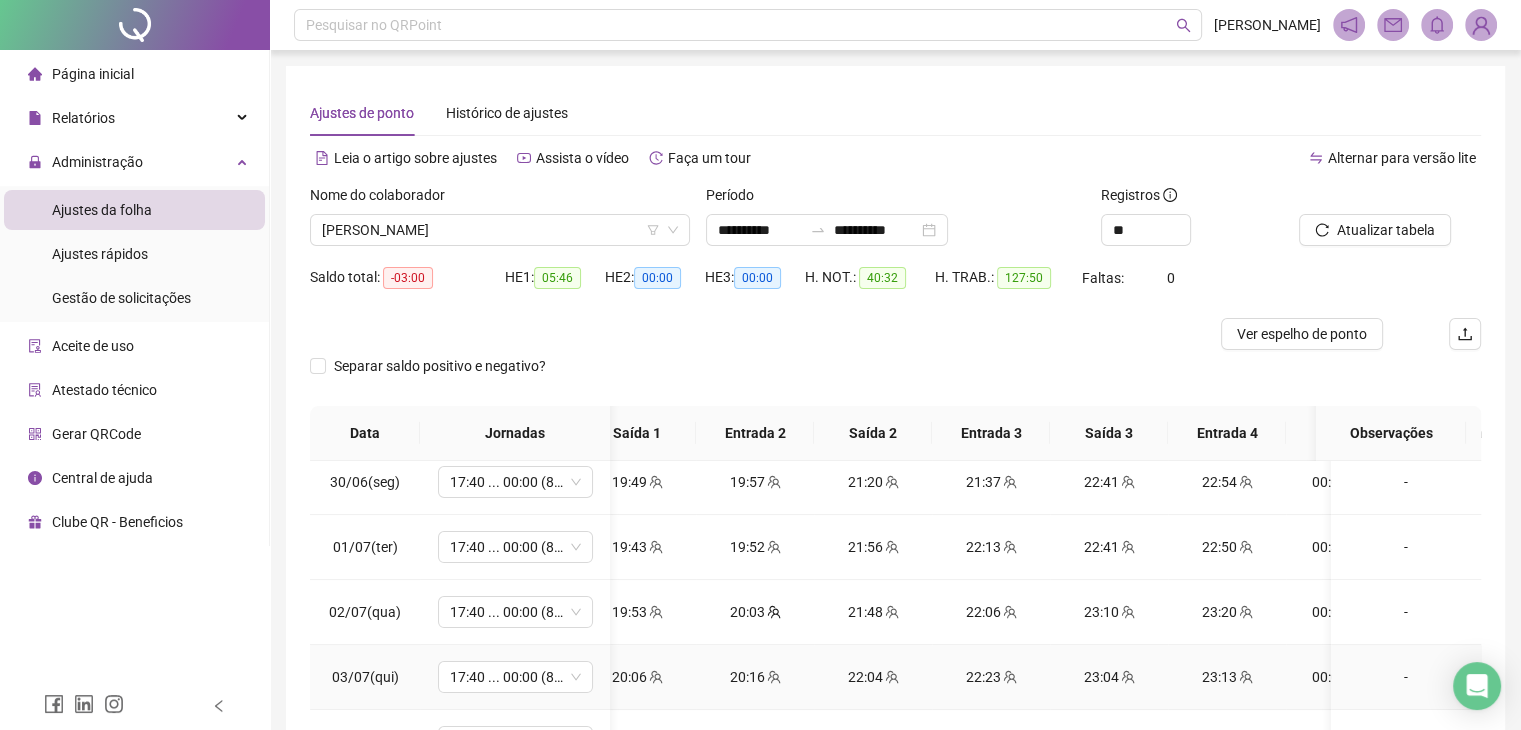 scroll, scrollTop: 700, scrollLeft: 150, axis: both 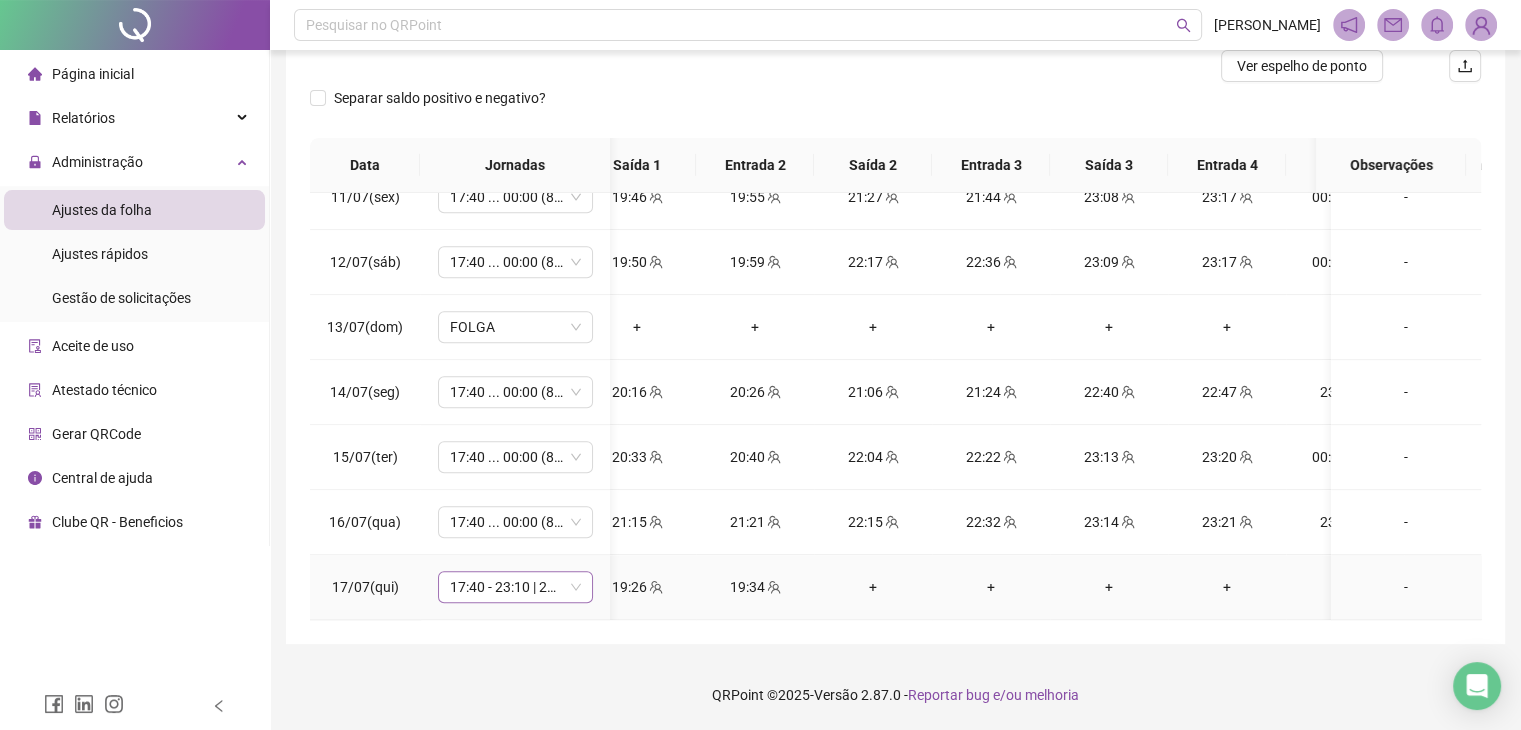 click on "17:40 - 23:10 | 23:30 - 00:00" at bounding box center [515, 587] 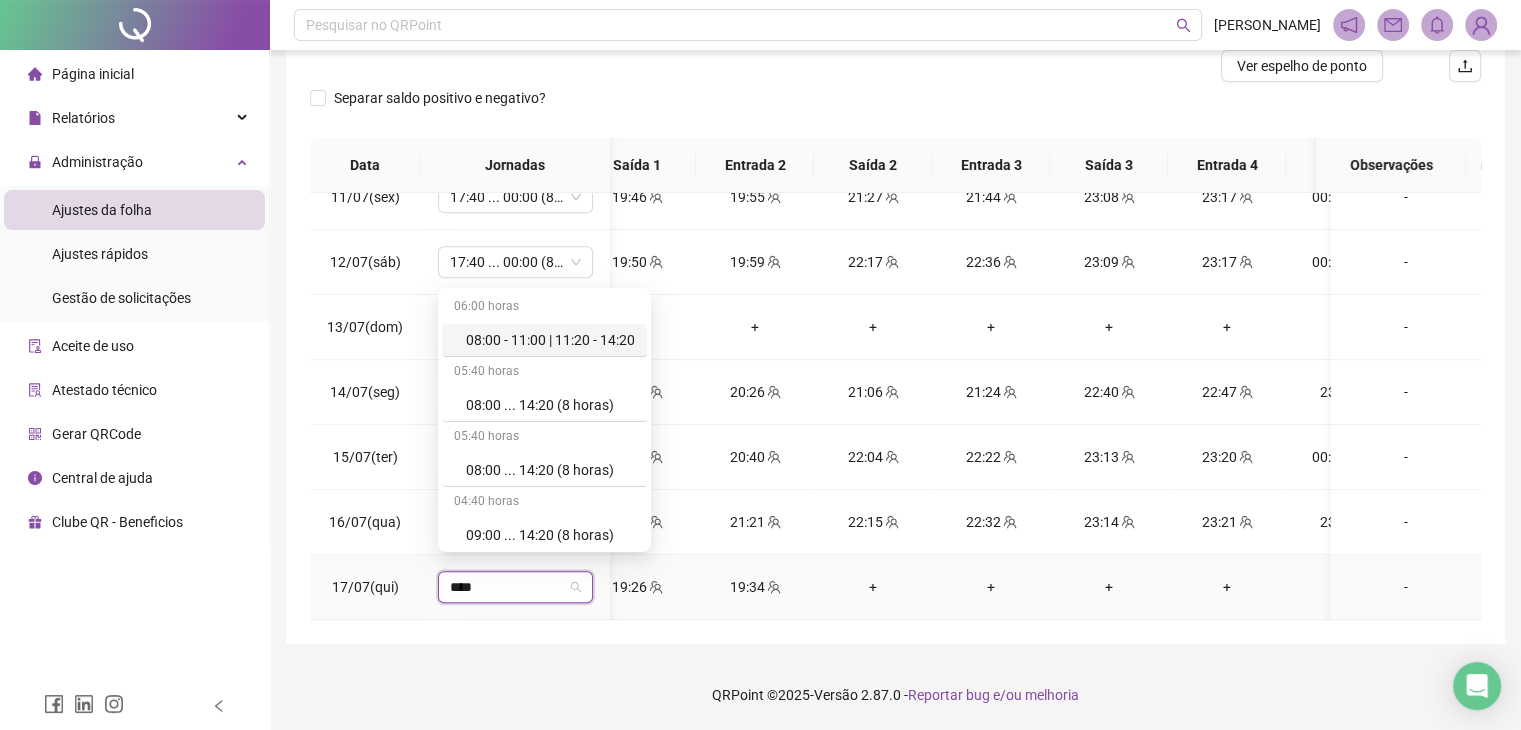 type on "*****" 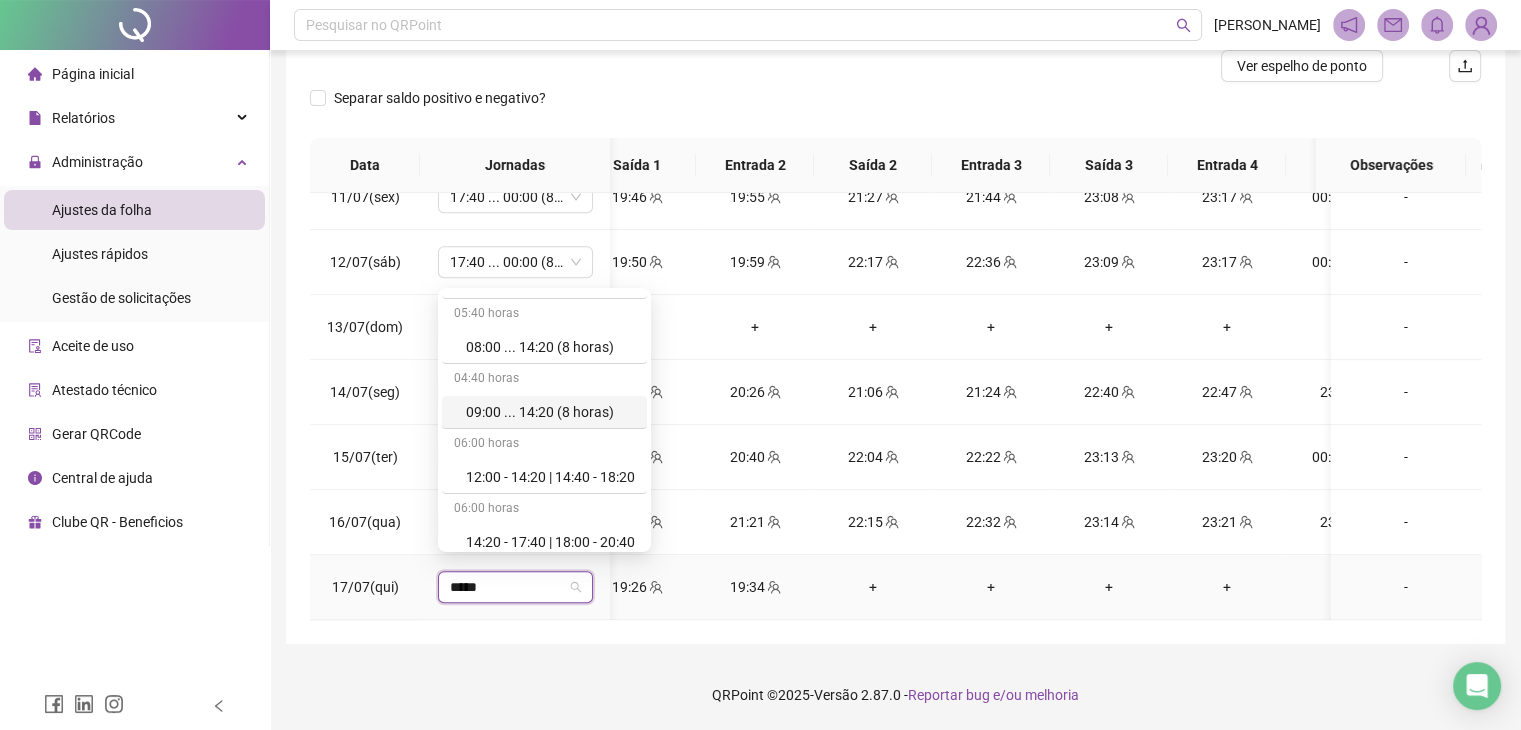 scroll, scrollTop: 262, scrollLeft: 0, axis: vertical 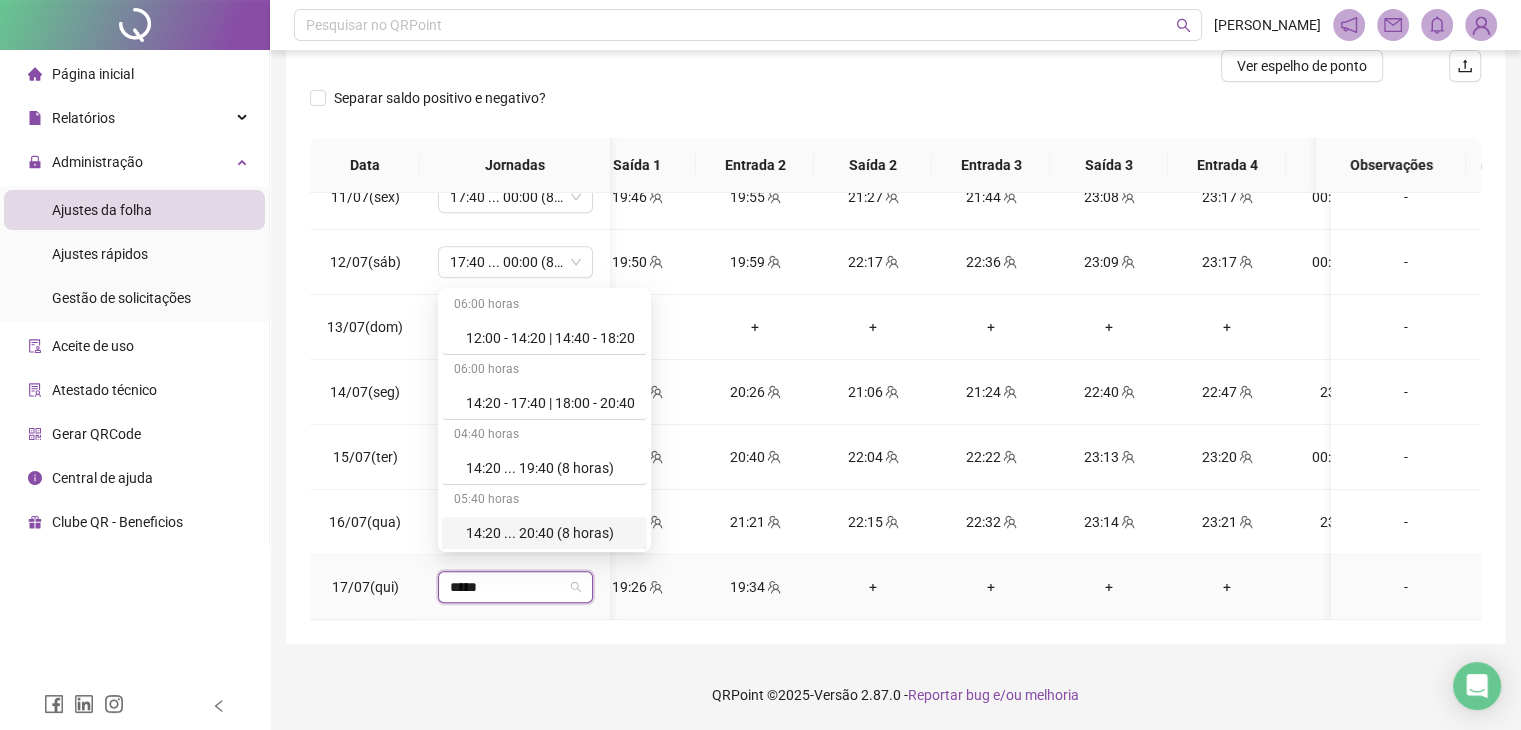 click on "14:20 ... 20:40 (8 horas)" at bounding box center [550, 533] 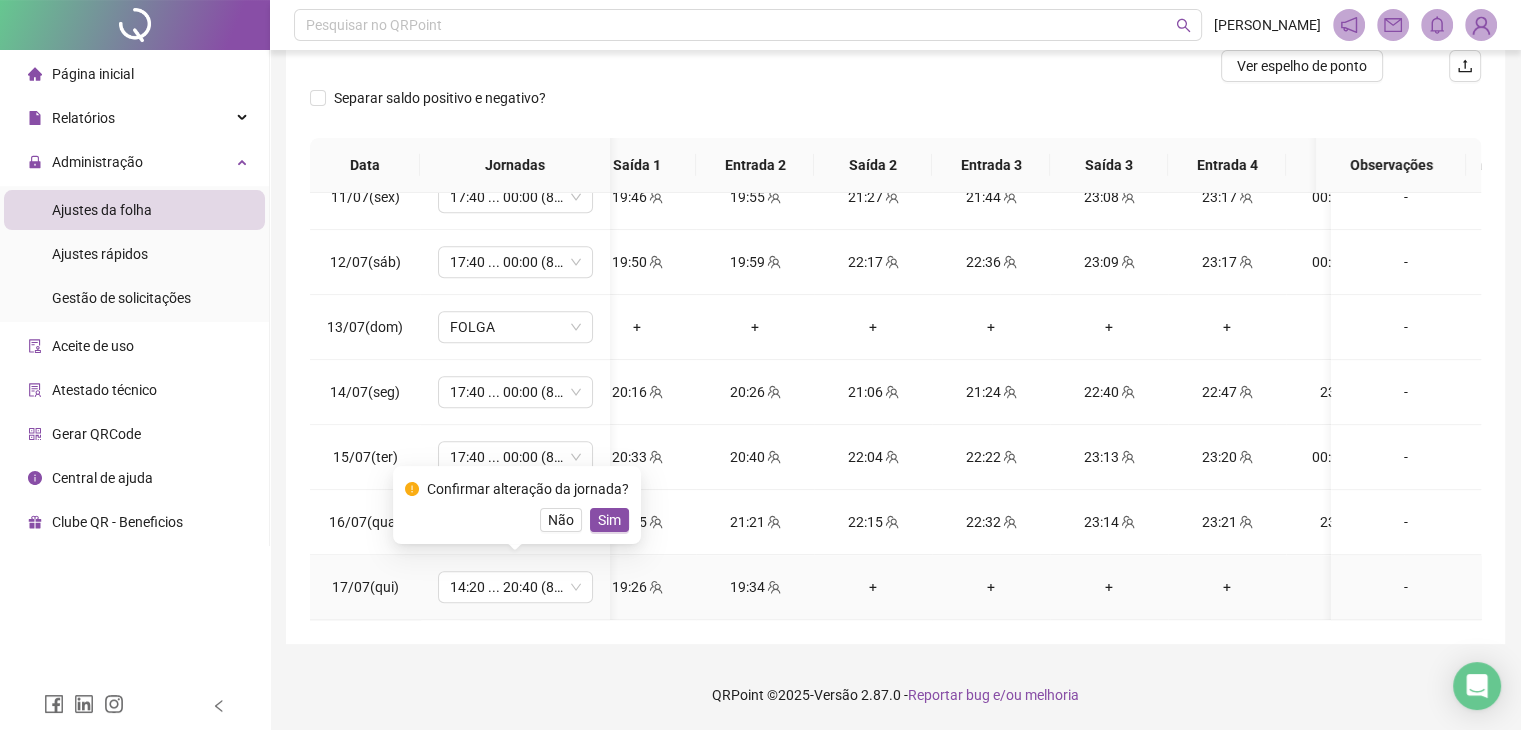 drag, startPoint x: 603, startPoint y: 517, endPoint x: 692, endPoint y: 483, distance: 95.27329 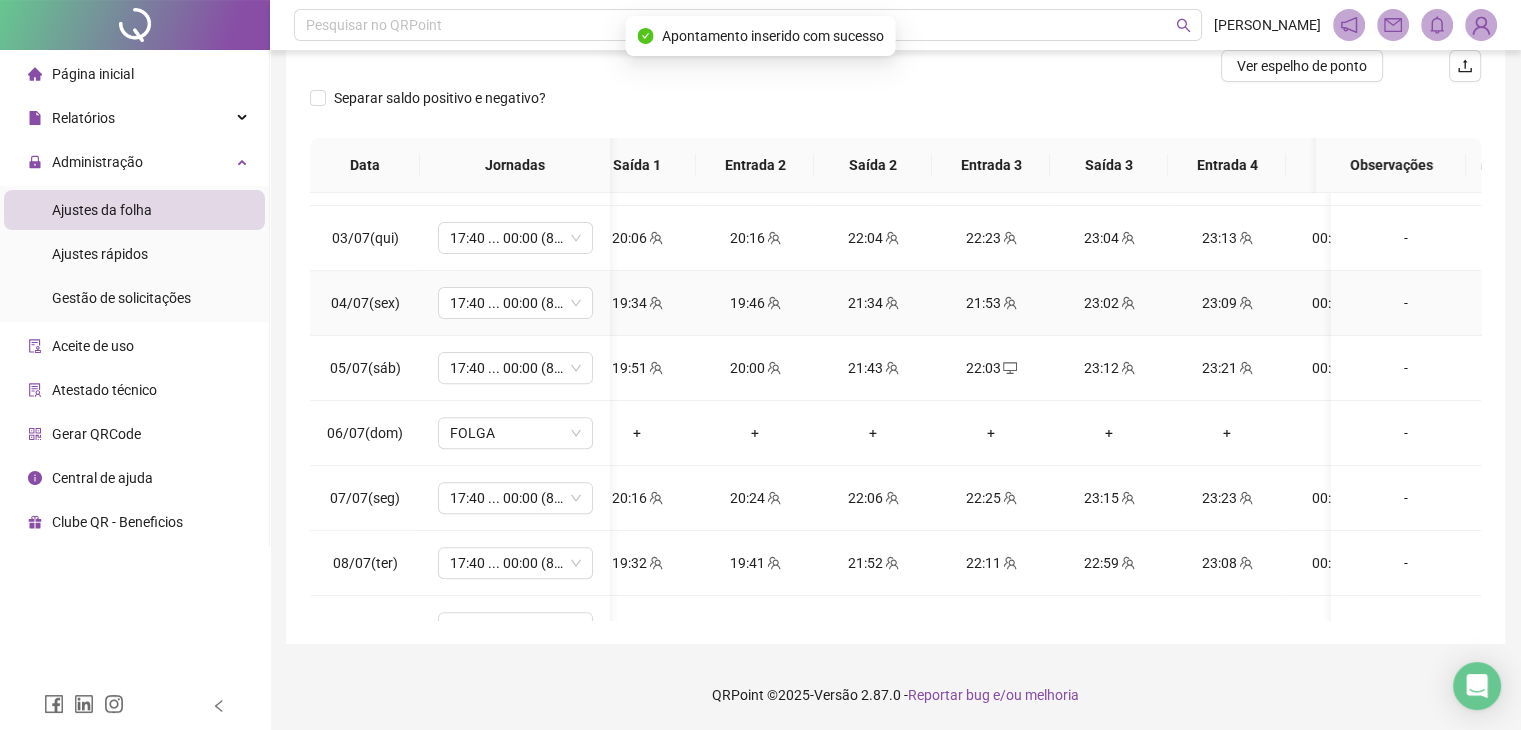 scroll, scrollTop: 437, scrollLeft: 150, axis: both 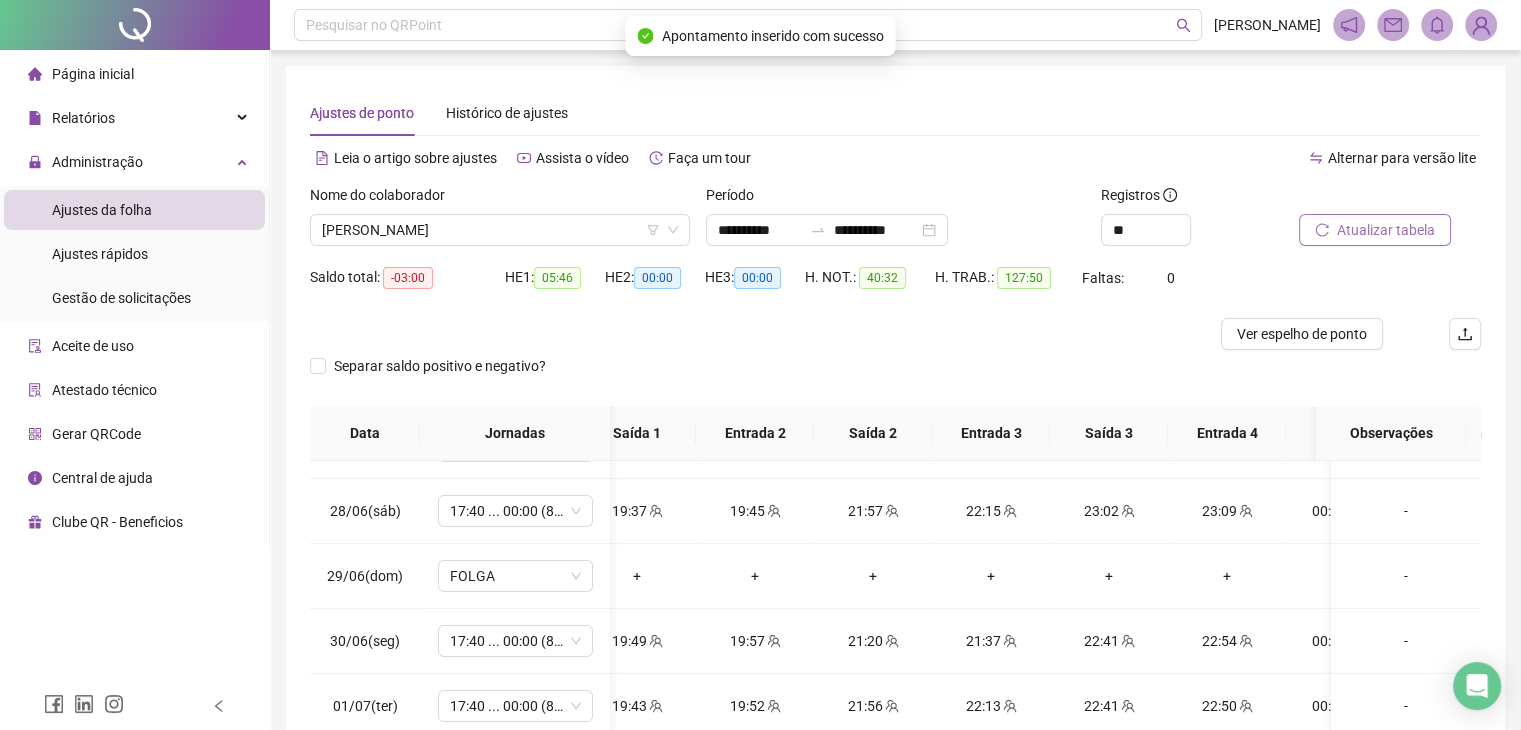 click on "Atualizar tabela" at bounding box center [1375, 230] 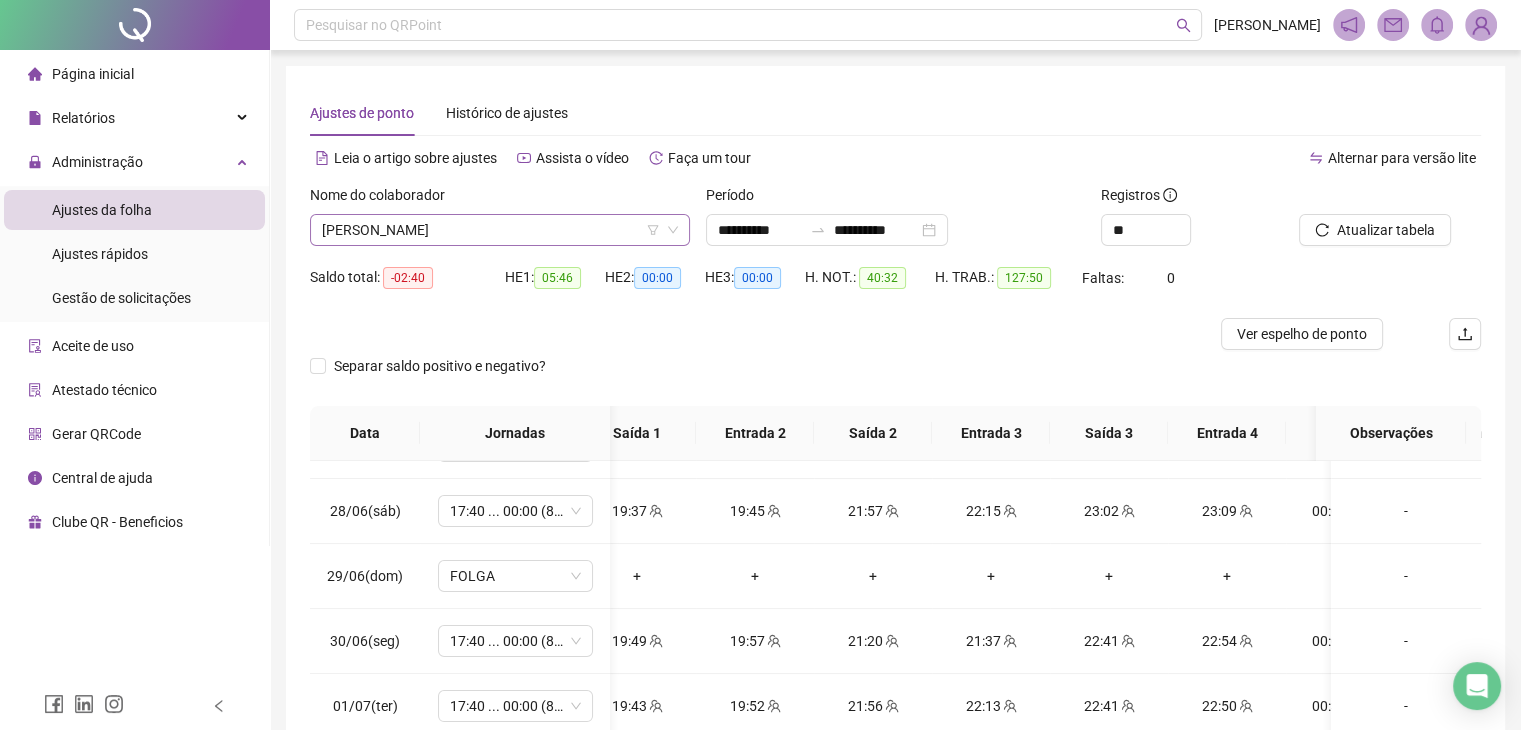 scroll, scrollTop: 32, scrollLeft: 0, axis: vertical 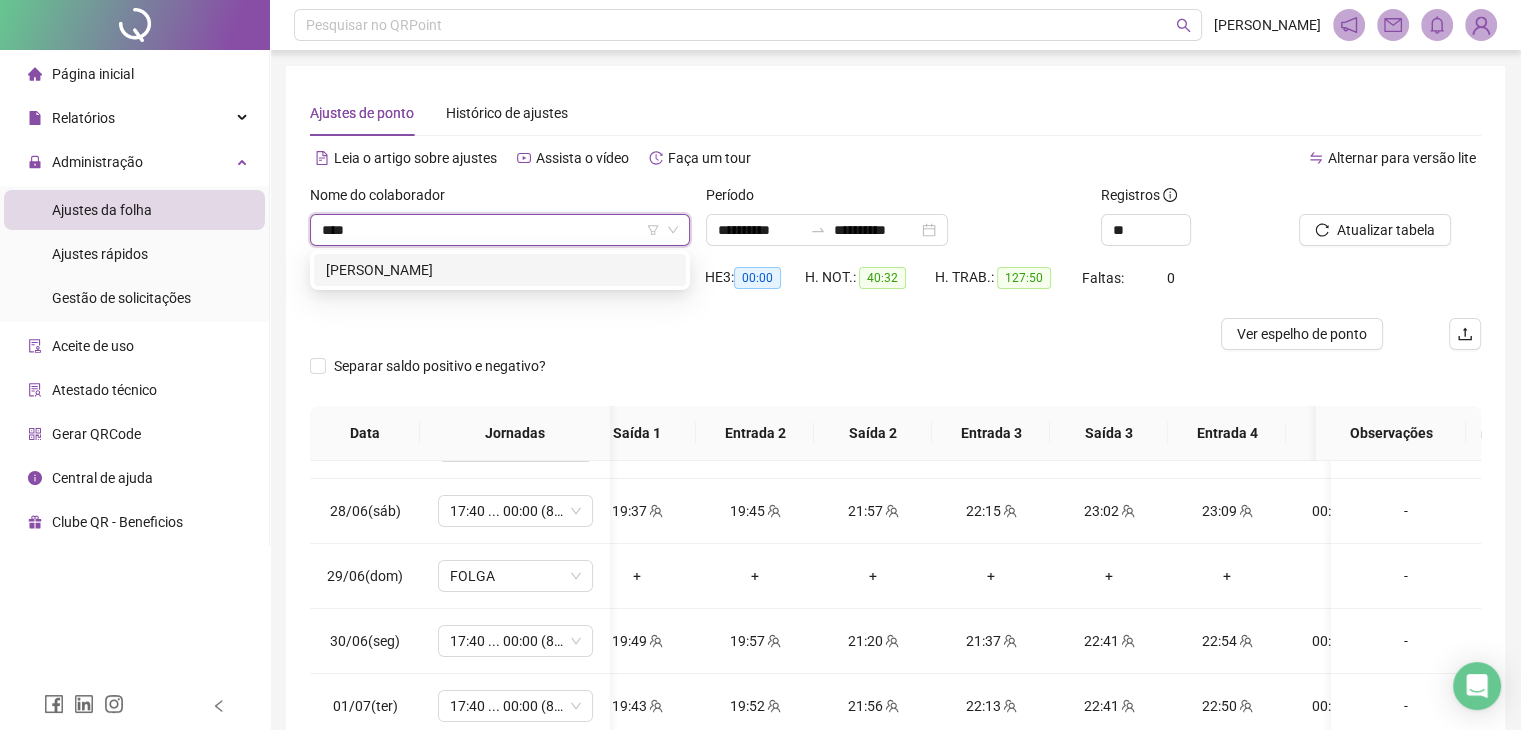 type on "*****" 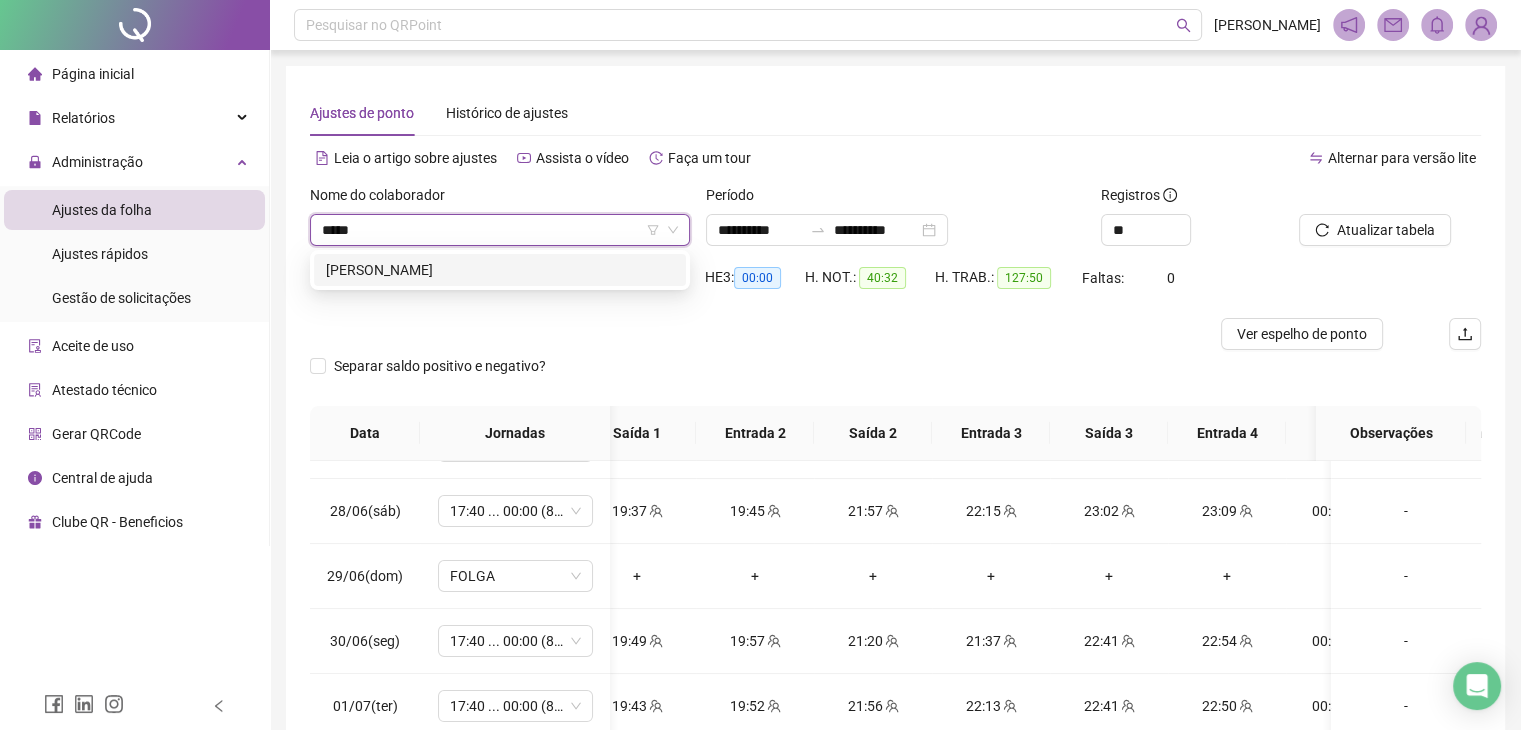 click on "[PERSON_NAME]" at bounding box center [500, 270] 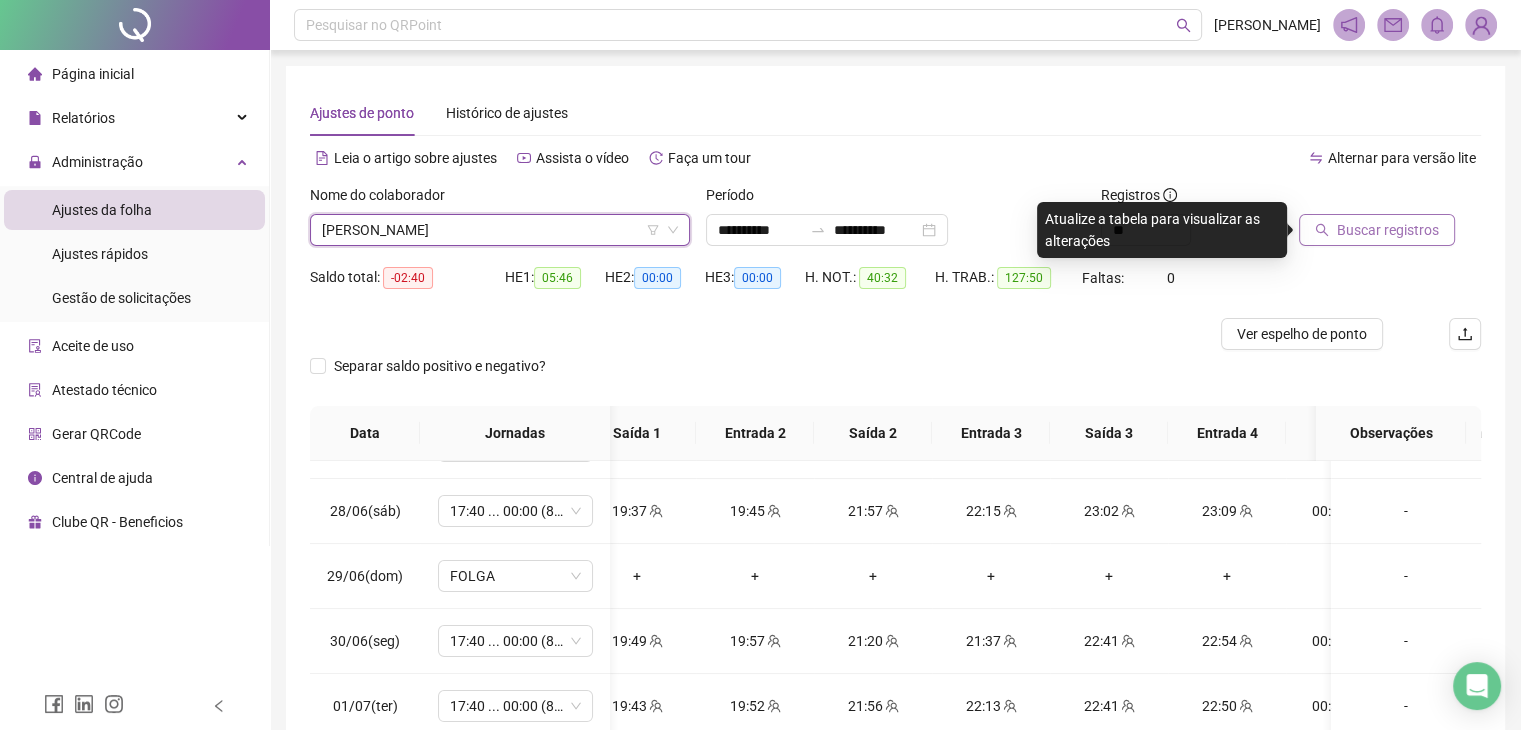 click on "Buscar registros" at bounding box center [1388, 230] 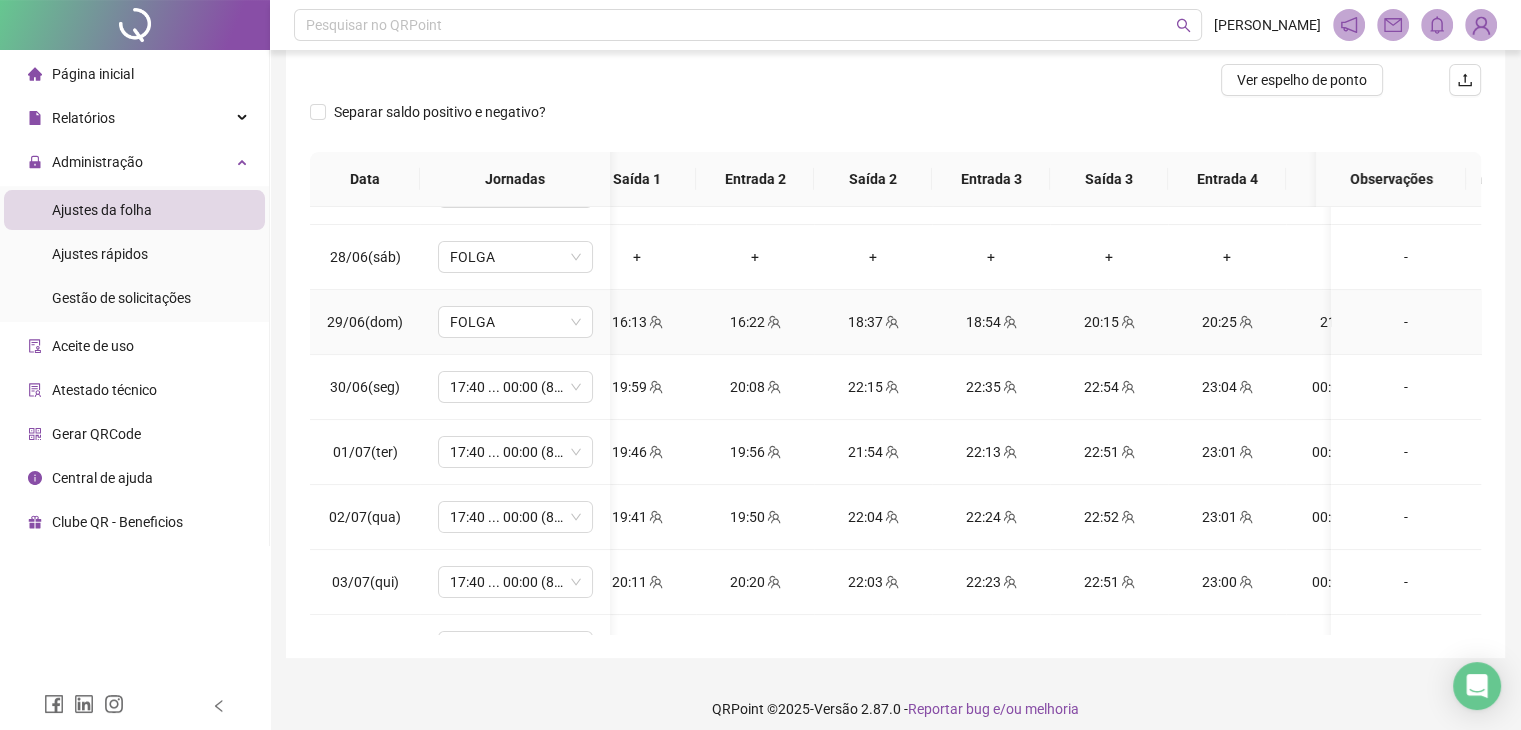scroll, scrollTop: 268, scrollLeft: 0, axis: vertical 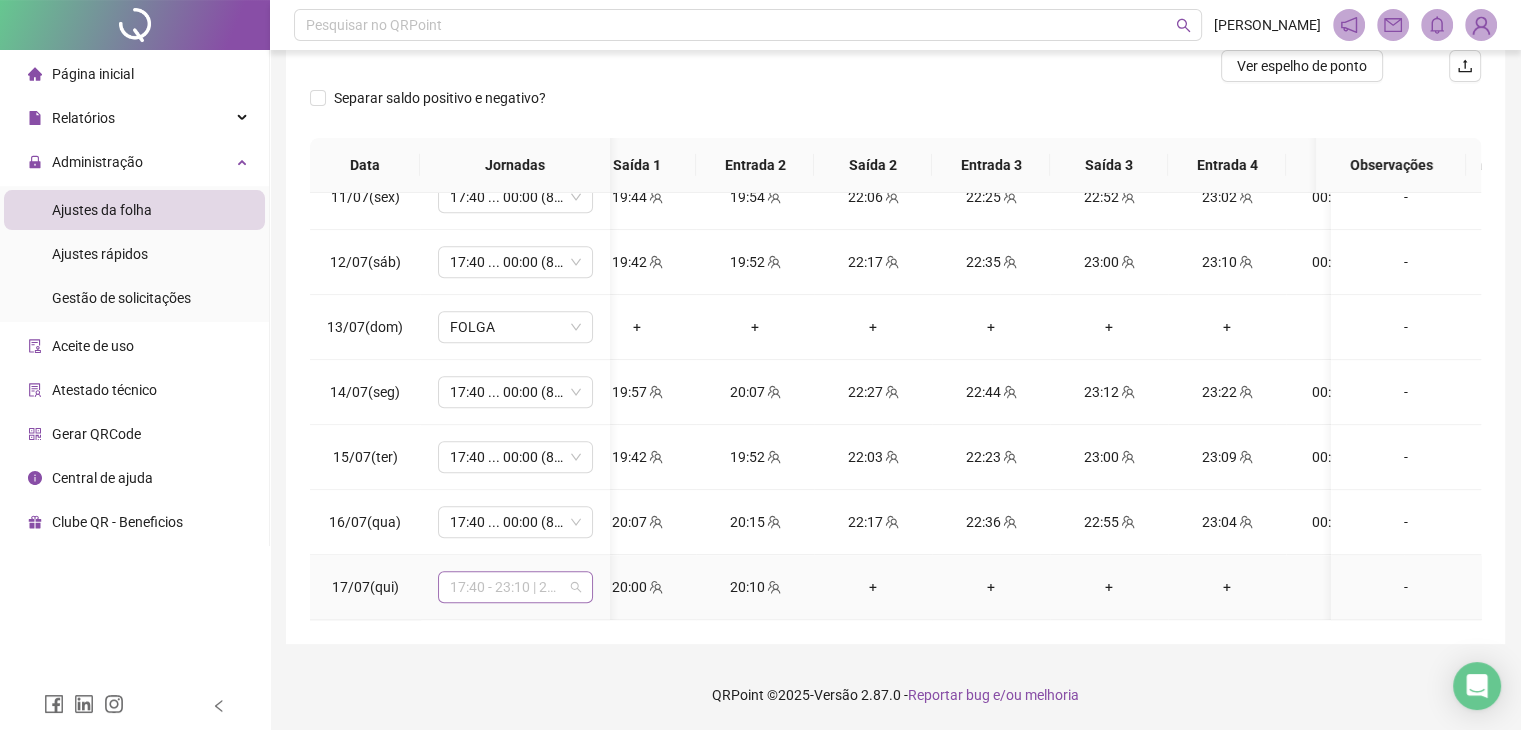 click on "17:40 - 23:10 | 23:30 - 00:00" at bounding box center [515, 587] 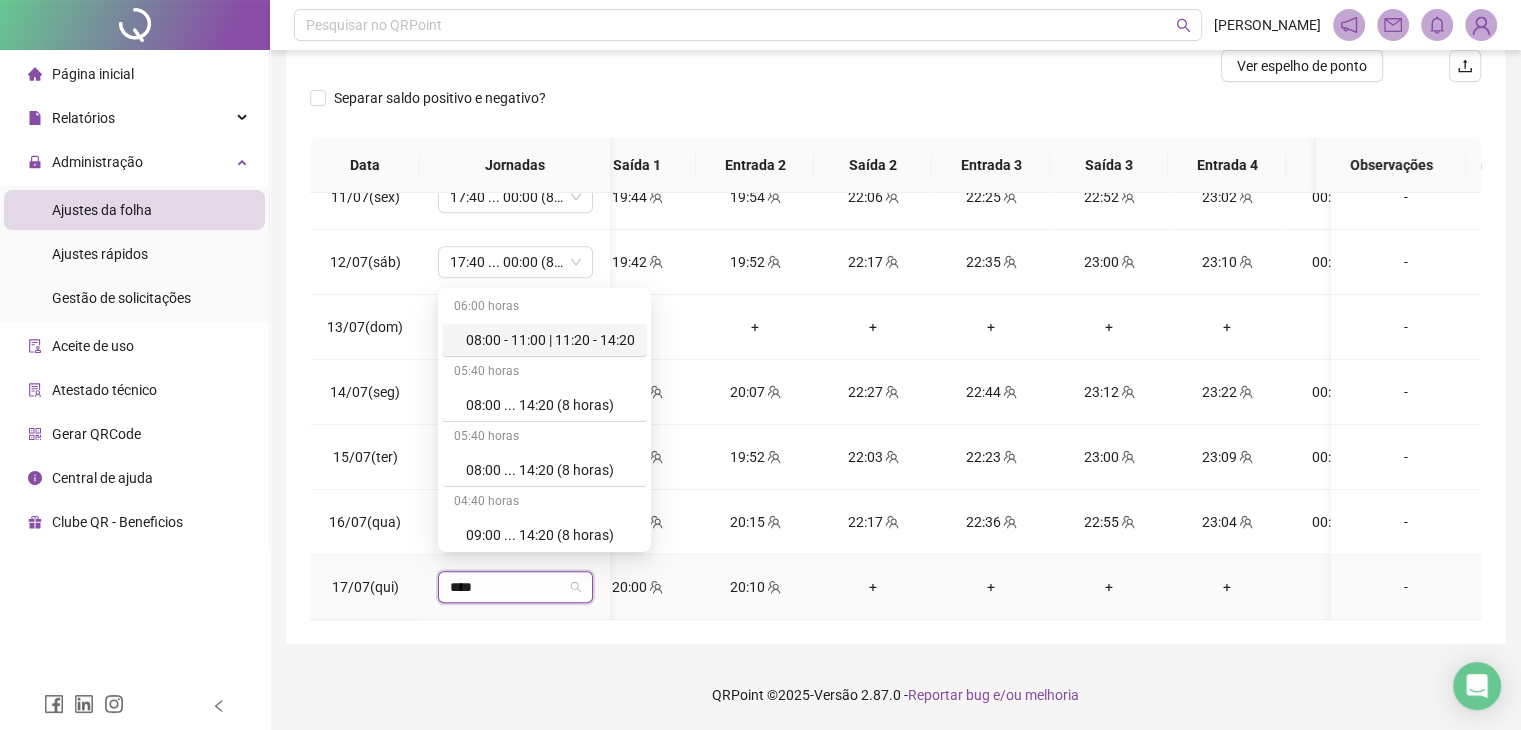 type on "*****" 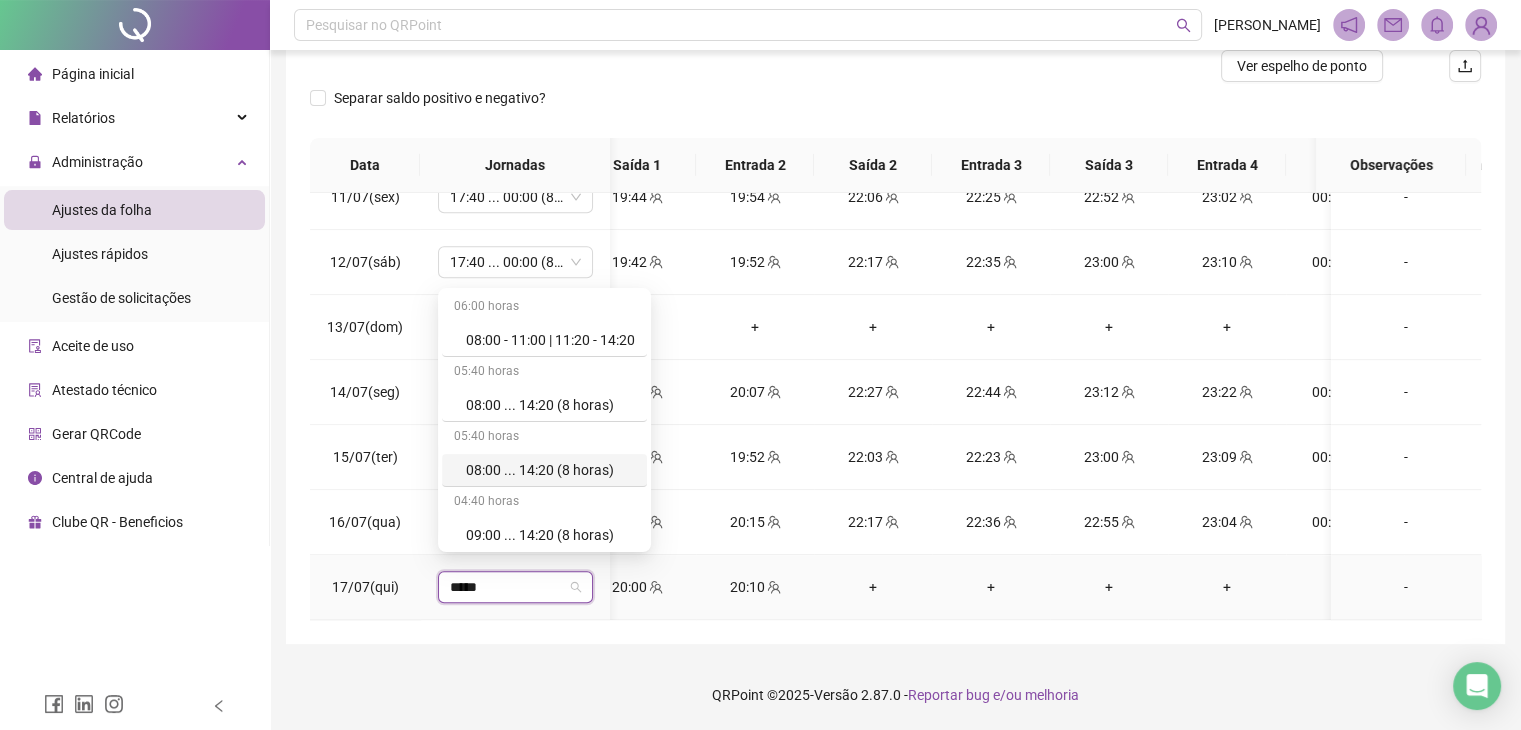 scroll, scrollTop: 262, scrollLeft: 0, axis: vertical 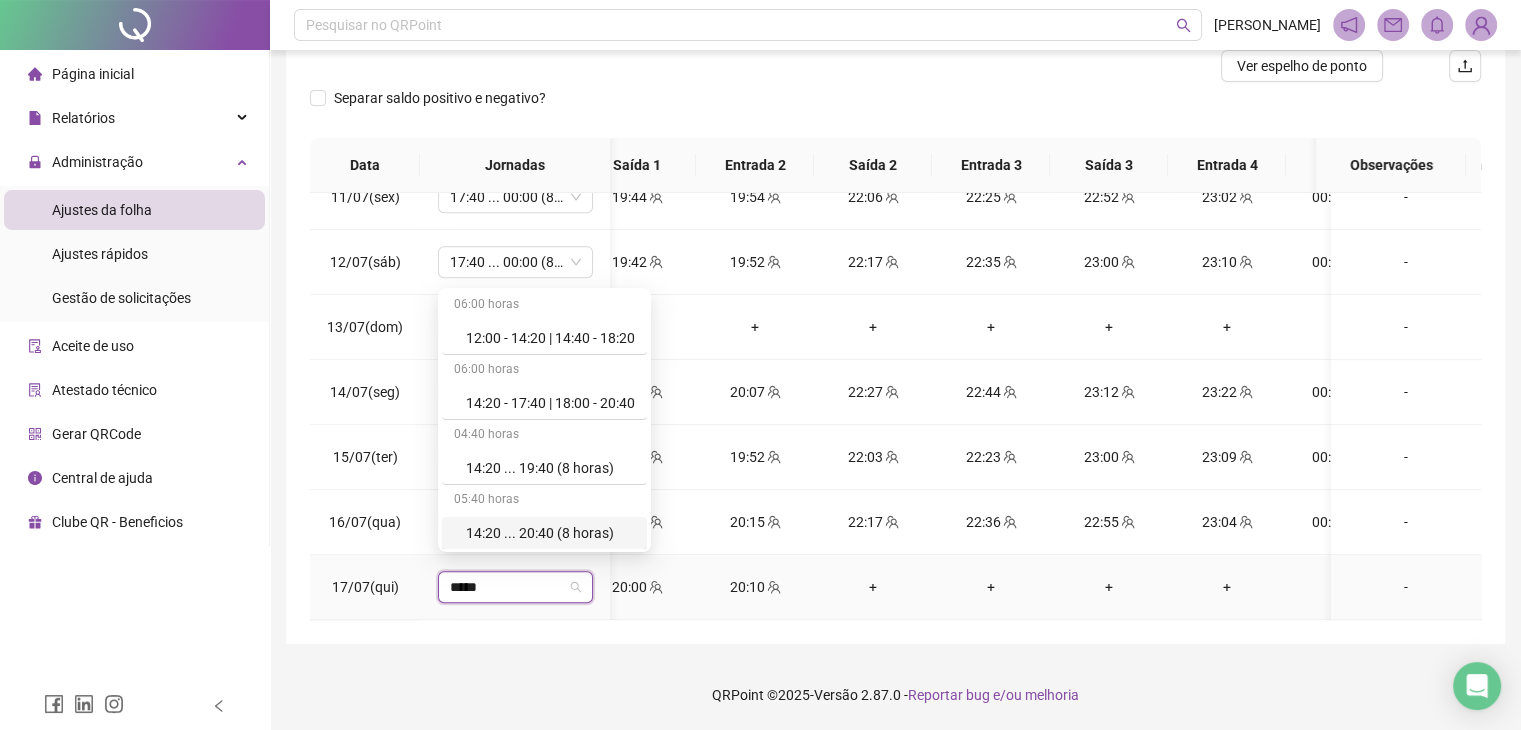 click on "14:20 ... 20:40 (8 horas)" at bounding box center [550, 533] 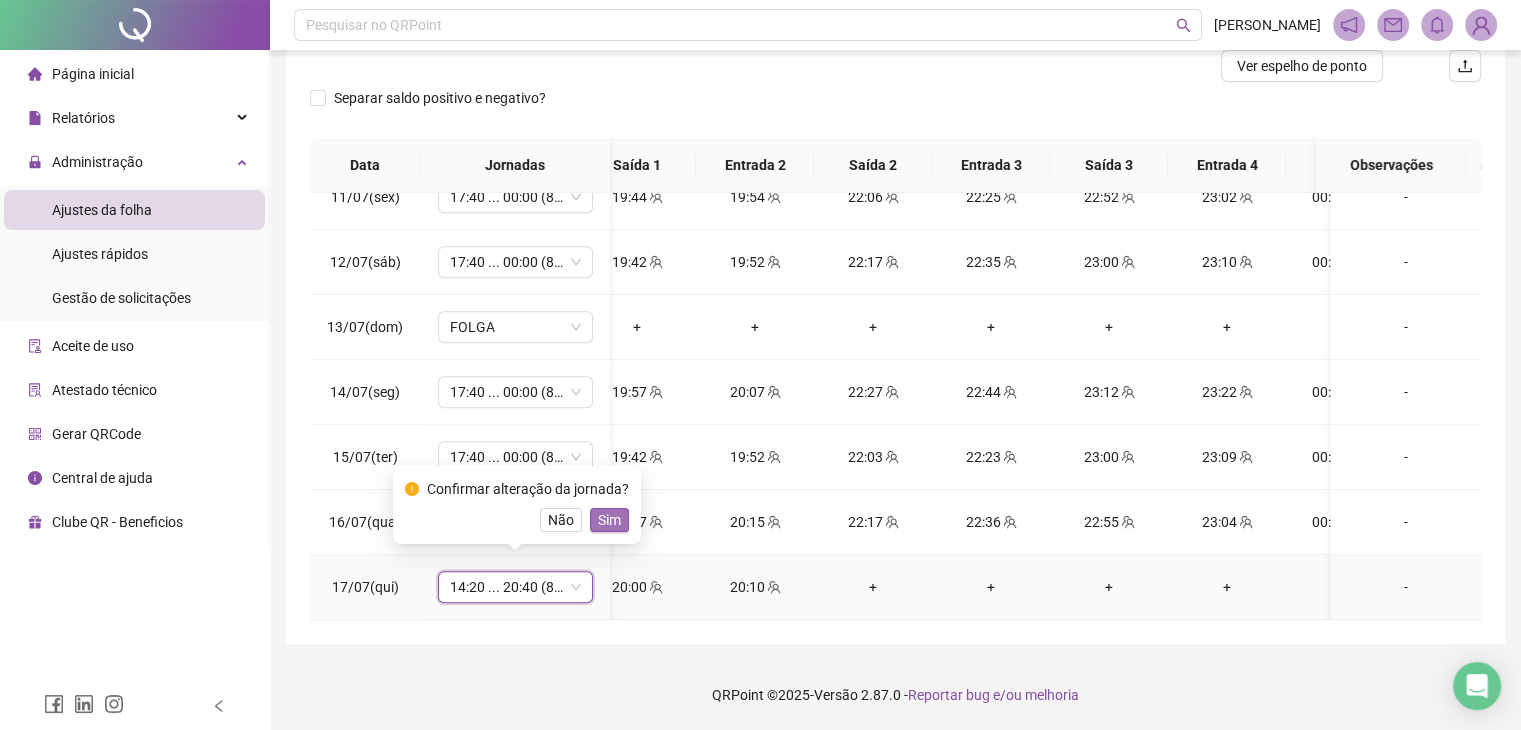 click on "Sim" at bounding box center [609, 520] 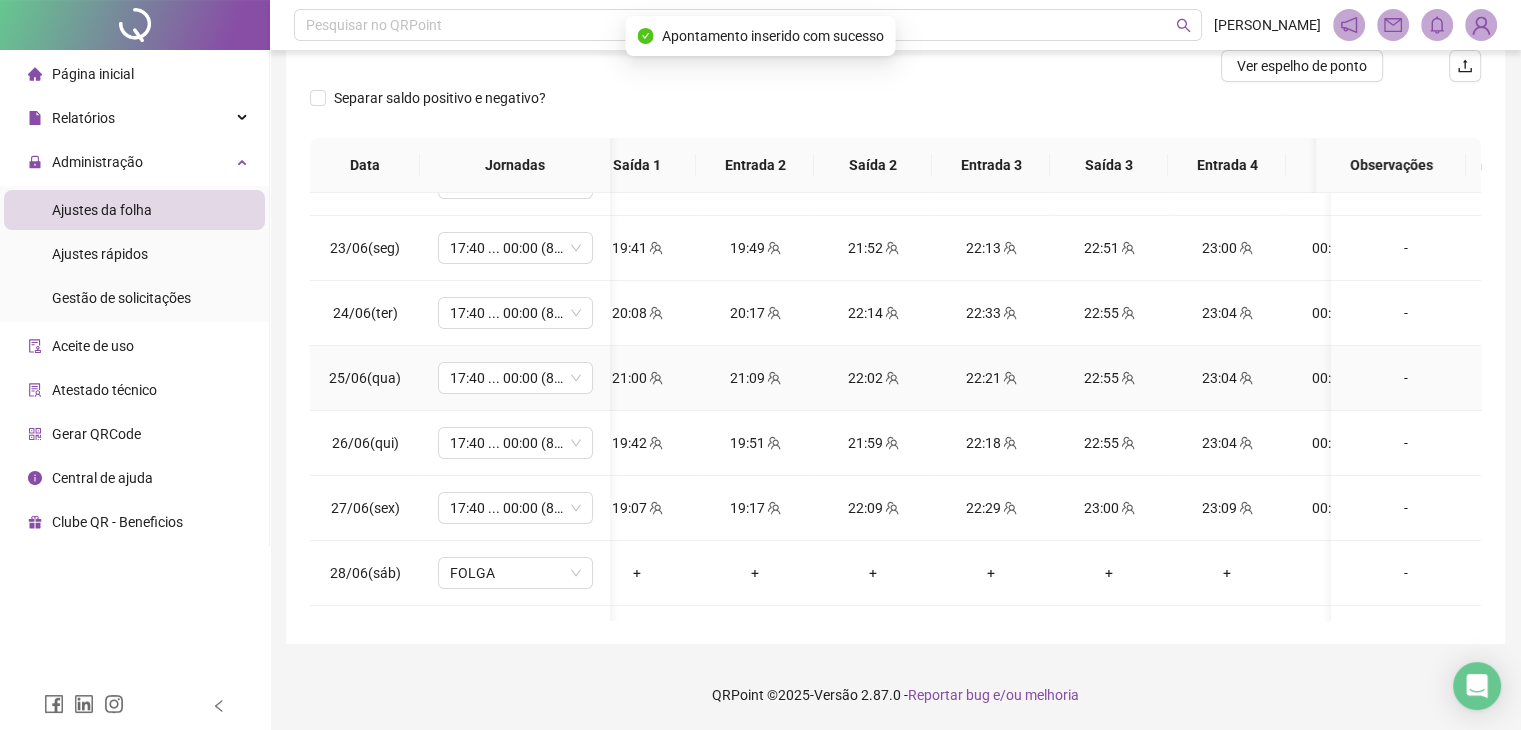 scroll, scrollTop: 0, scrollLeft: 150, axis: horizontal 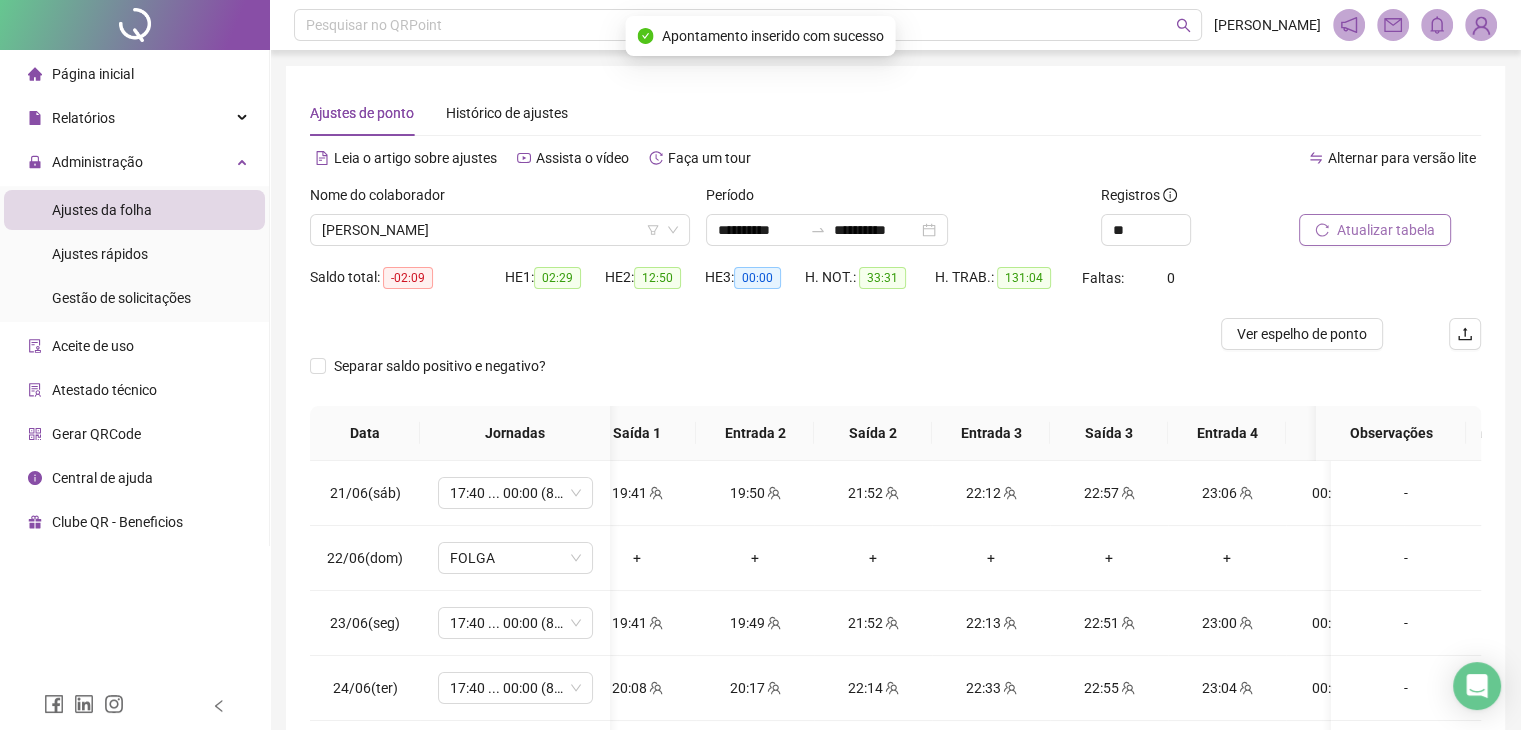 click on "Atualizar tabela" at bounding box center [1386, 230] 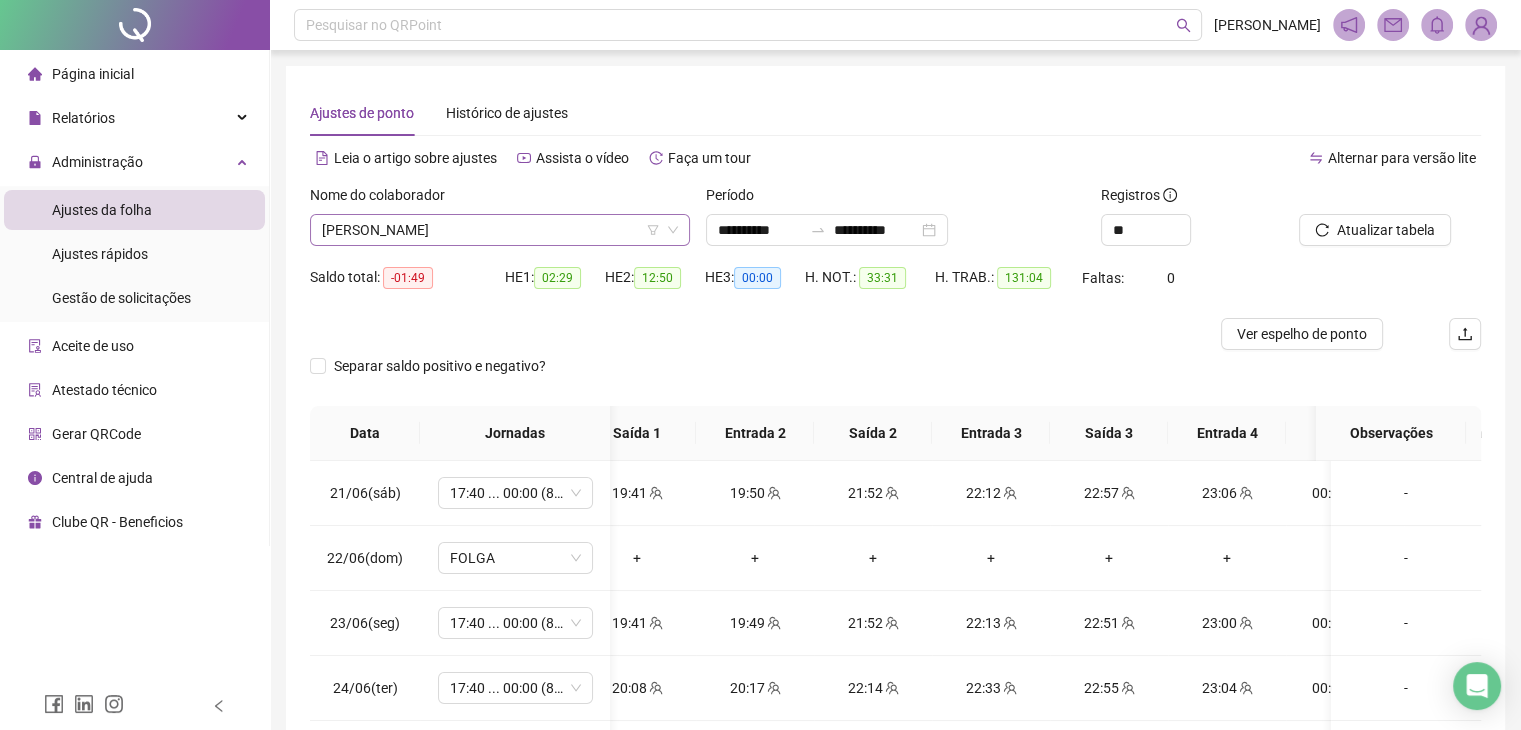 click at bounding box center (494, 230) 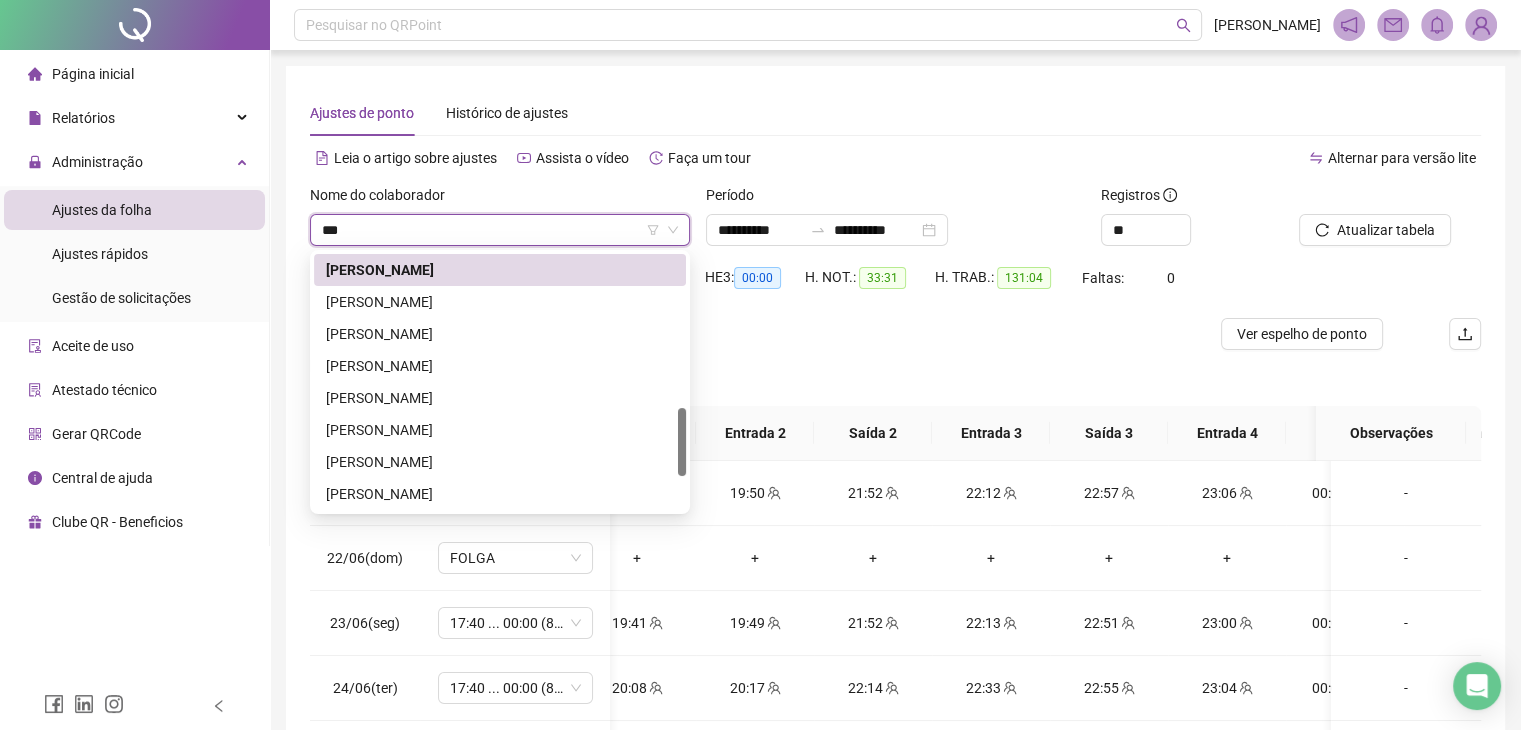 scroll, scrollTop: 0, scrollLeft: 0, axis: both 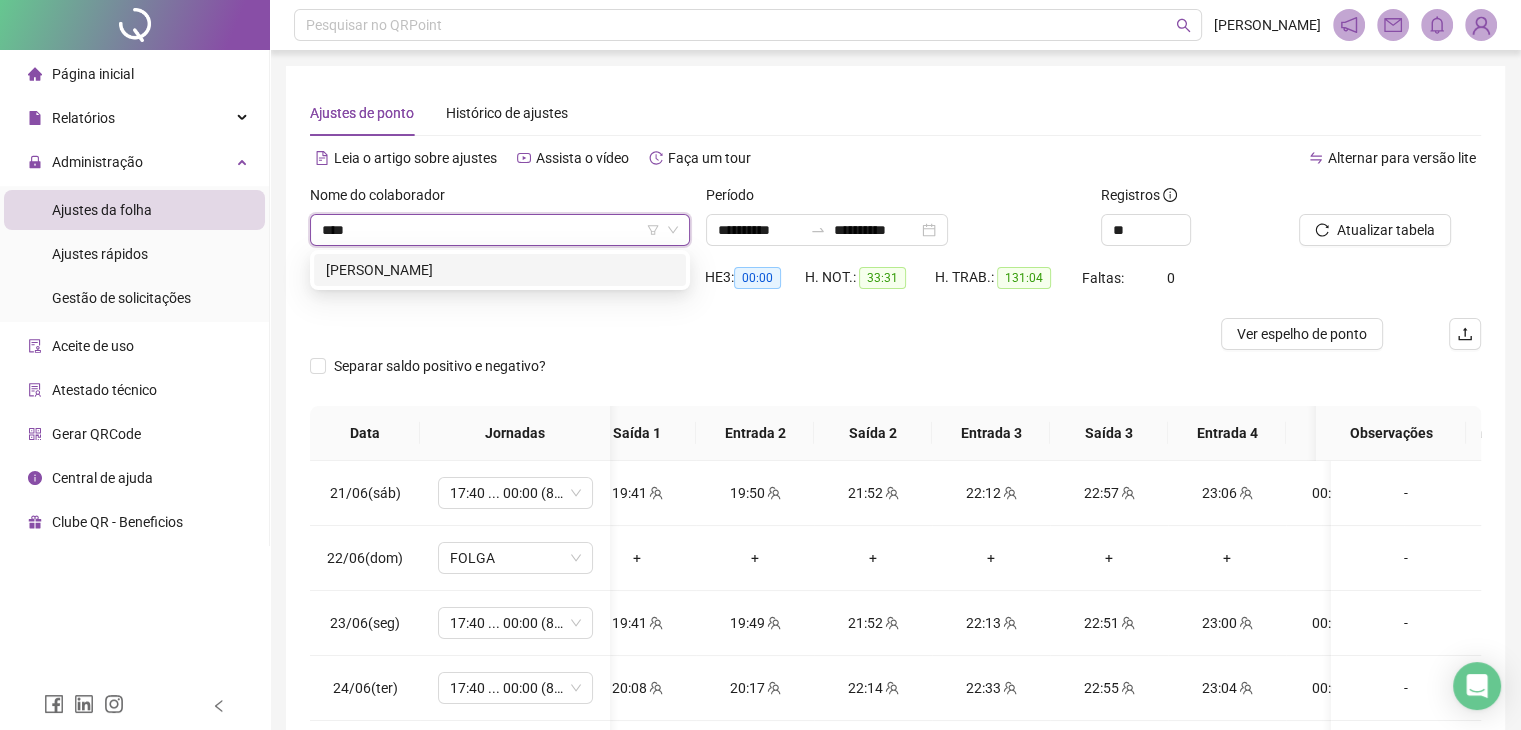 type on "*****" 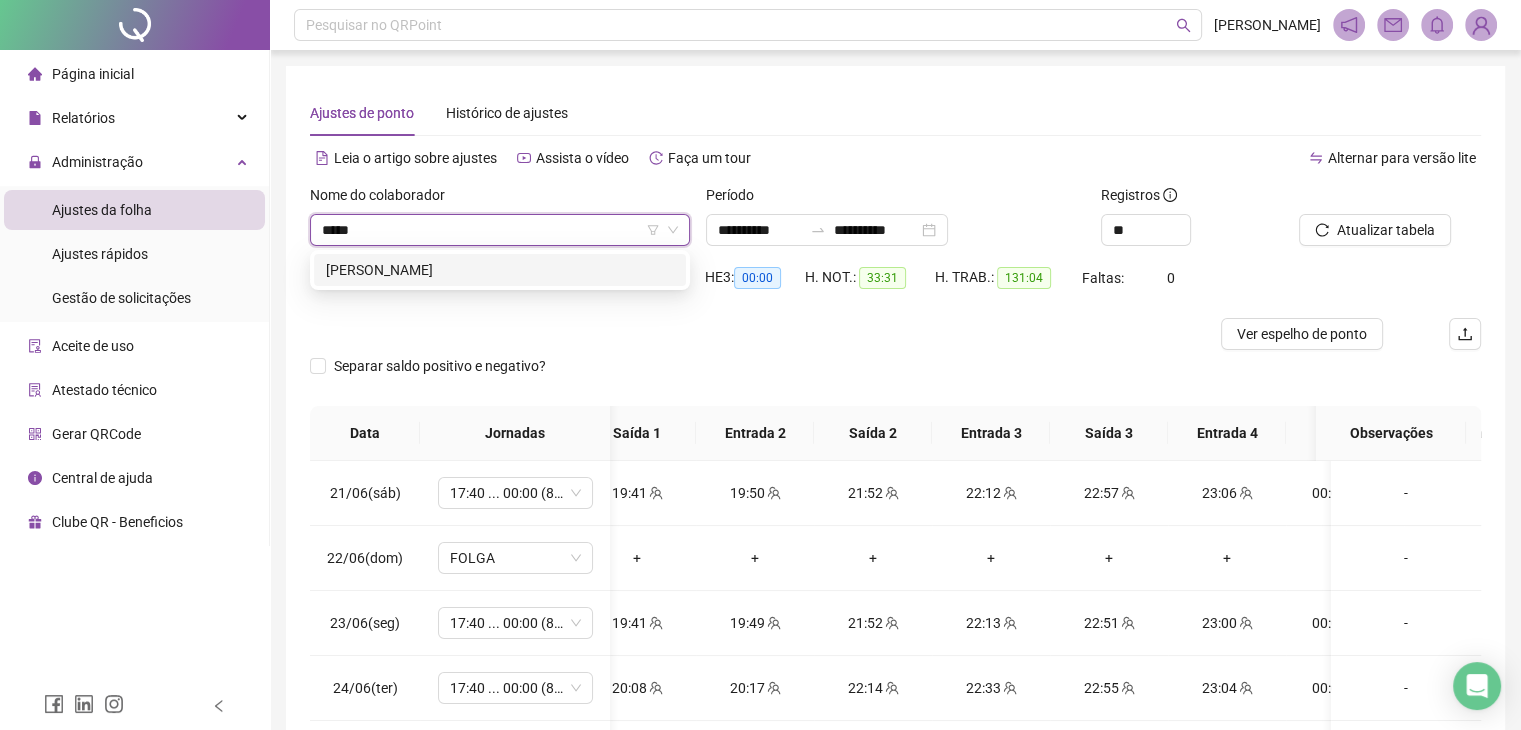 click on "[PERSON_NAME]" at bounding box center (500, 270) 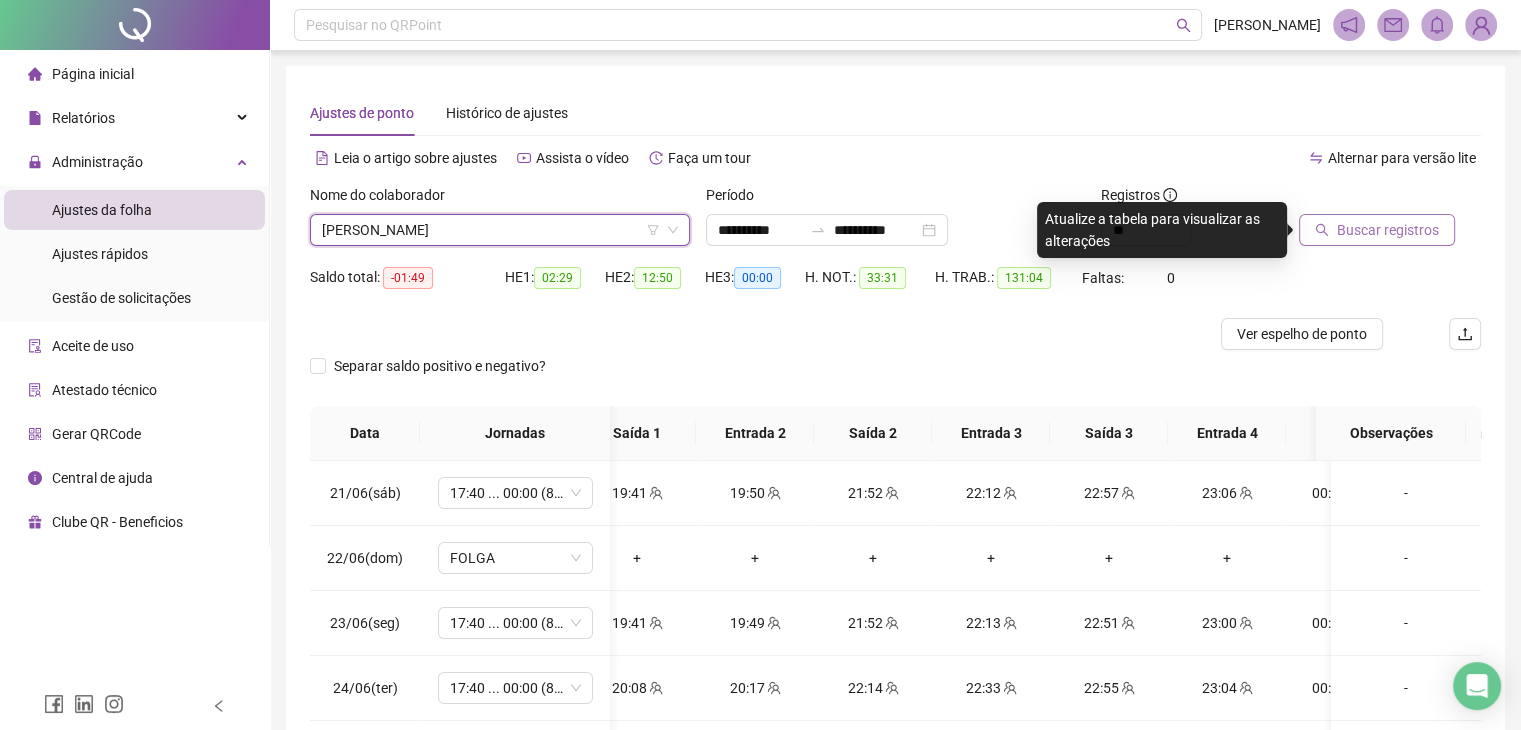 click on "Buscar registros" at bounding box center [1388, 230] 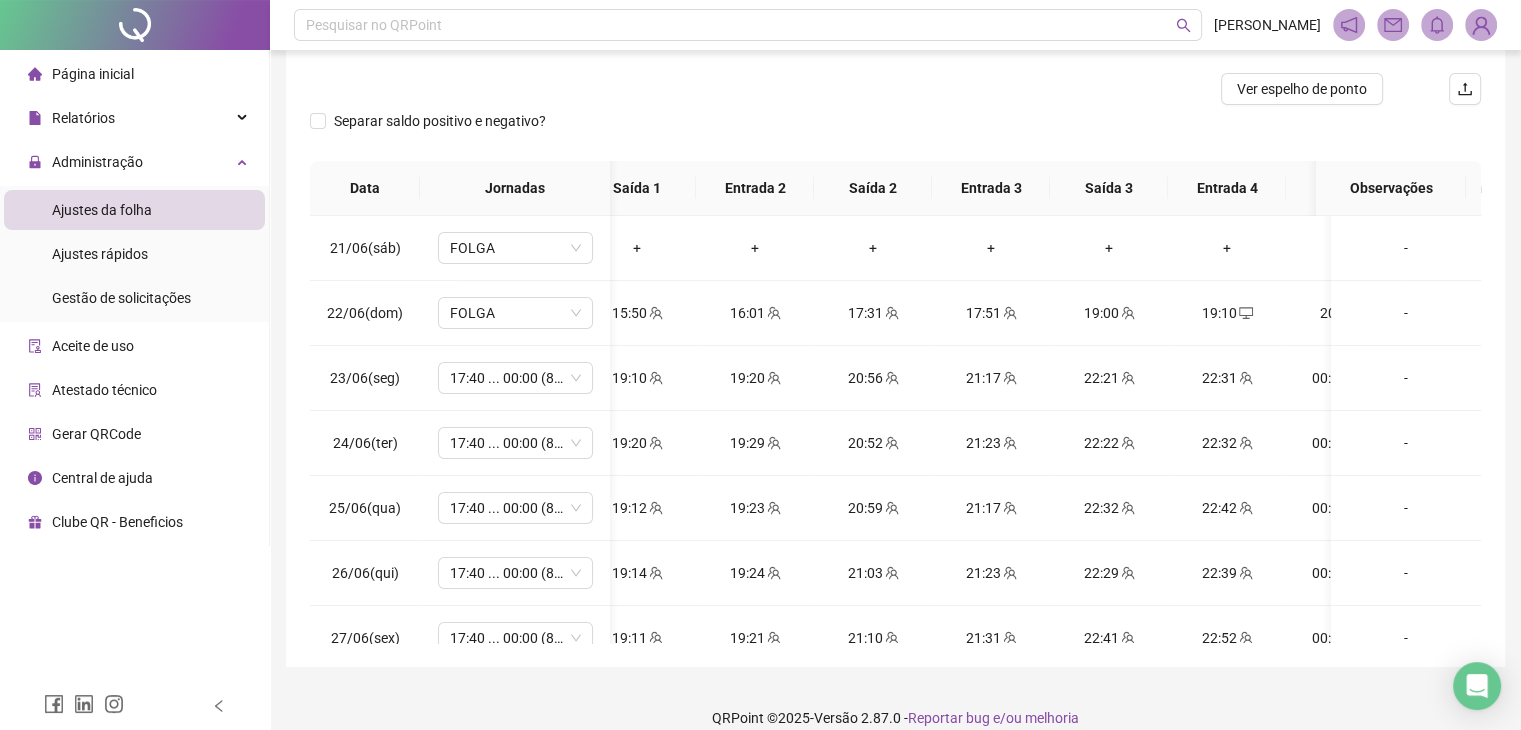 scroll, scrollTop: 268, scrollLeft: 0, axis: vertical 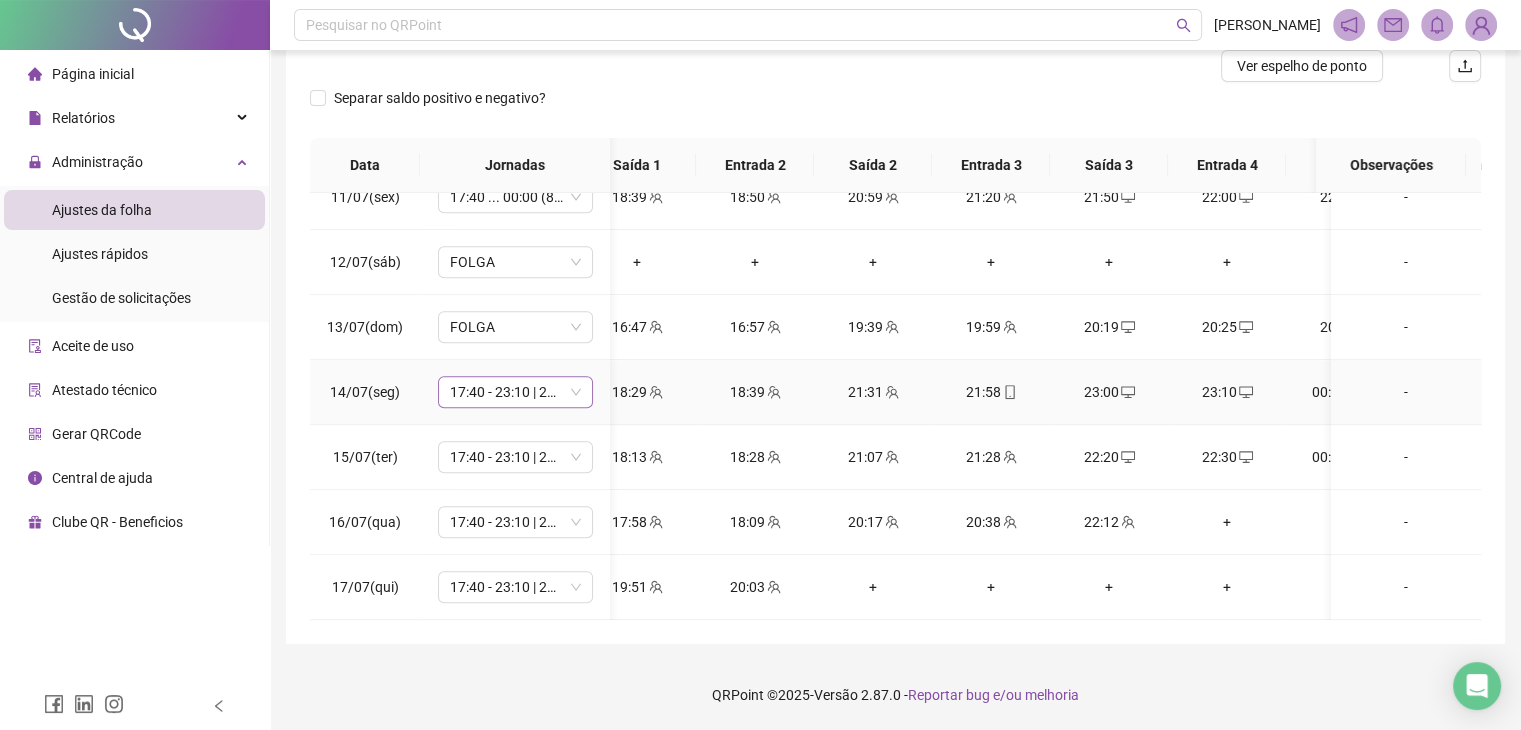 click on "17:40 - 23:10 | 23:30 - 00:00" at bounding box center [515, 392] 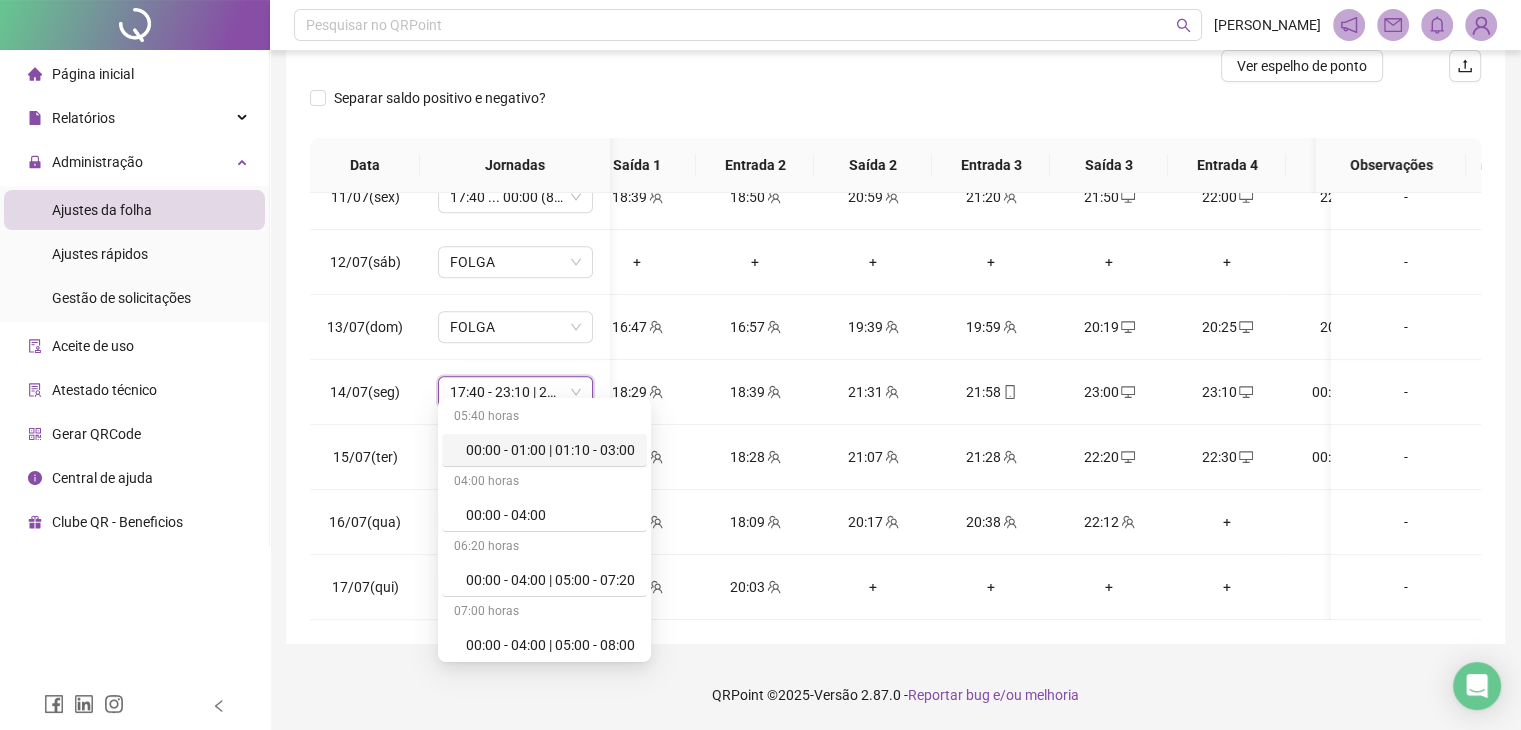 click on "**********" at bounding box center (895, 221) 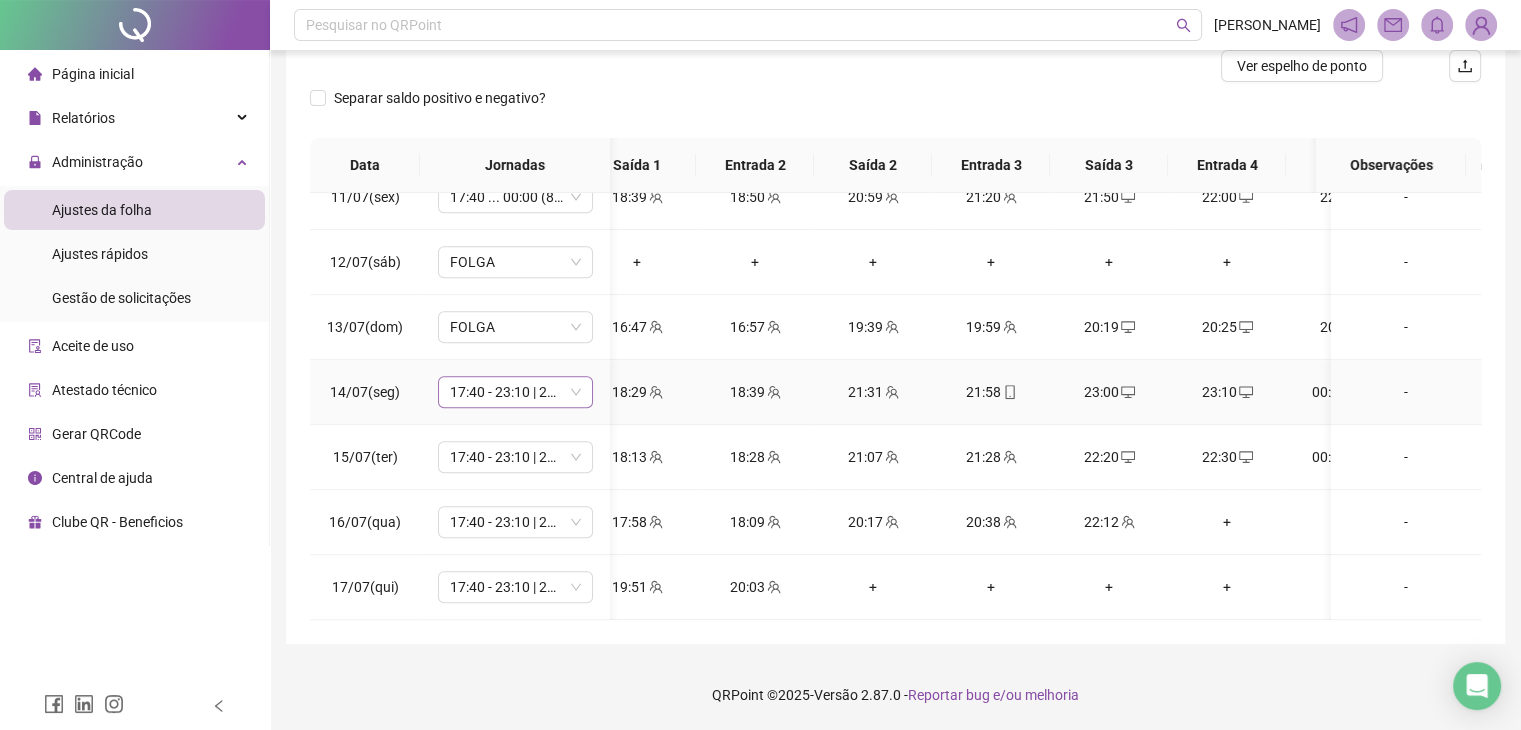 click on "17:40 - 23:10 | 23:30 - 00:00" at bounding box center (515, 392) 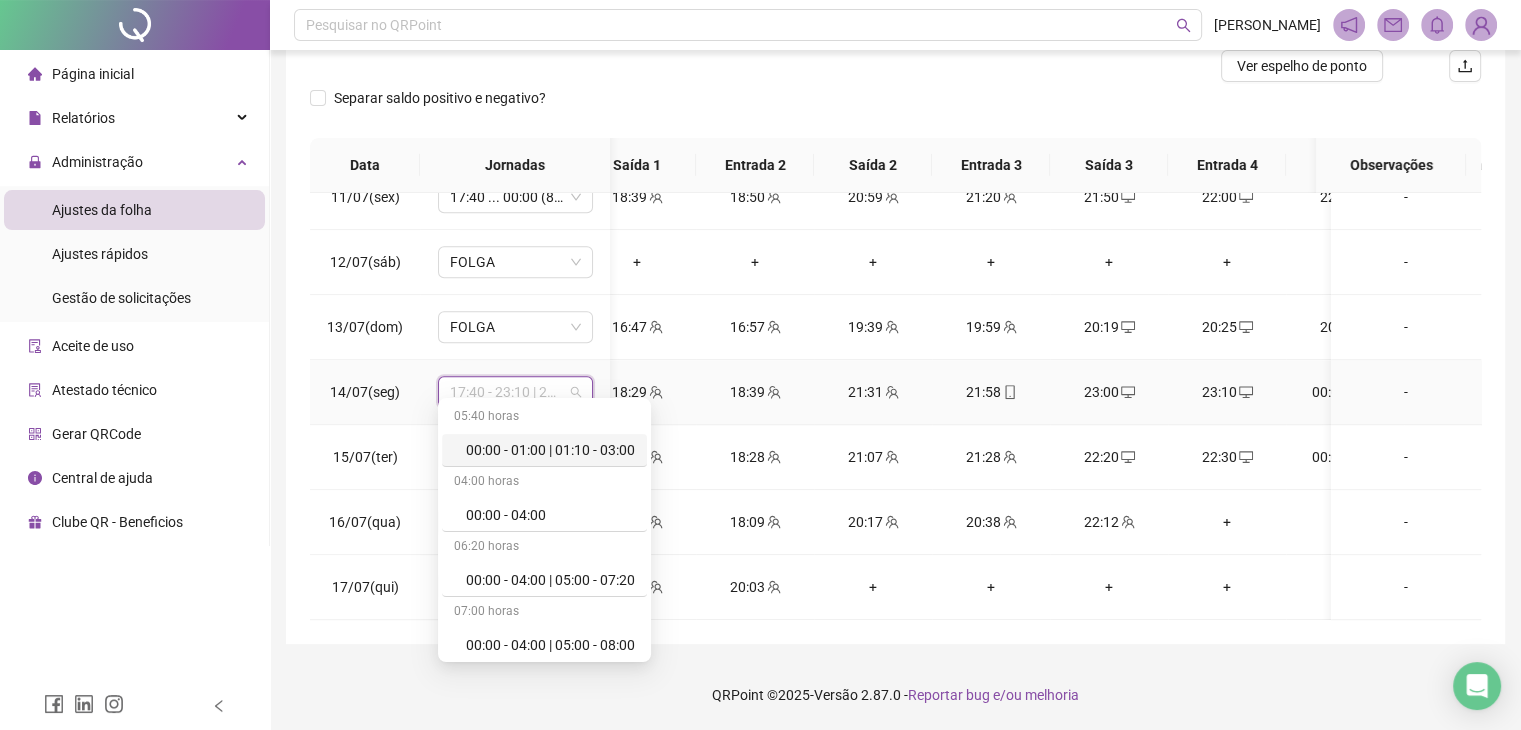 click on "18:39" at bounding box center (755, 392) 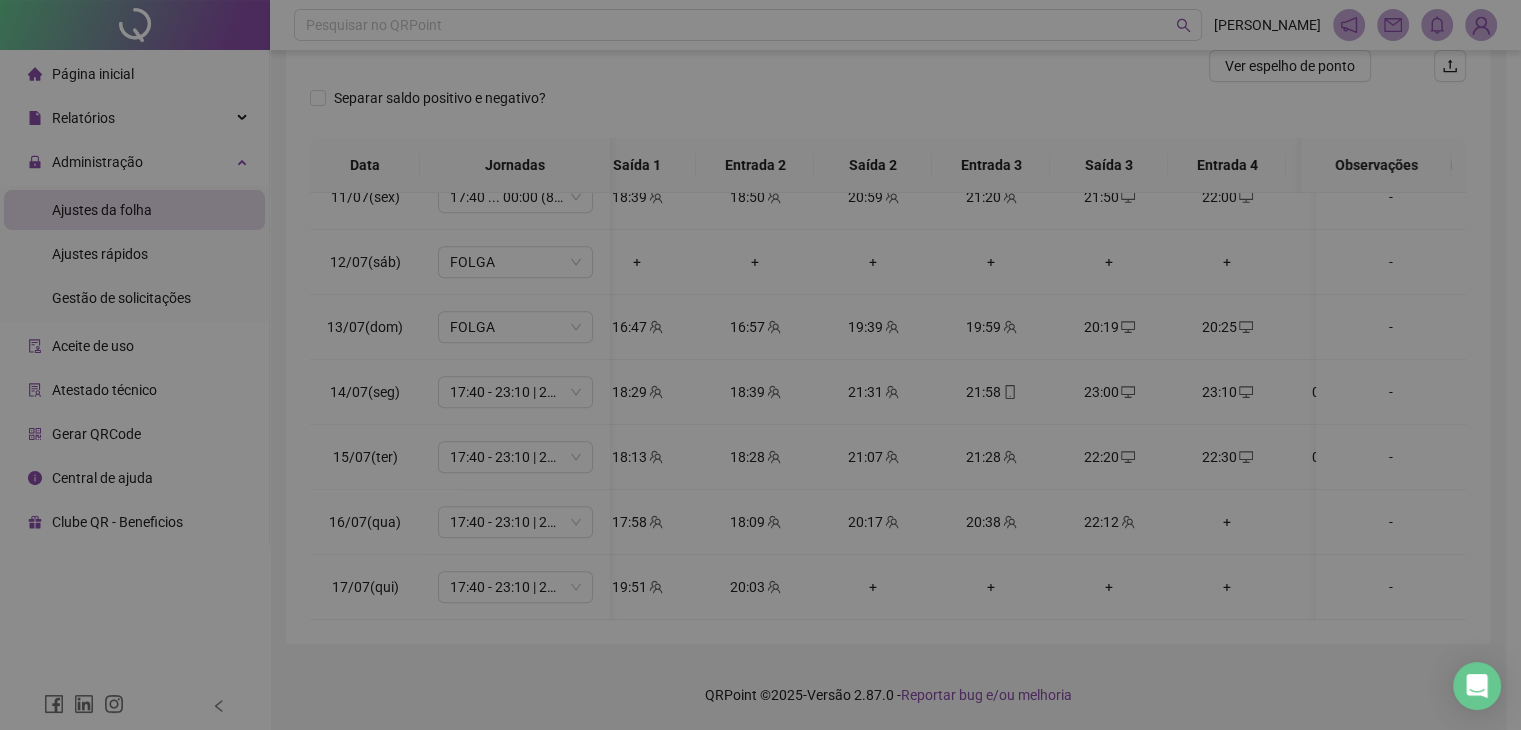type on "**********" 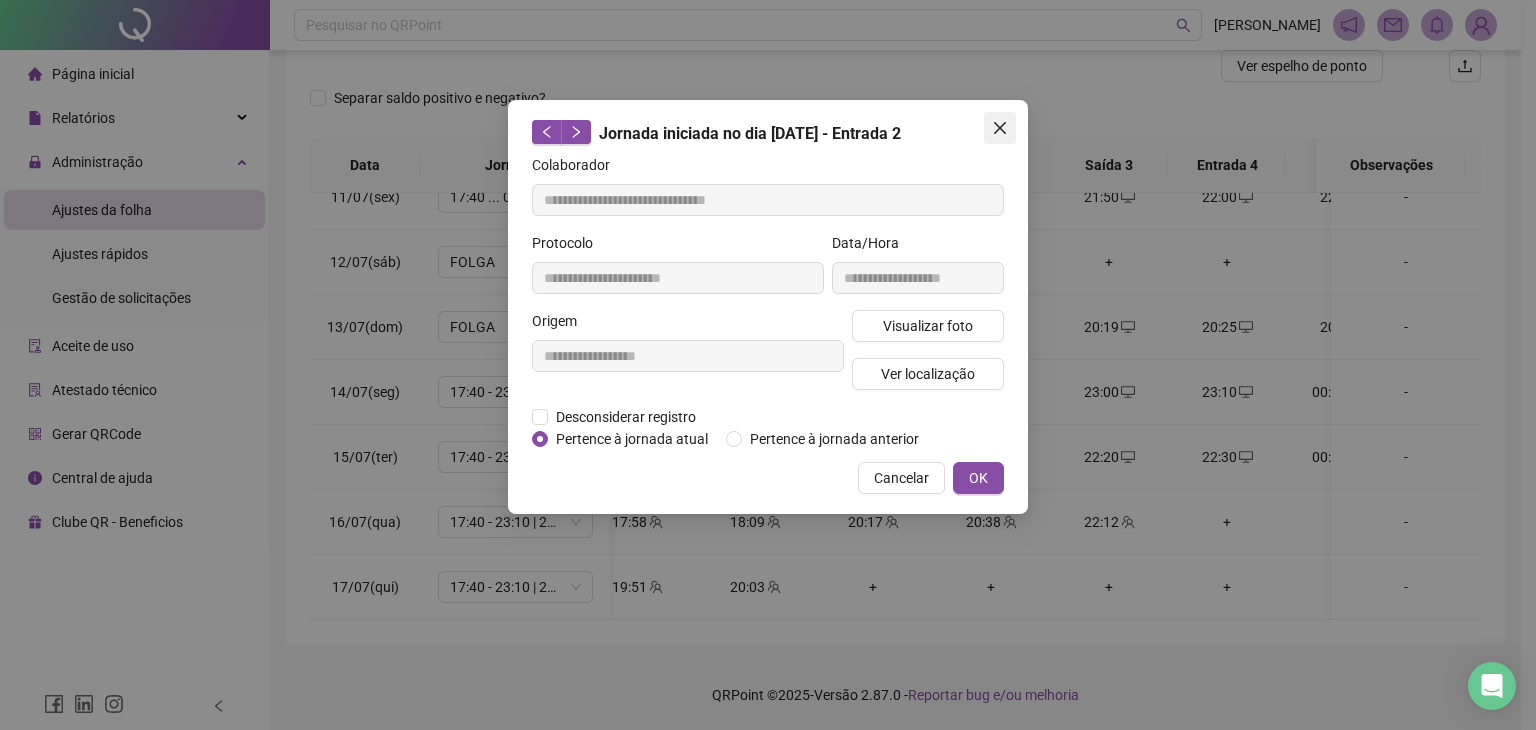 click 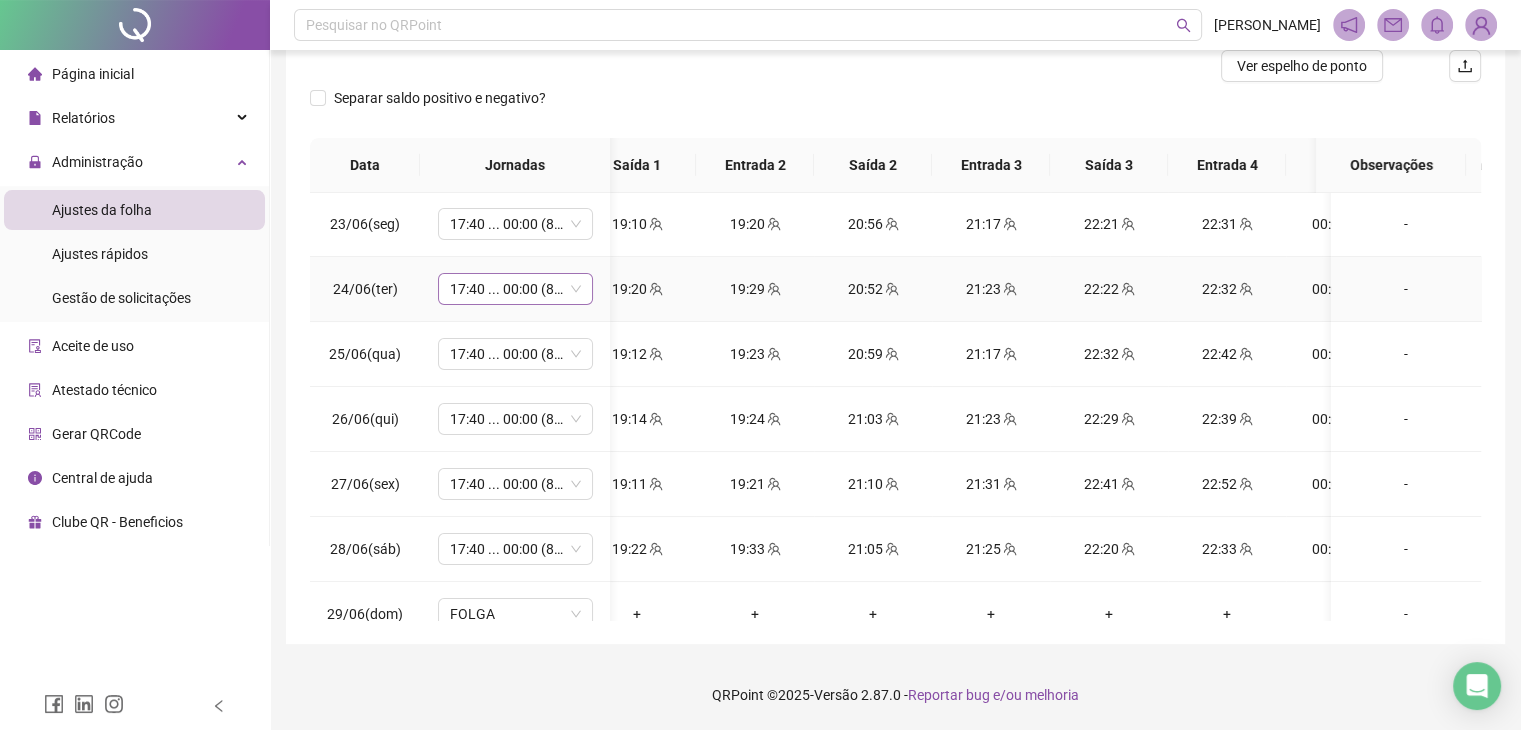 scroll, scrollTop: 0, scrollLeft: 150, axis: horizontal 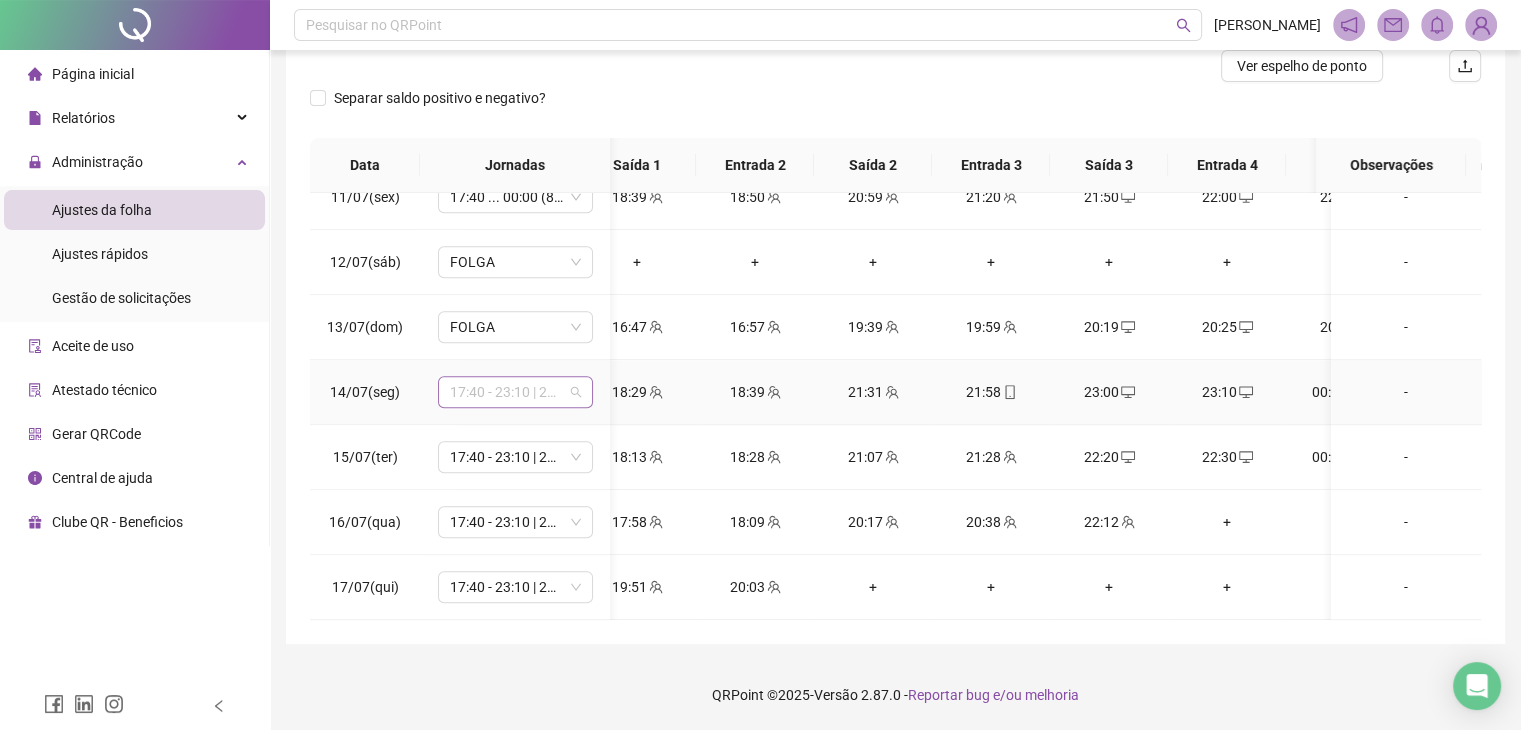 click on "17:40 - 23:10 | 23:30 - 00:00" at bounding box center (515, 392) 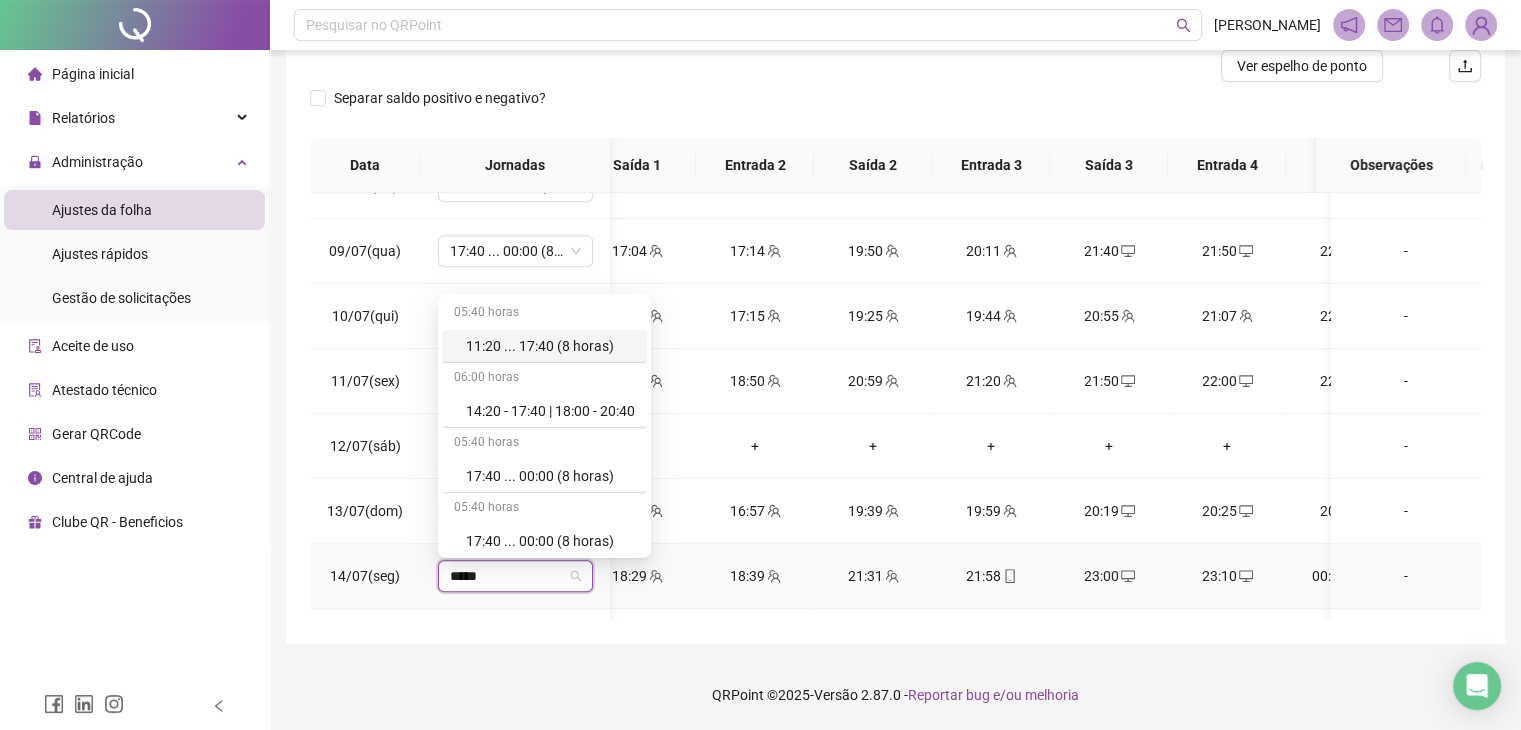 scroll, scrollTop: 1137, scrollLeft: 150, axis: both 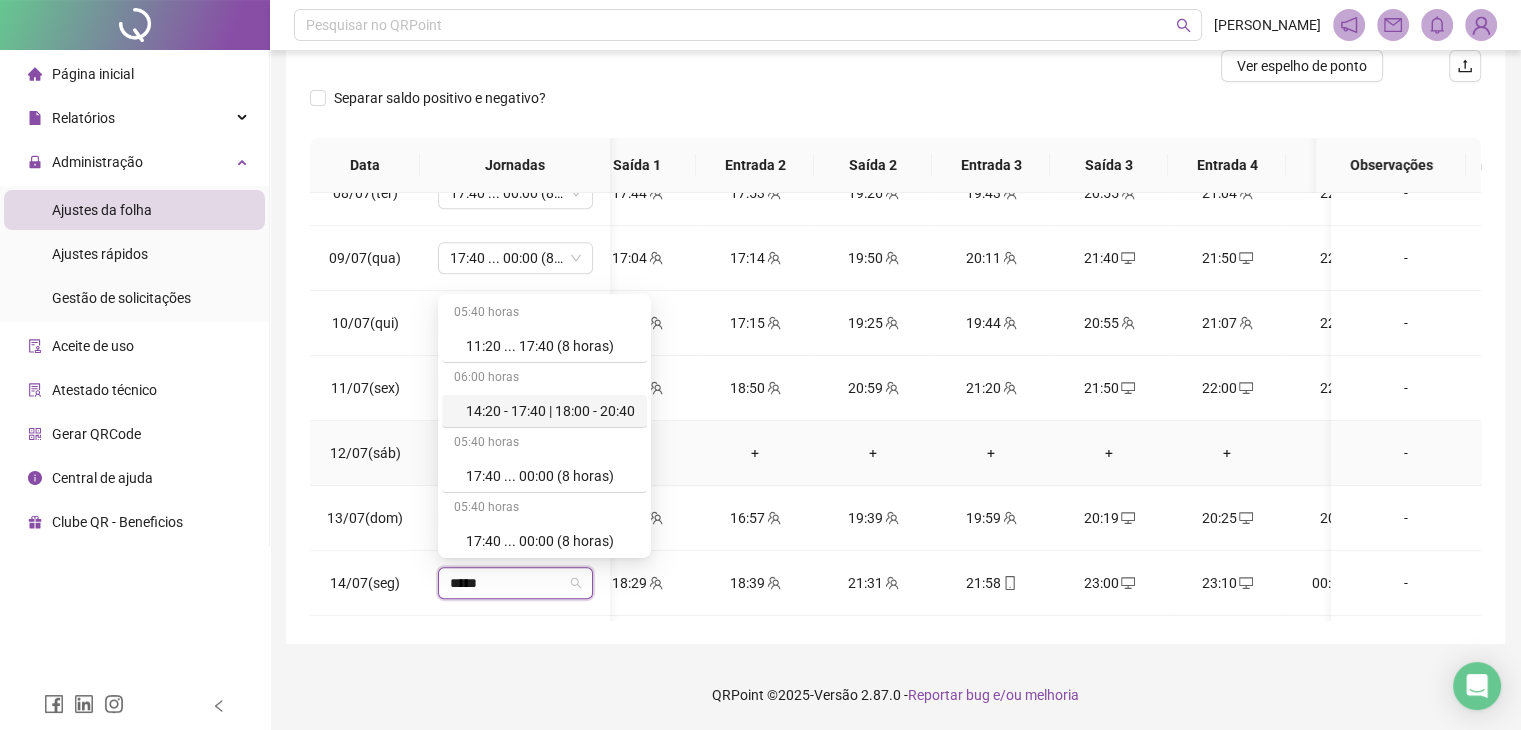type on "*****" 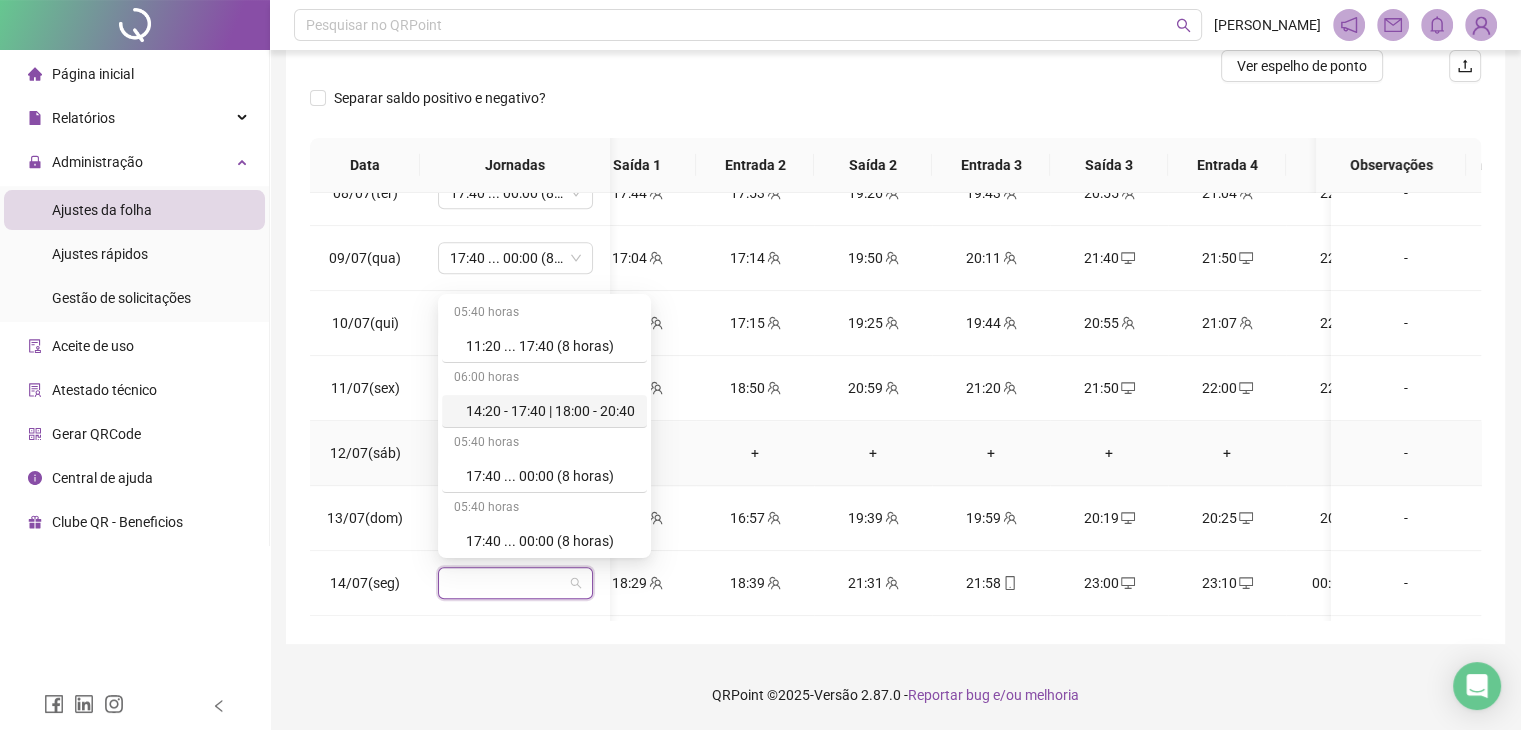 click on "16:57" at bounding box center [755, 518] 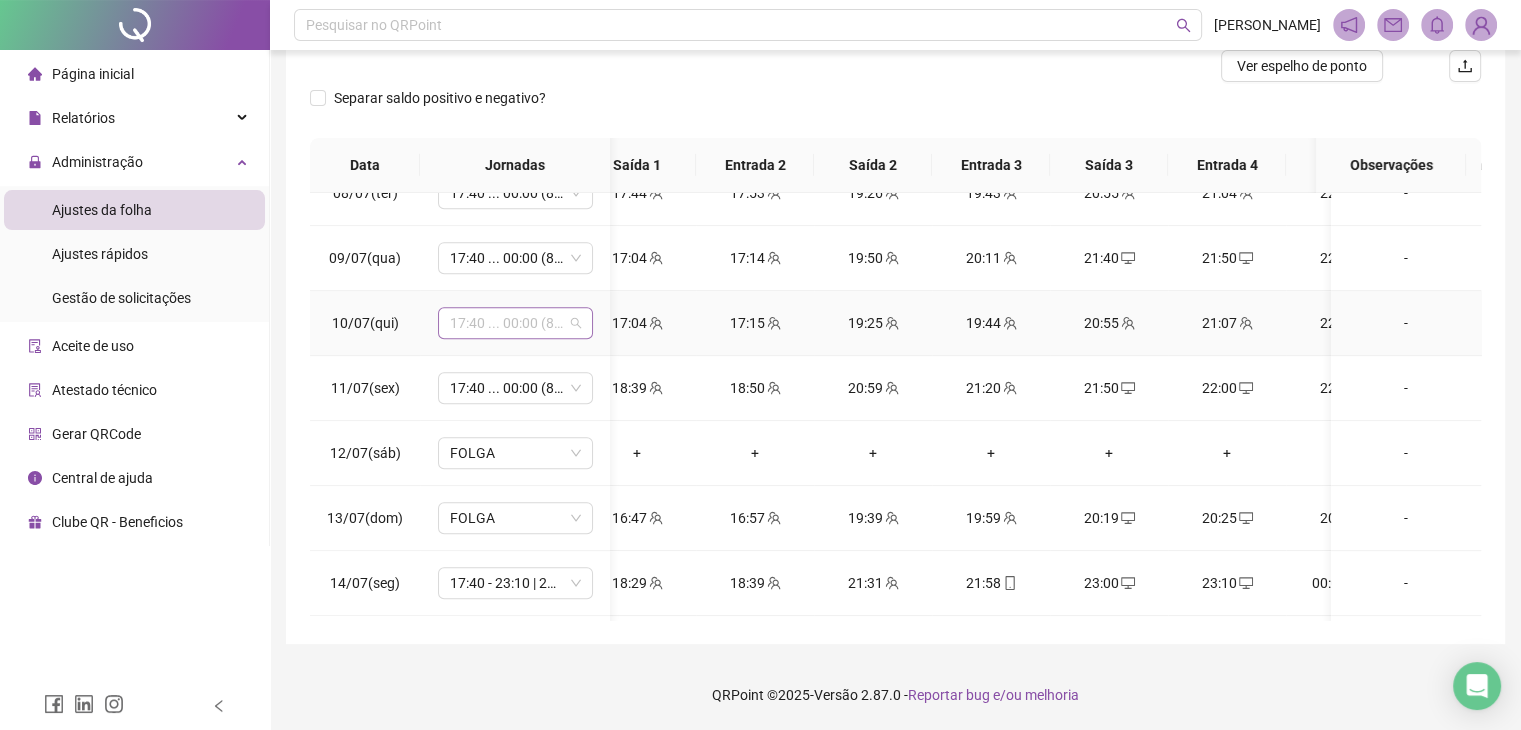 click on "17:40 ... 00:00 (8 HORAS)" at bounding box center (515, 323) 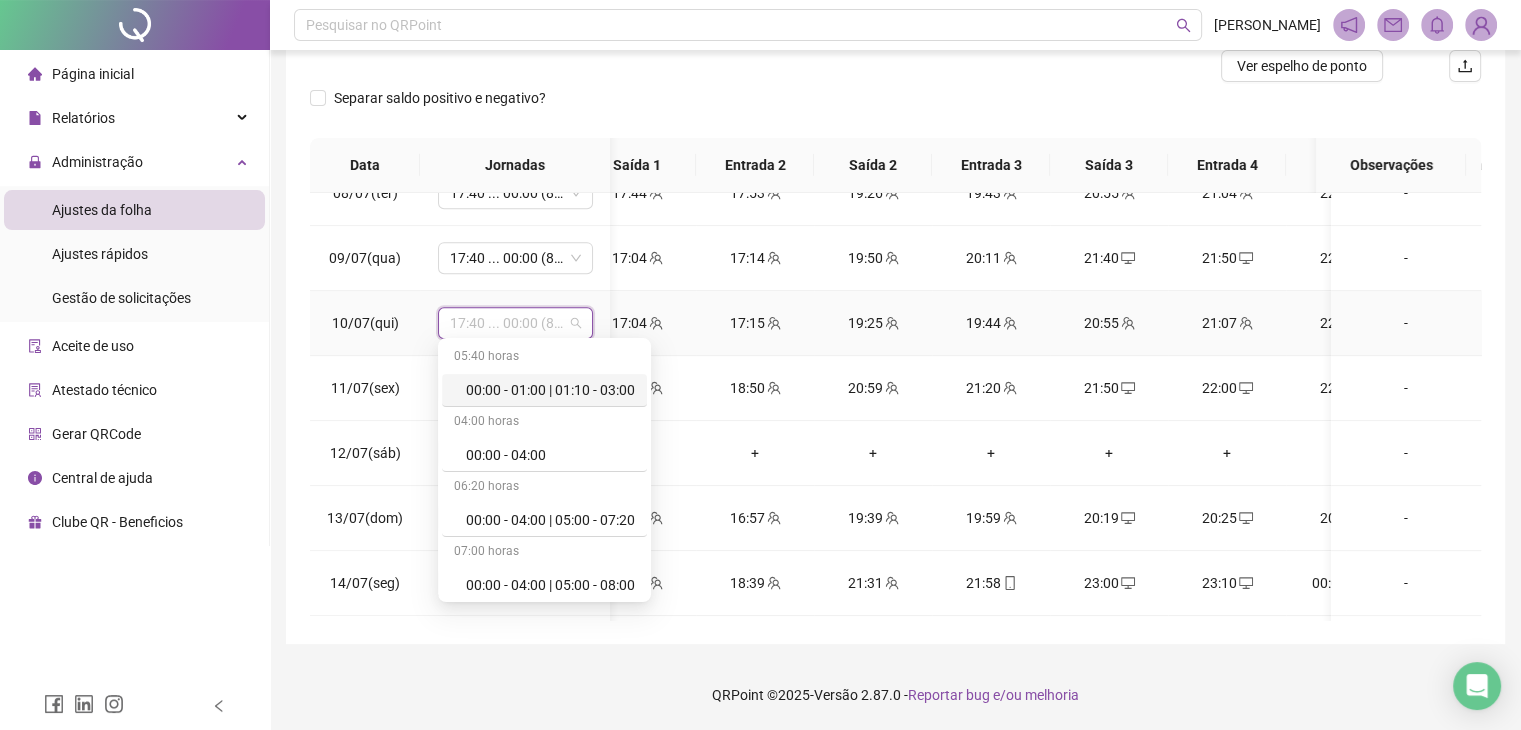 click on "17:15" at bounding box center (755, 323) 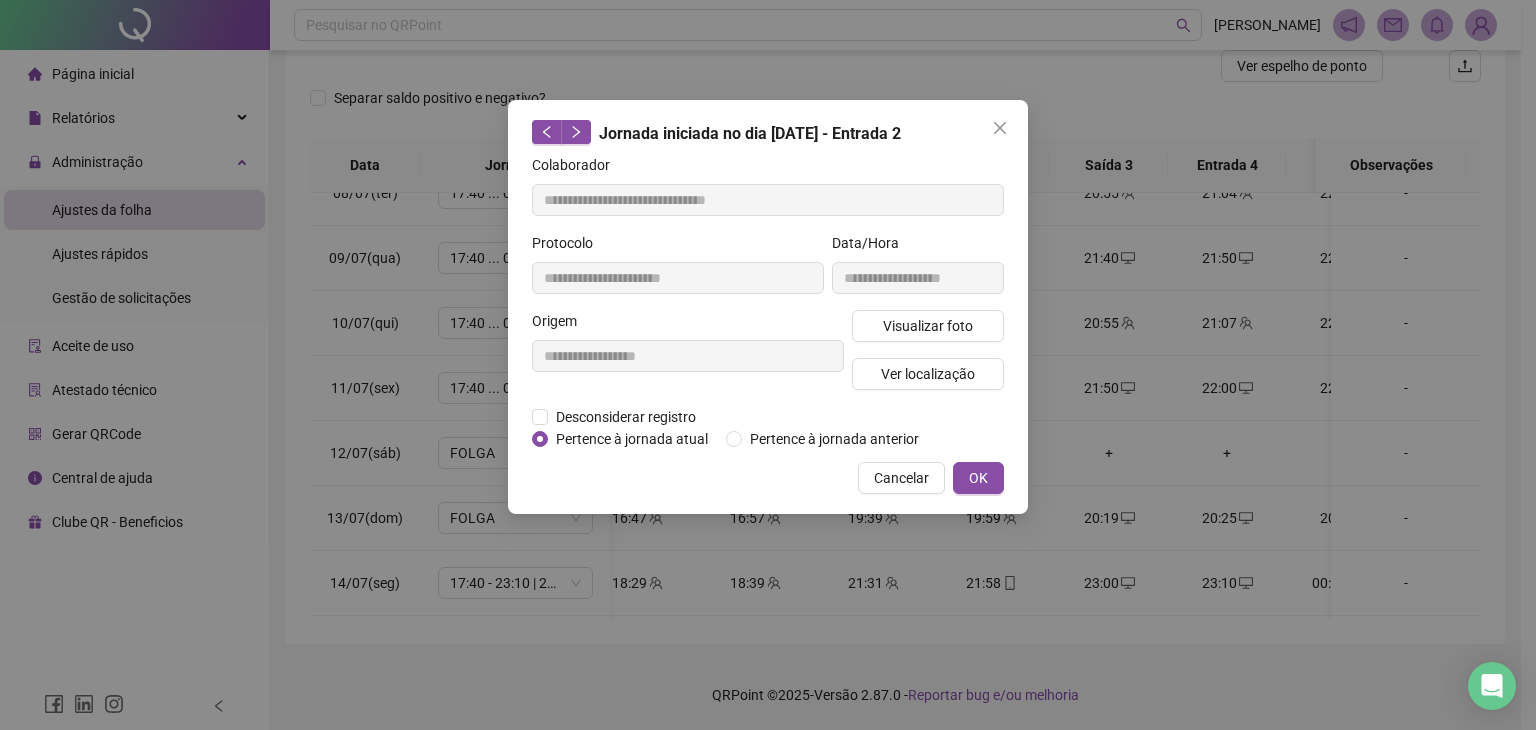 type on "**********" 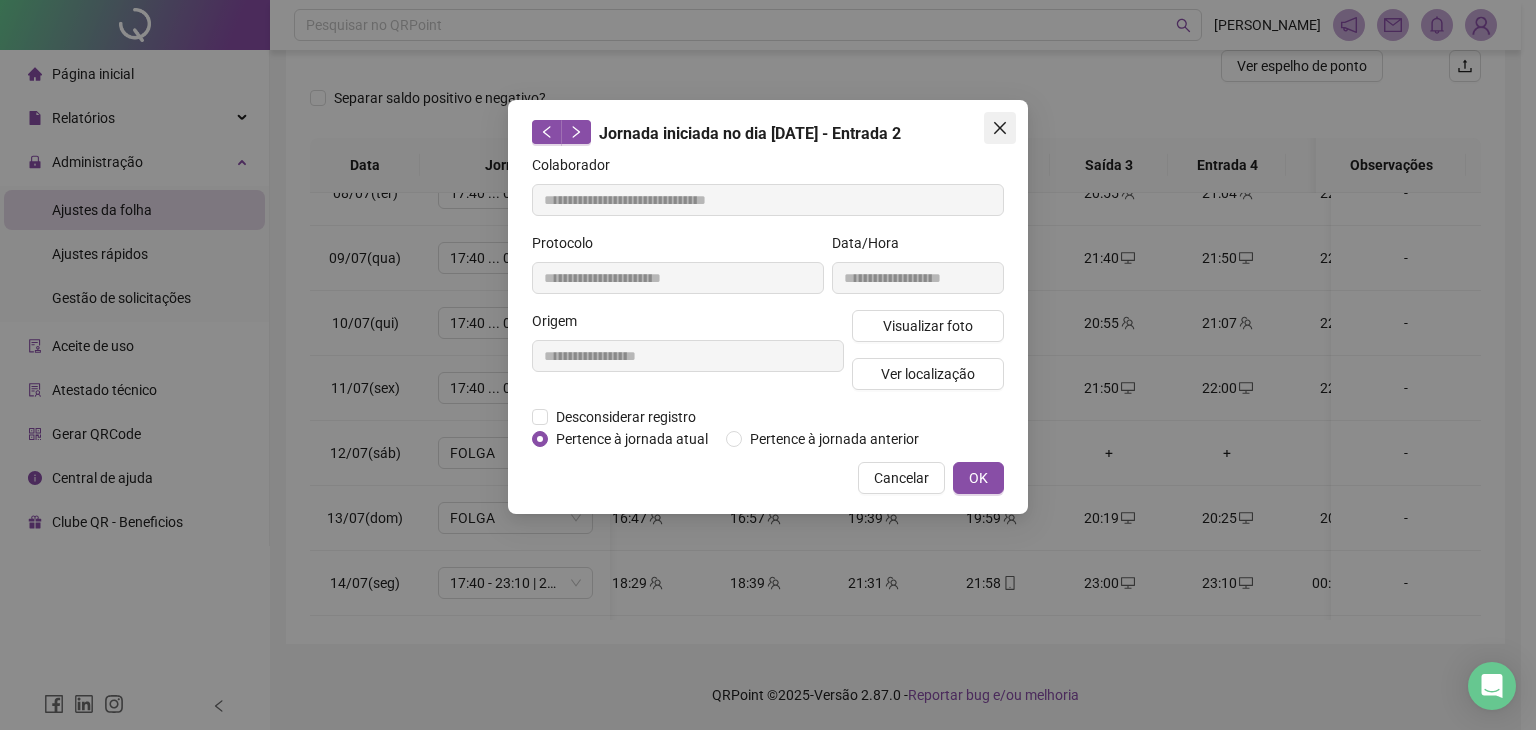 click 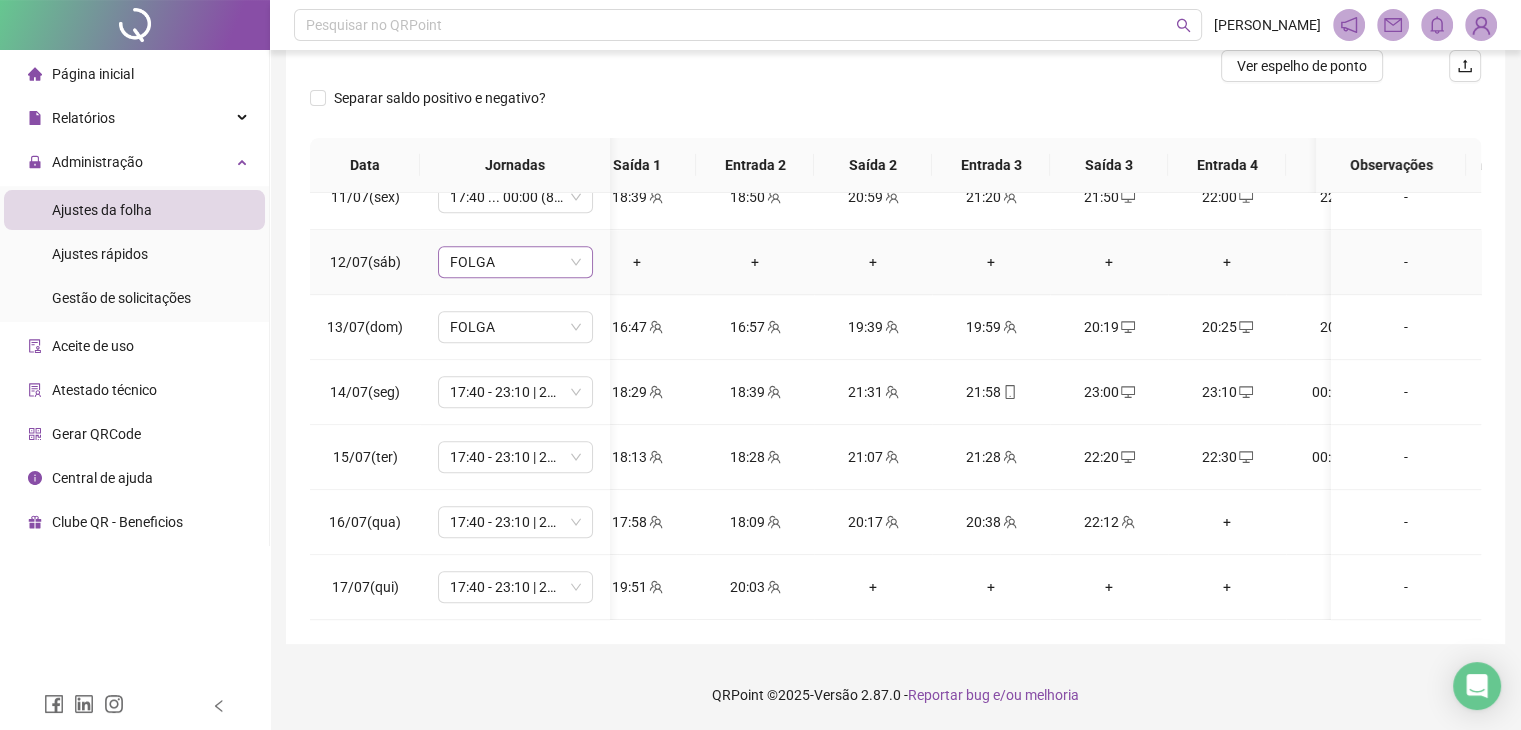 scroll, scrollTop: 1337, scrollLeft: 150, axis: both 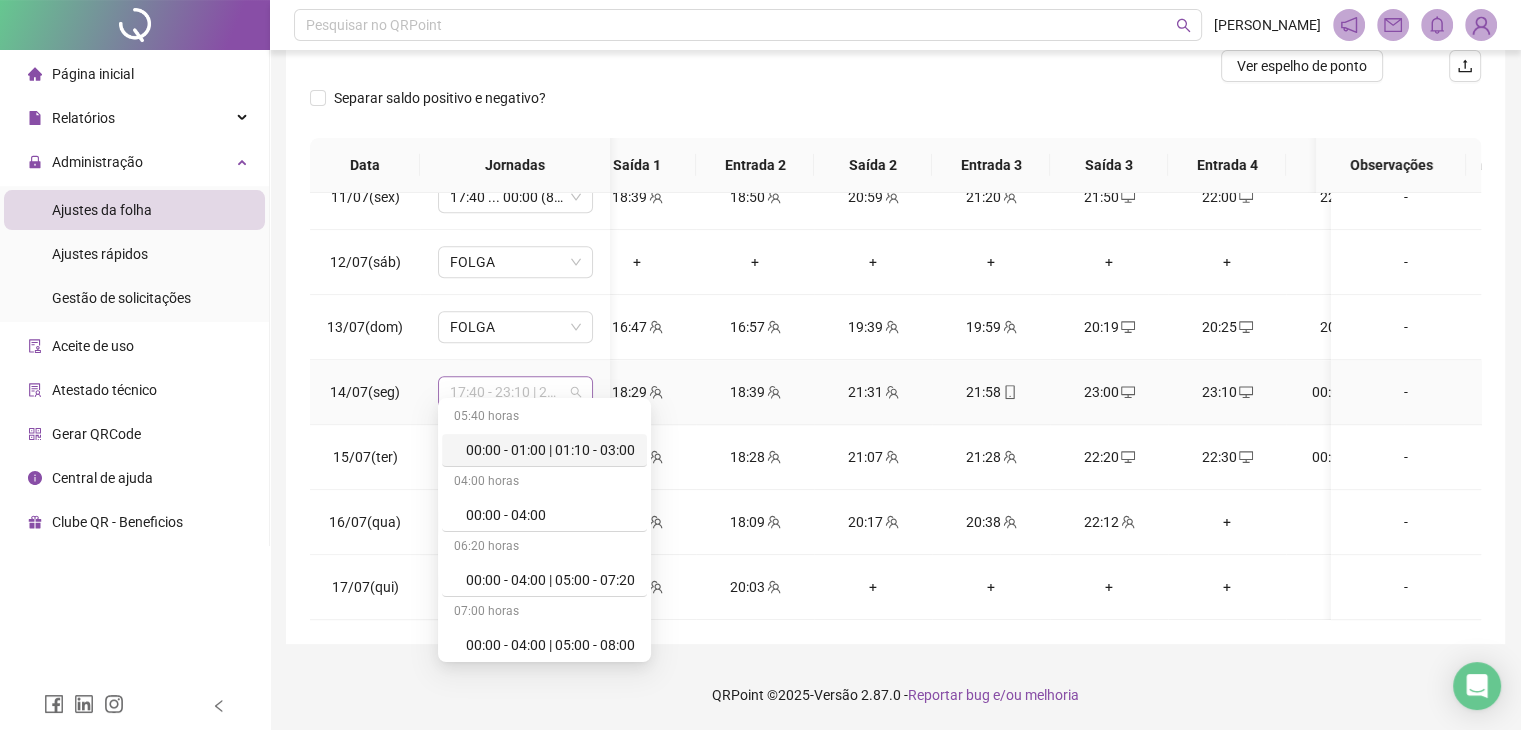 click on "17:40 - 23:10 | 23:30 - 00:00" at bounding box center (515, 392) 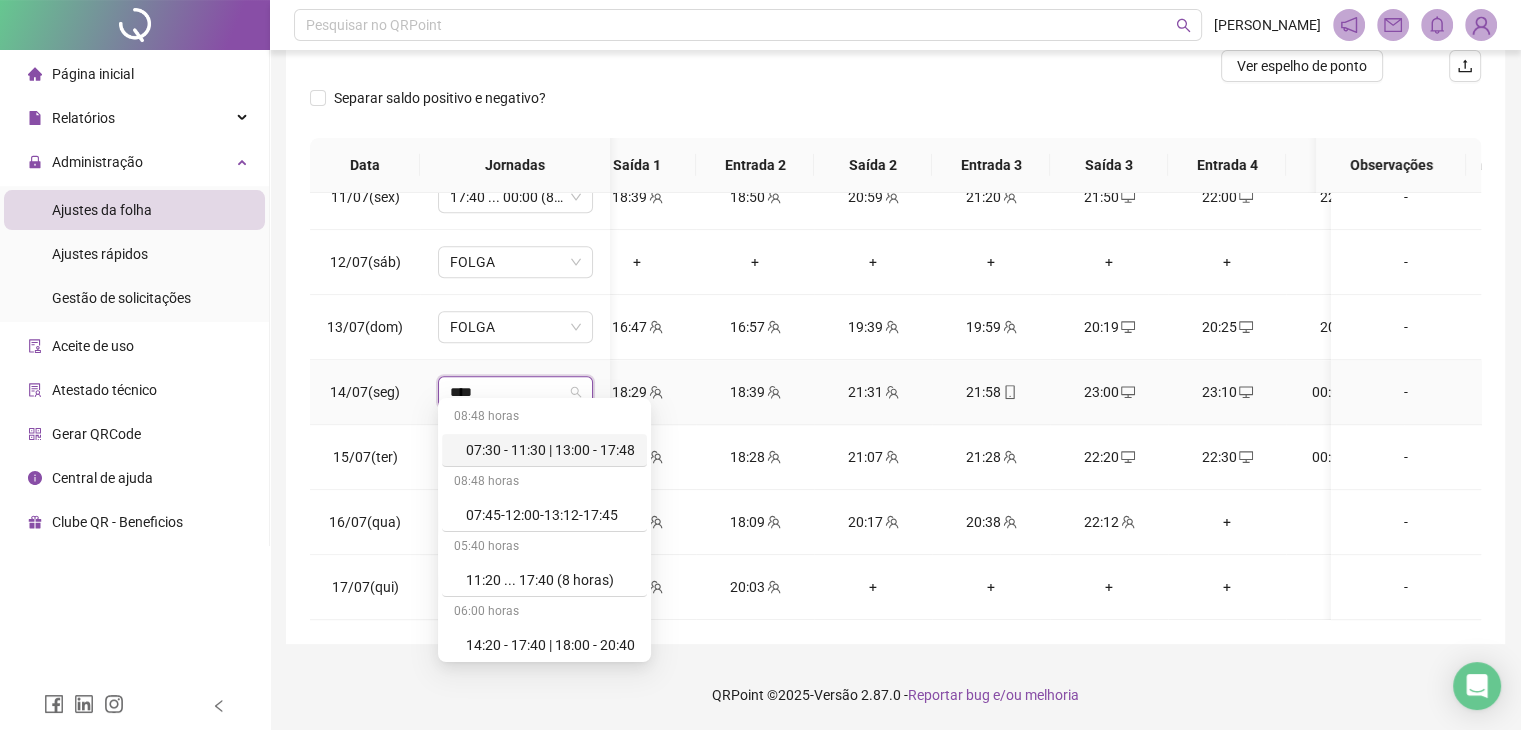 type on "*****" 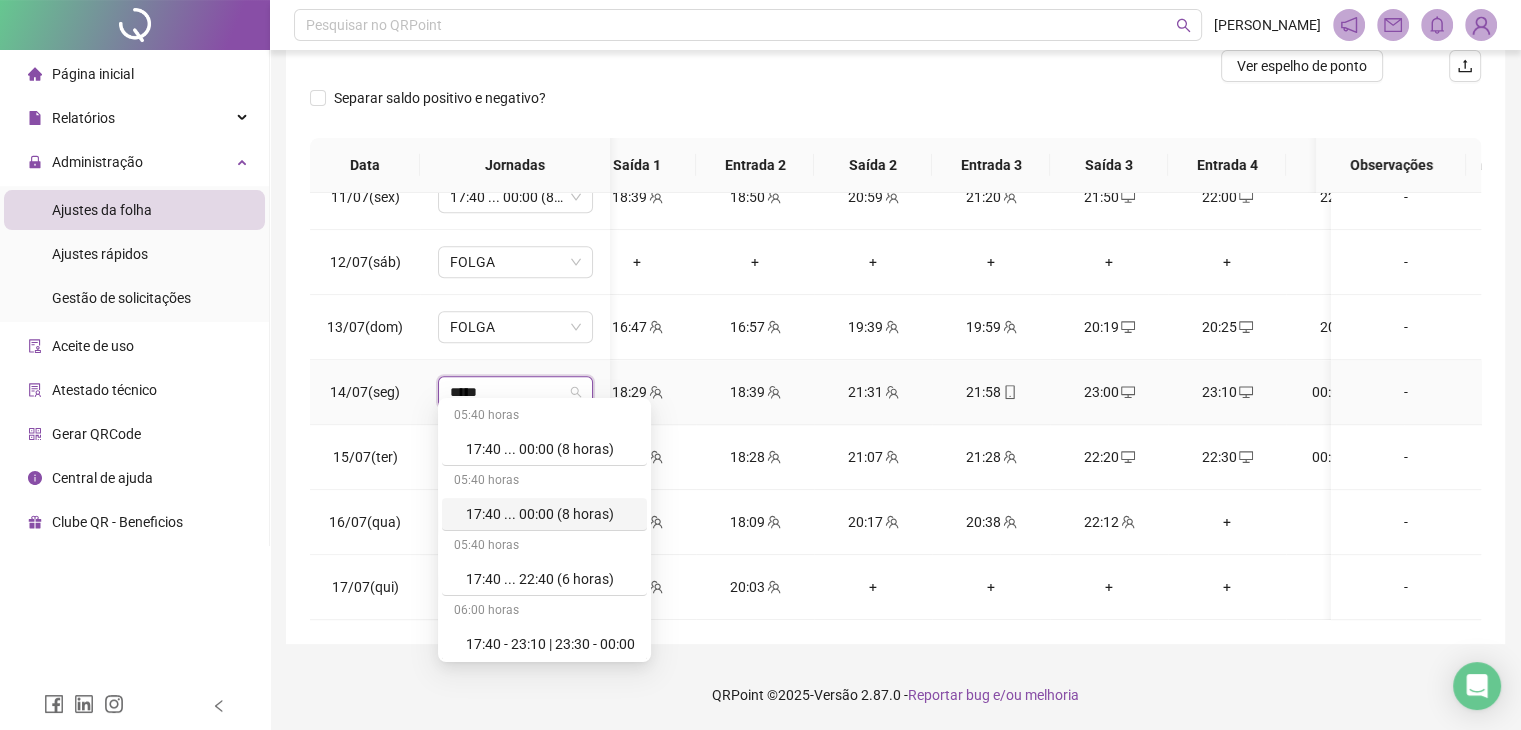 scroll, scrollTop: 132, scrollLeft: 0, axis: vertical 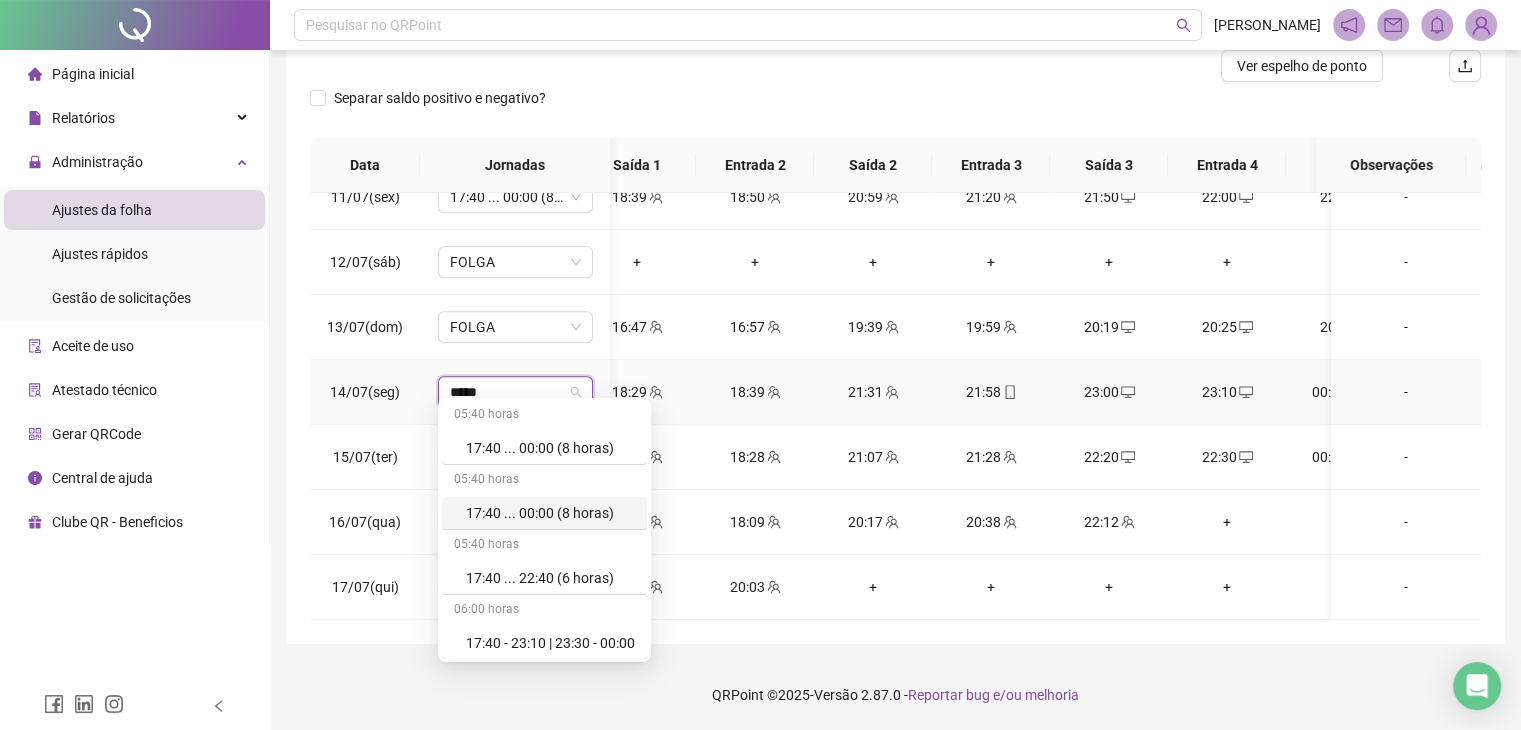 click on "17:40 ... 00:00 (8 horas)" at bounding box center (550, 513) 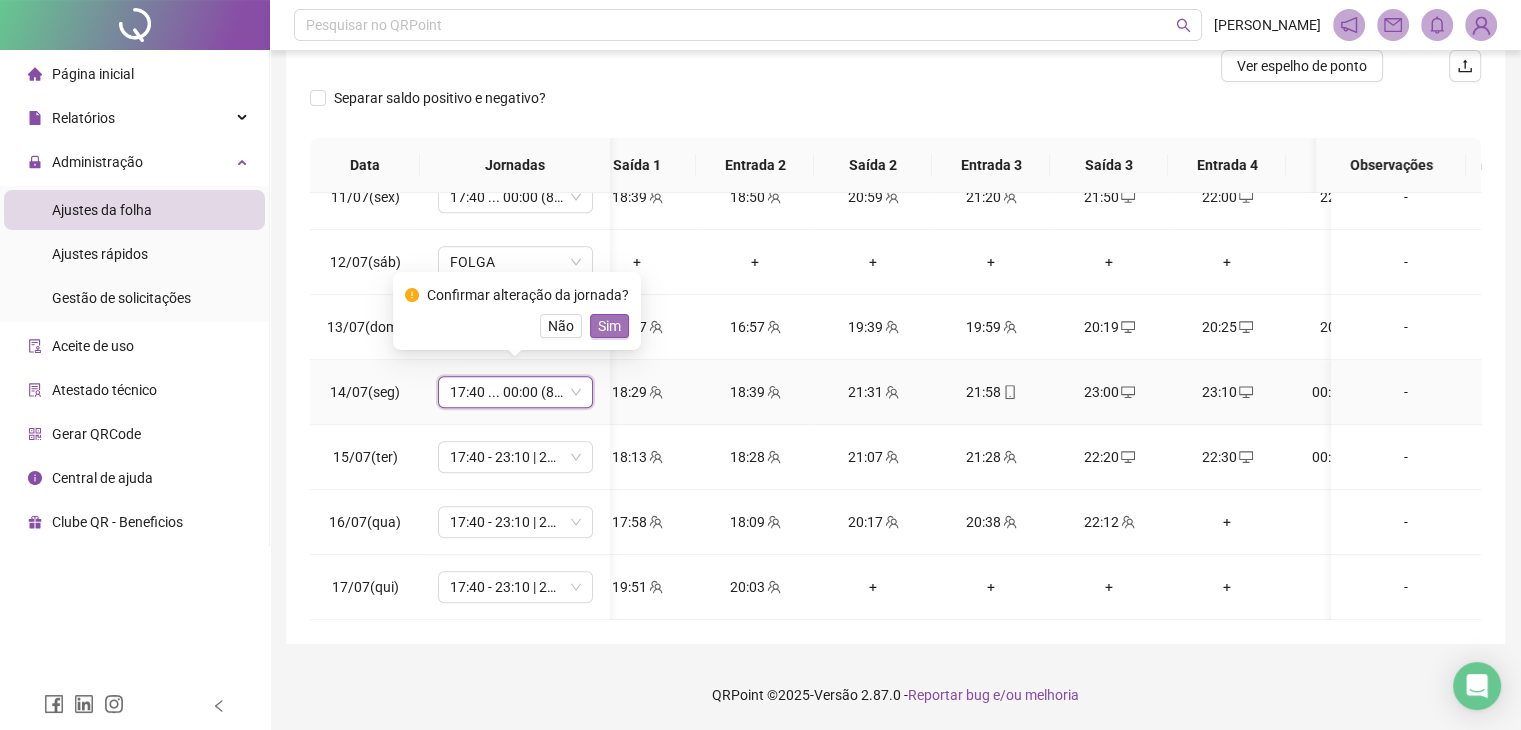 click on "Sim" at bounding box center (609, 326) 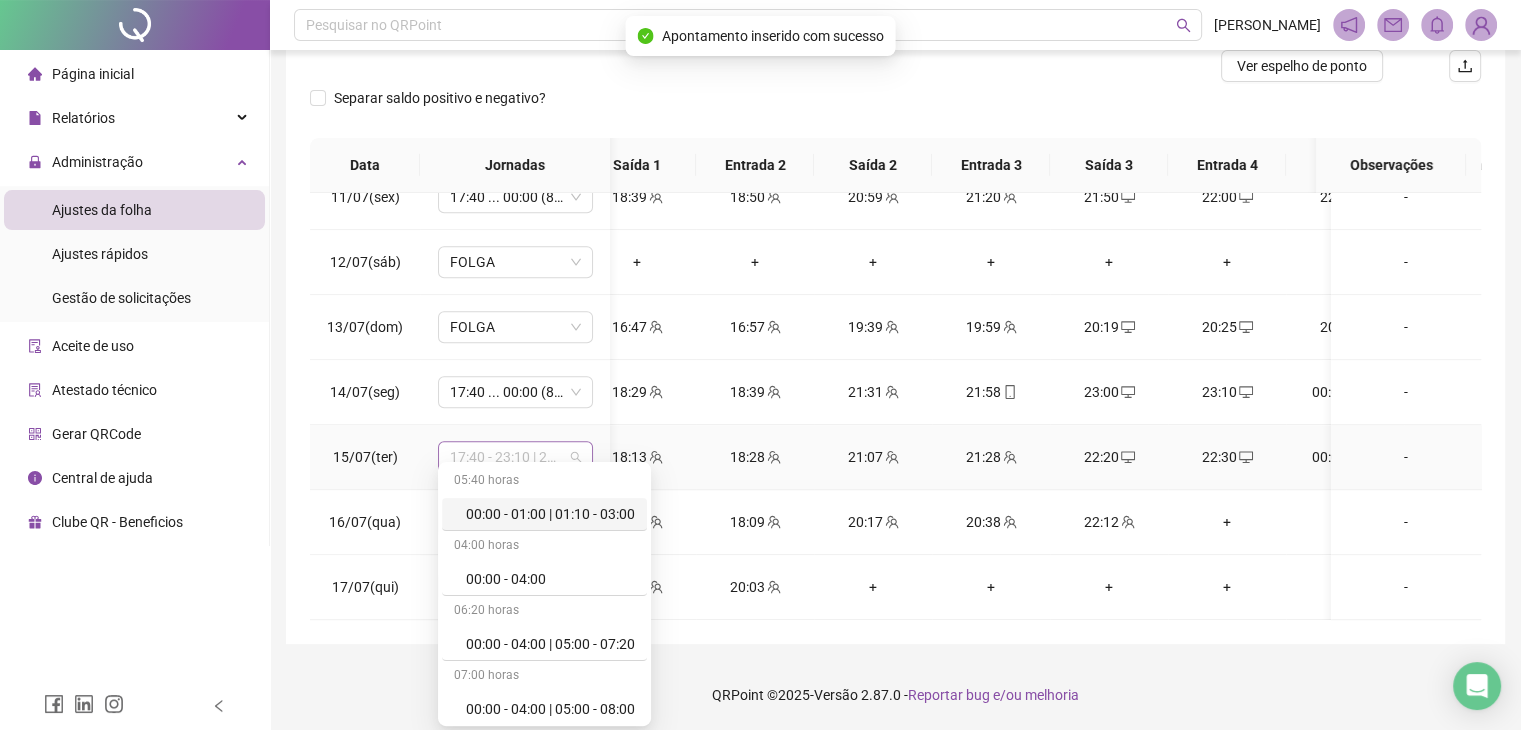 click on "17:40 - 23:10 | 23:30 - 00:00" at bounding box center (515, 457) 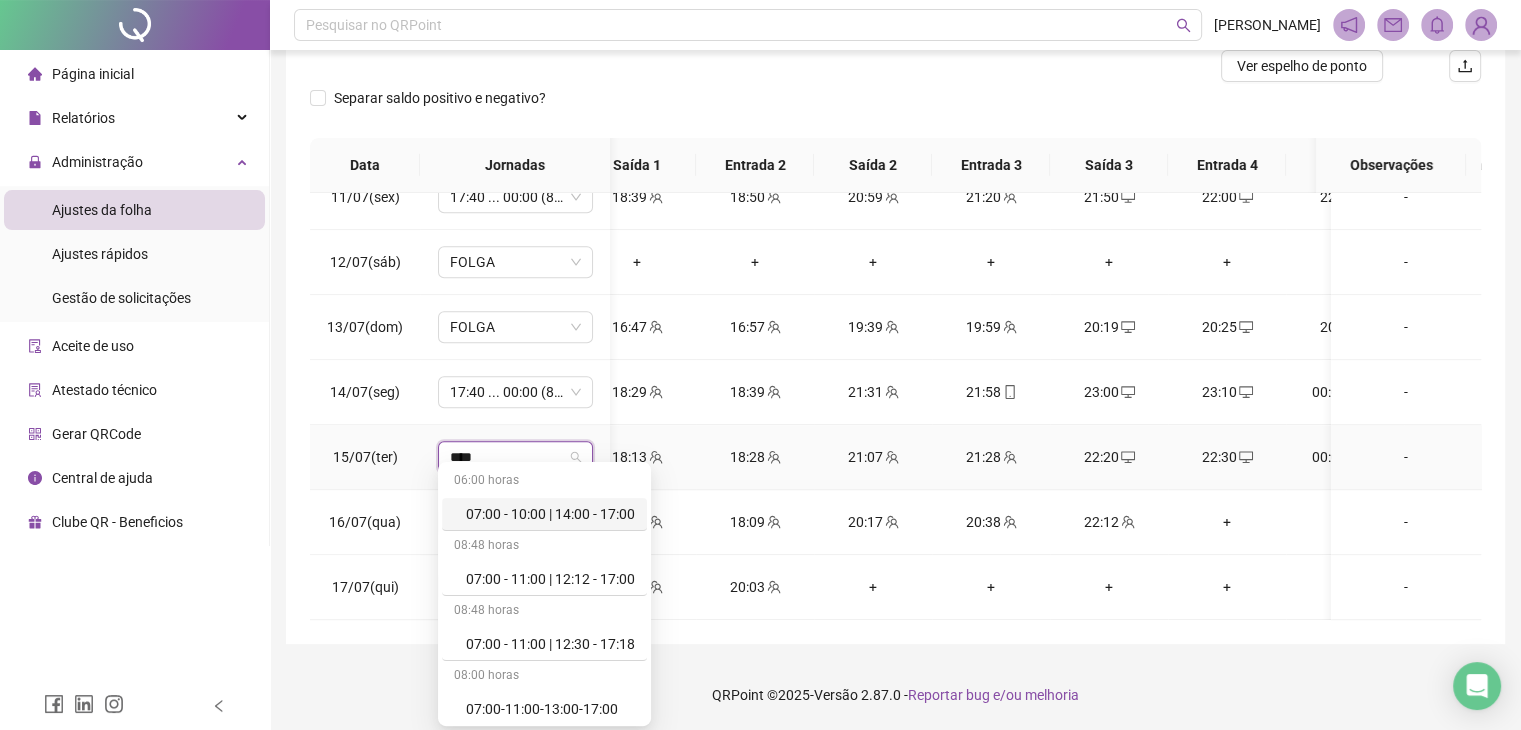 type on "*****" 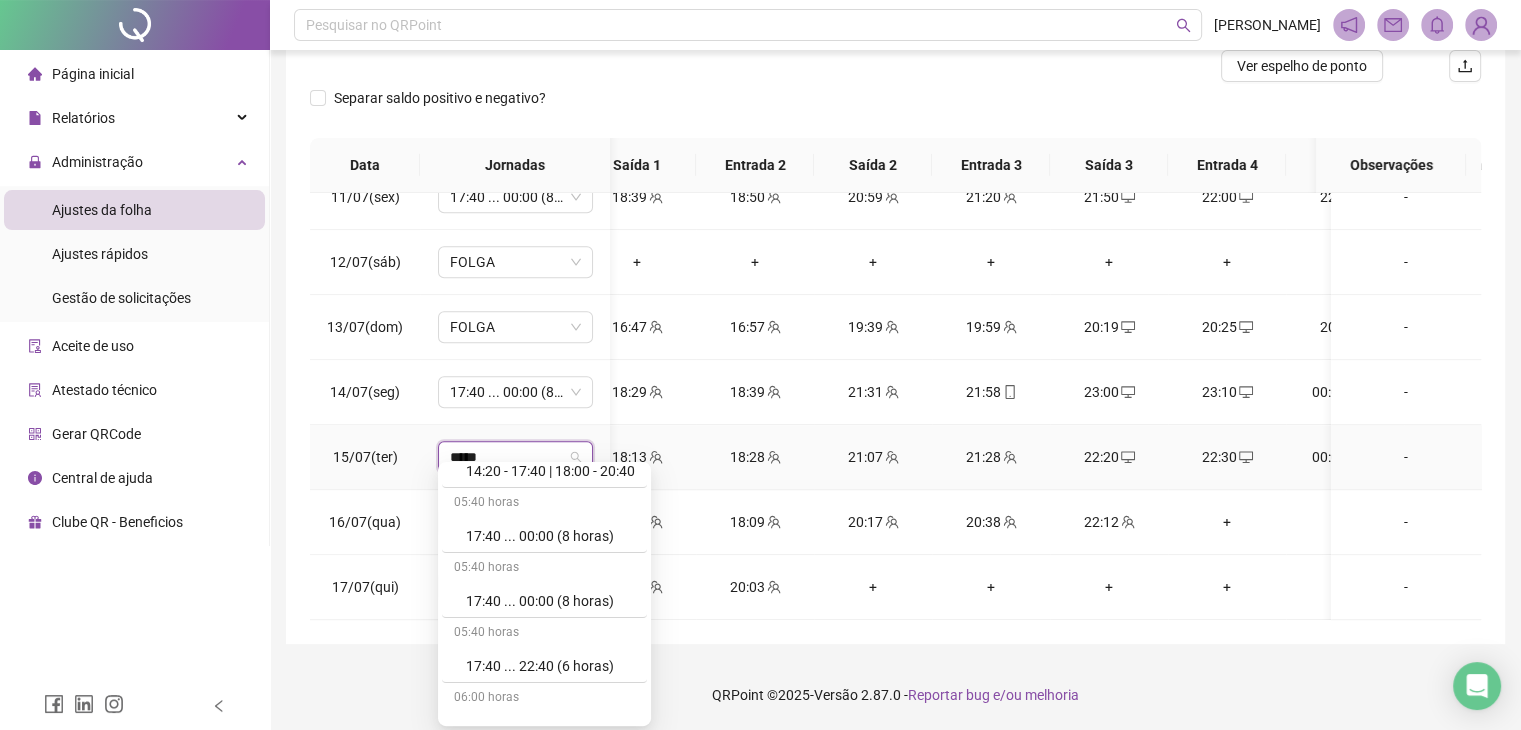 scroll, scrollTop: 132, scrollLeft: 0, axis: vertical 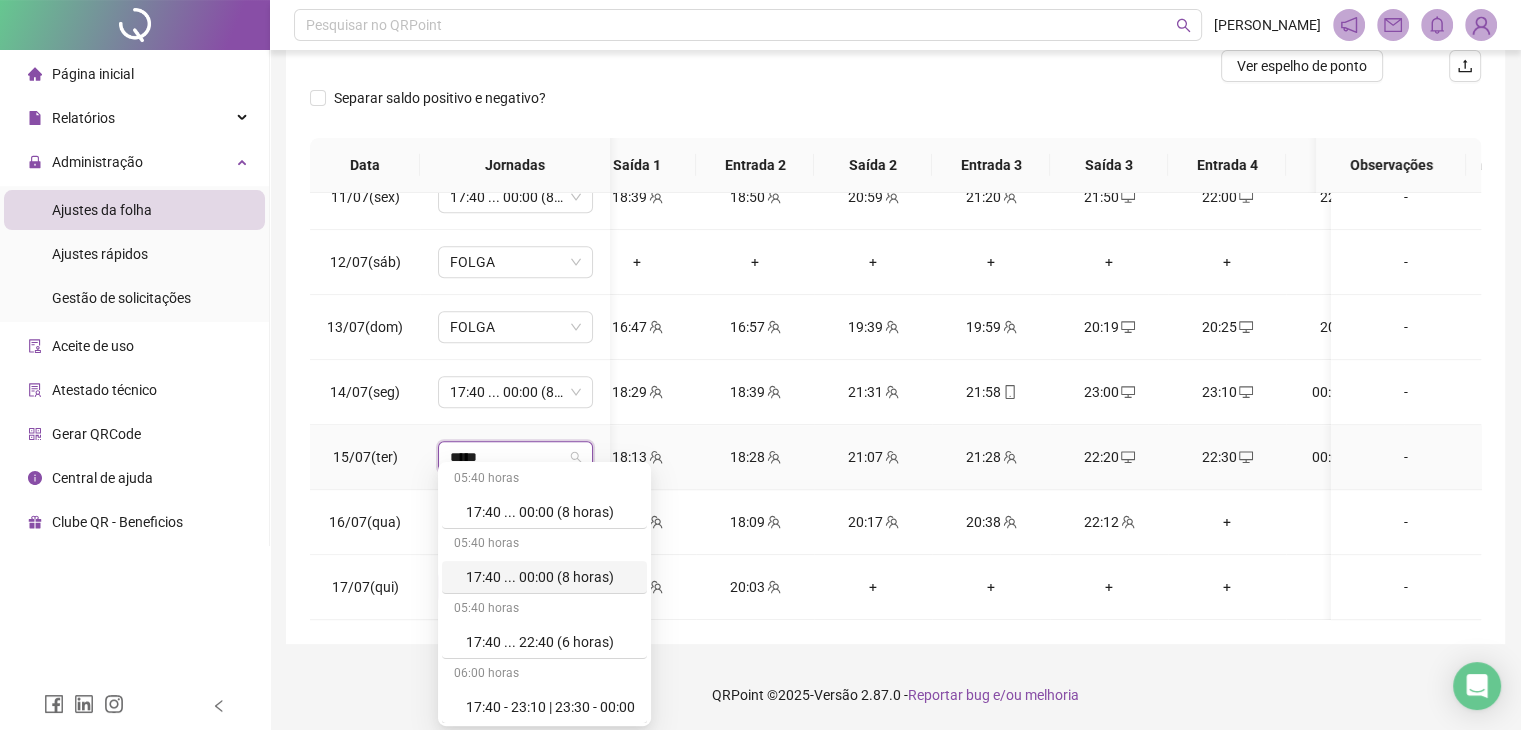 click on "17:40 ... 00:00 (8 horas)" at bounding box center (550, 577) 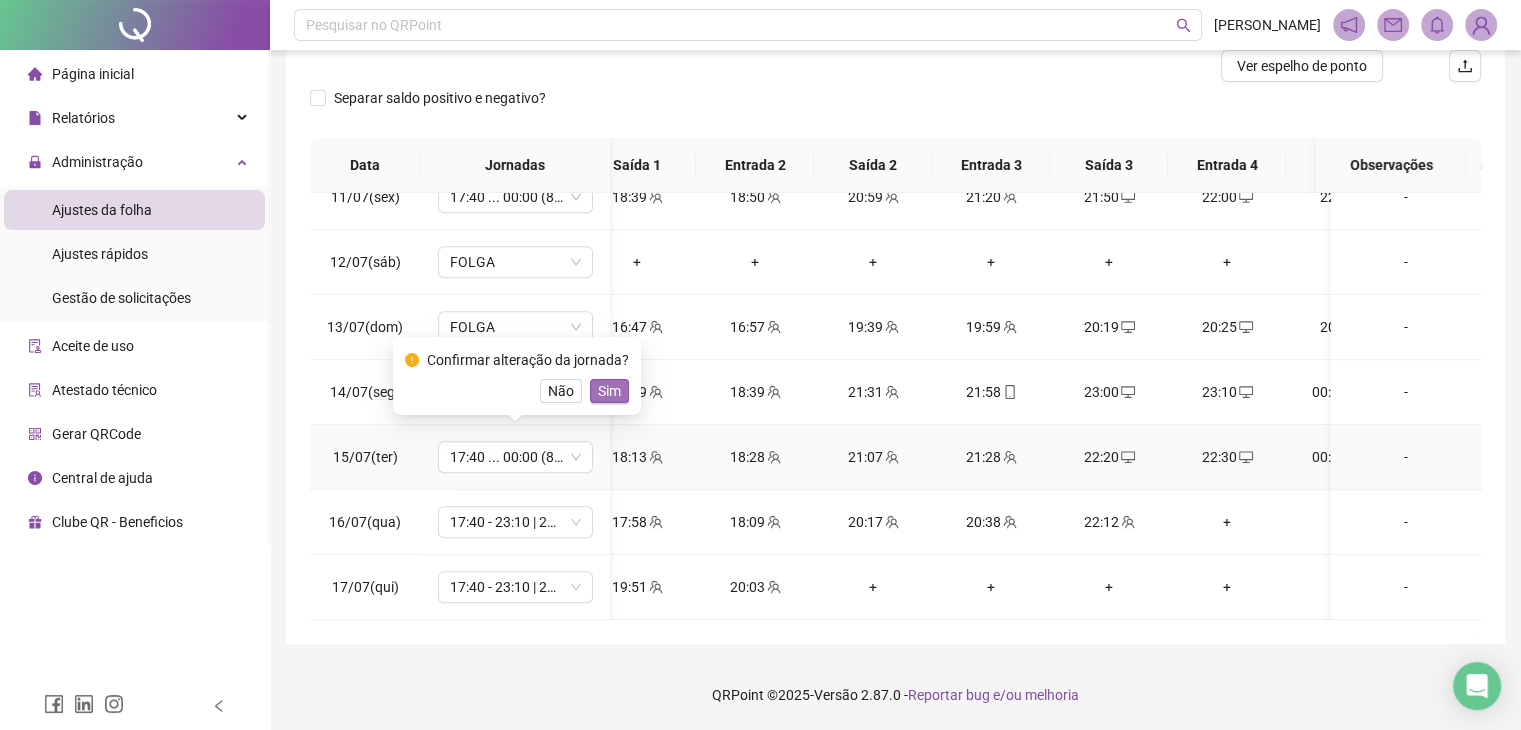 click on "Sim" at bounding box center [609, 391] 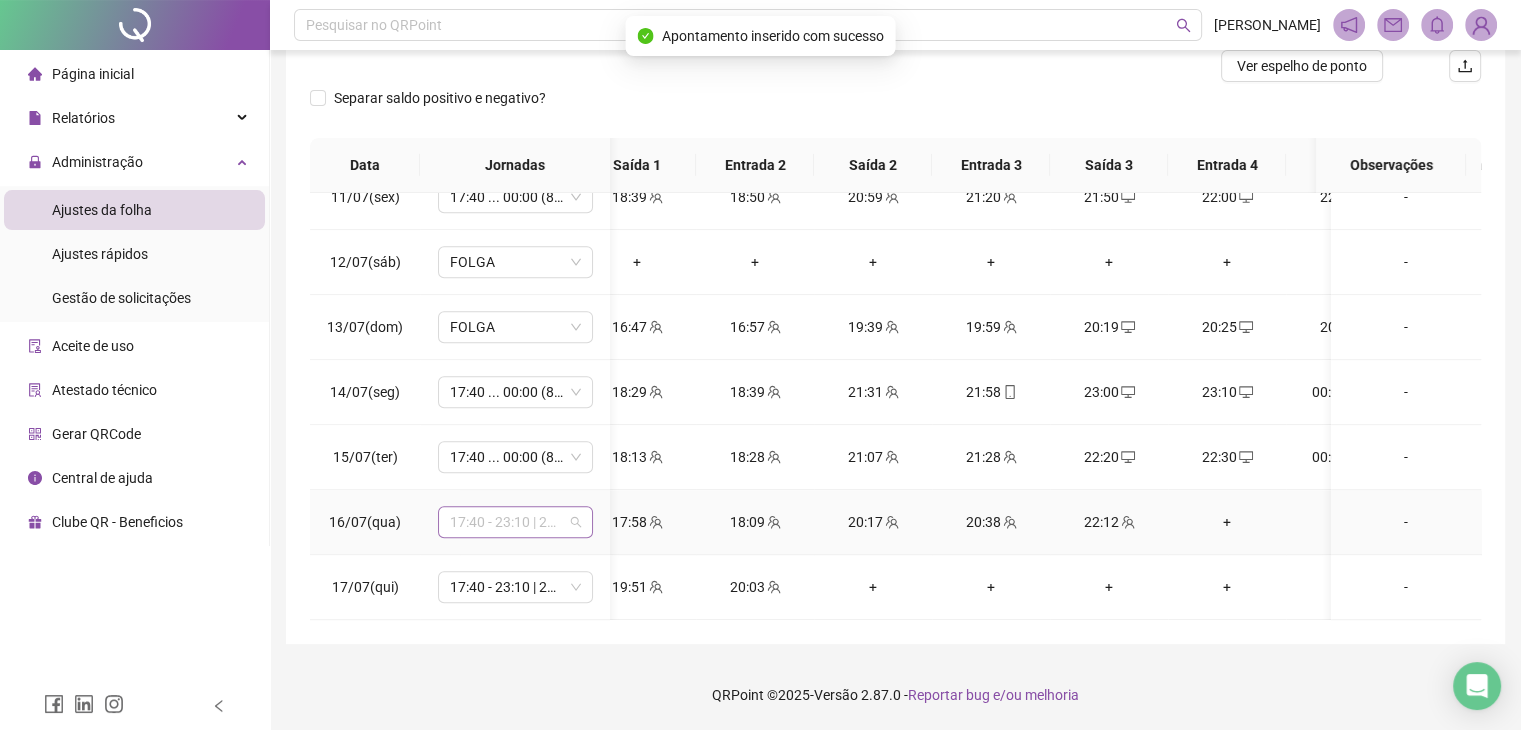 click on "17:40 - 23:10 | 23:30 - 00:00" at bounding box center [515, 522] 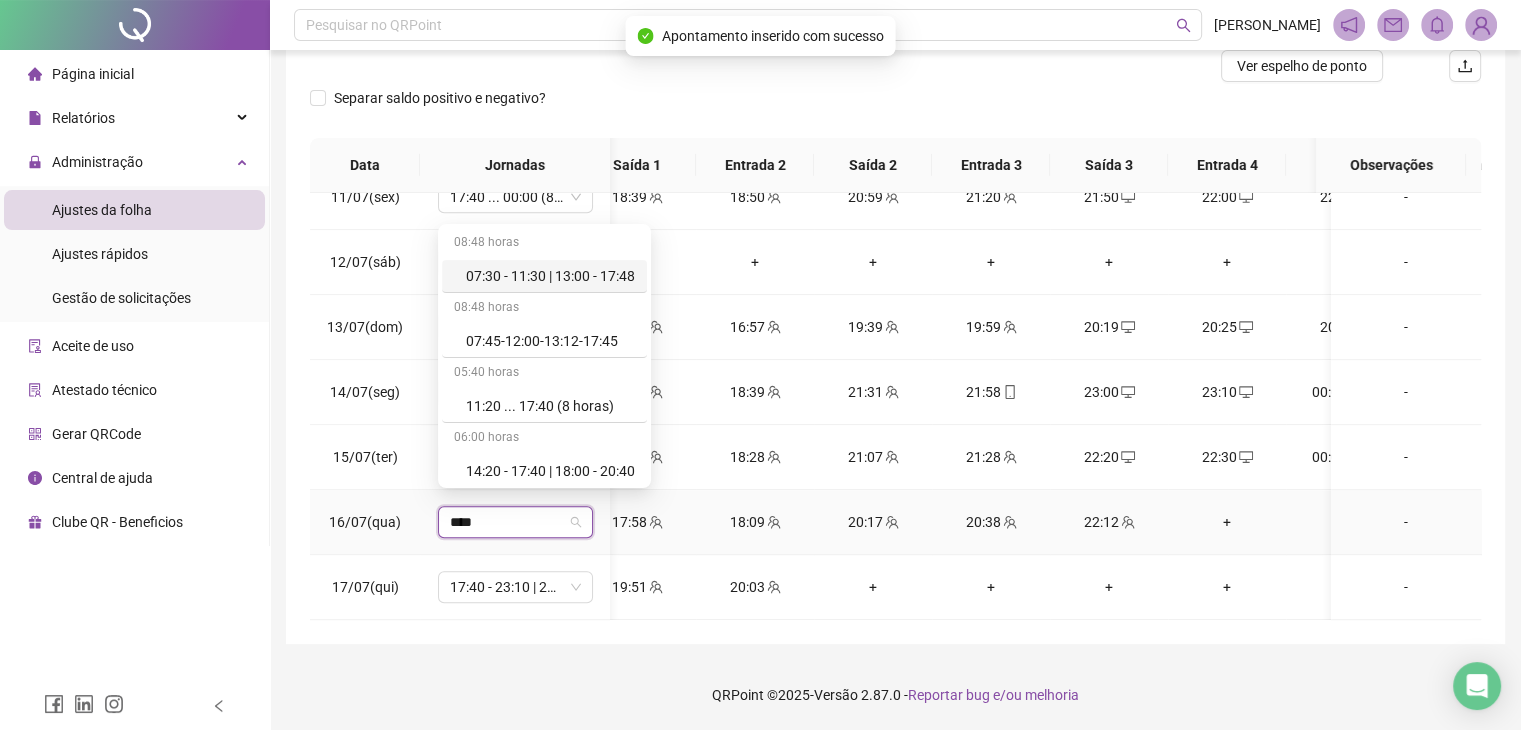 type on "*****" 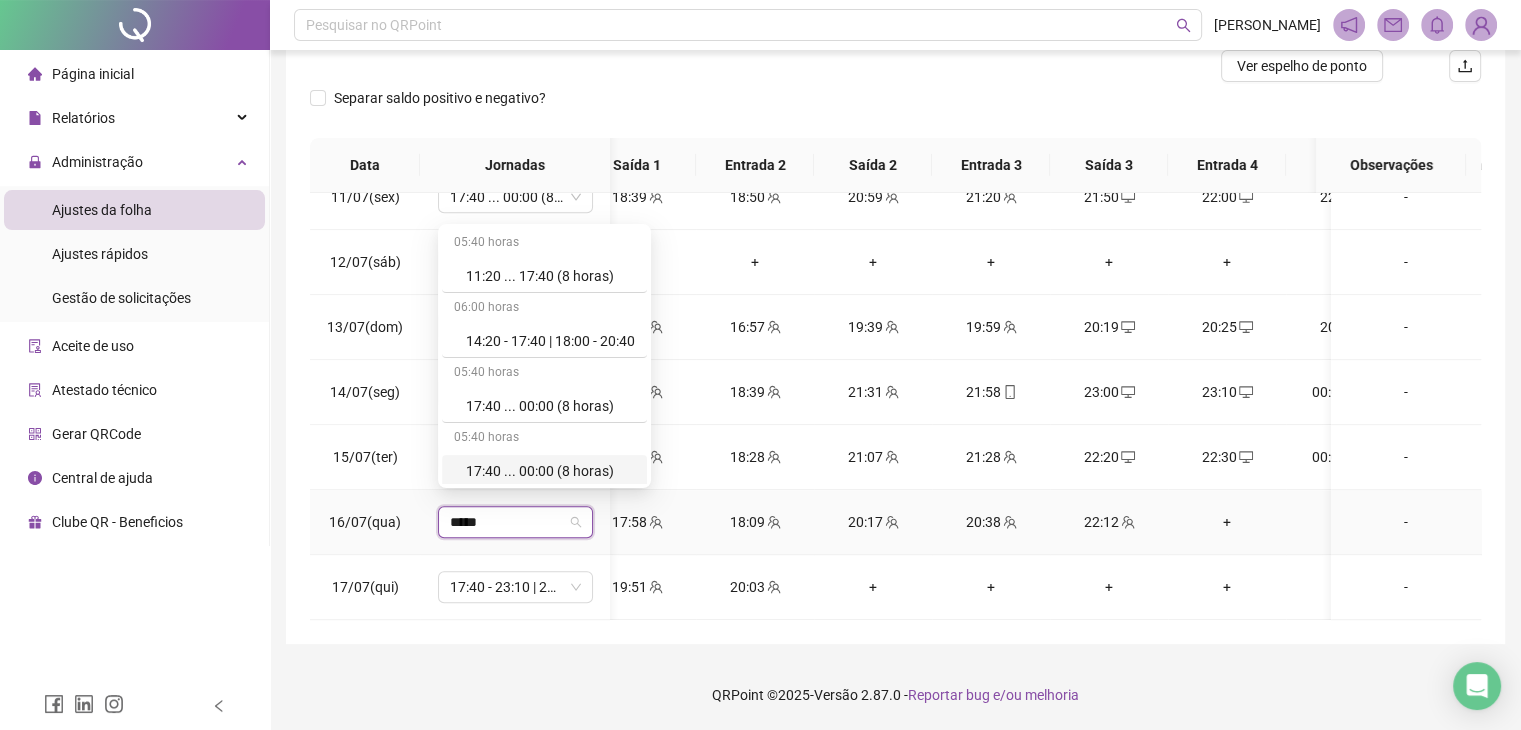 click on "17:40 ... 00:00 (8 horas)" at bounding box center (550, 471) 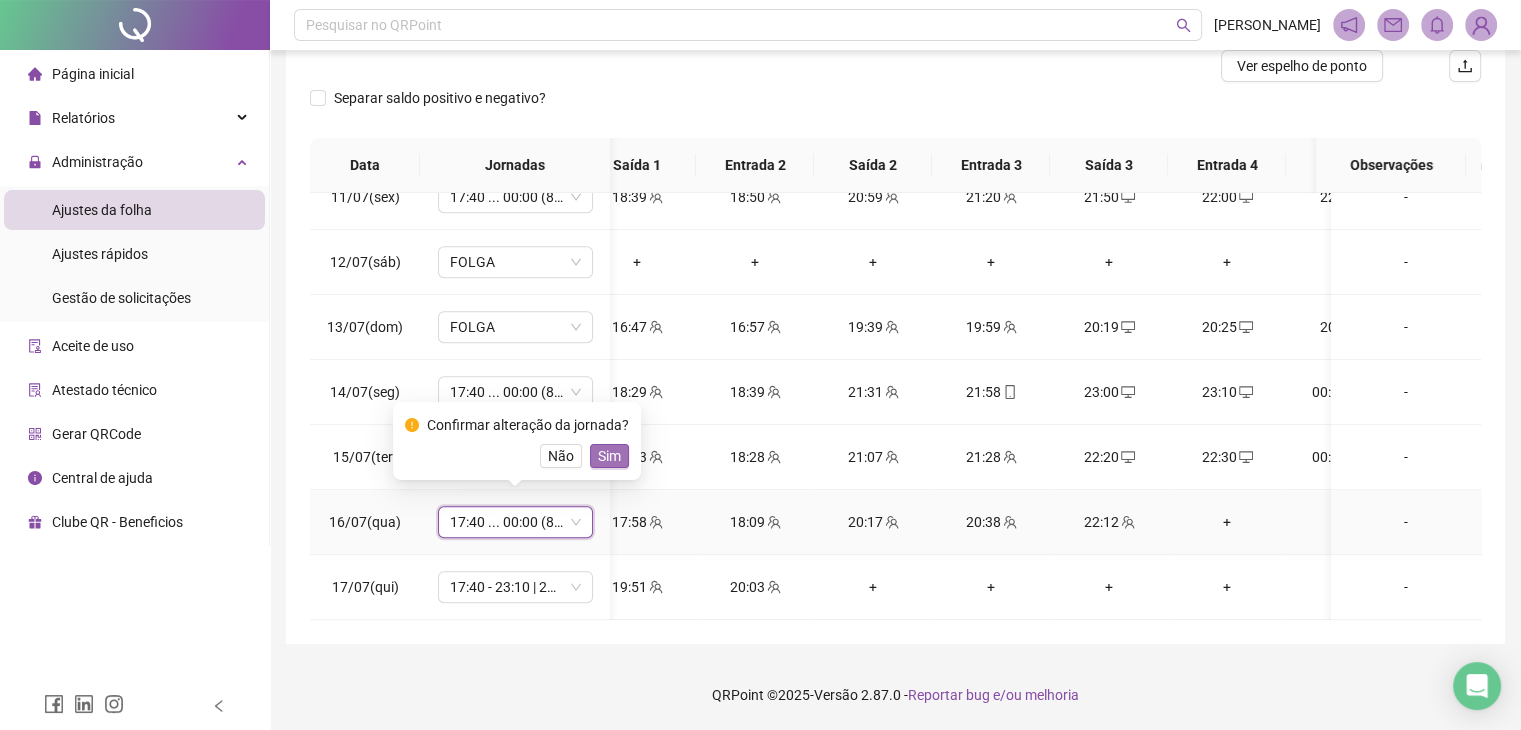 click on "Sim" at bounding box center [609, 456] 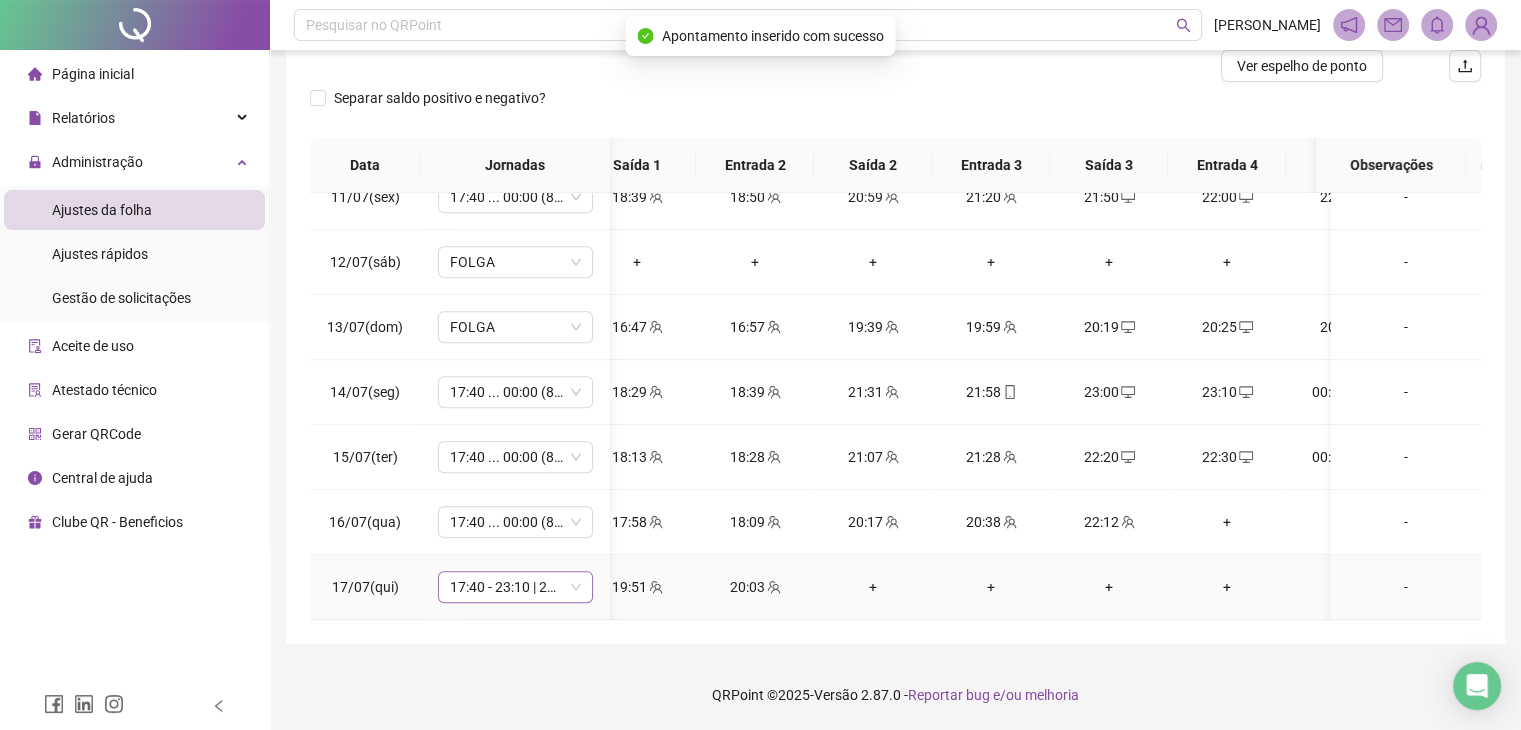 click on "17:40 - 23:10 | 23:30 - 00:00" at bounding box center [515, 587] 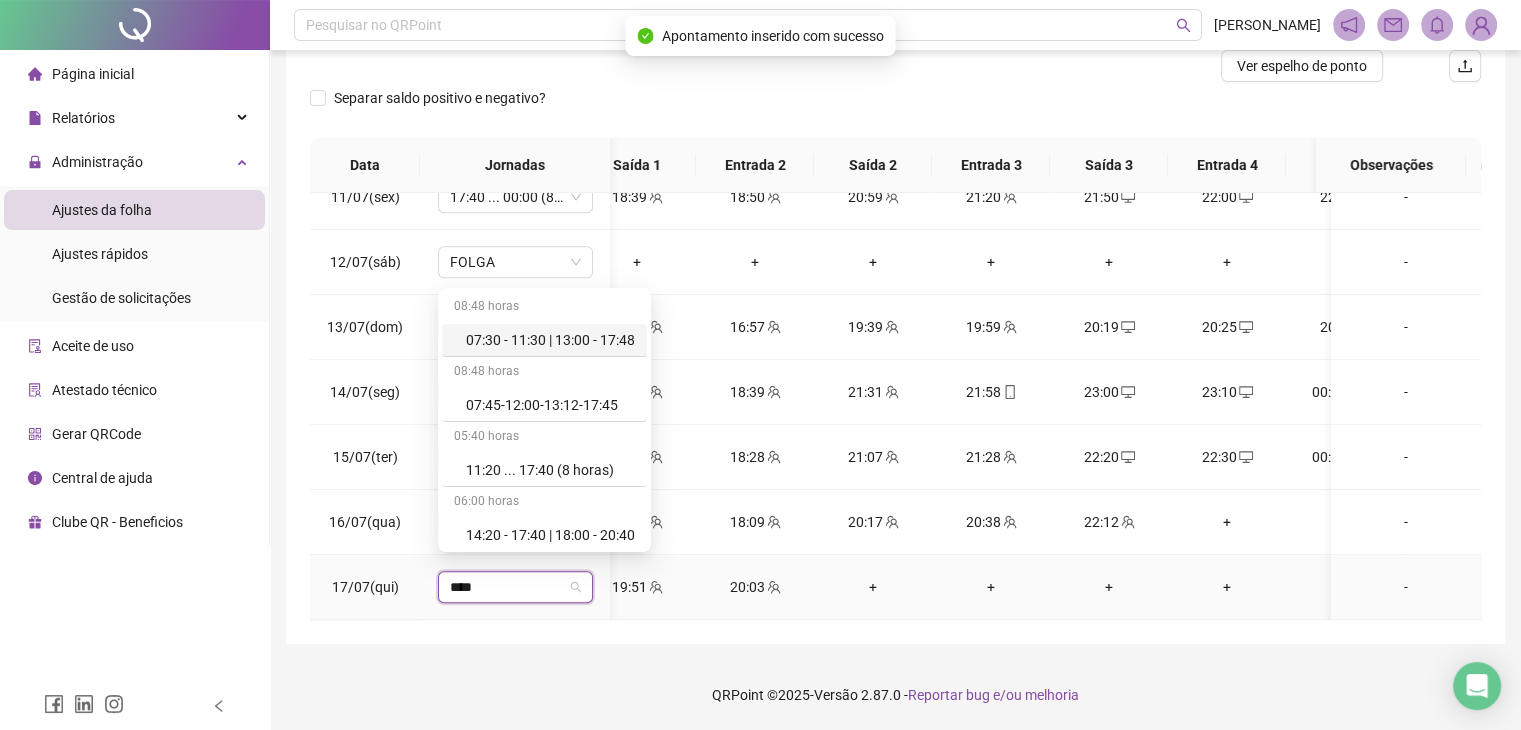 type on "*****" 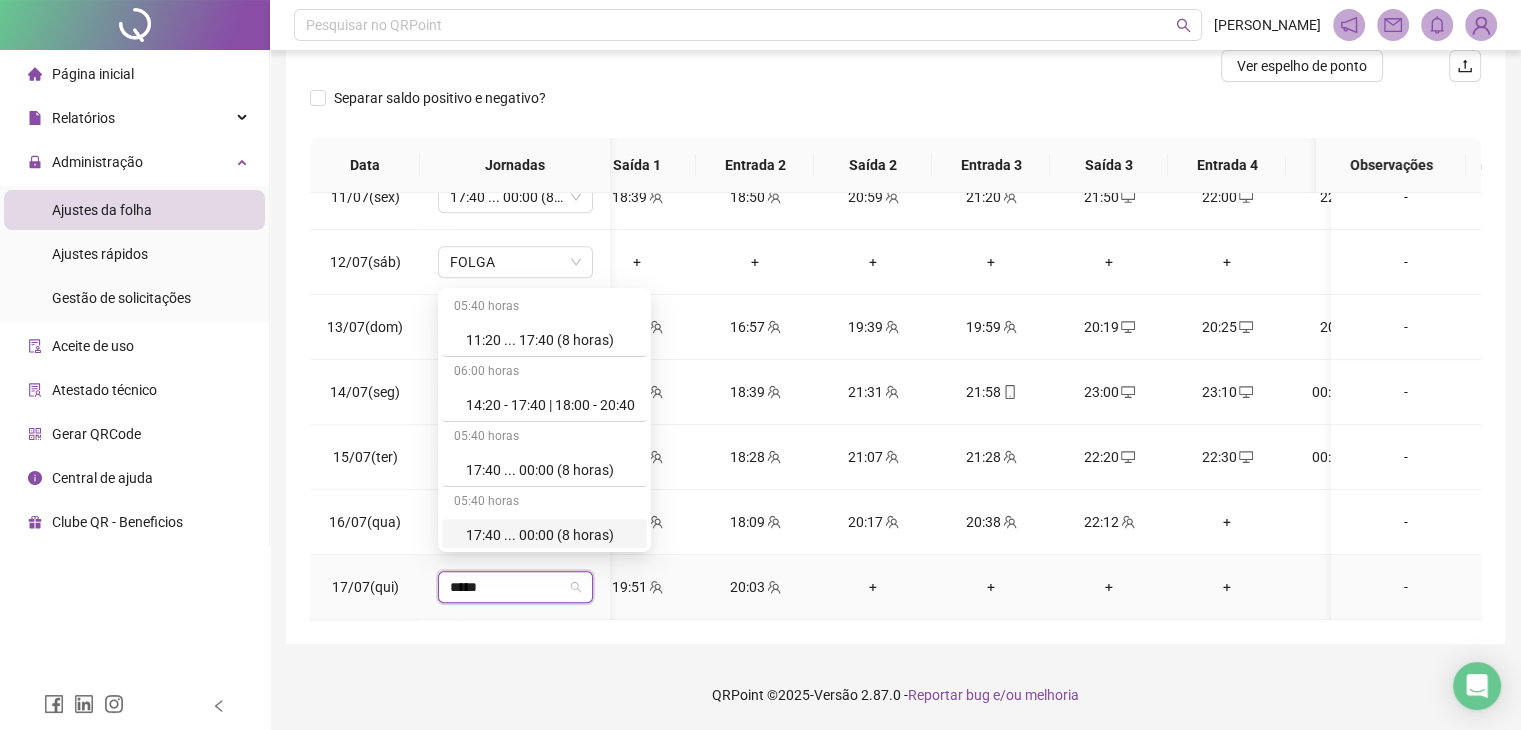 click on "17:40 ... 00:00 (8 horas)" at bounding box center (550, 535) 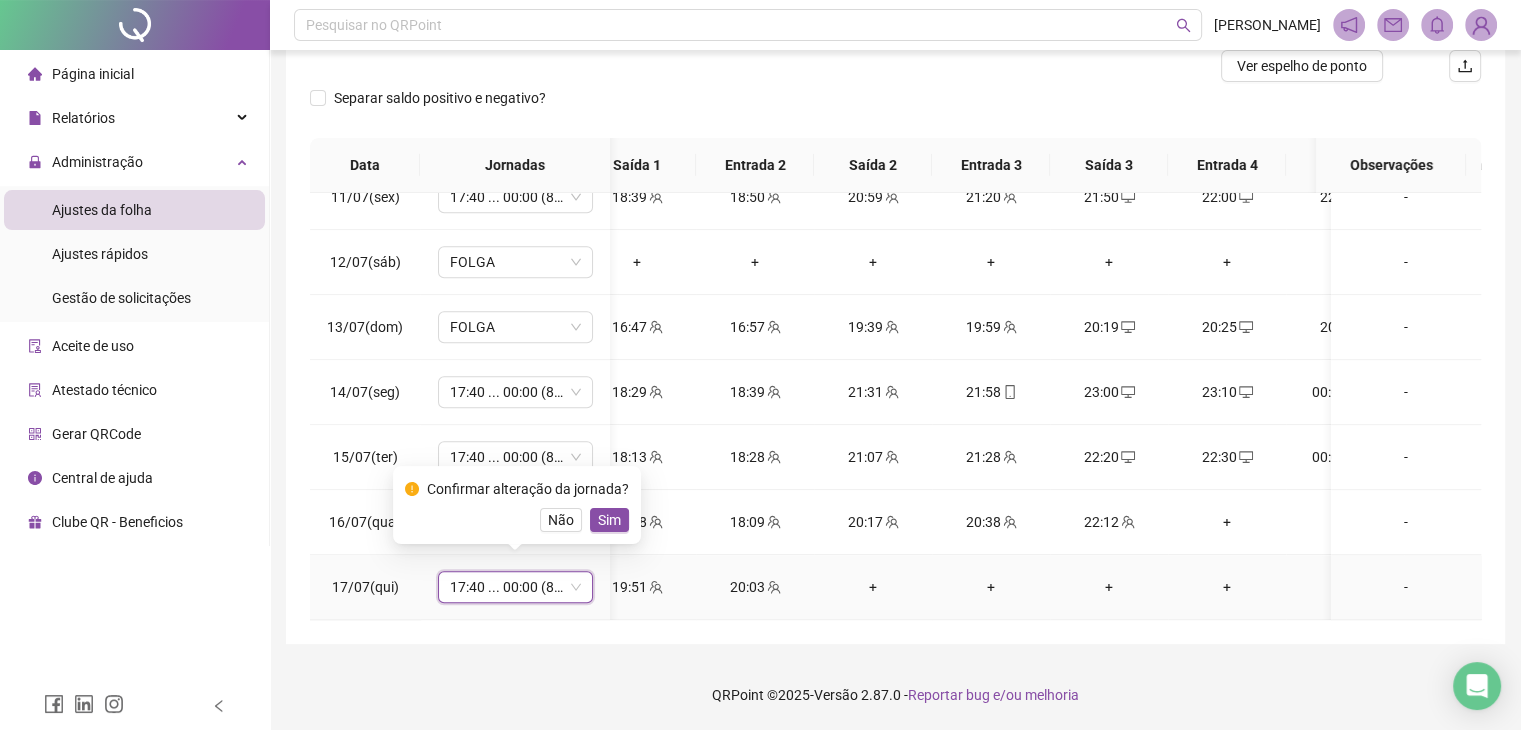 drag, startPoint x: 606, startPoint y: 525, endPoint x: 984, endPoint y: 517, distance: 378.08466 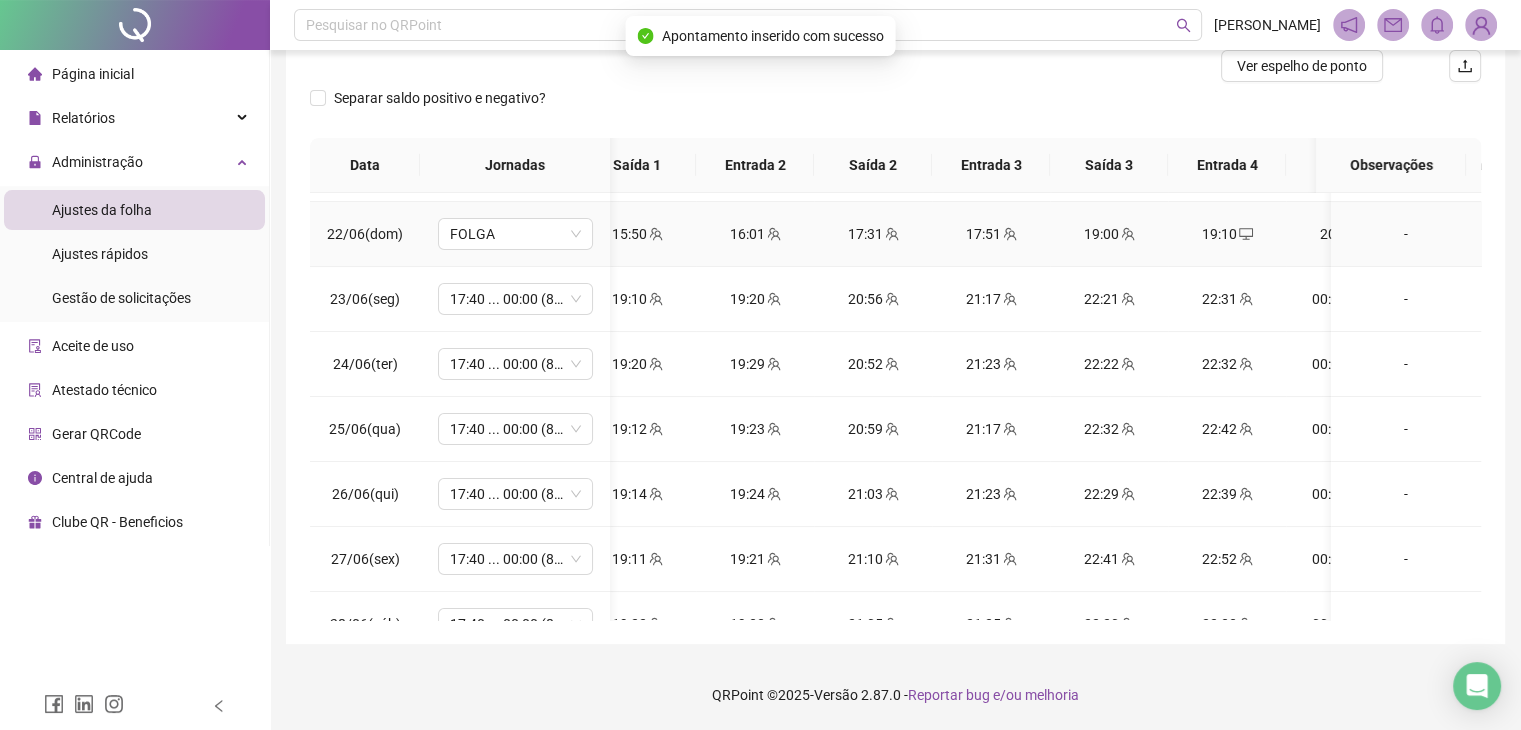 scroll, scrollTop: 0, scrollLeft: 150, axis: horizontal 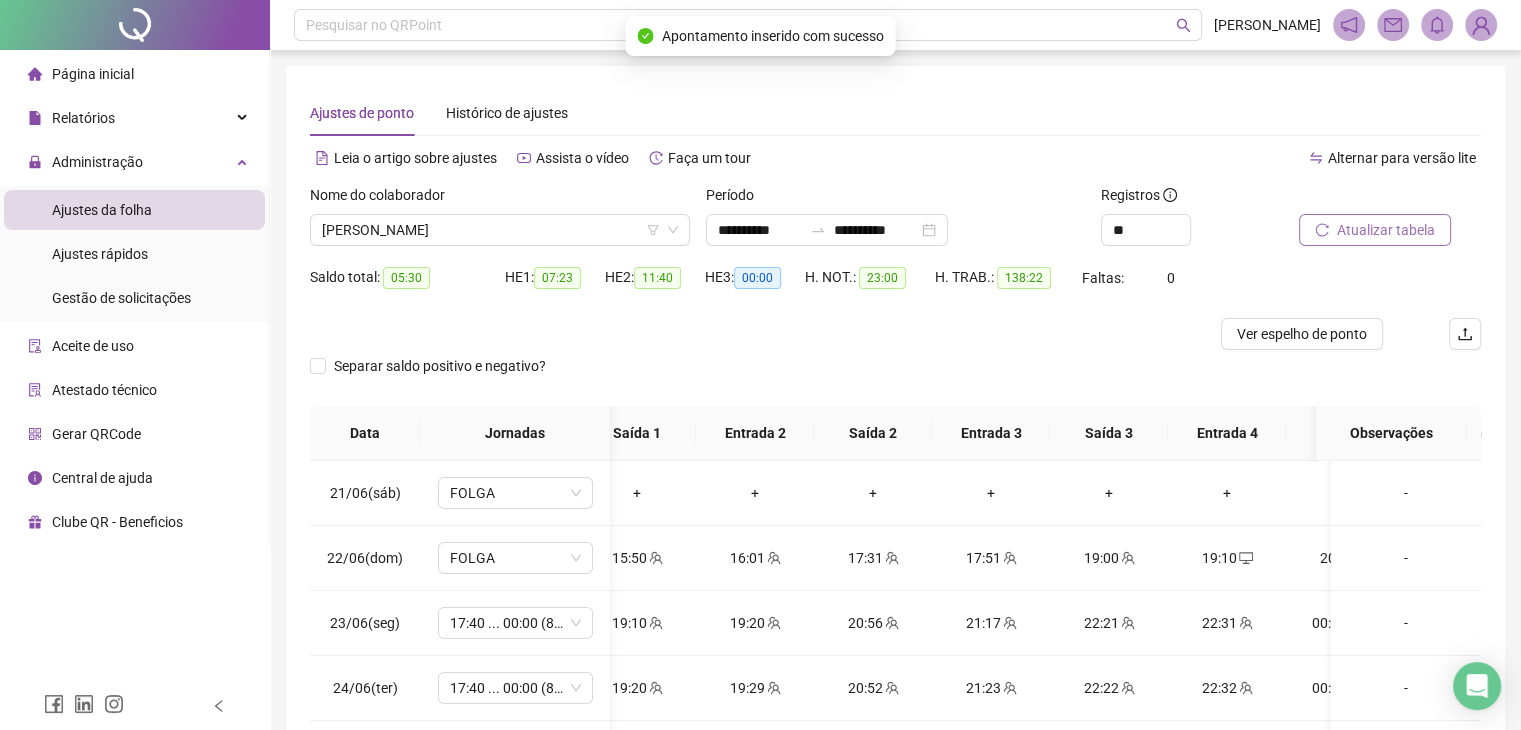click on "Atualizar tabela" at bounding box center [1386, 230] 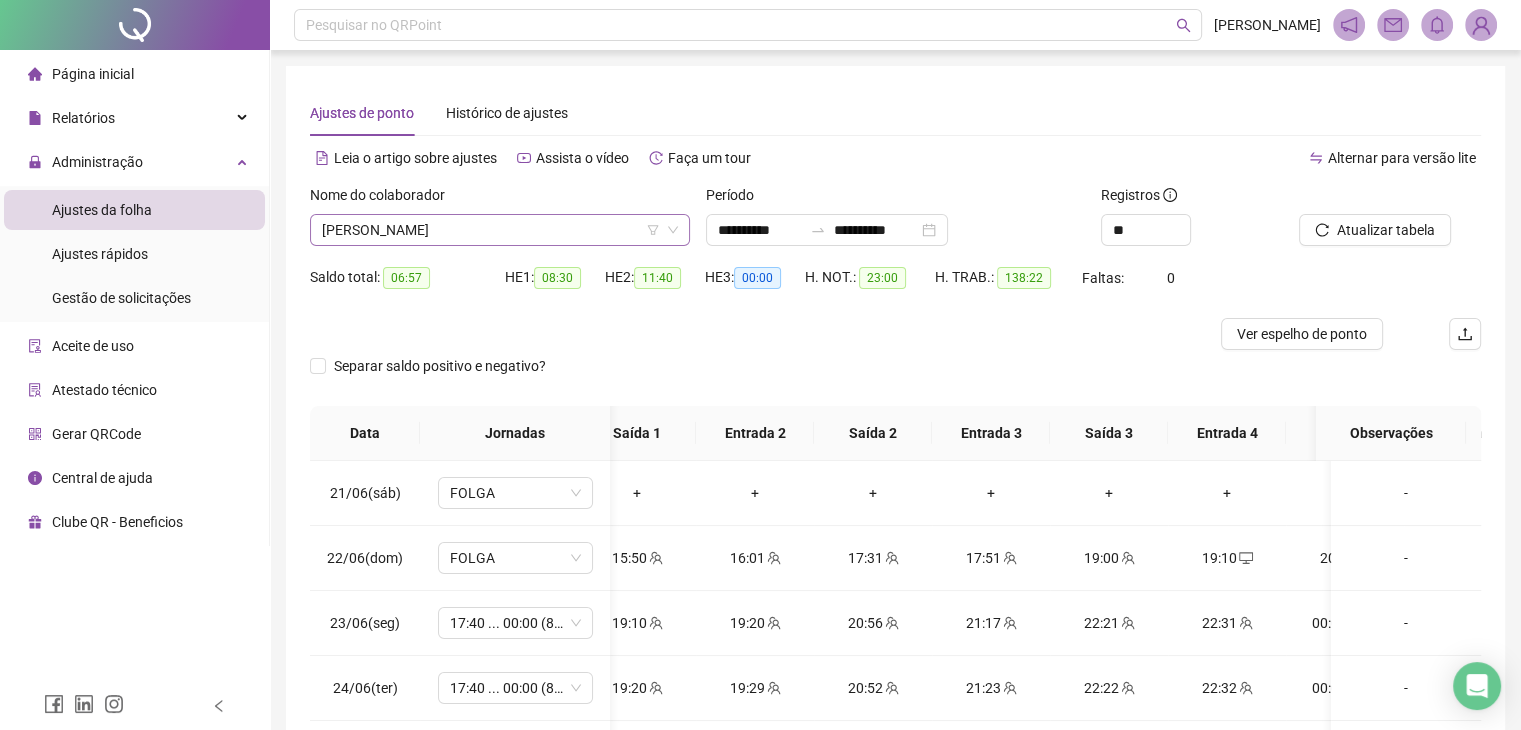 click on "[PERSON_NAME]" at bounding box center [500, 230] 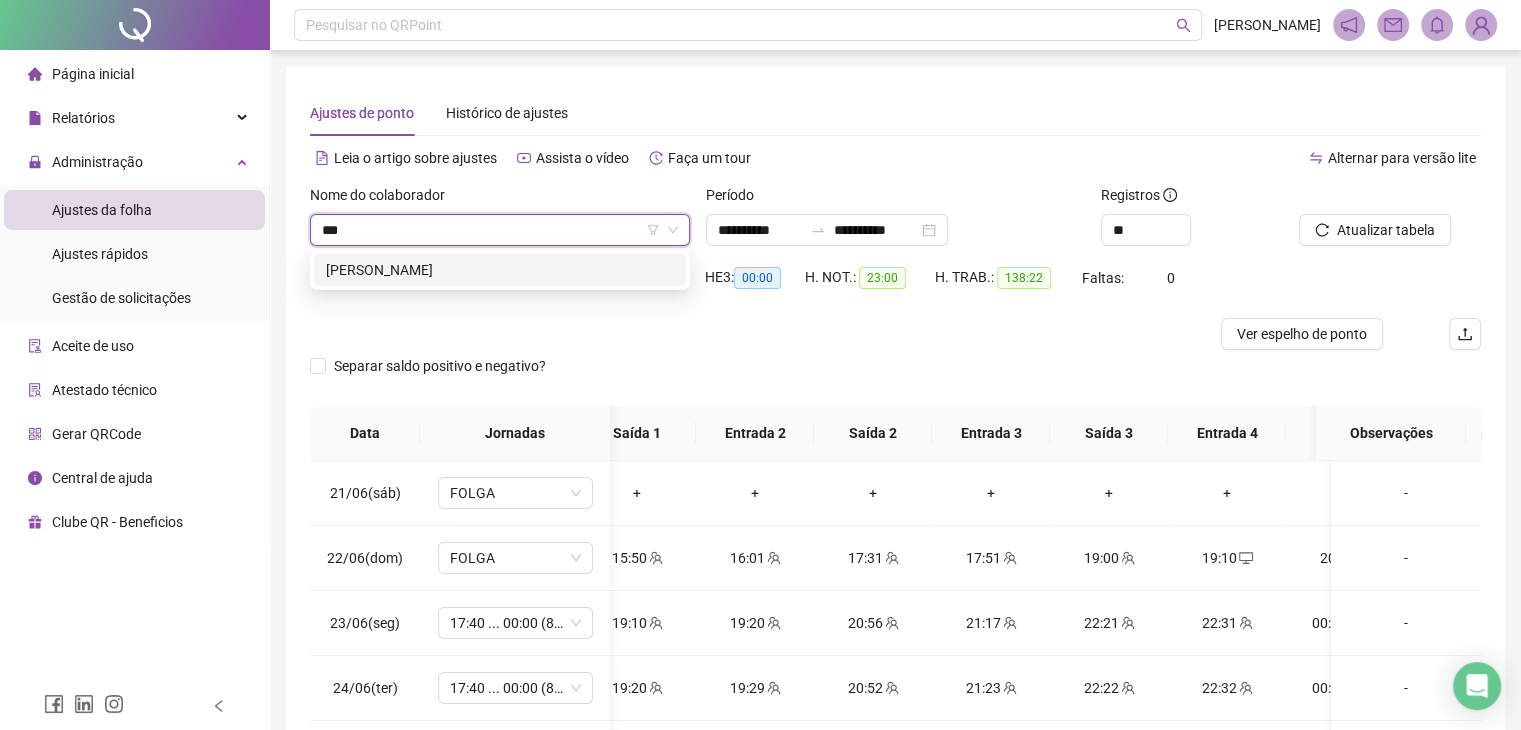 scroll, scrollTop: 0, scrollLeft: 0, axis: both 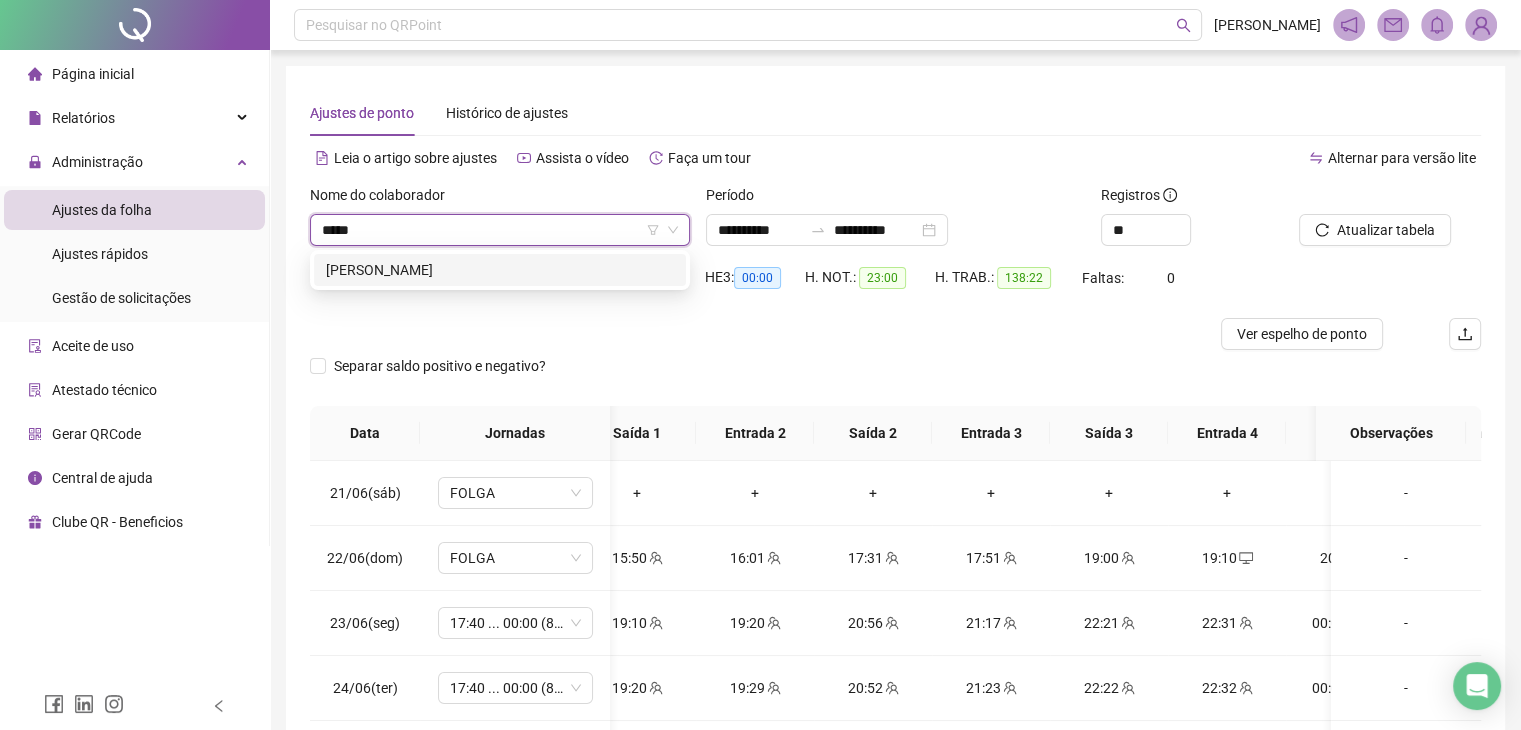 type on "******" 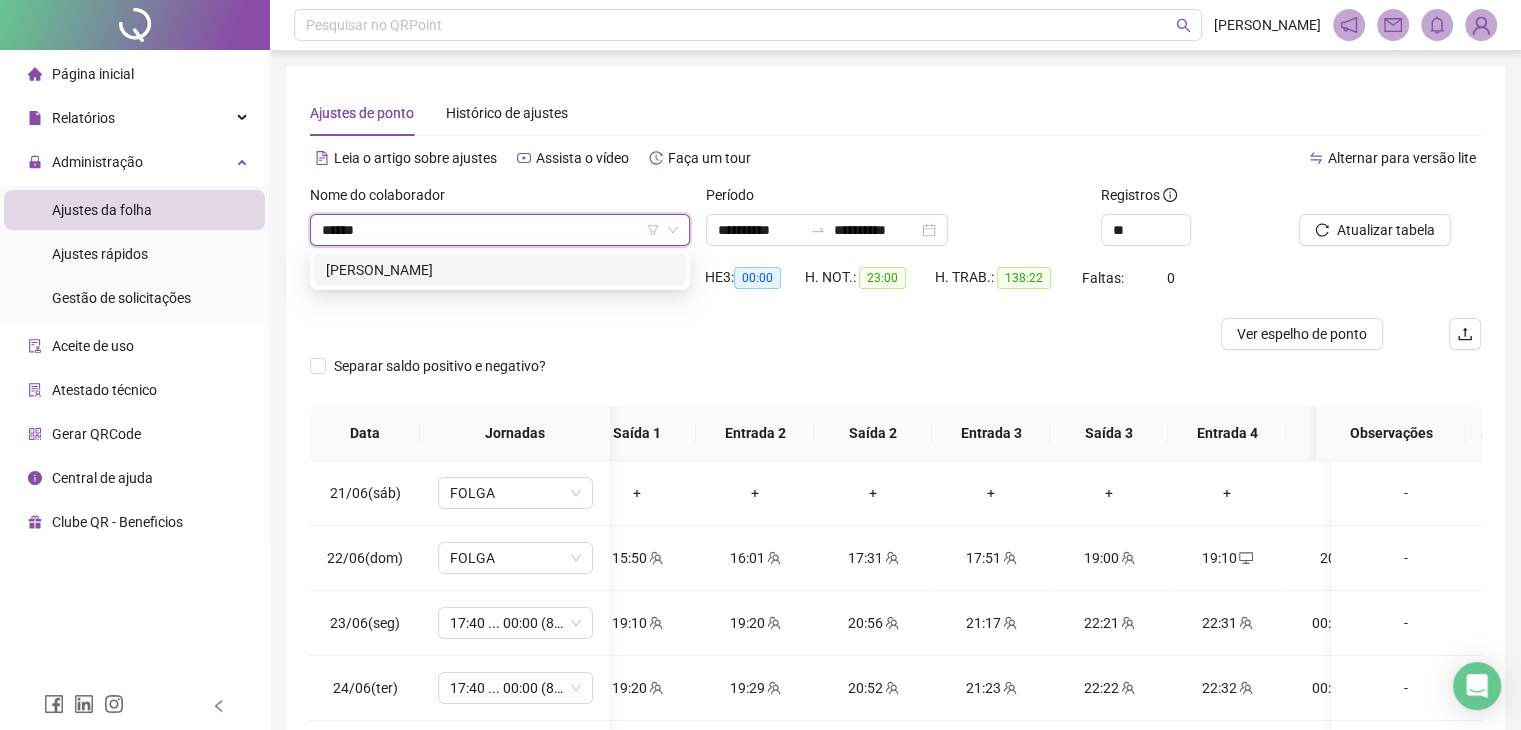click on "[PERSON_NAME]" at bounding box center (500, 270) 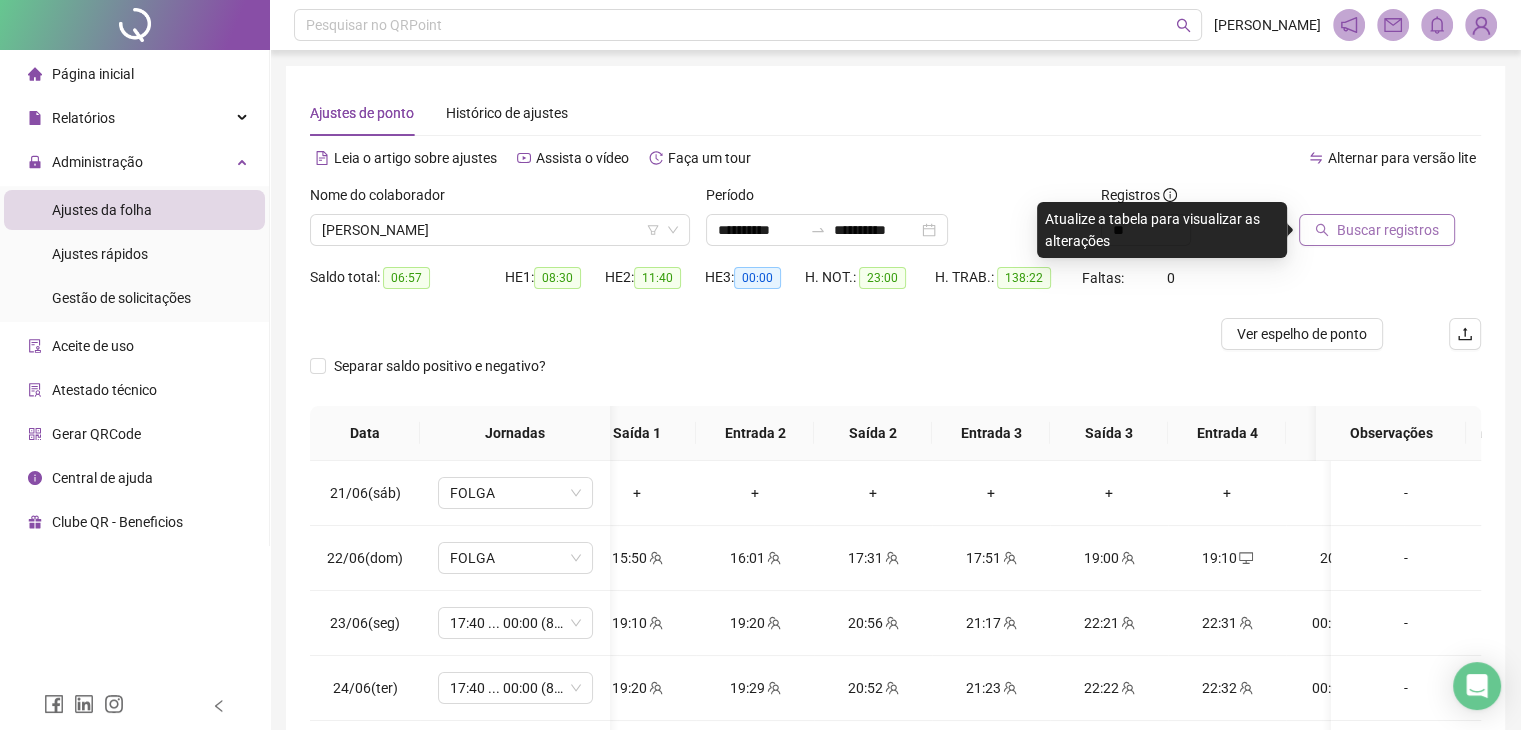 click on "Buscar registros" at bounding box center [1388, 230] 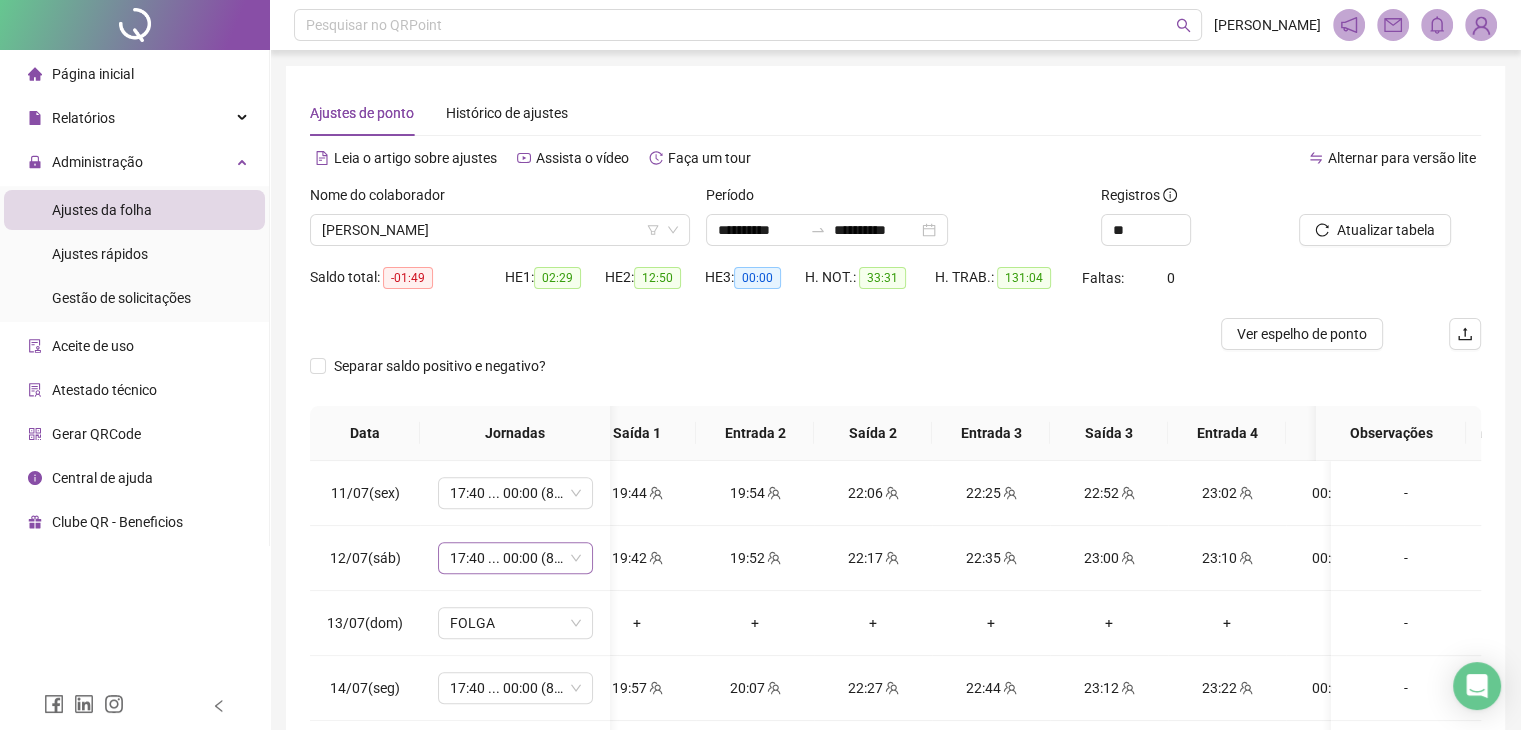 scroll, scrollTop: 1337, scrollLeft: 150, axis: both 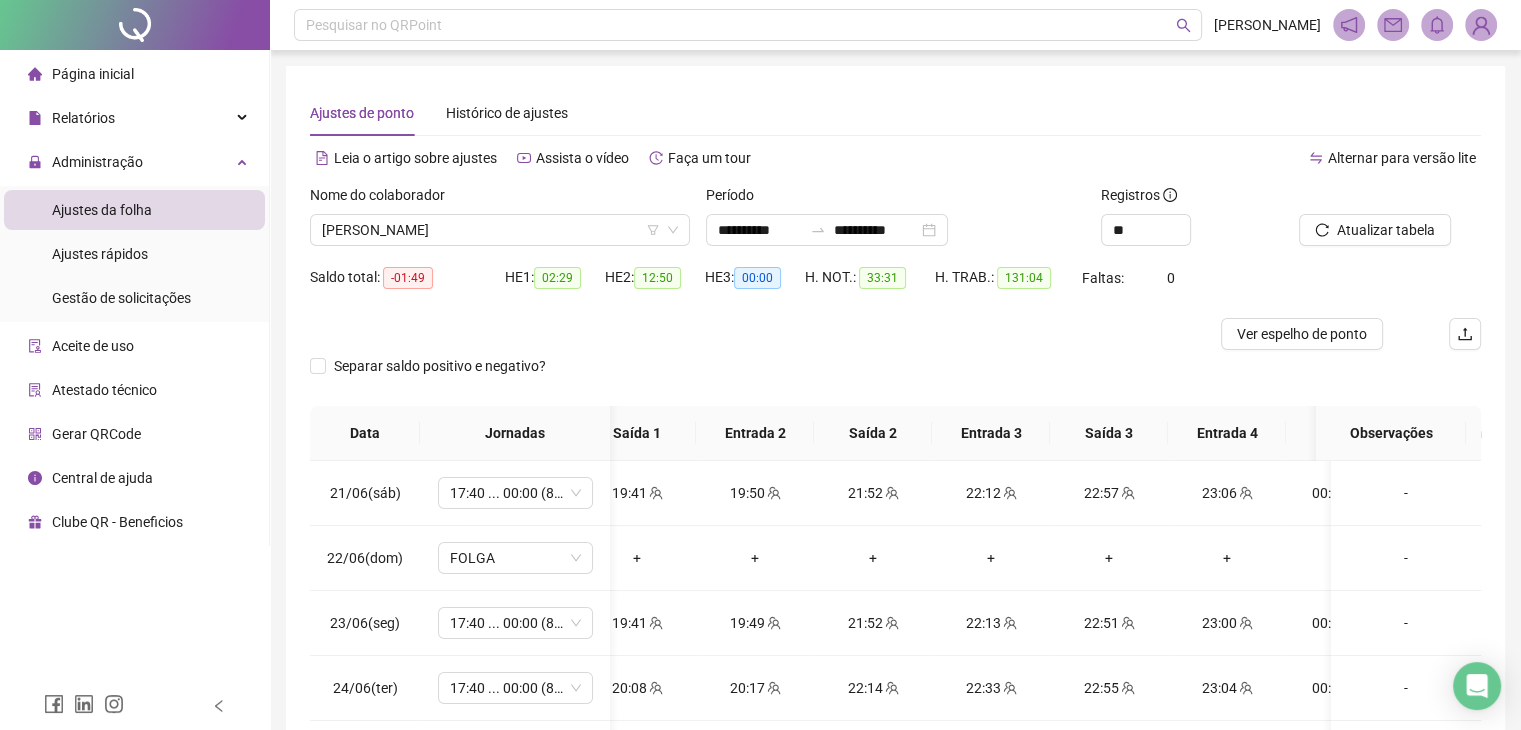 drag, startPoint x: 543, startPoint y: 290, endPoint x: 576, endPoint y: 334, distance: 55 